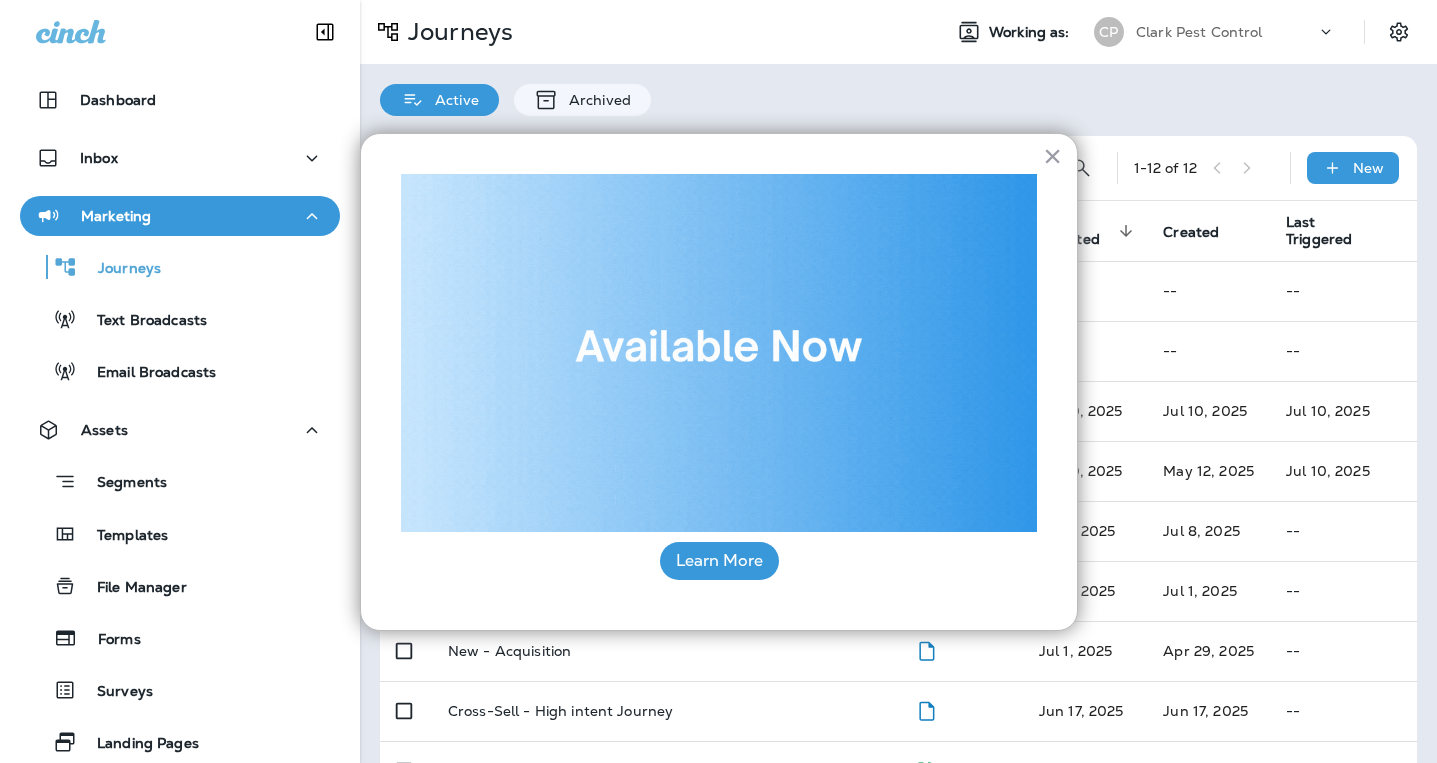 scroll, scrollTop: 0, scrollLeft: 0, axis: both 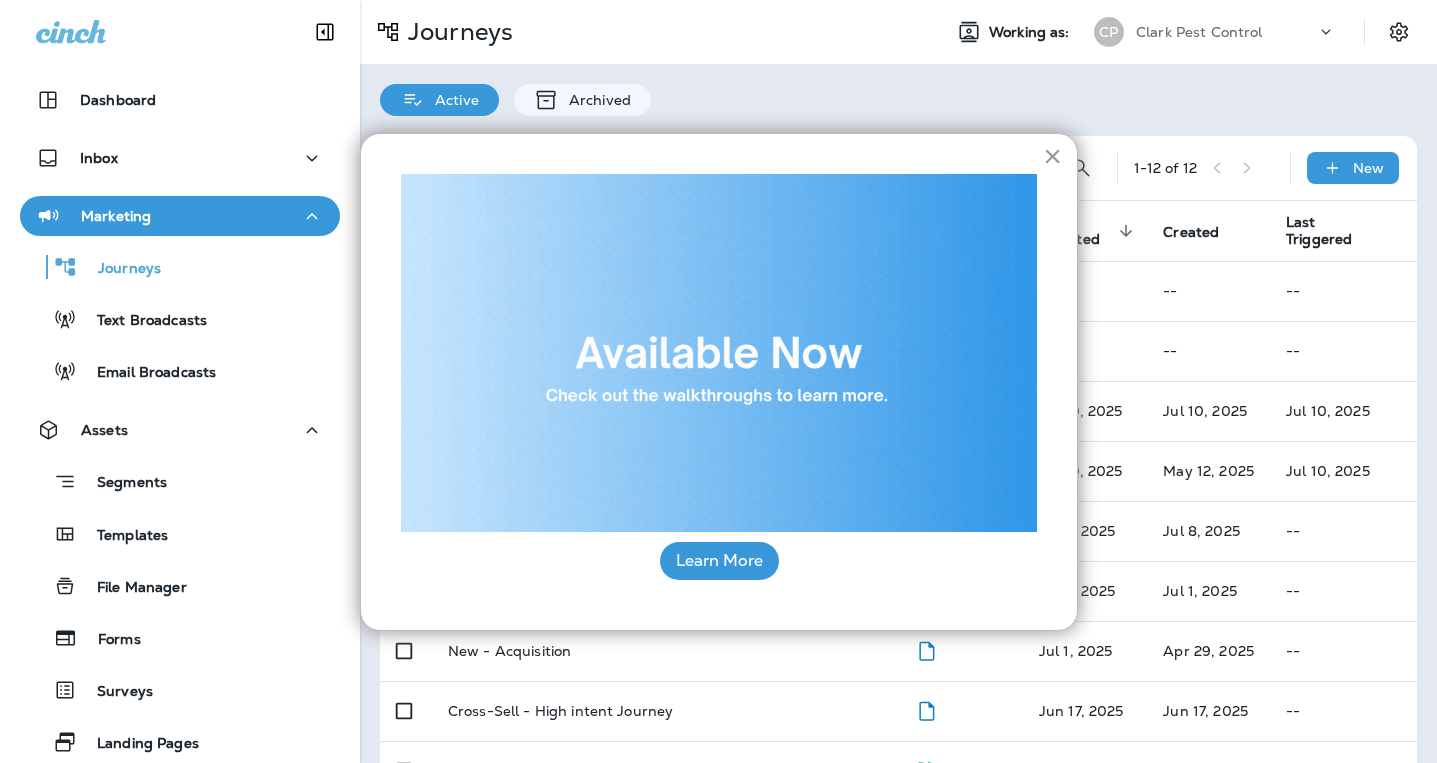 click on "×" at bounding box center (1052, 156) 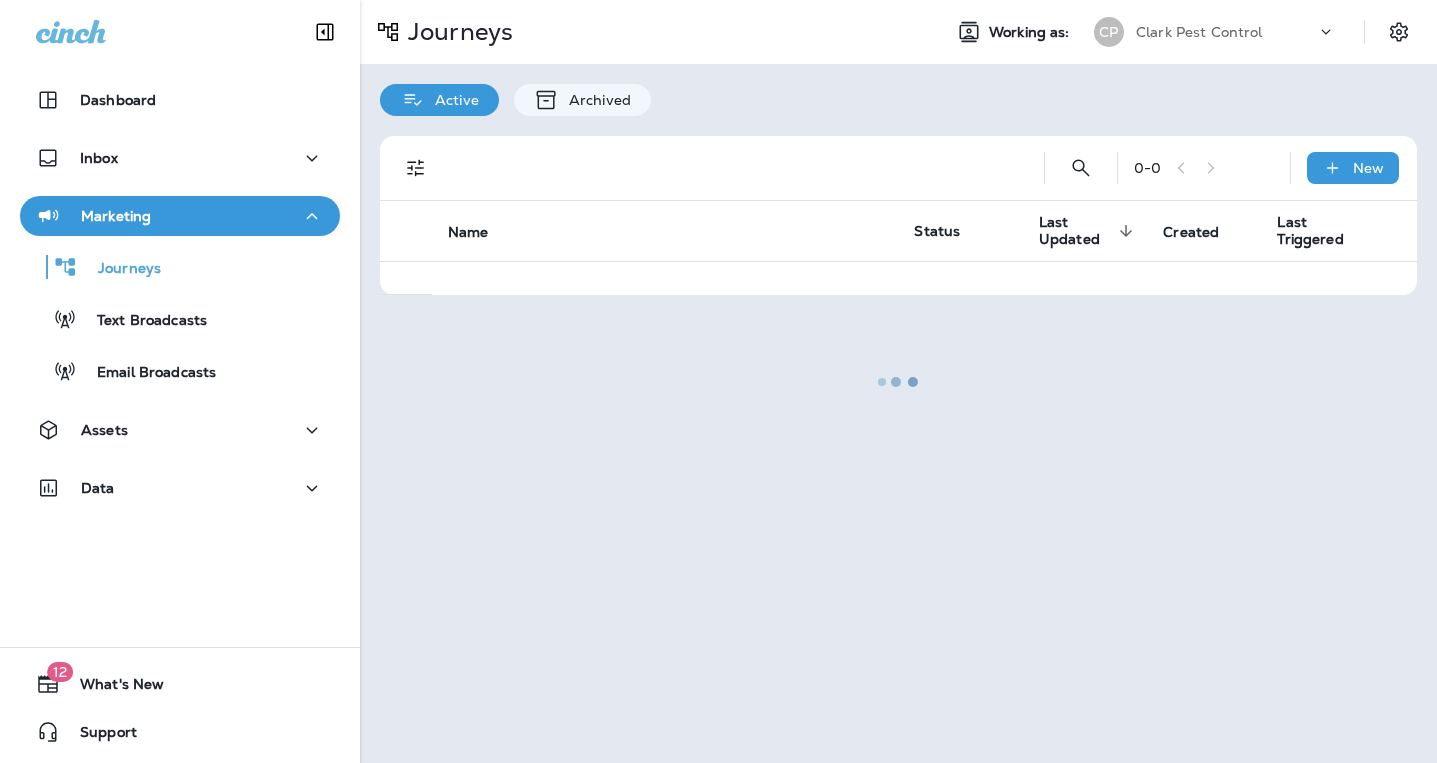 scroll, scrollTop: 0, scrollLeft: 0, axis: both 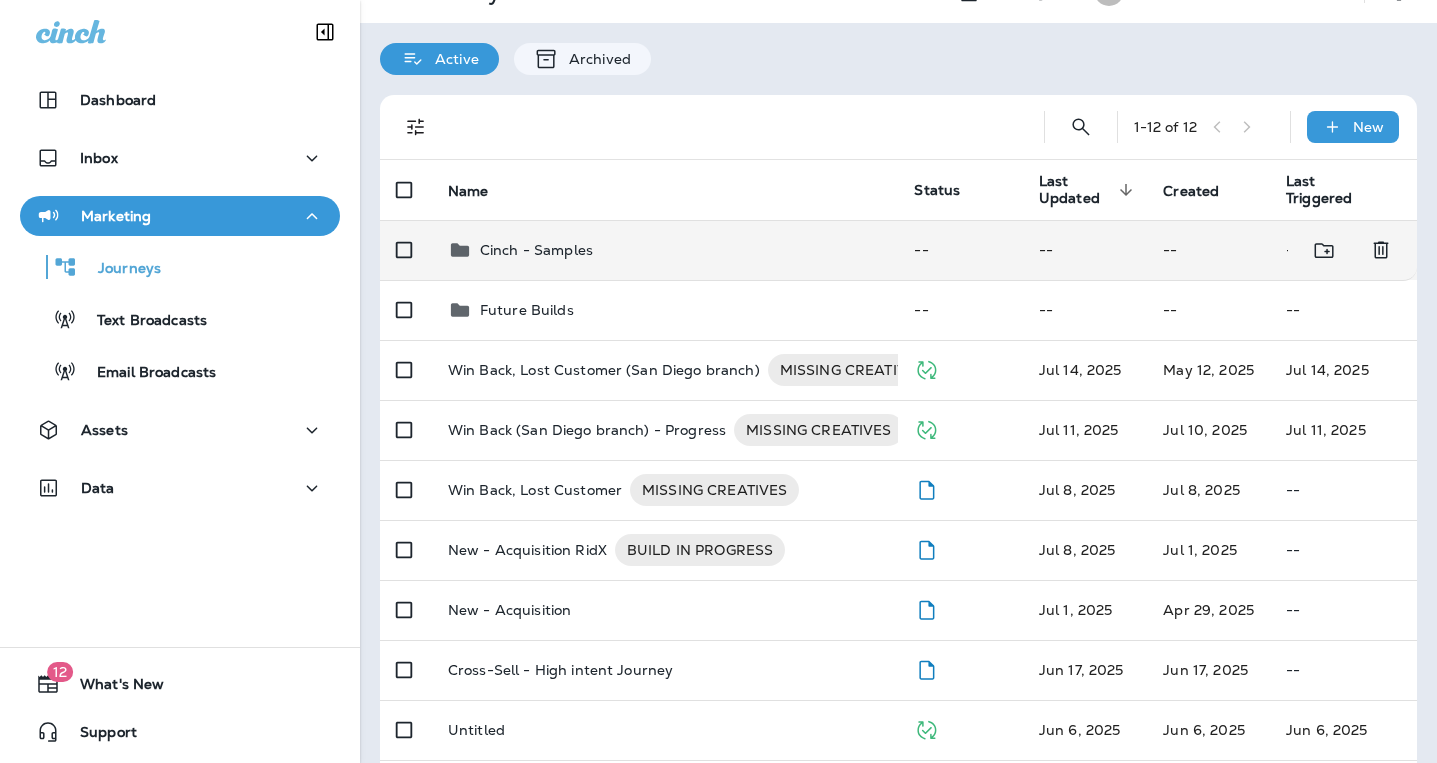click on "Cinch - Samples" at bounding box center (536, 250) 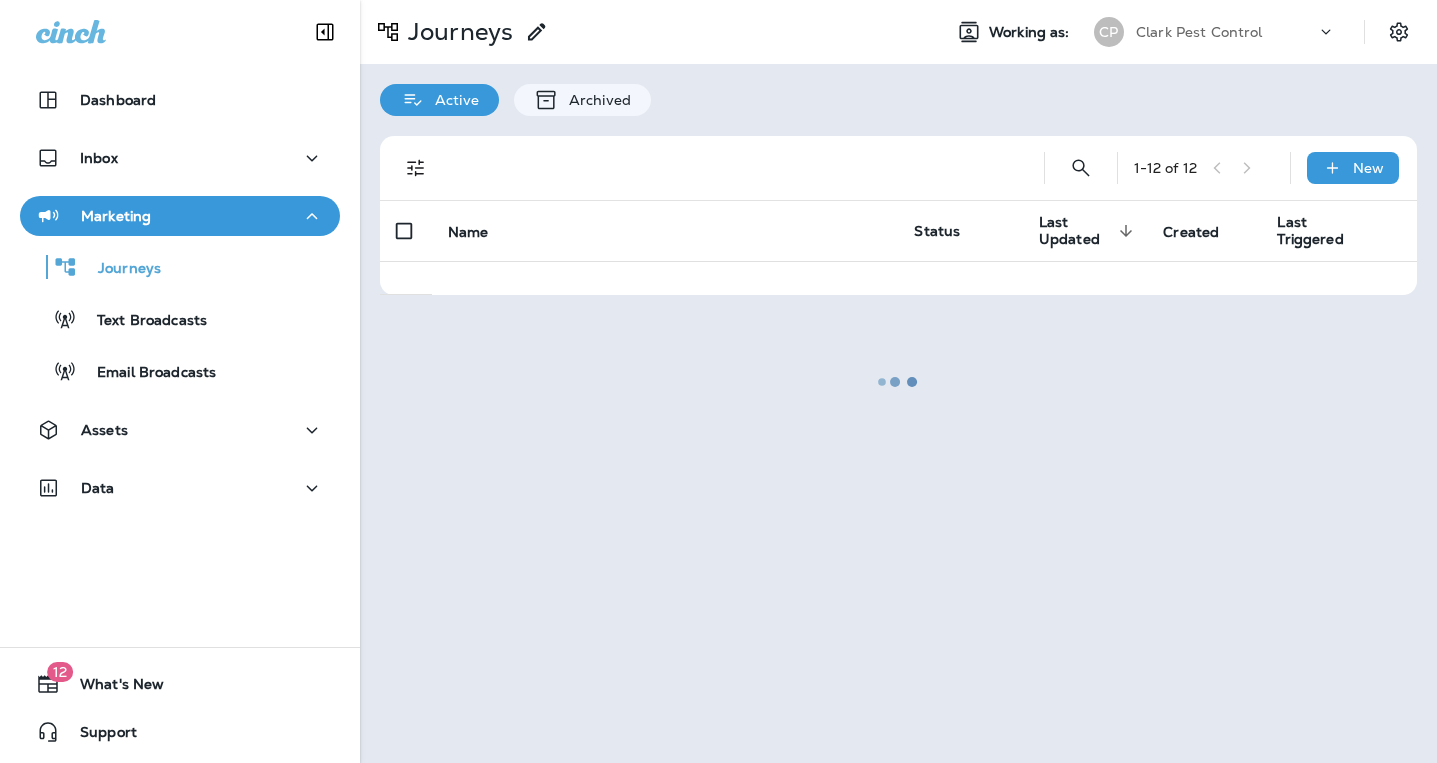scroll, scrollTop: 0, scrollLeft: 0, axis: both 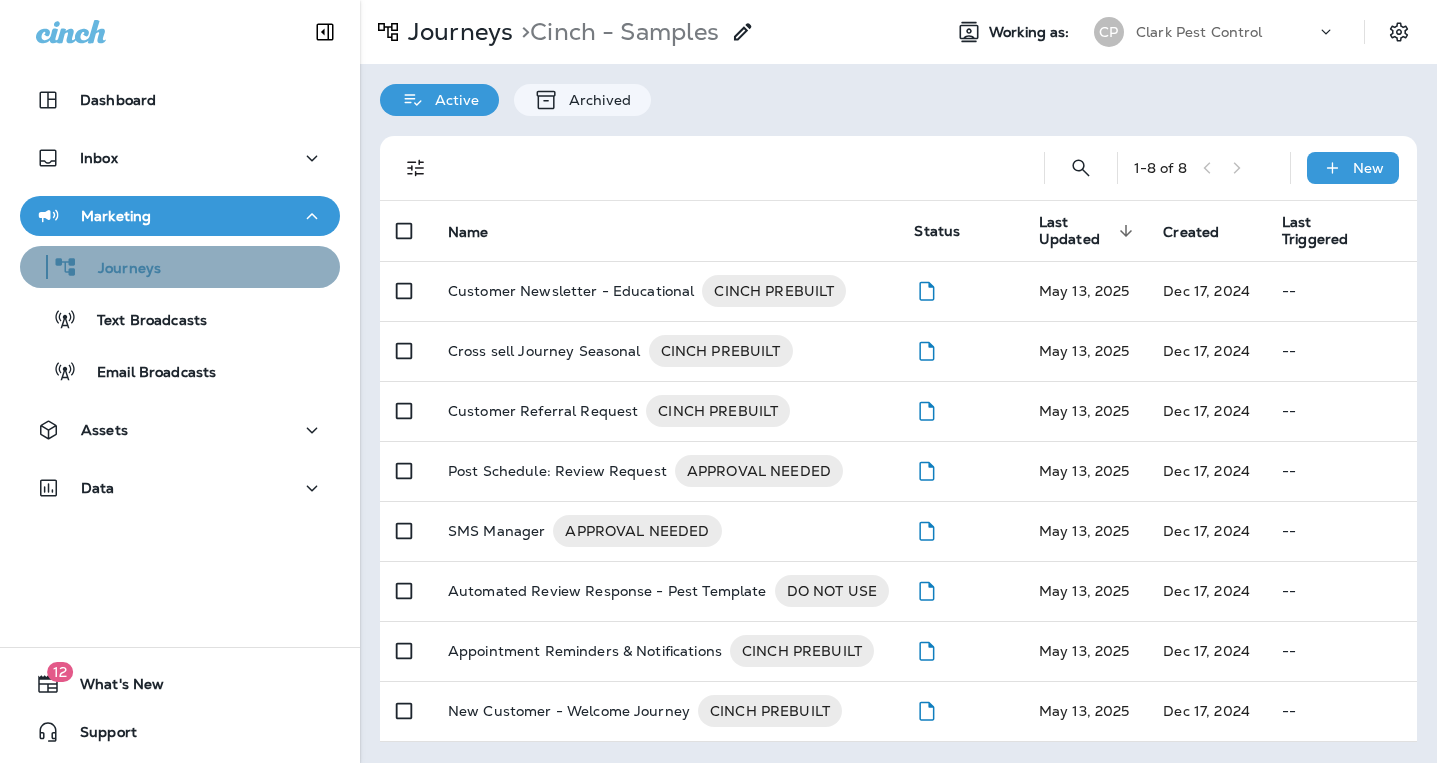 click on "Journeys" at bounding box center (119, 269) 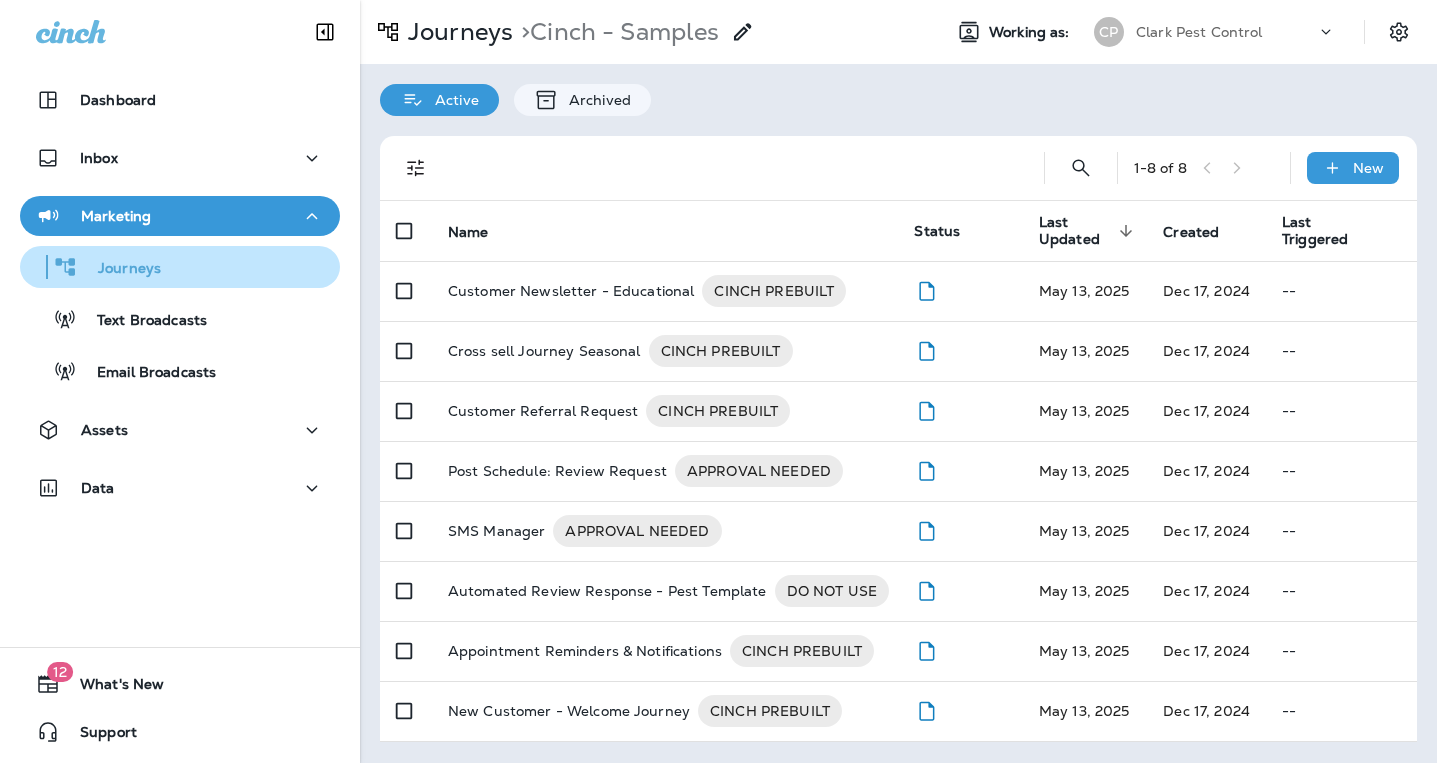 click on "Journeys" at bounding box center [119, 269] 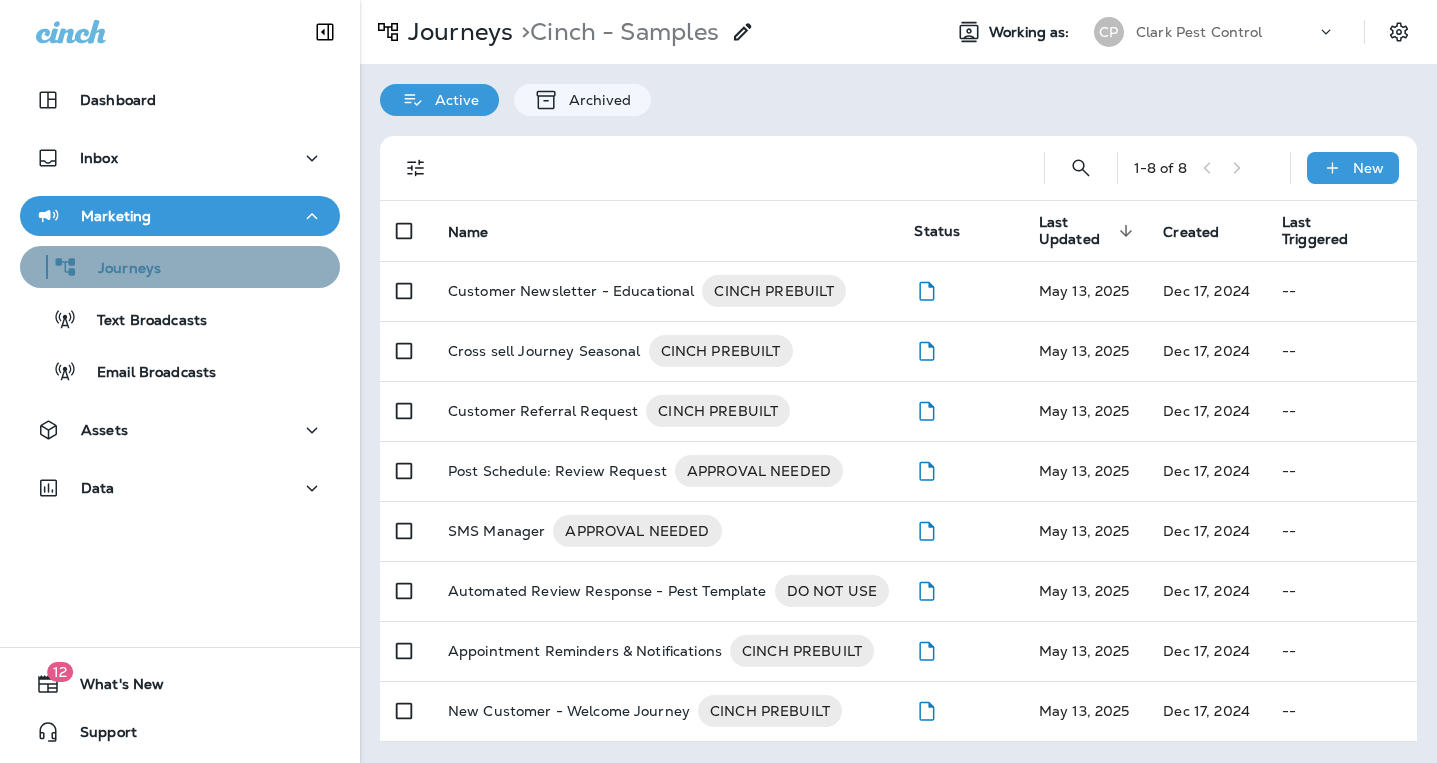 click on "Journeys" at bounding box center (119, 269) 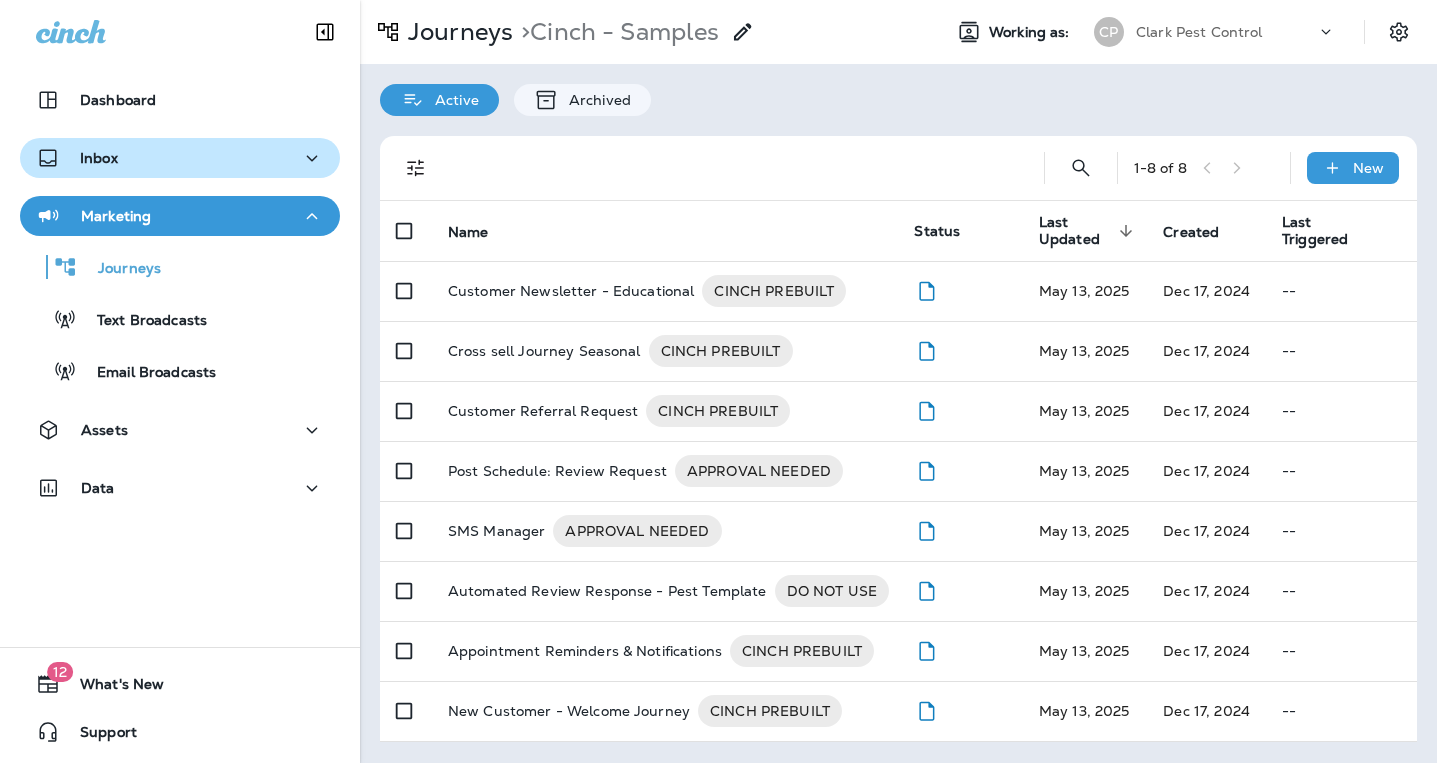 click 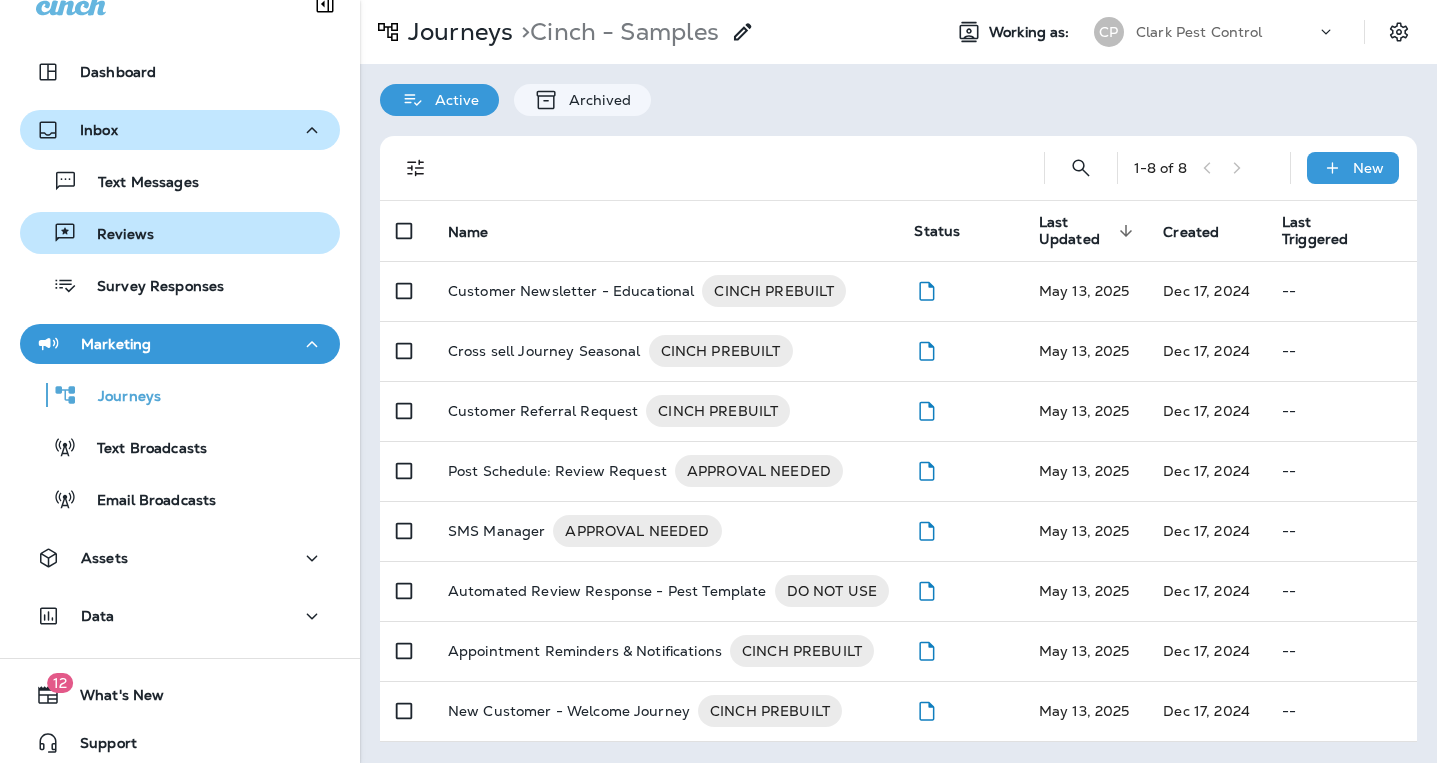 scroll, scrollTop: 40, scrollLeft: 0, axis: vertical 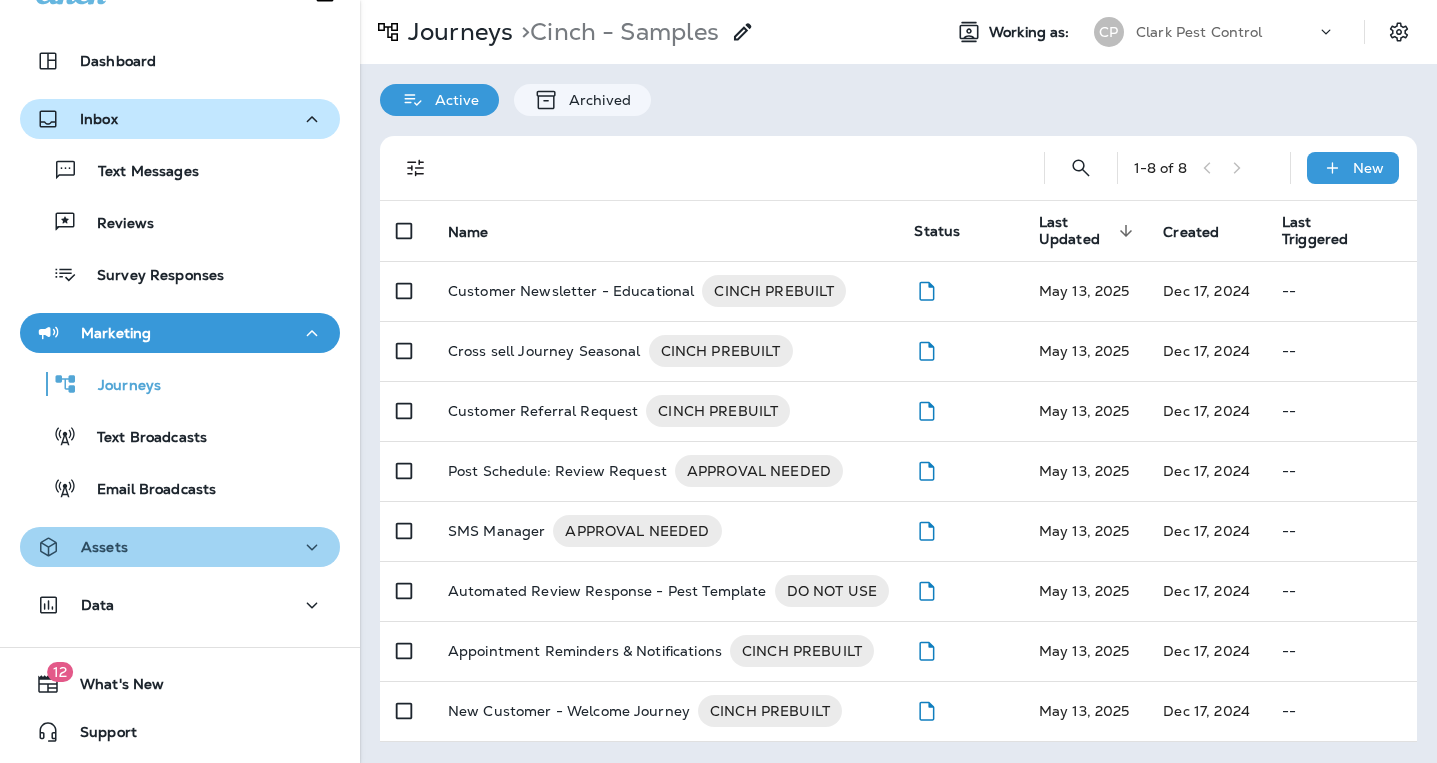 click 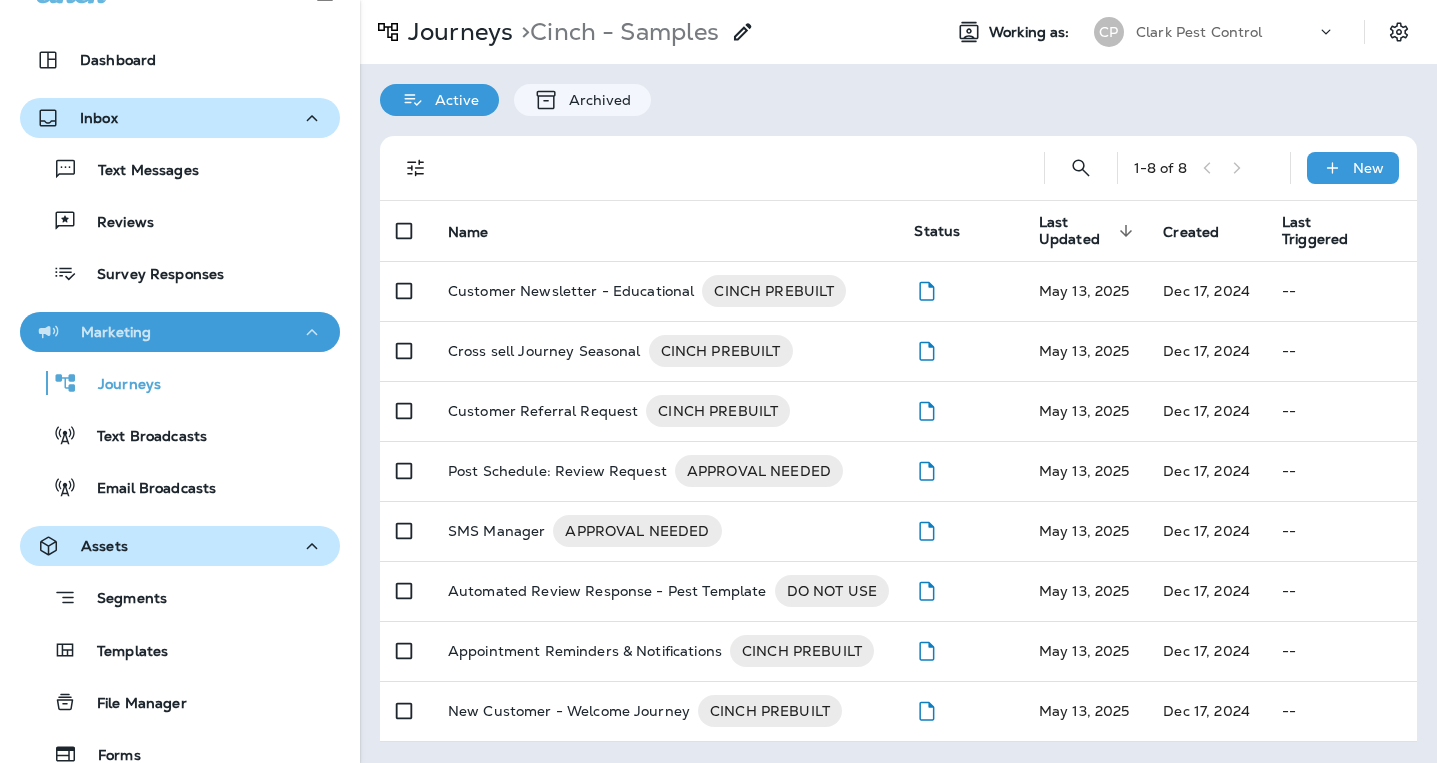 click on "Marketing" at bounding box center (116, 332) 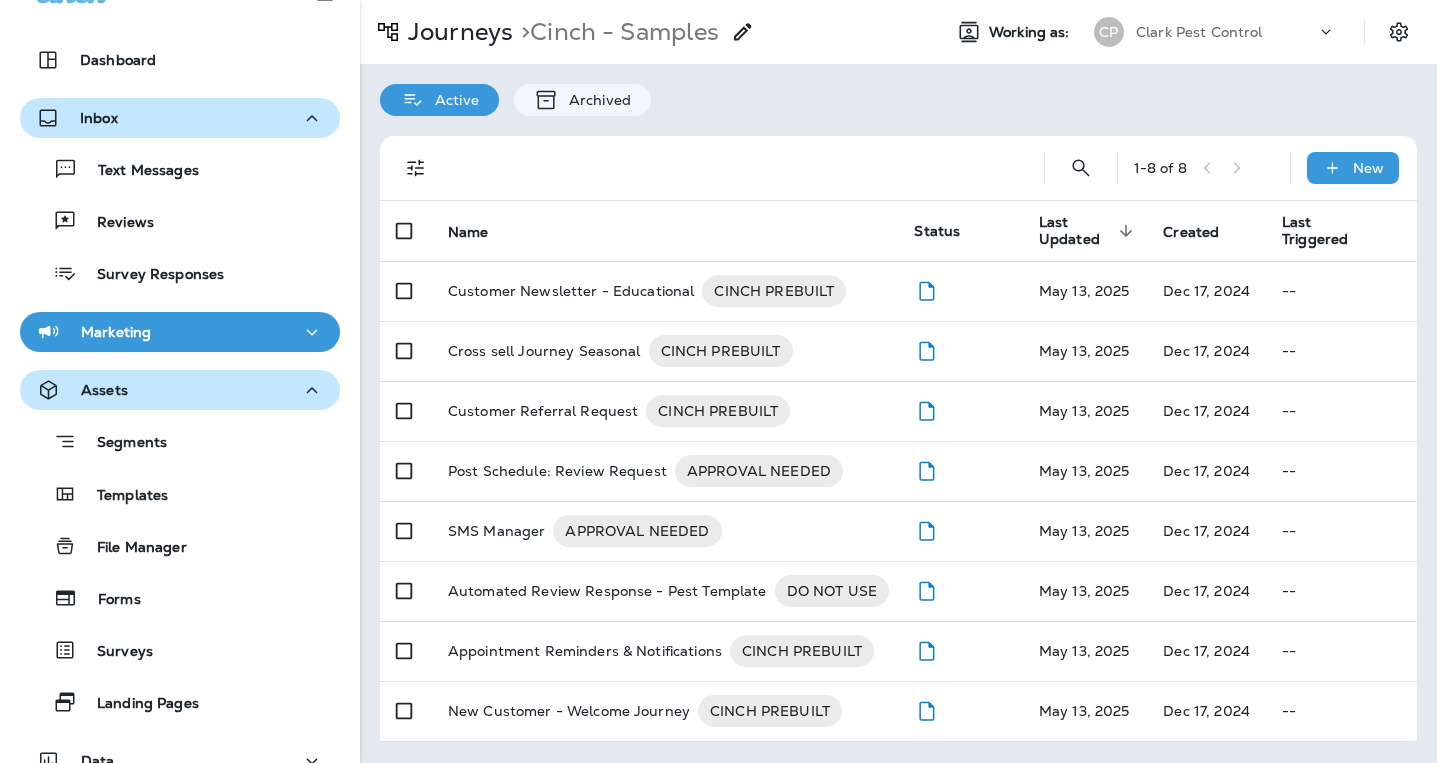 click on "Assets" at bounding box center (104, 390) 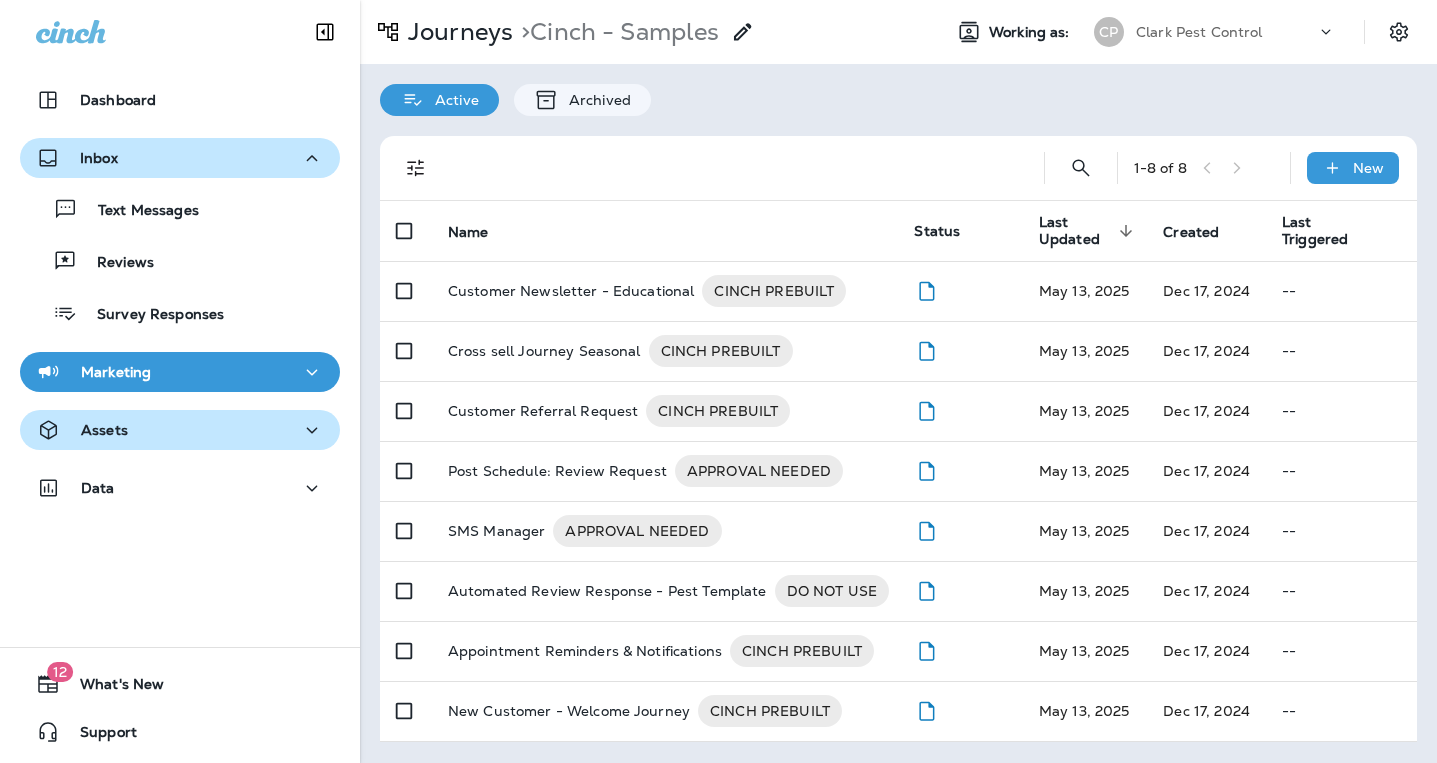 scroll, scrollTop: 0, scrollLeft: 0, axis: both 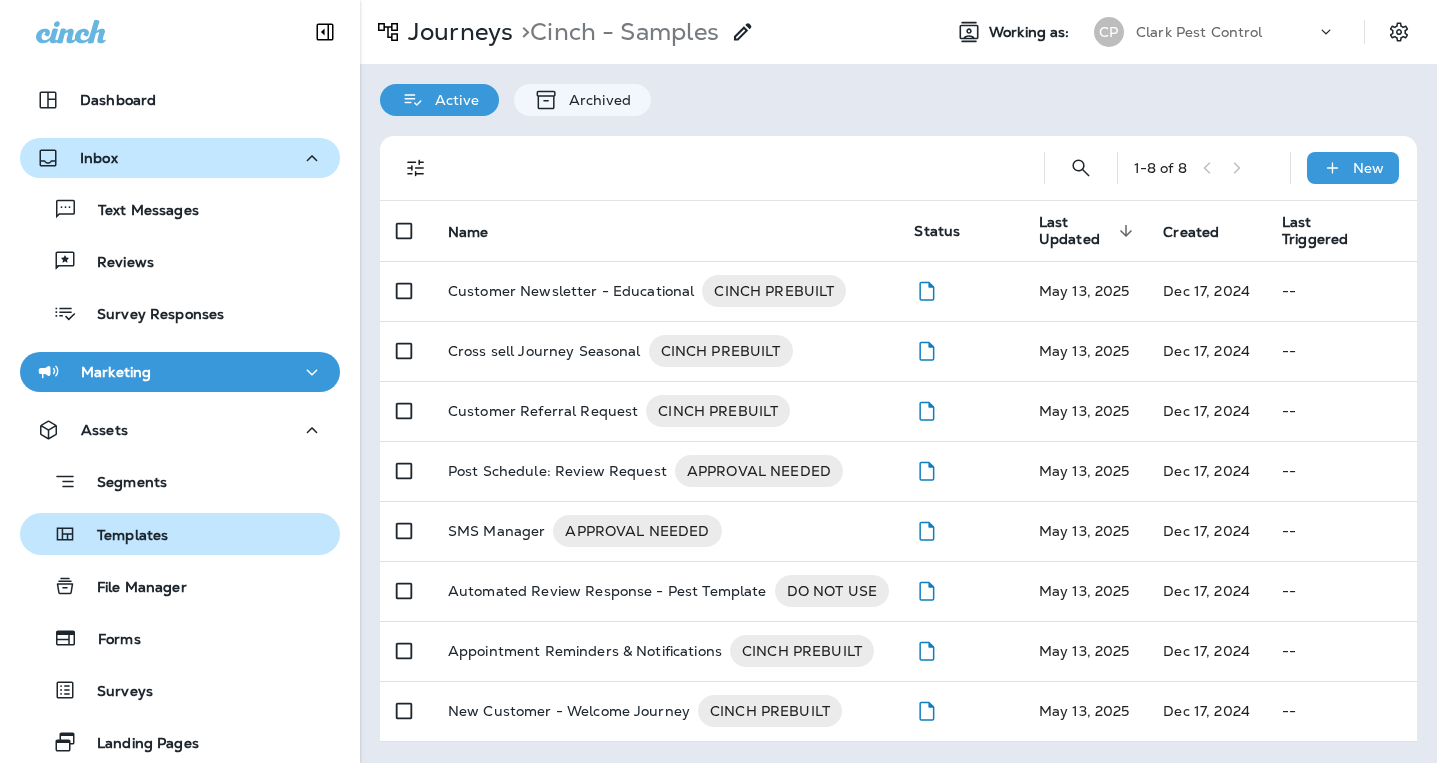 click on "Templates" at bounding box center [122, 536] 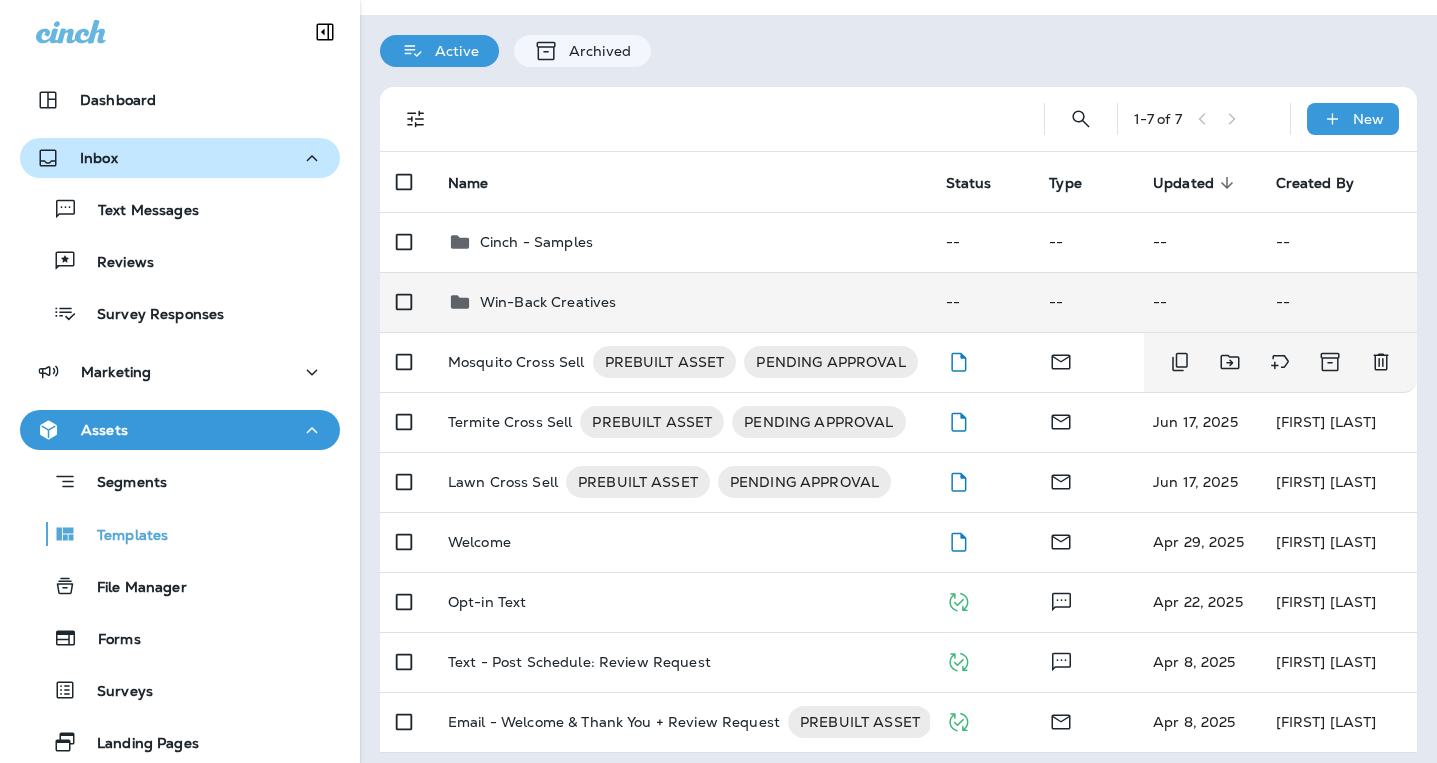 scroll, scrollTop: 59, scrollLeft: 0, axis: vertical 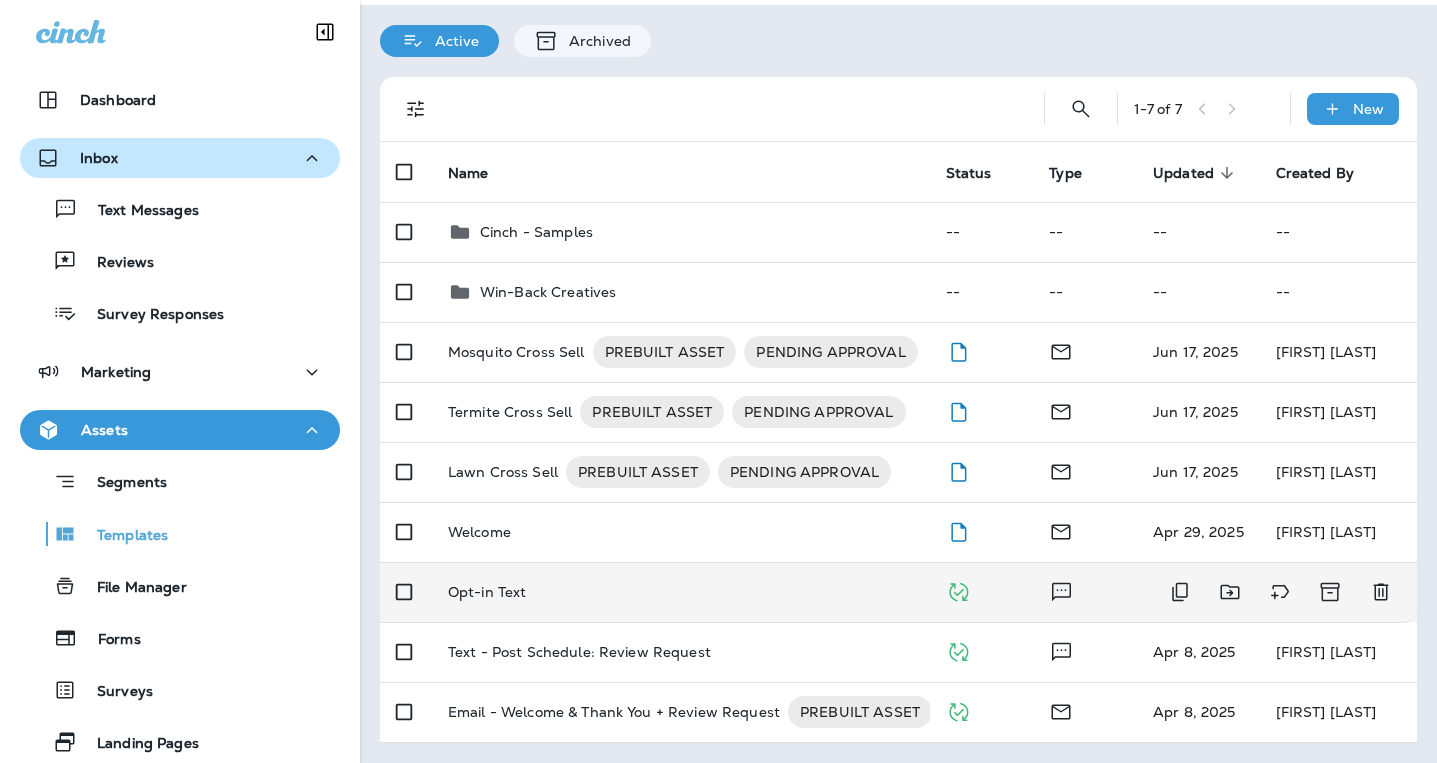 click on "Opt-in Text" at bounding box center [681, 592] 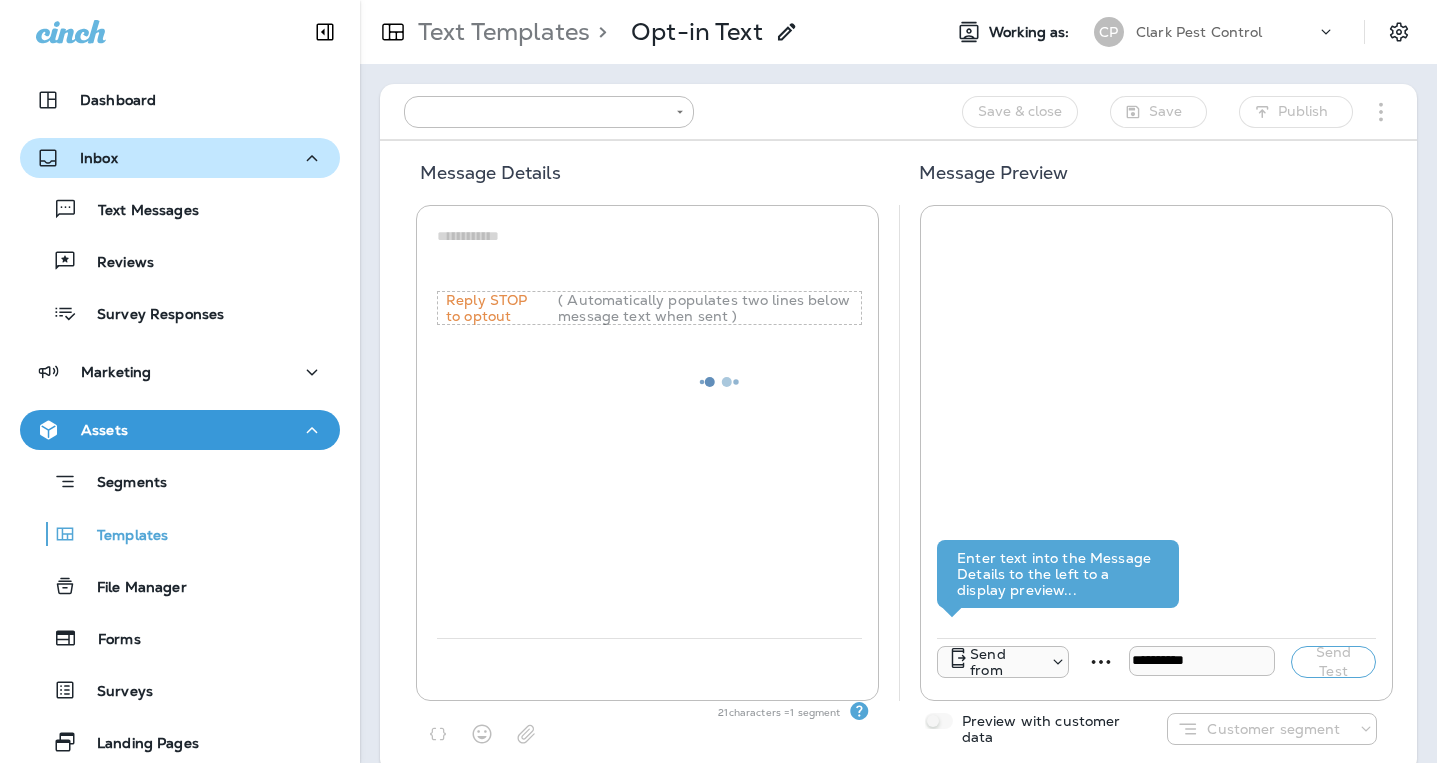 type on "**********" 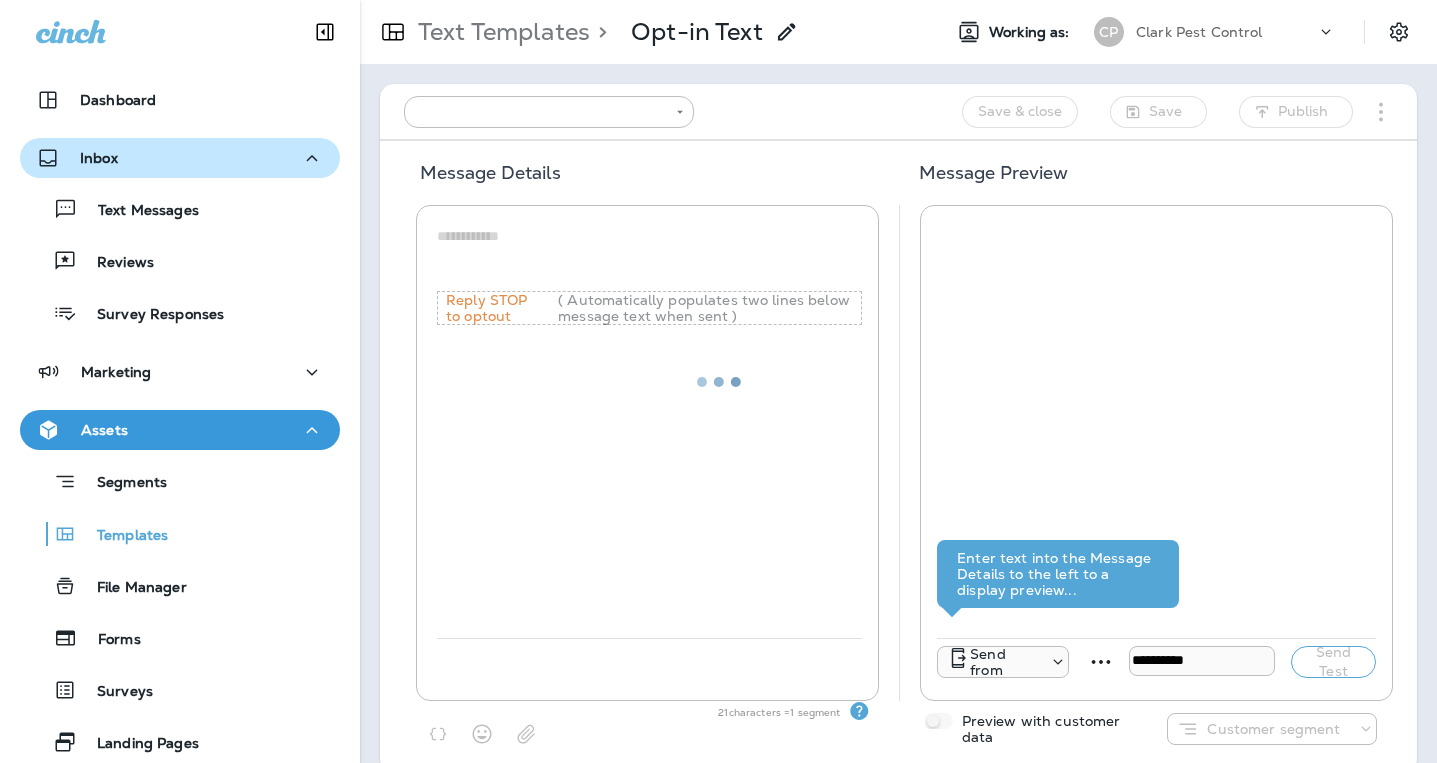 type on "**********" 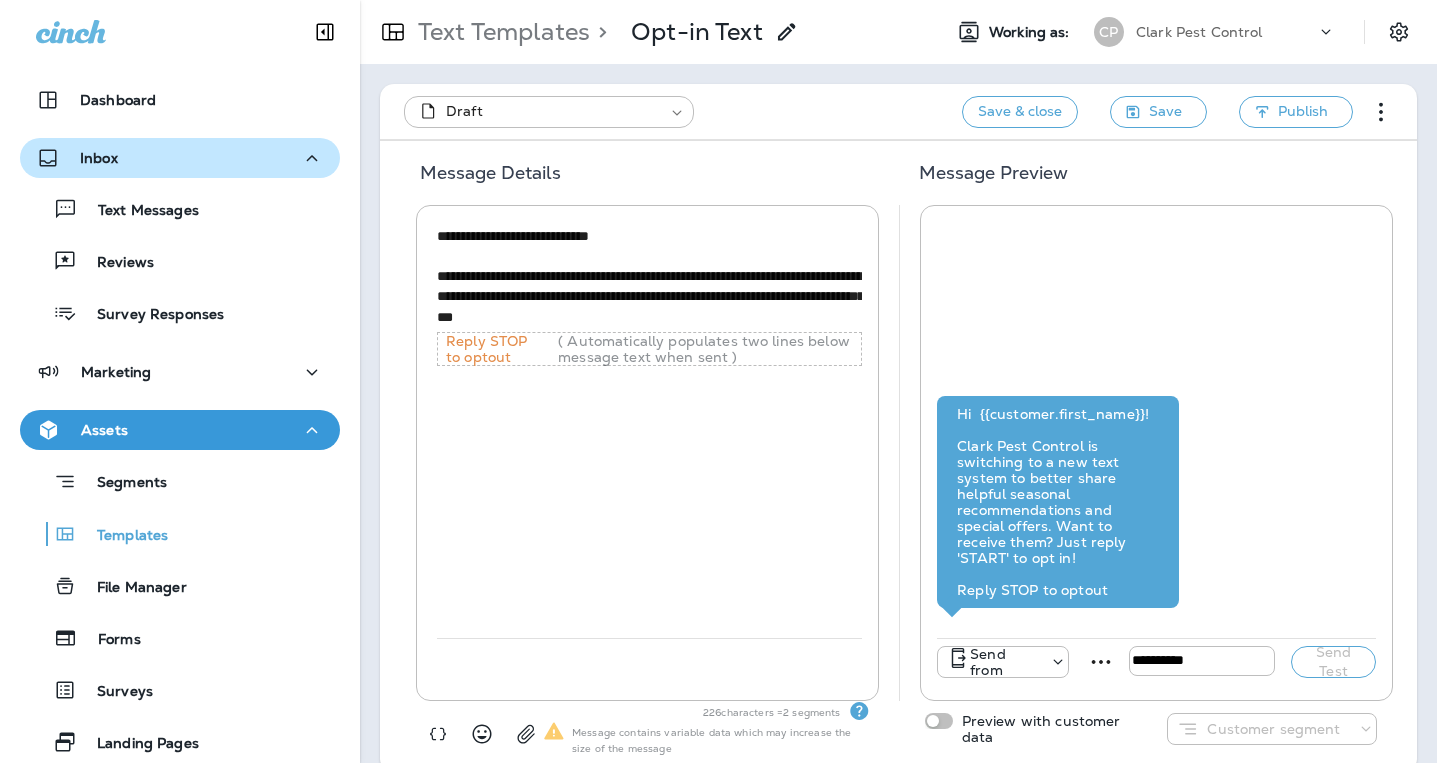 scroll, scrollTop: 30, scrollLeft: 0, axis: vertical 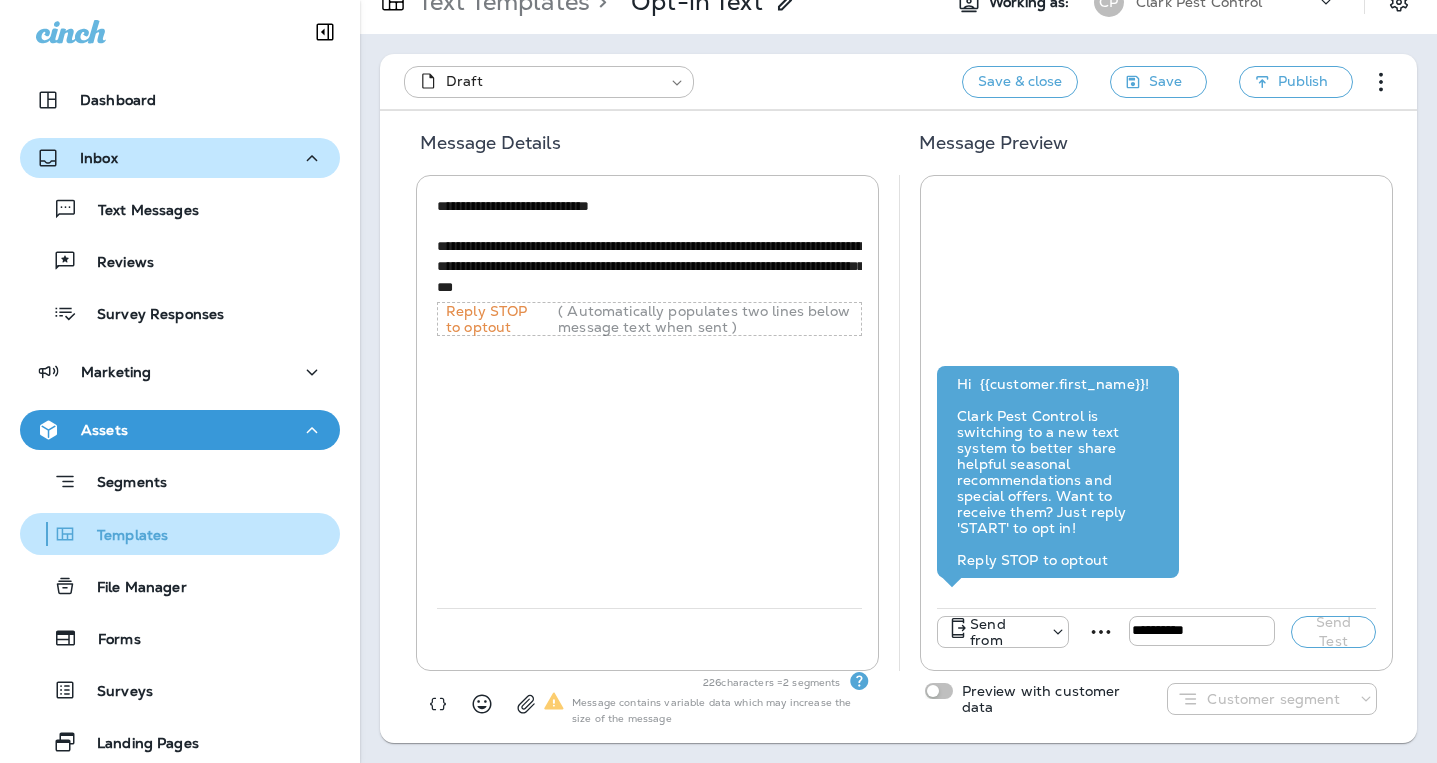 click on "Templates" at bounding box center (180, 534) 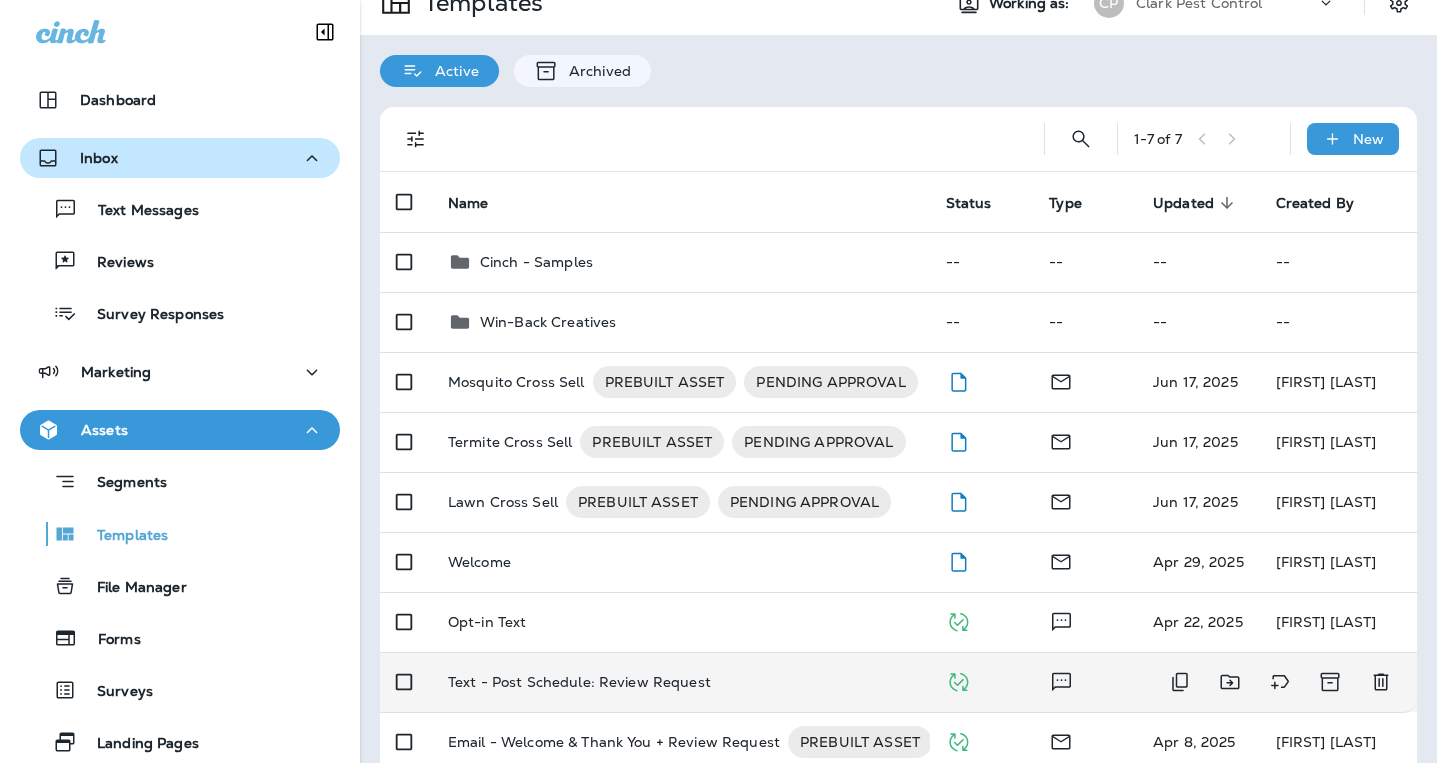 scroll, scrollTop: 0, scrollLeft: 0, axis: both 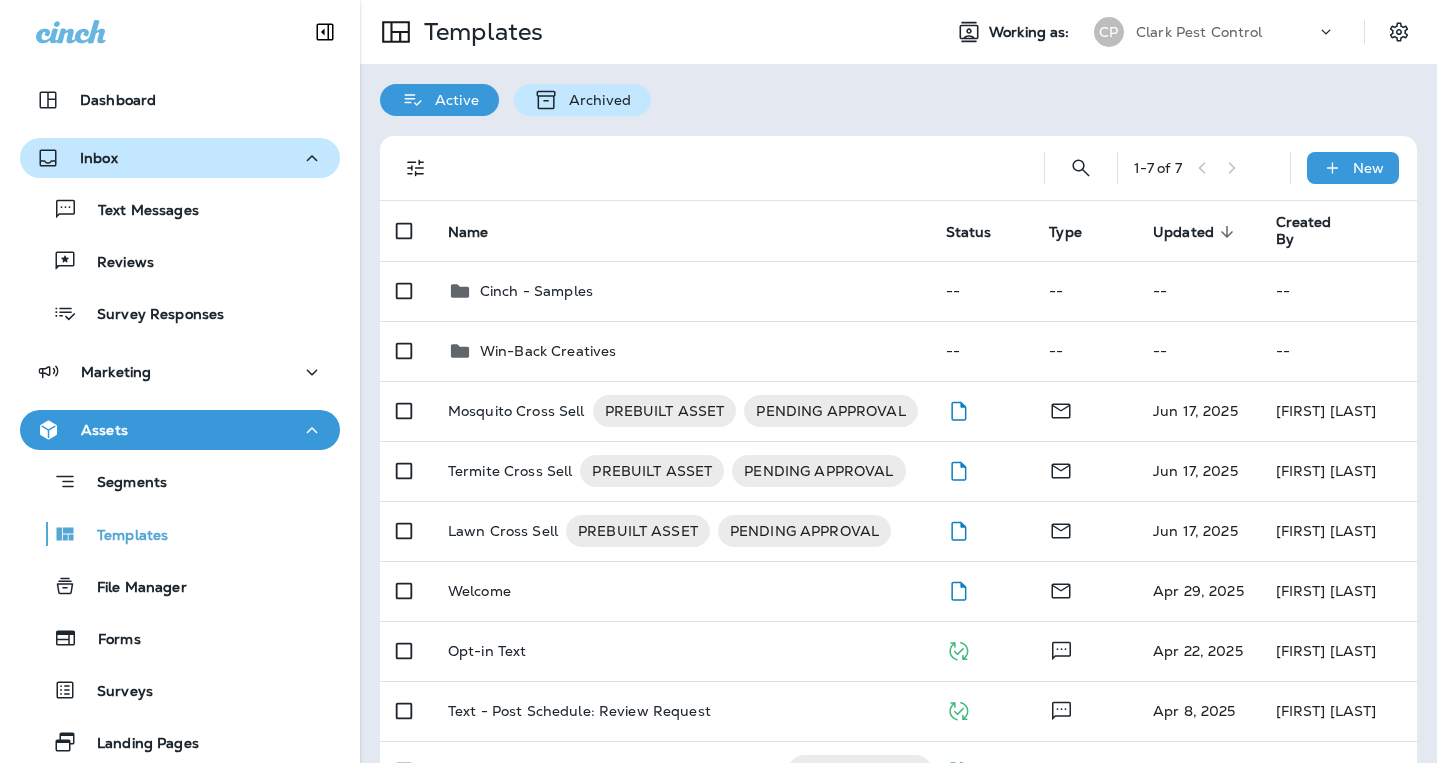 click on "Archived" at bounding box center [595, 100] 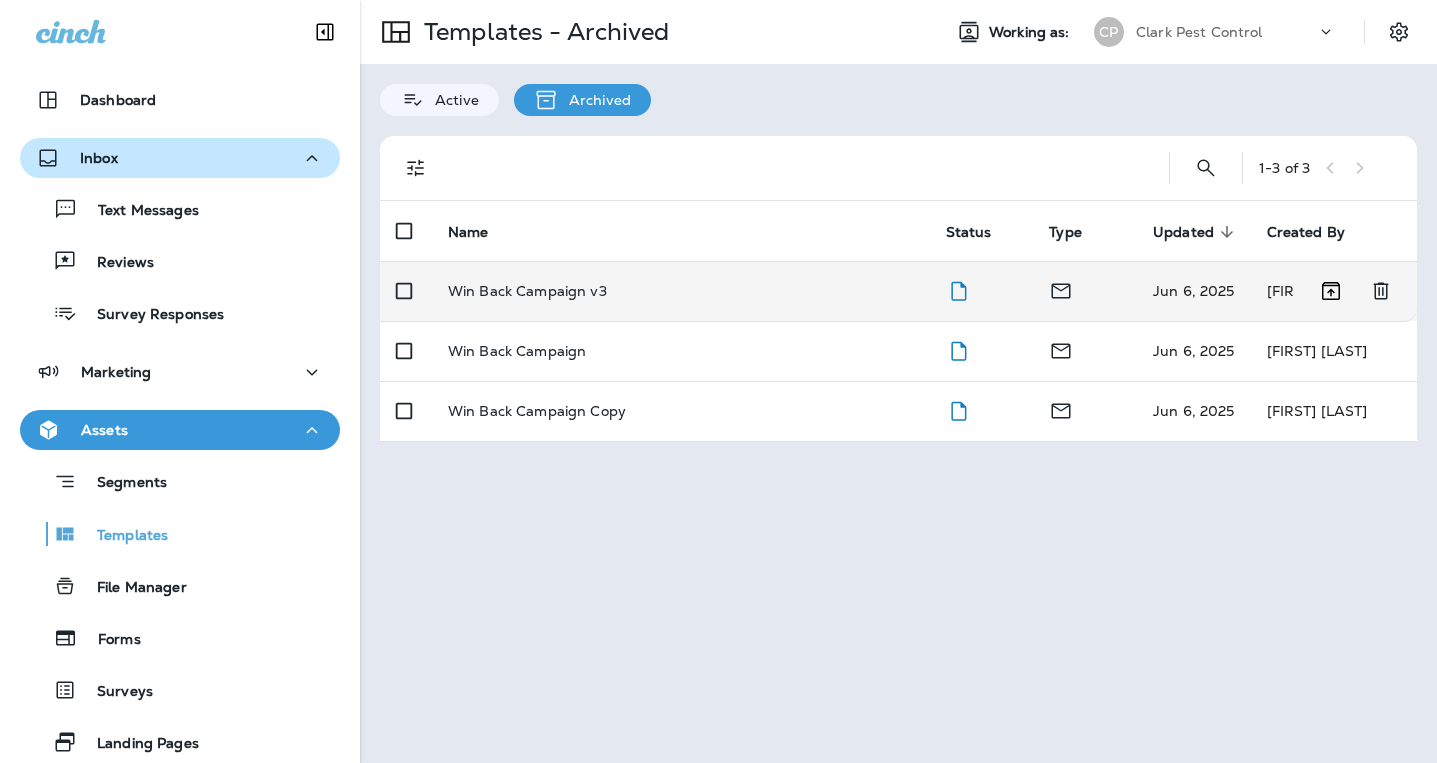 click on "Win Back Campaign v3" at bounding box center [527, 291] 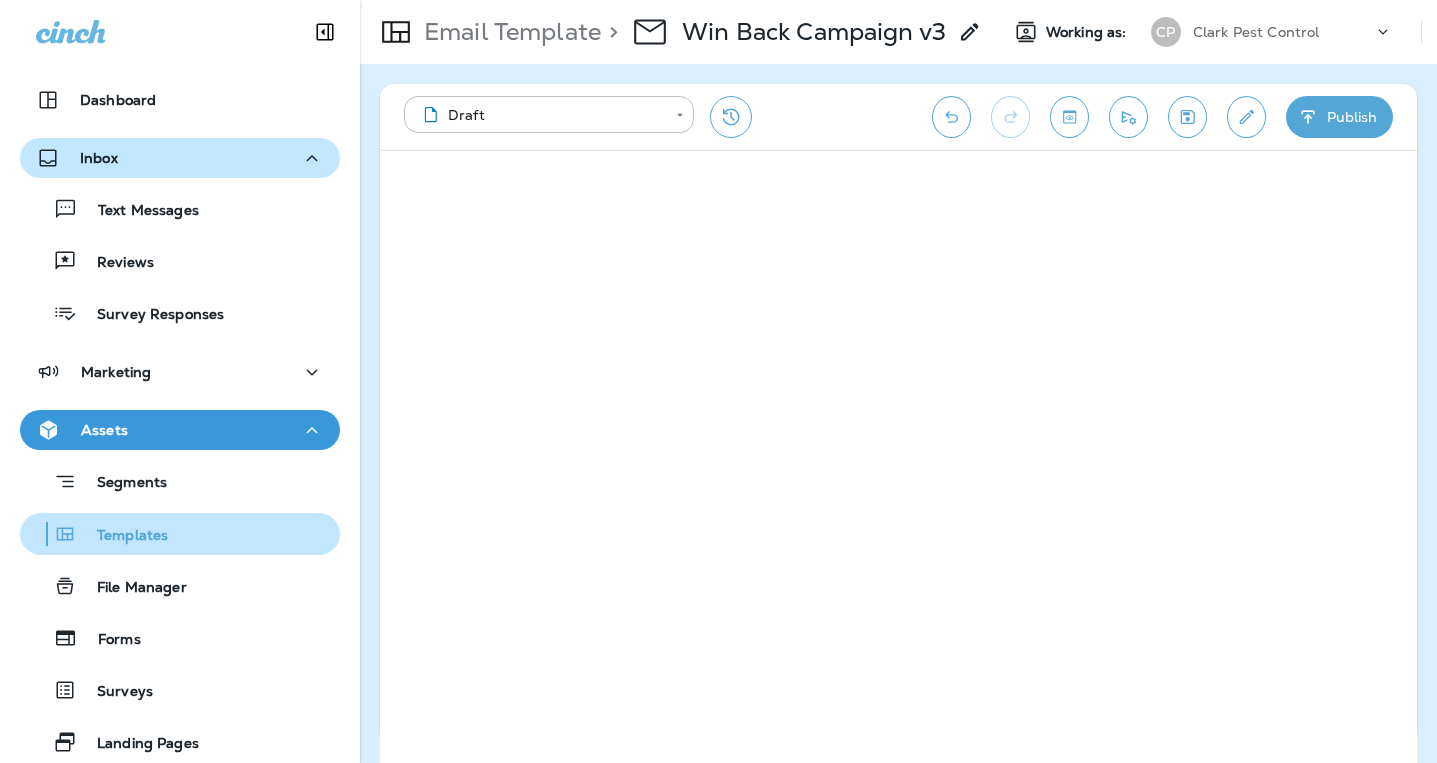 click on "Templates" at bounding box center (122, 536) 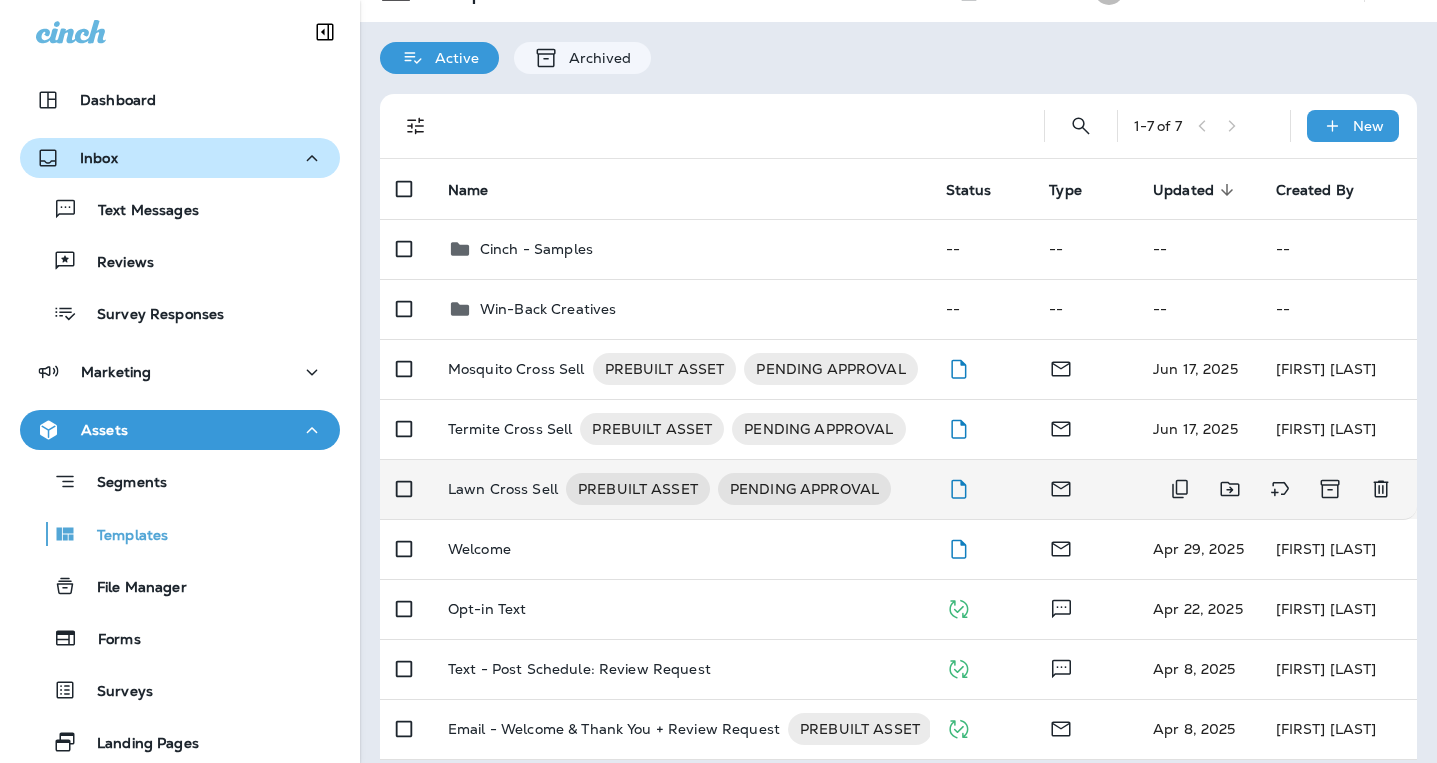 scroll, scrollTop: 59, scrollLeft: 0, axis: vertical 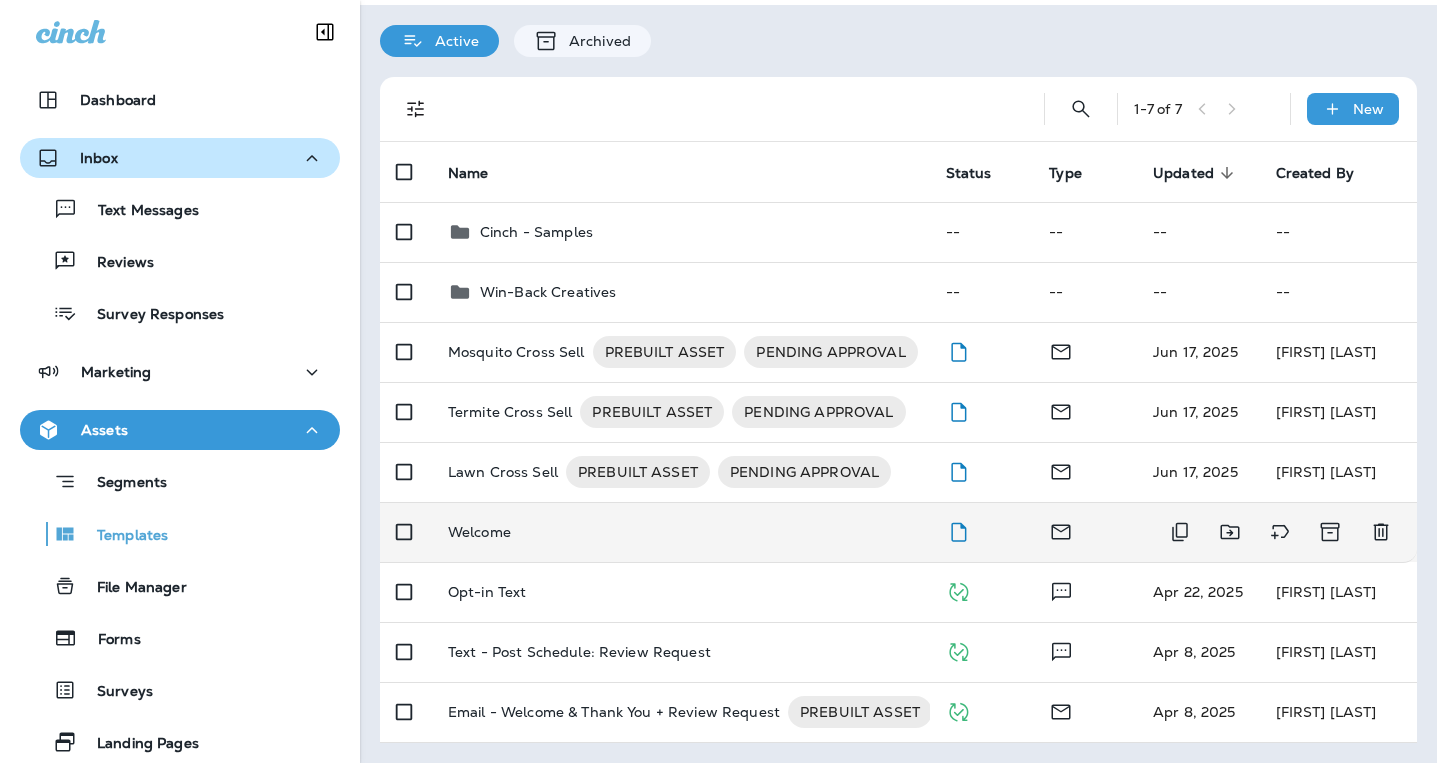click on "Welcome" at bounding box center [681, 532] 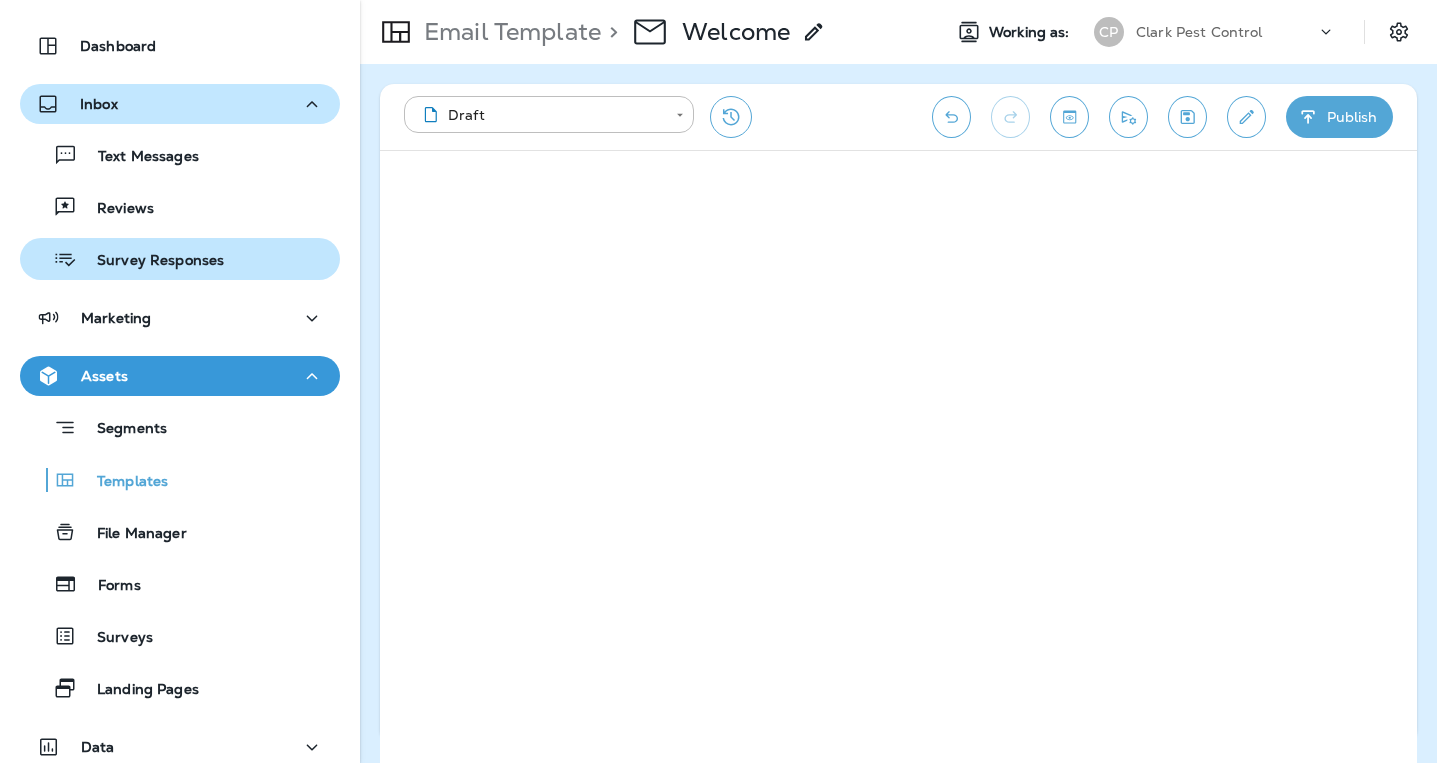 scroll, scrollTop: 58, scrollLeft: 0, axis: vertical 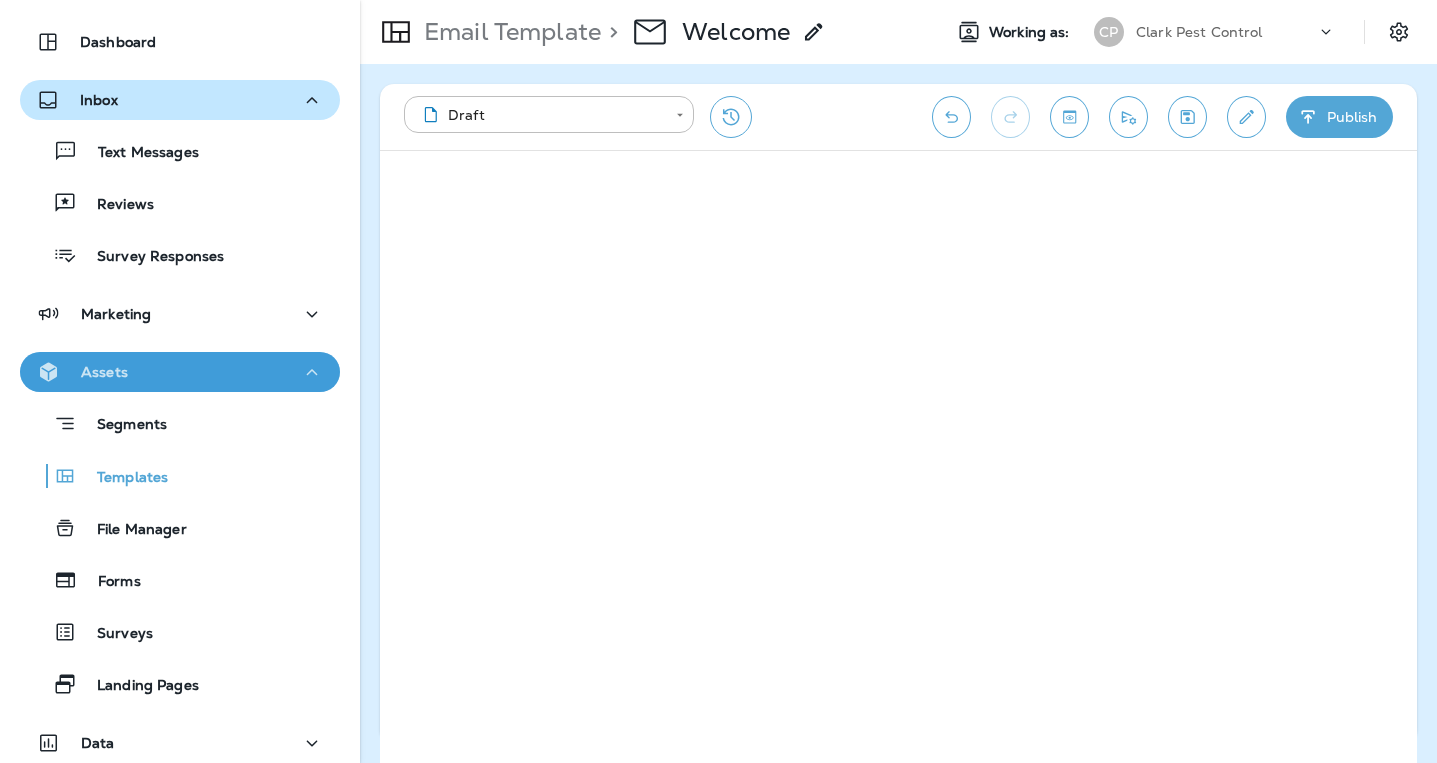 click 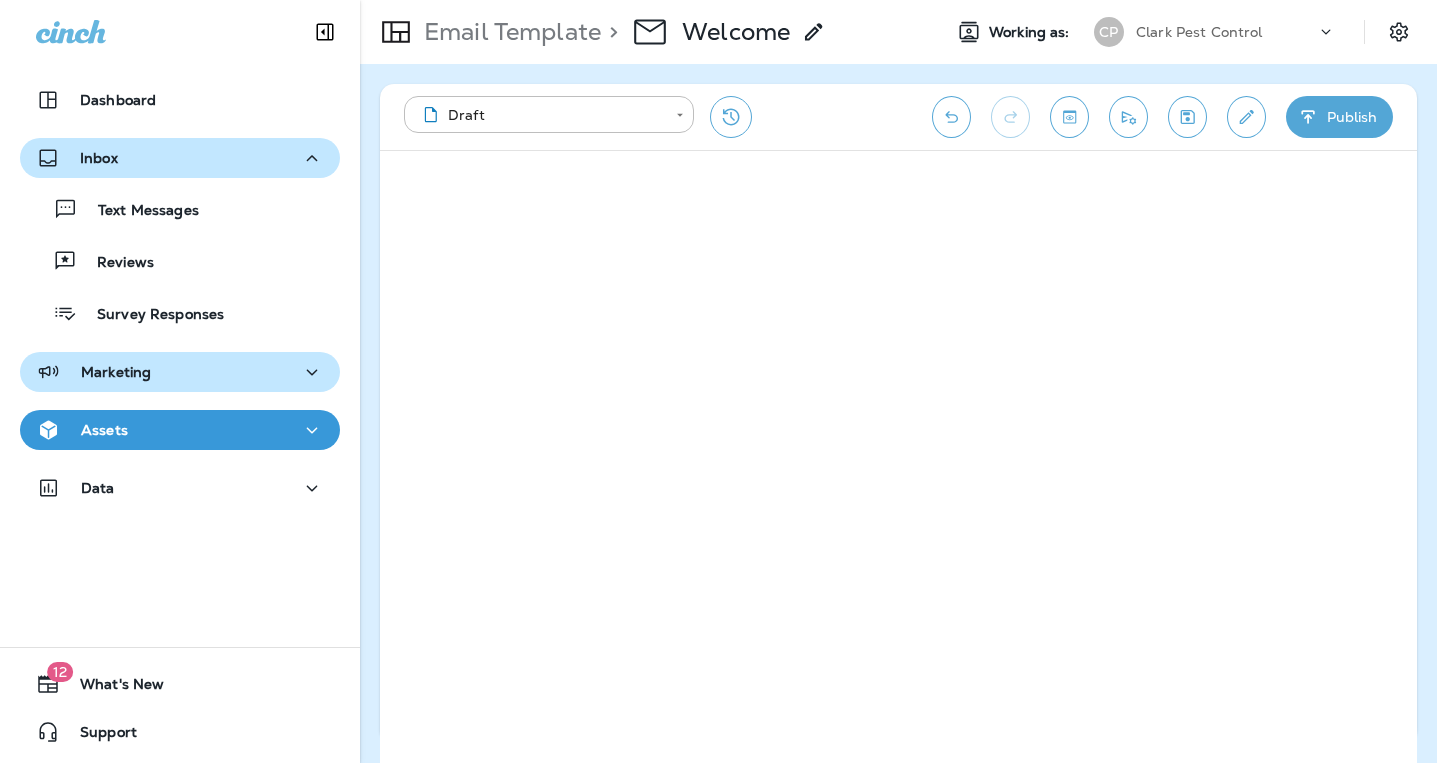 click 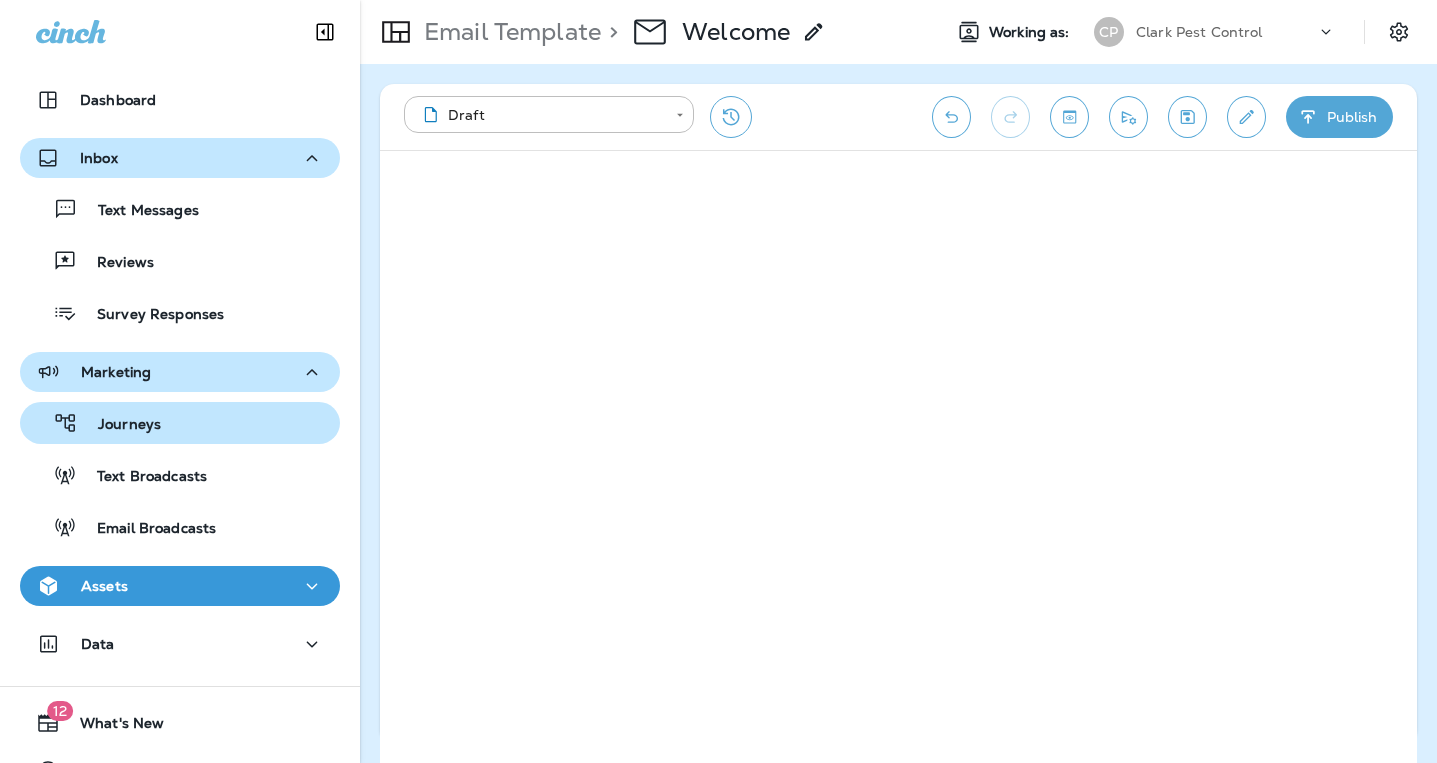 click on "Journeys" at bounding box center [119, 425] 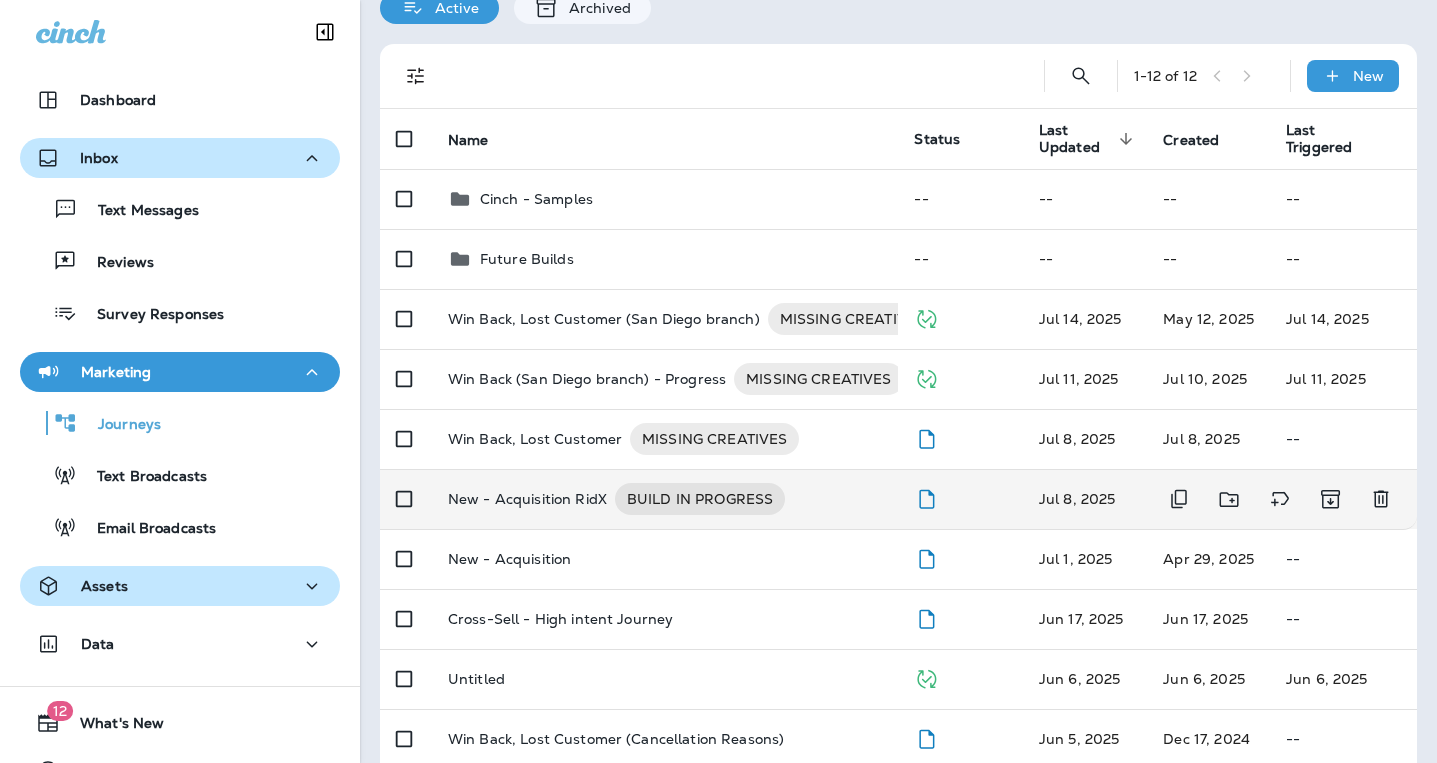 scroll, scrollTop: 106, scrollLeft: 0, axis: vertical 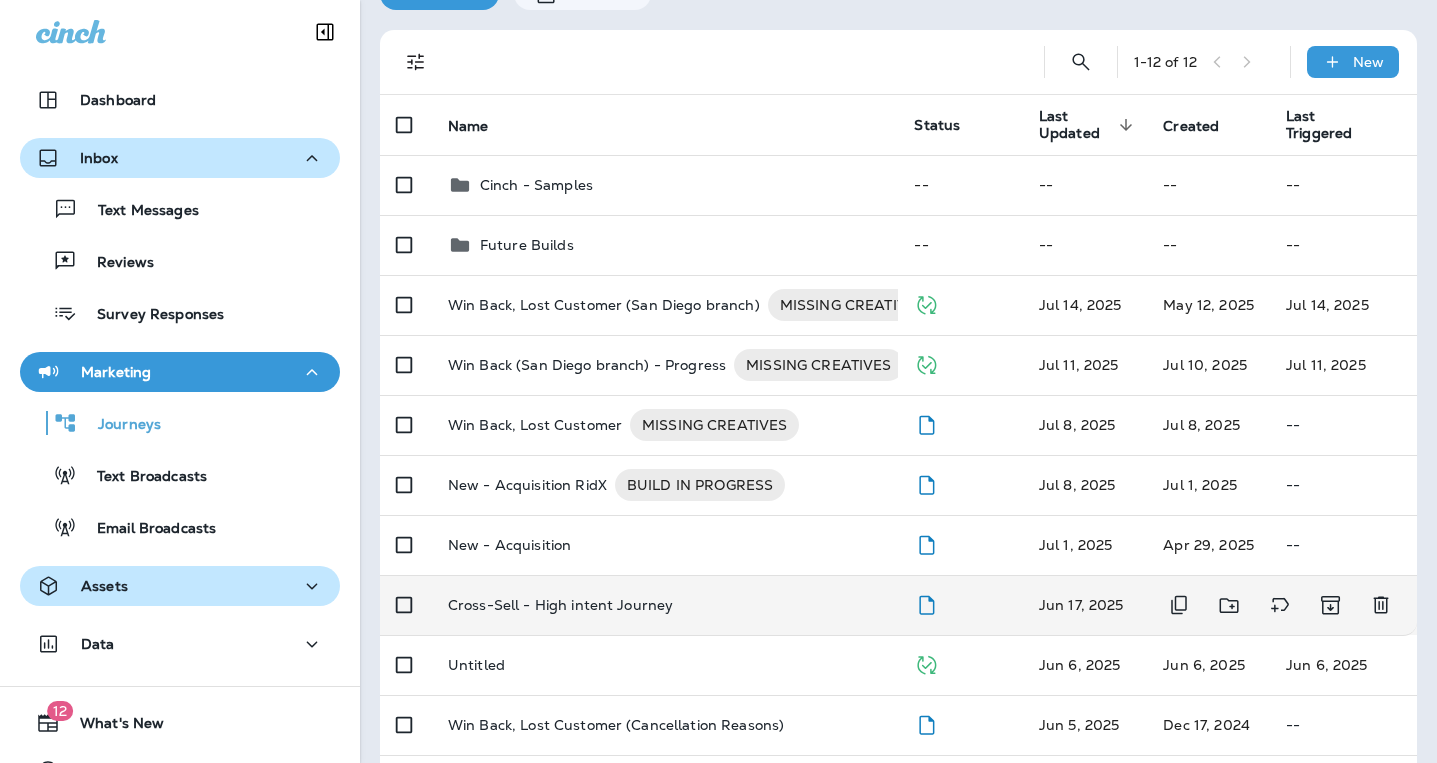 click on "Cross-Sell - High intent Journey" at bounding box center (560, 605) 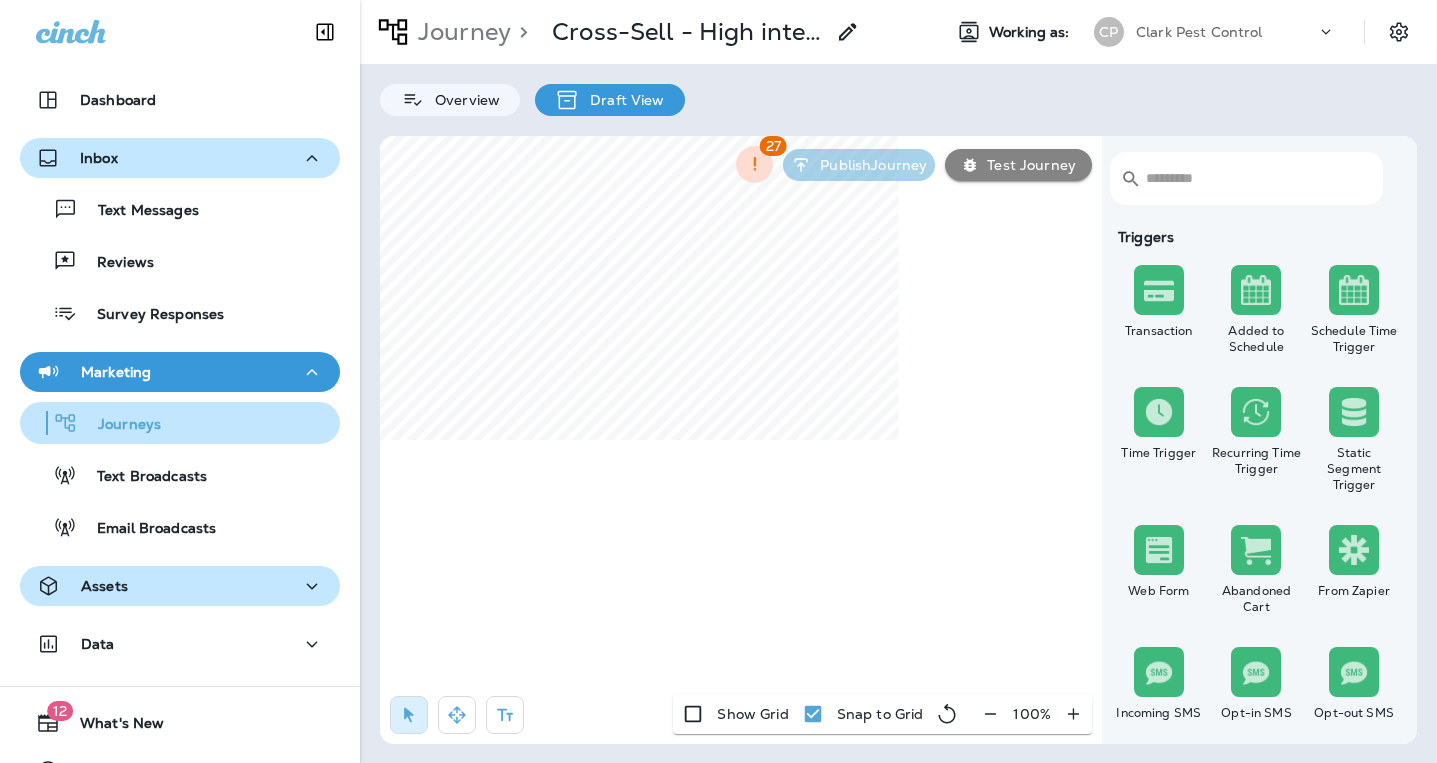 click on "Journeys" at bounding box center (119, 425) 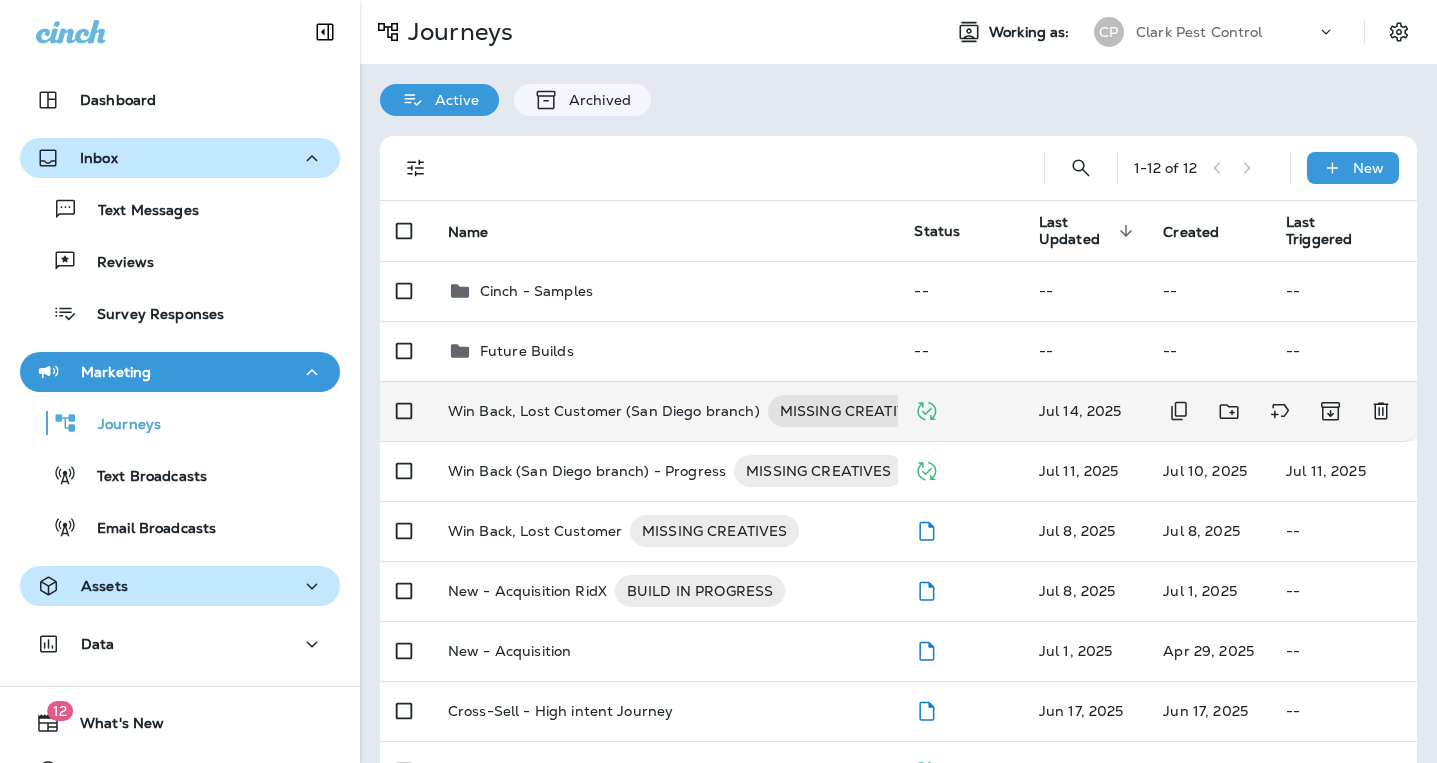 click on "Win Back, Lost Customer (San Diego branch)" at bounding box center [604, 411] 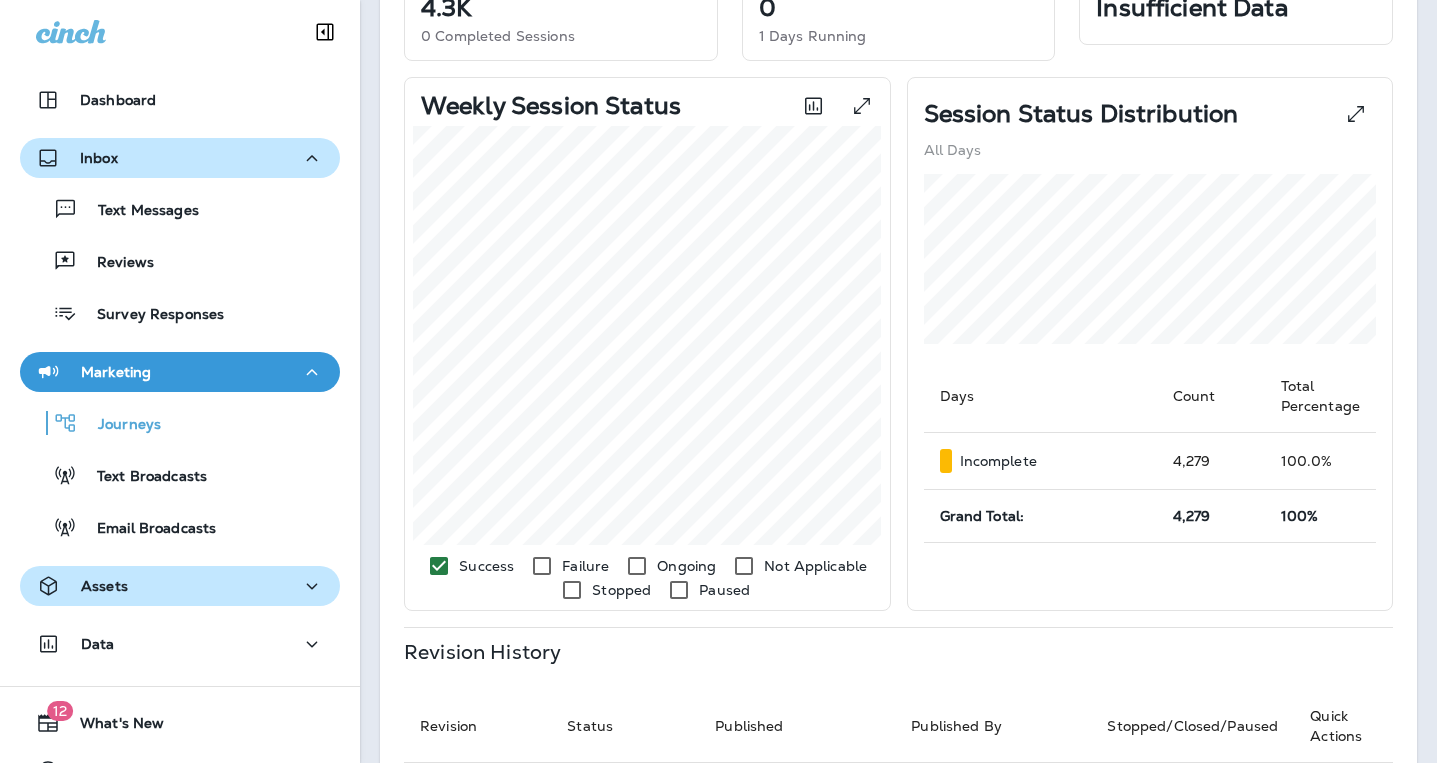 scroll, scrollTop: 666, scrollLeft: 0, axis: vertical 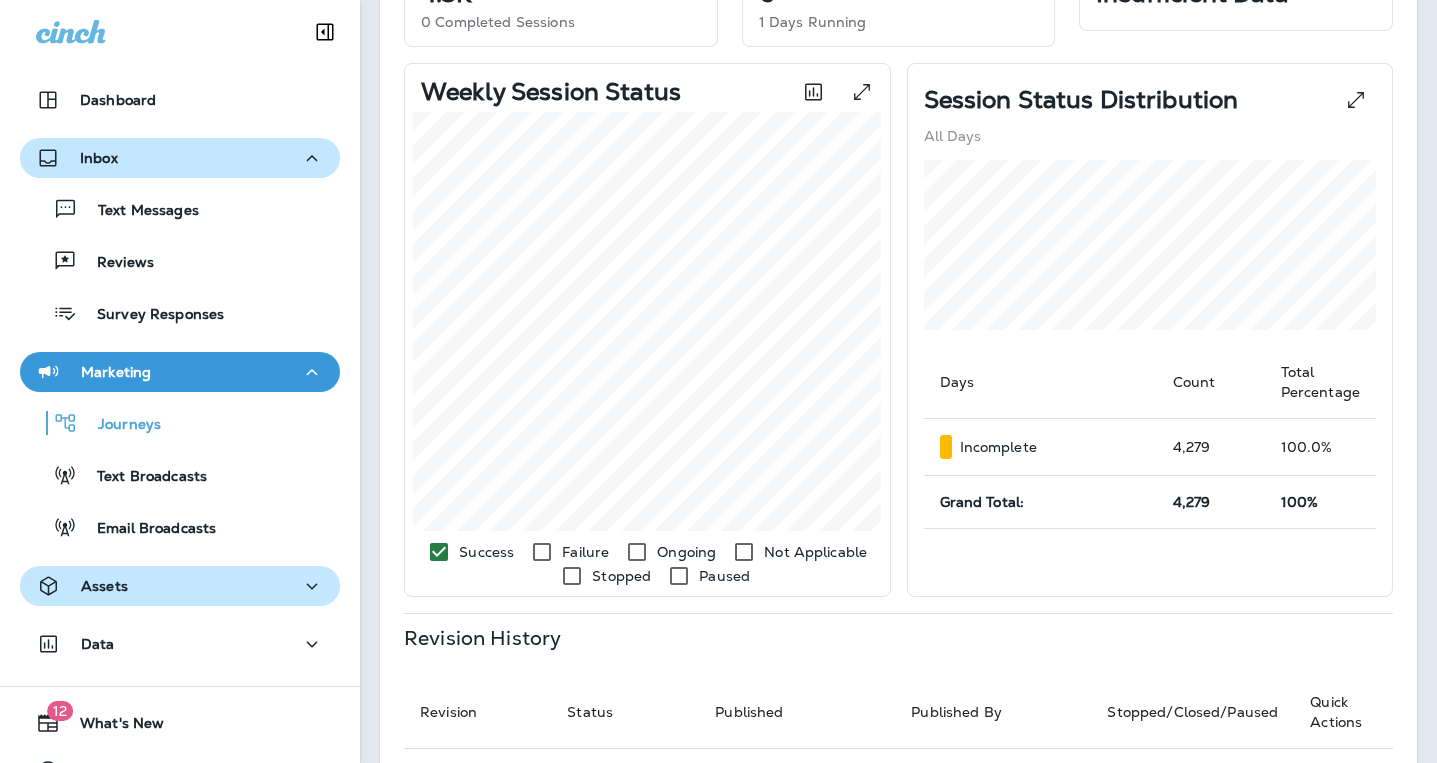 click 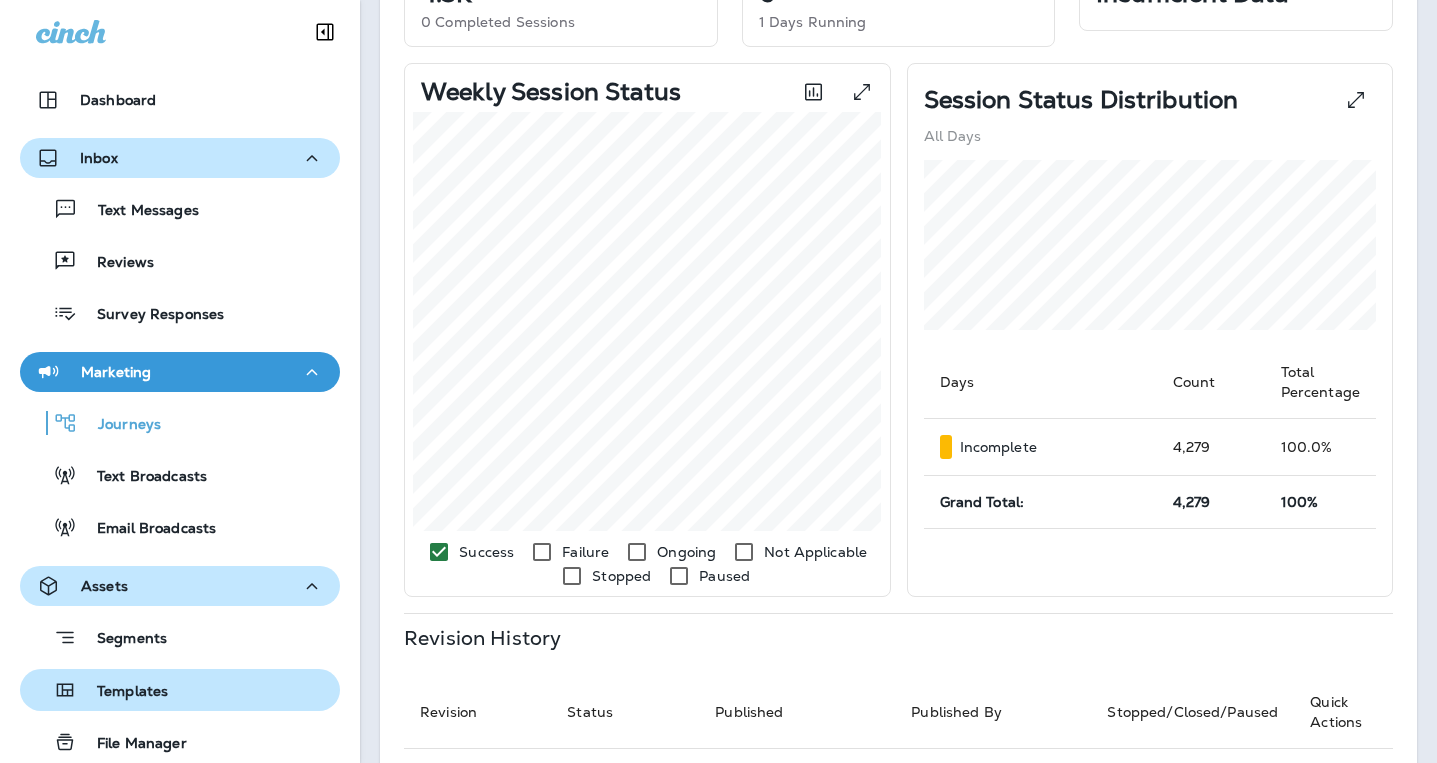 click on "Templates" at bounding box center [122, 692] 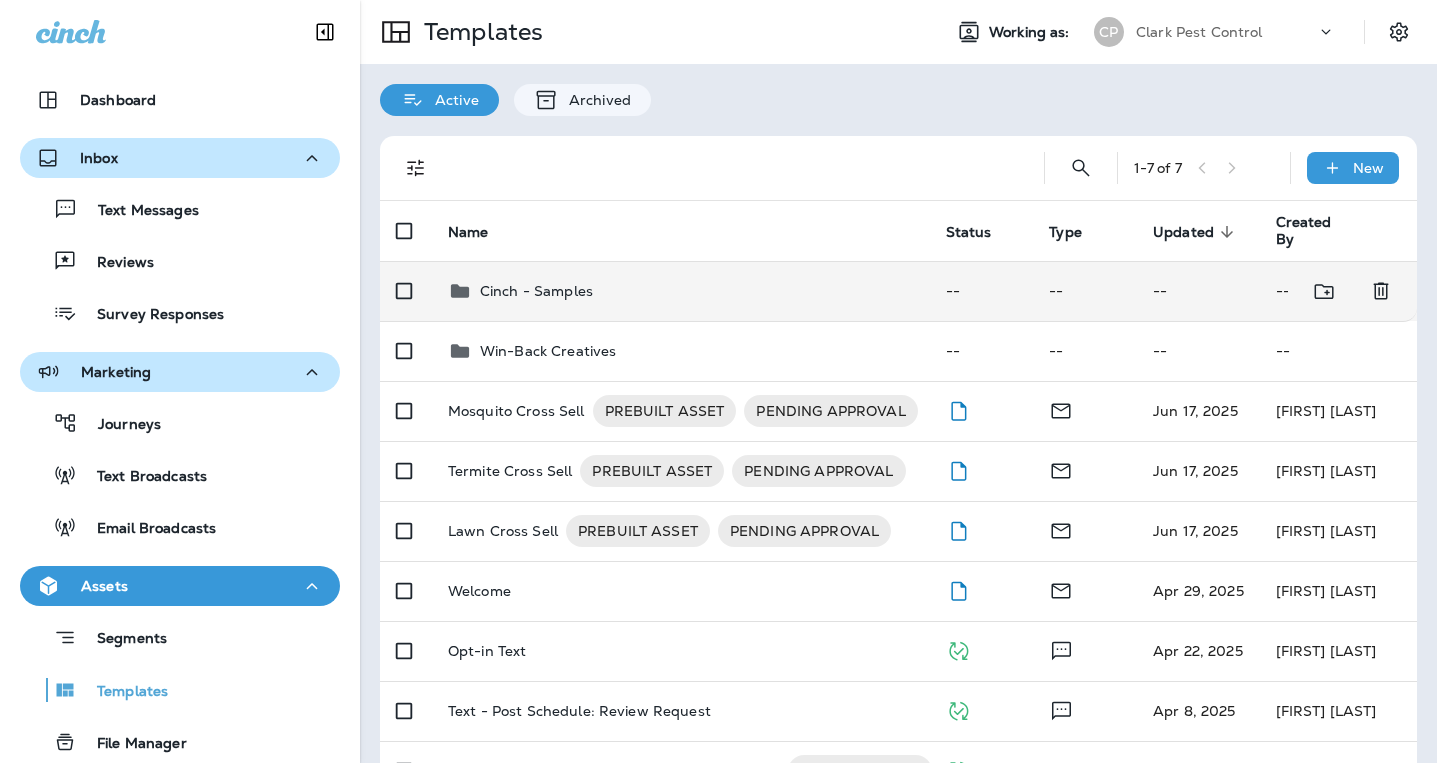 click on "Cinch - Samples" at bounding box center [536, 291] 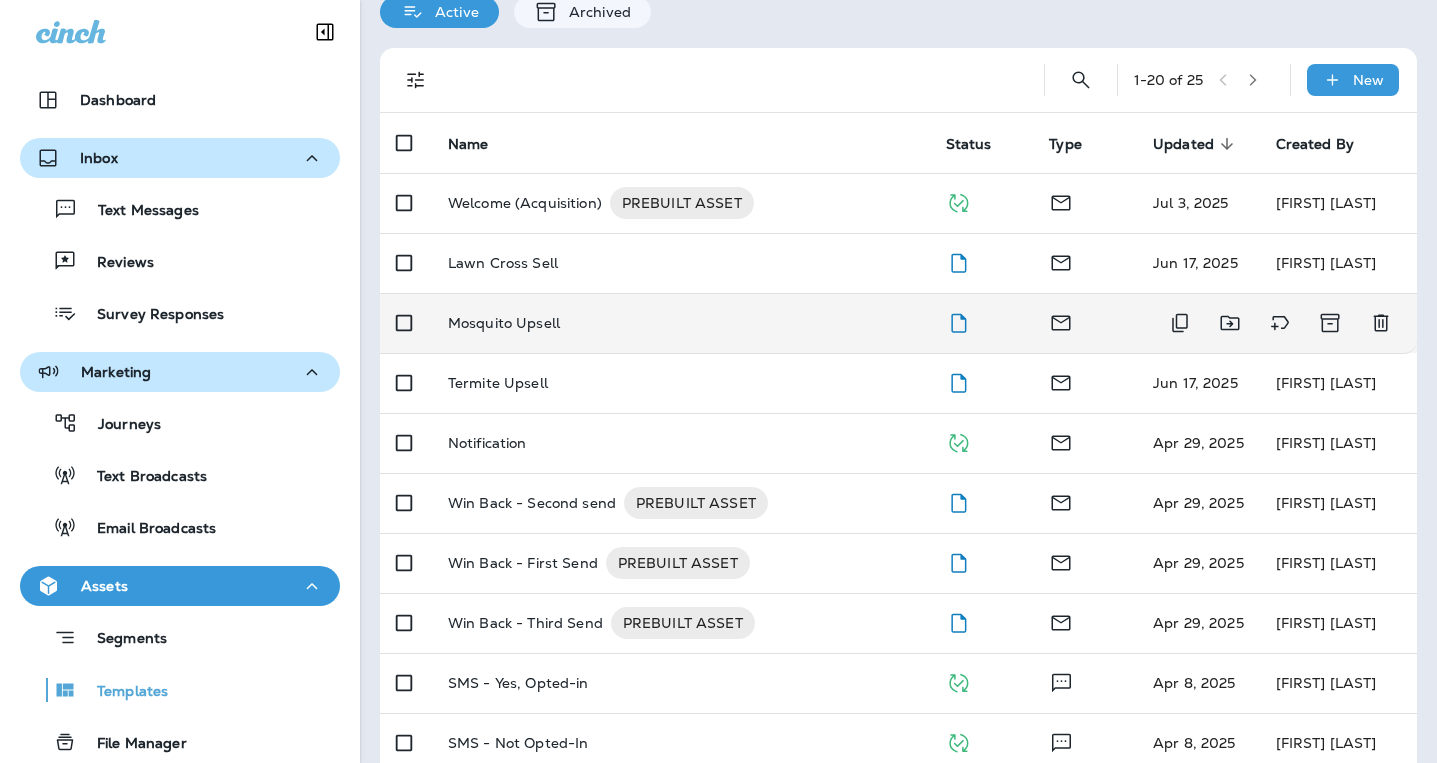 scroll, scrollTop: 121, scrollLeft: 0, axis: vertical 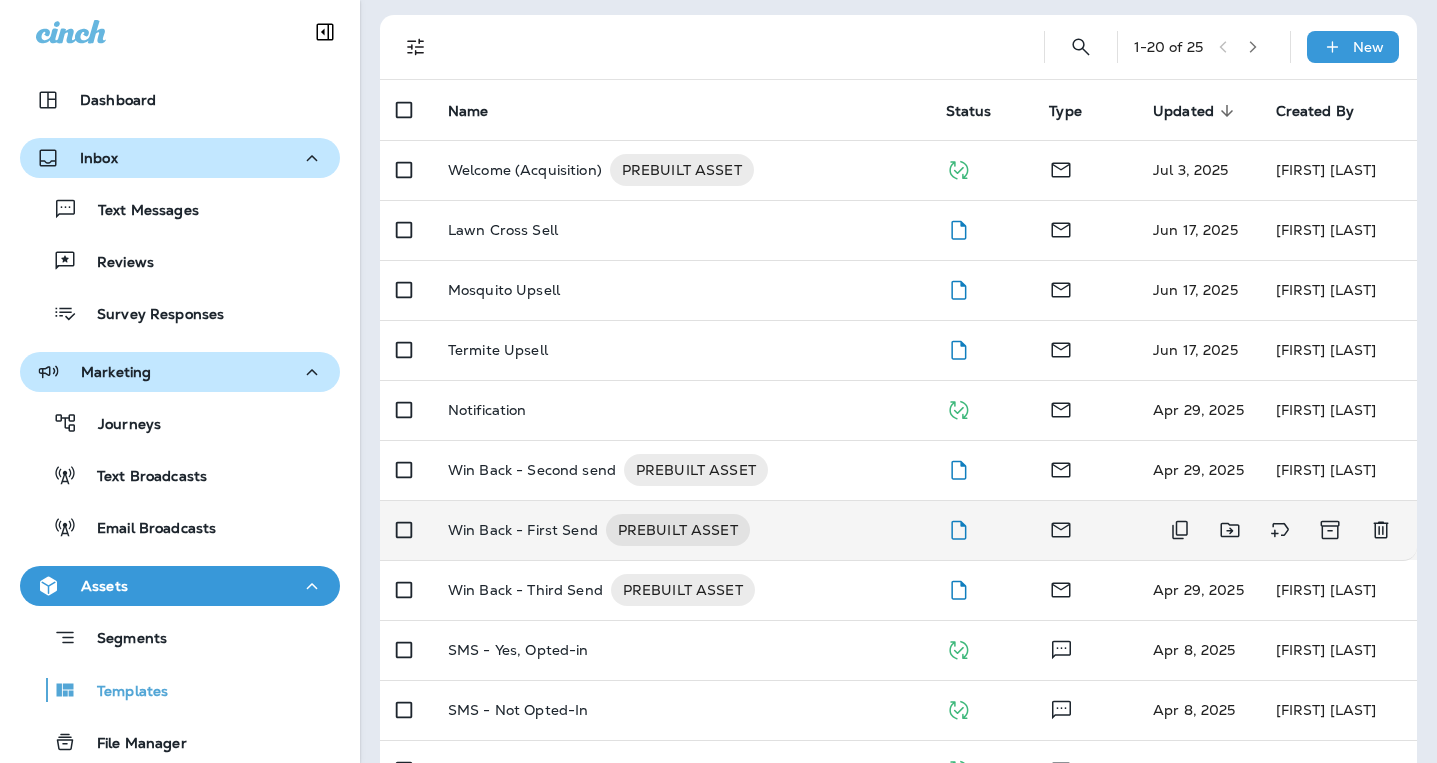 click on "Win Back - First Send" at bounding box center [523, 530] 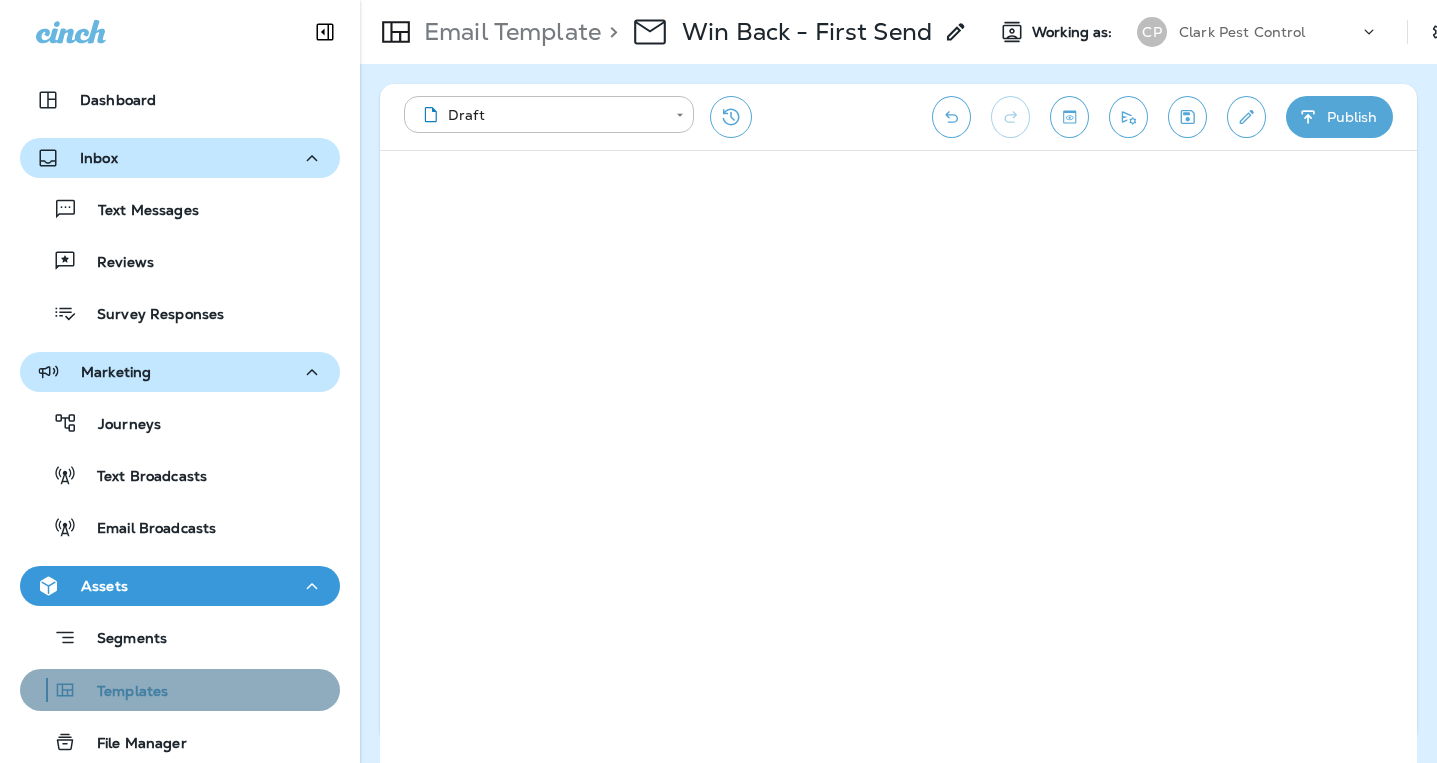 click on "Templates" at bounding box center [122, 692] 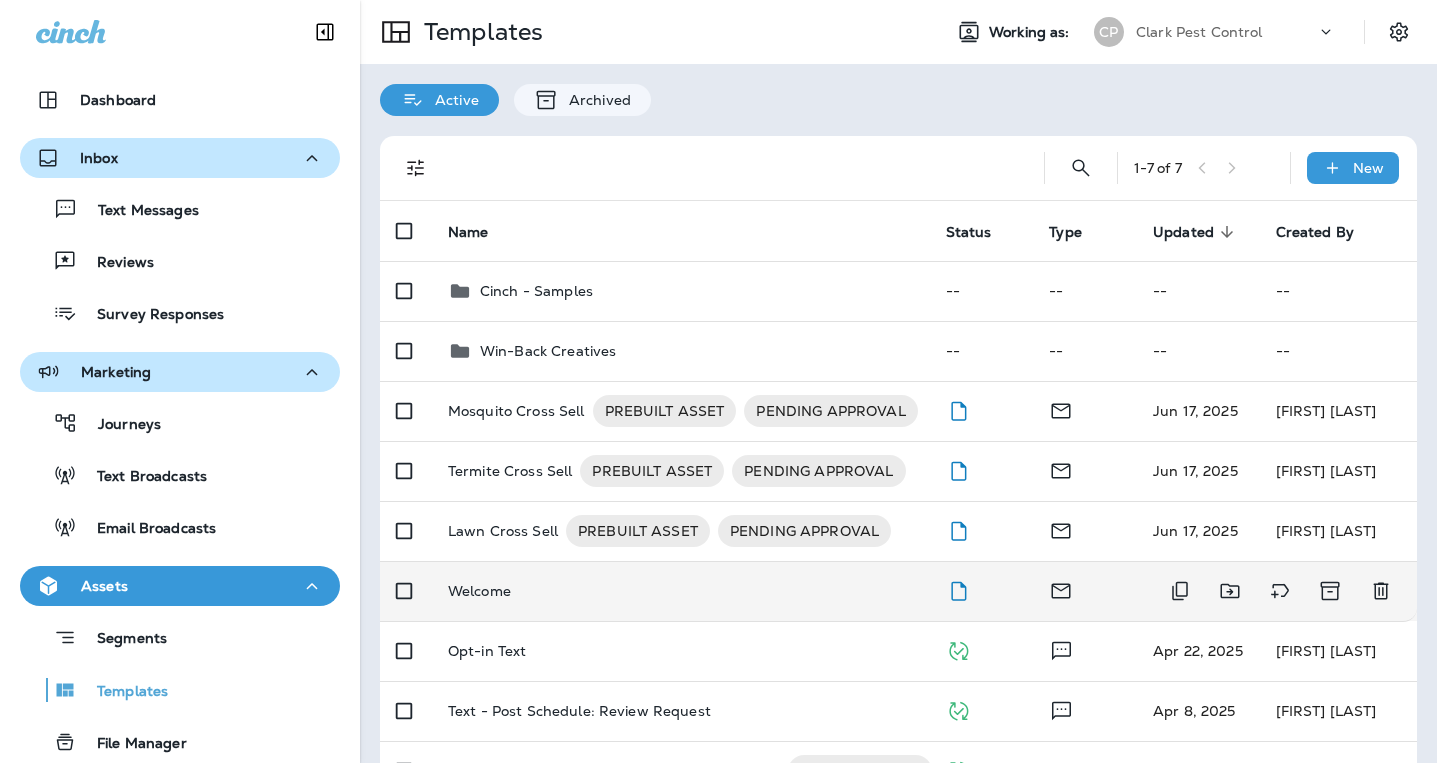 click on "Welcome" at bounding box center [479, 591] 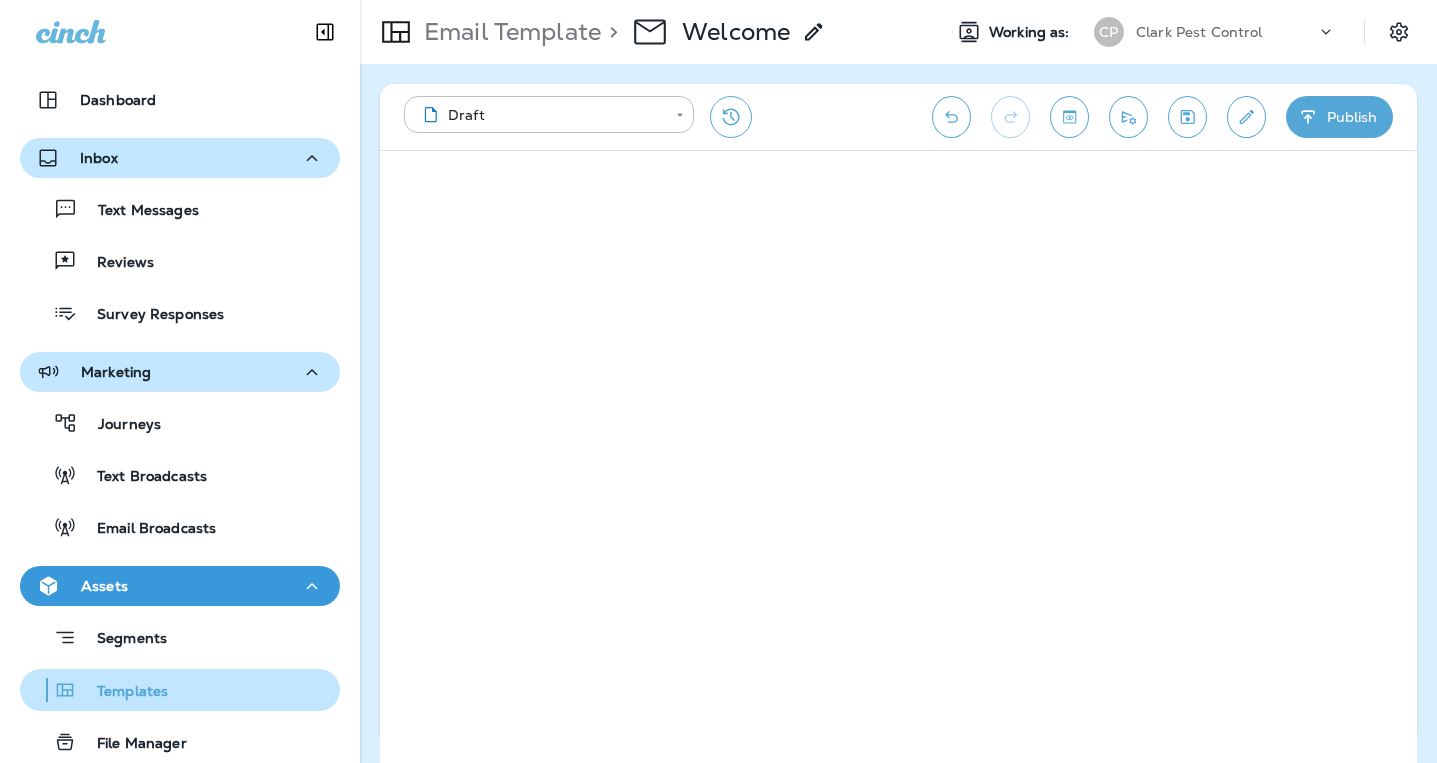 click on "Templates" at bounding box center [122, 692] 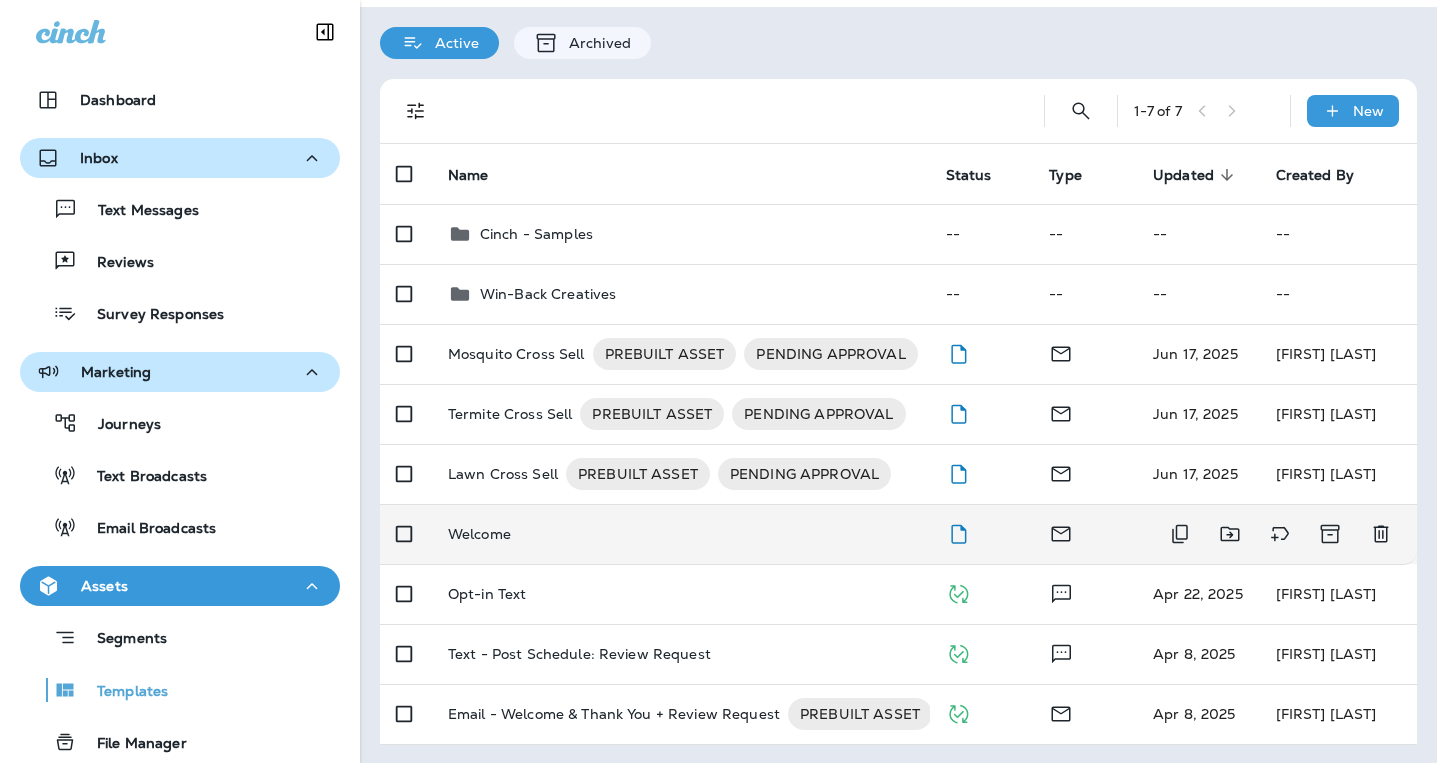 scroll, scrollTop: 59, scrollLeft: 0, axis: vertical 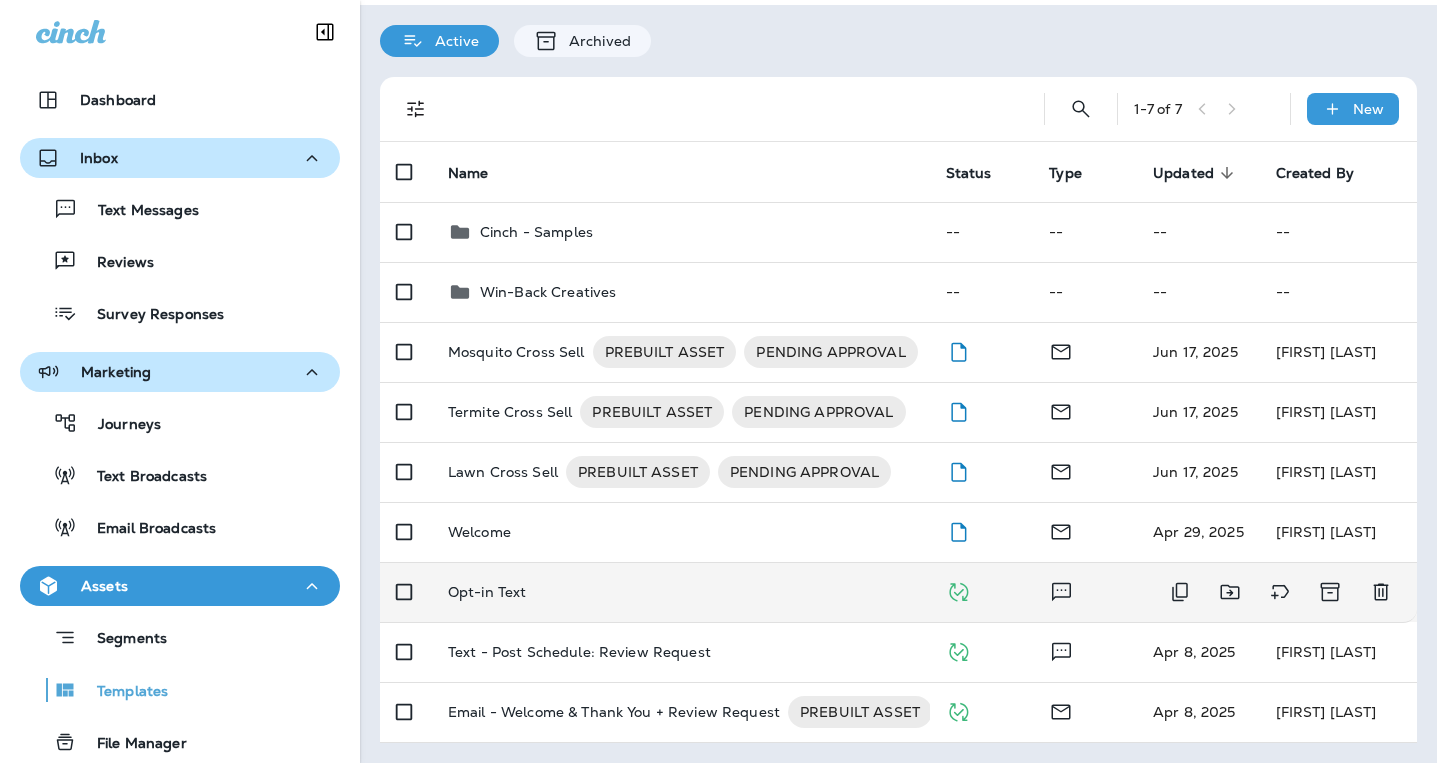 click on "Opt-in Text" at bounding box center [681, 592] 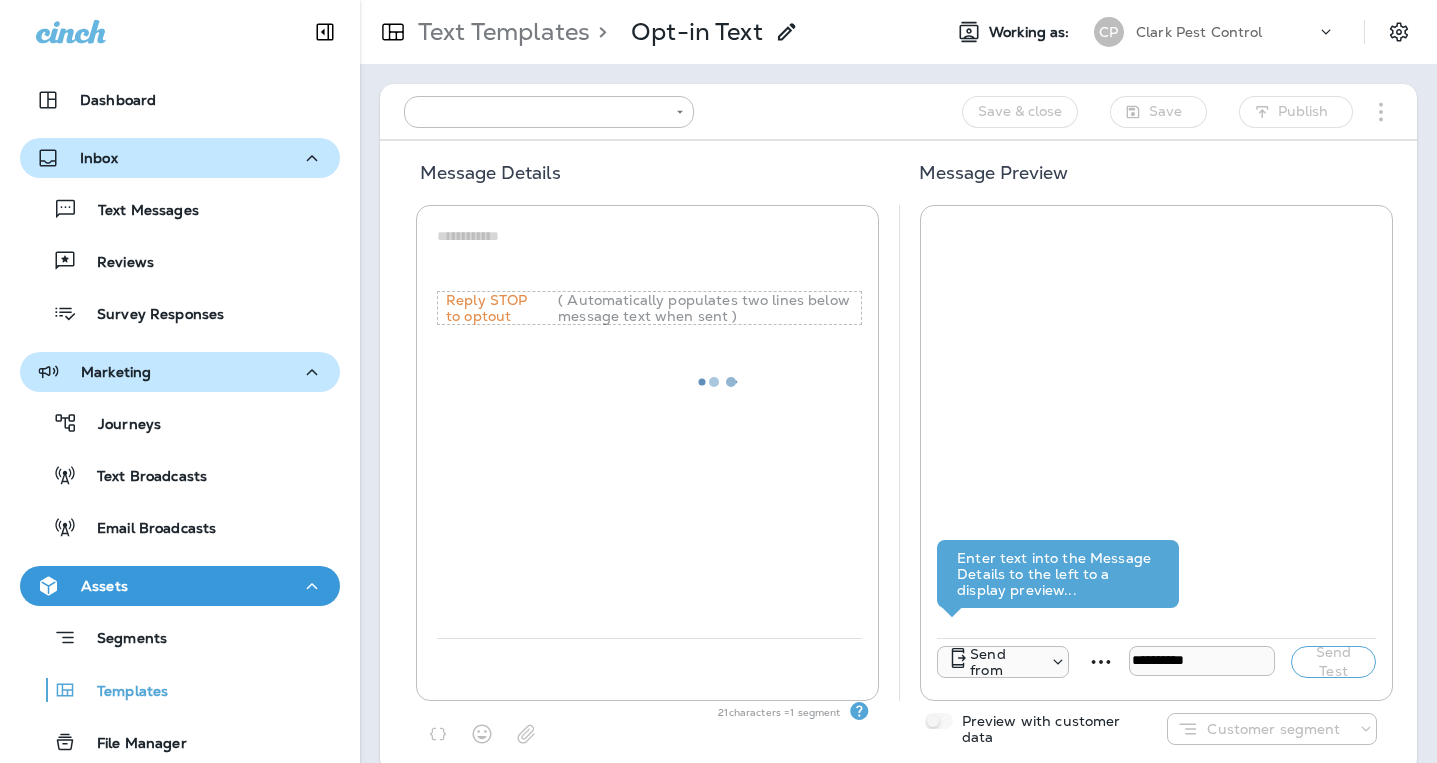 type on "**********" 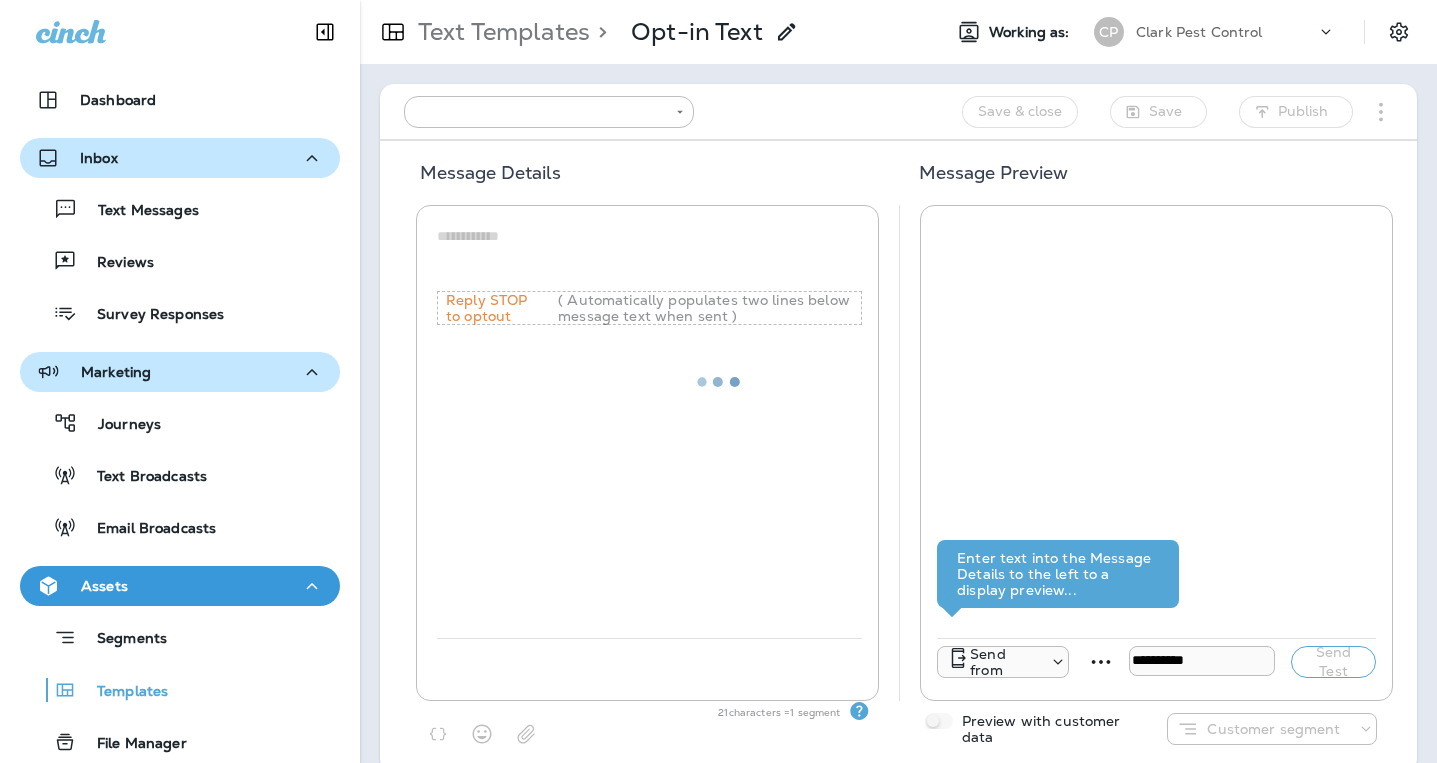 type on "**********" 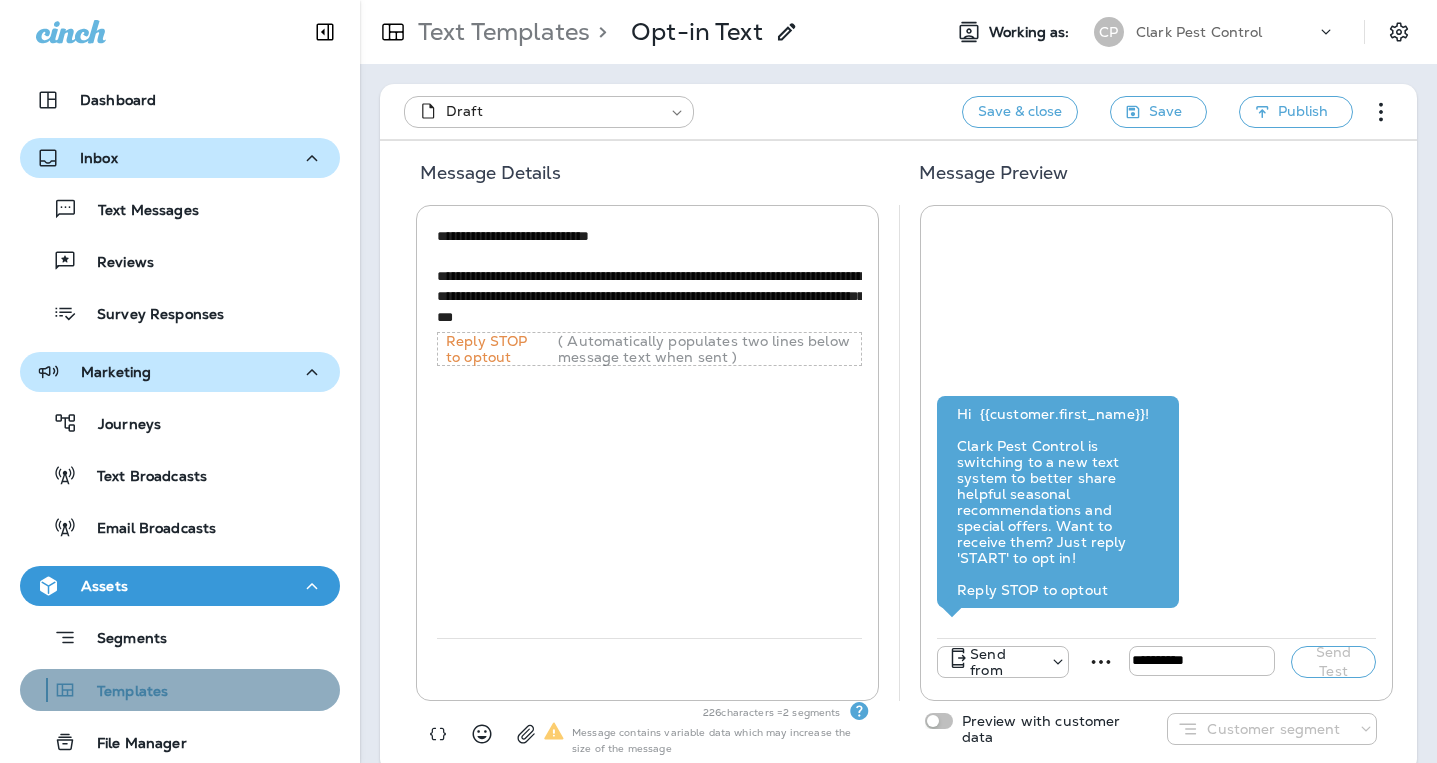 click on "Templates" at bounding box center (122, 692) 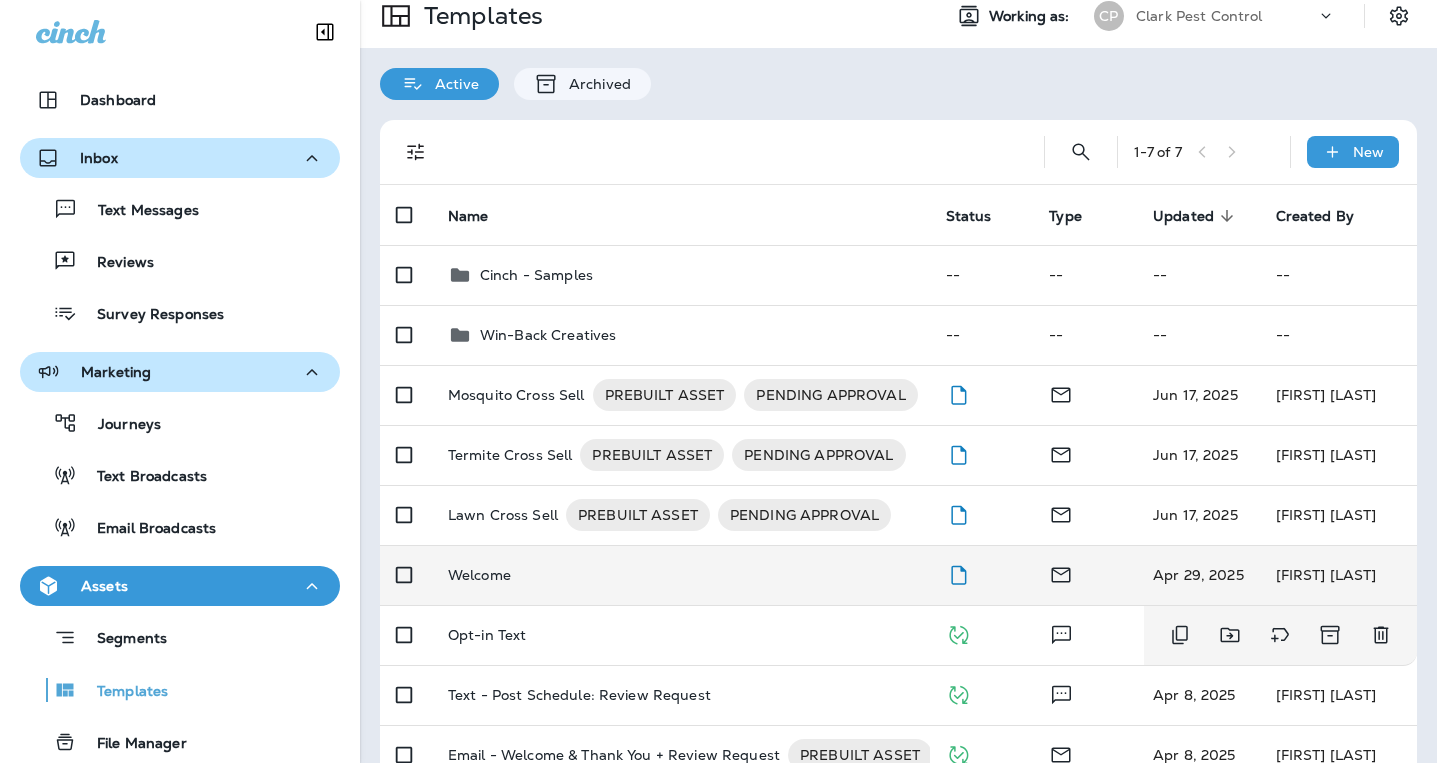 scroll, scrollTop: 15, scrollLeft: 0, axis: vertical 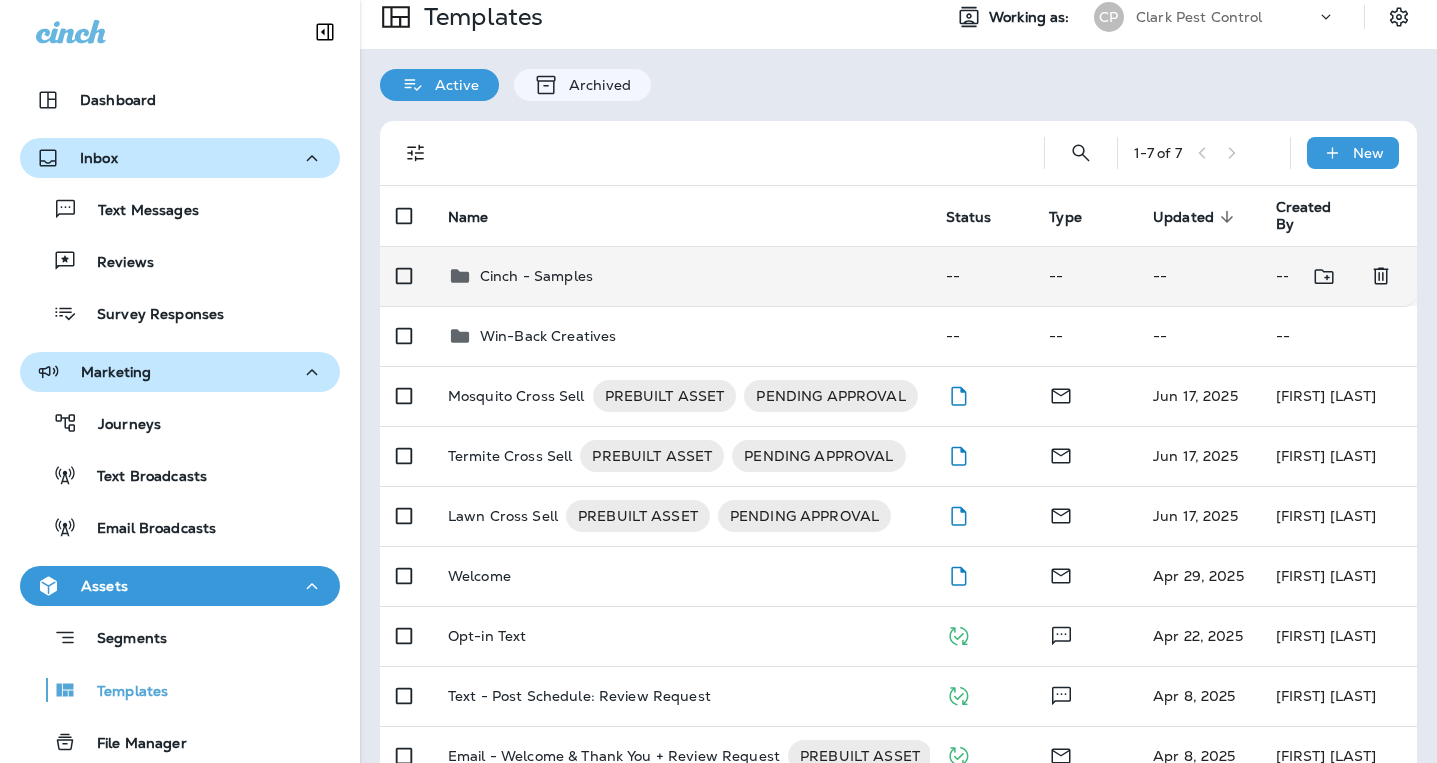 click on "Cinch - Samples" at bounding box center (536, 276) 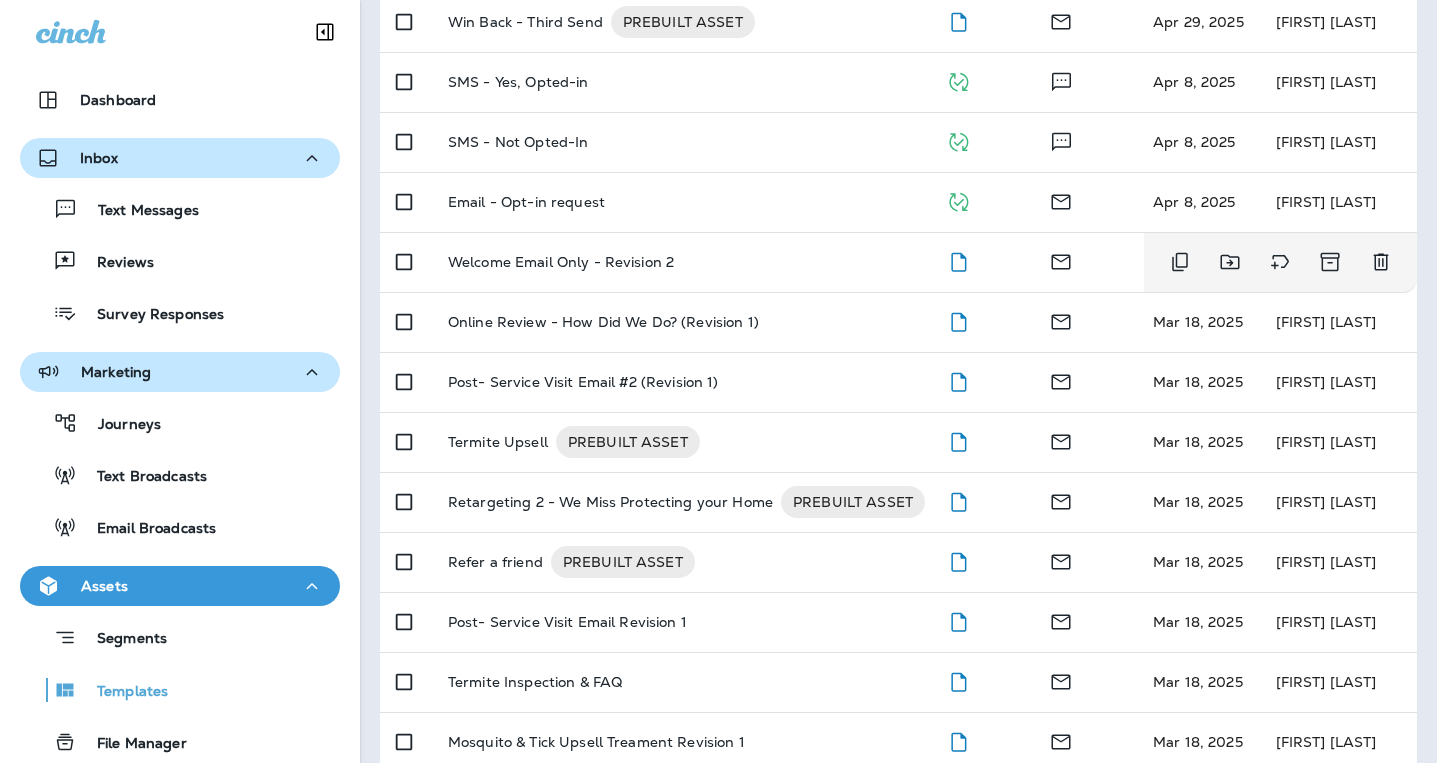 scroll, scrollTop: 719, scrollLeft: 0, axis: vertical 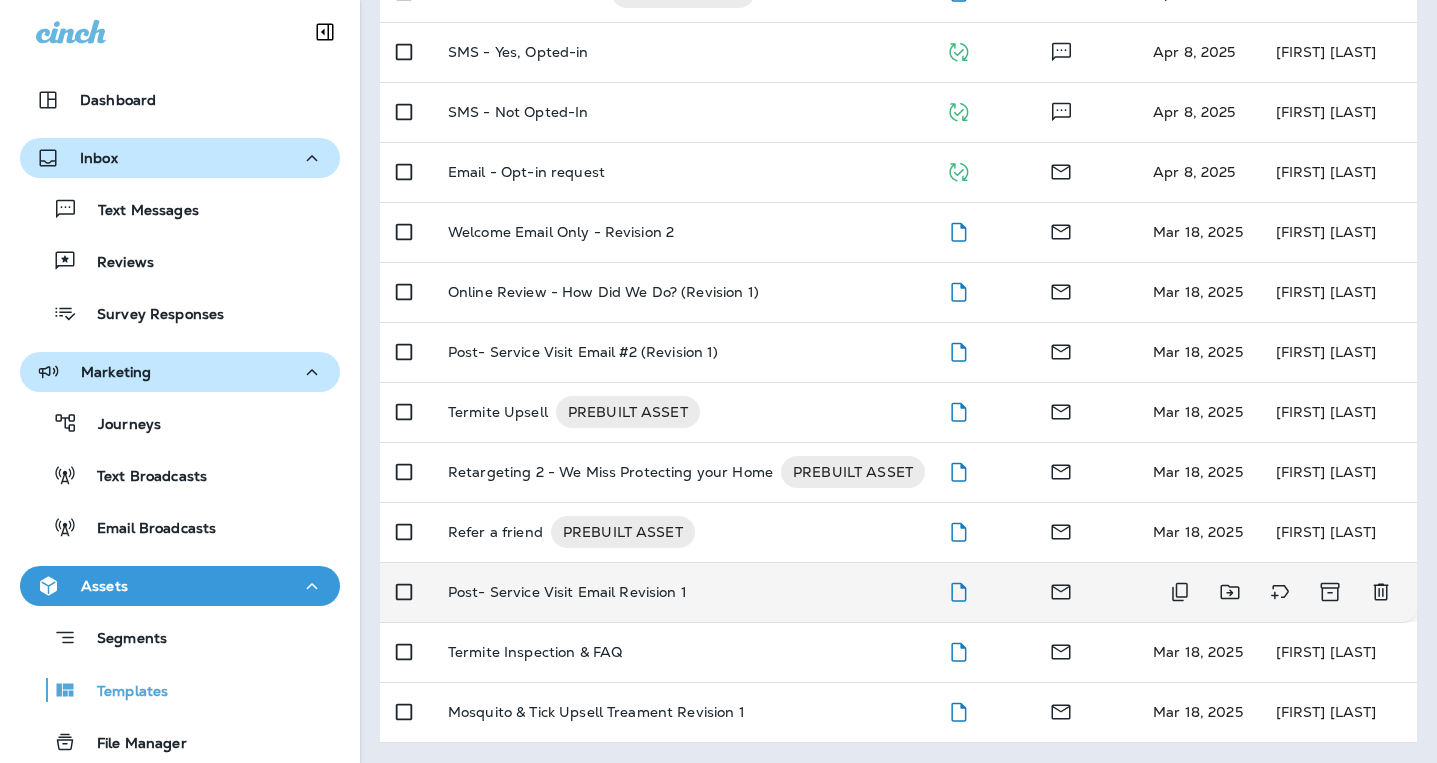 click on "Post- Service Visit Email Revision 1" at bounding box center [567, 592] 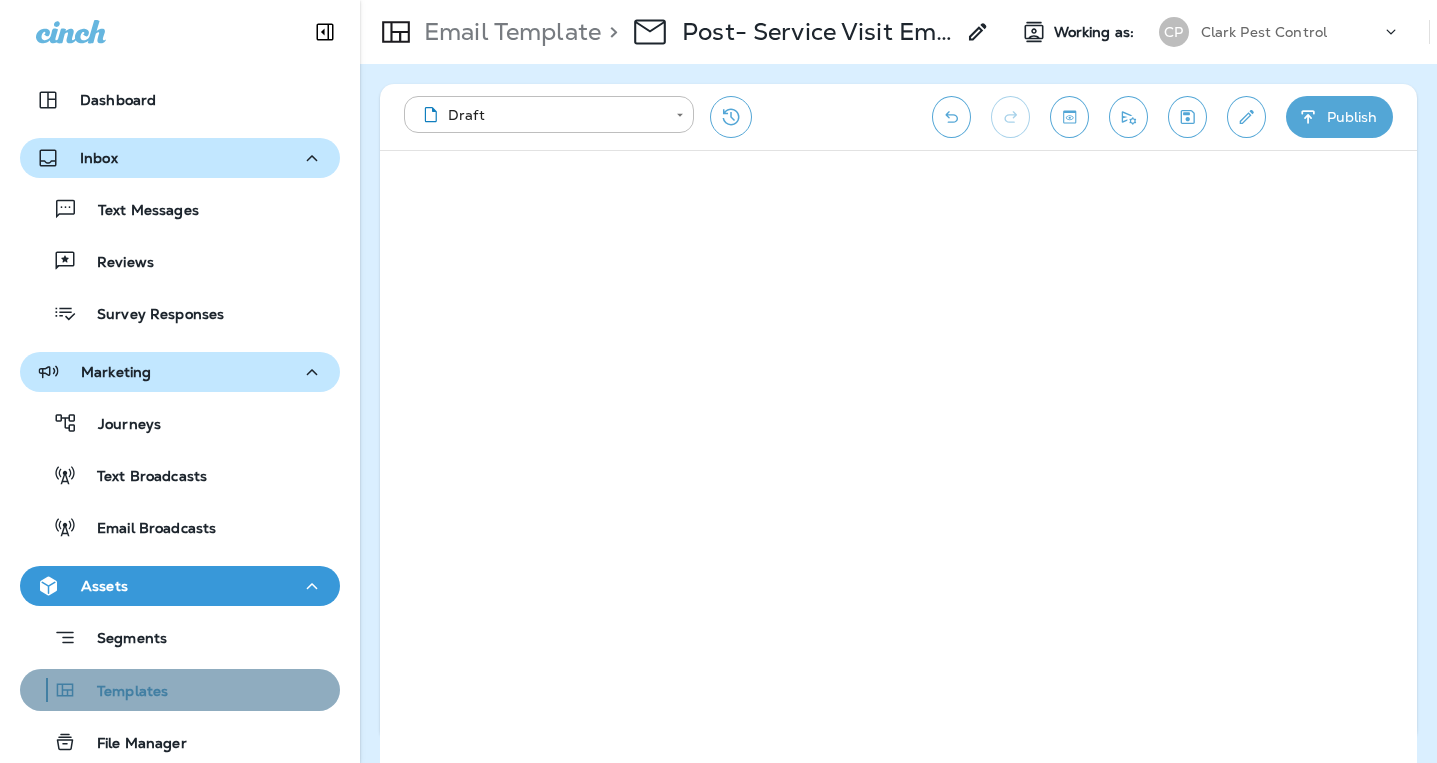 click on "Templates" at bounding box center (122, 692) 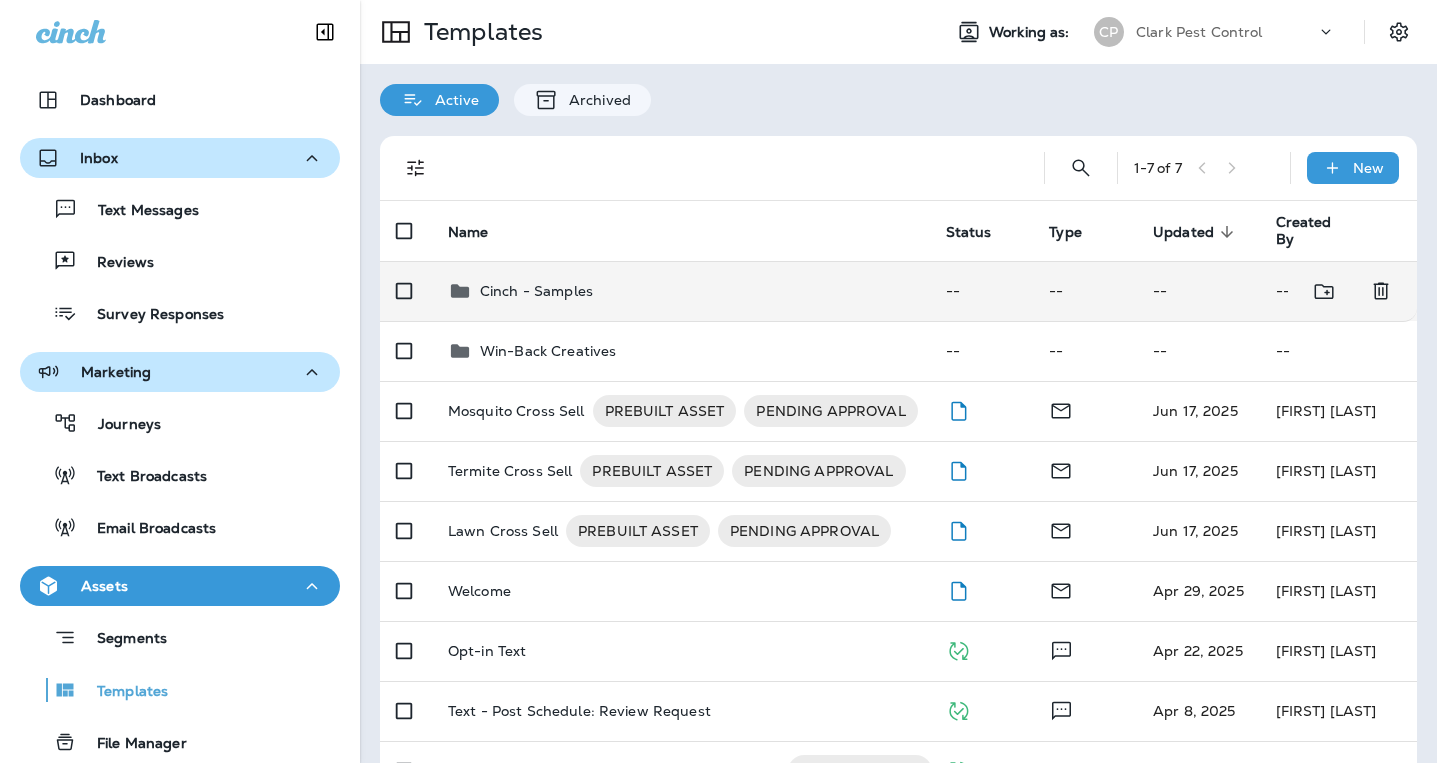 click on "Cinch - Samples" at bounding box center (536, 291) 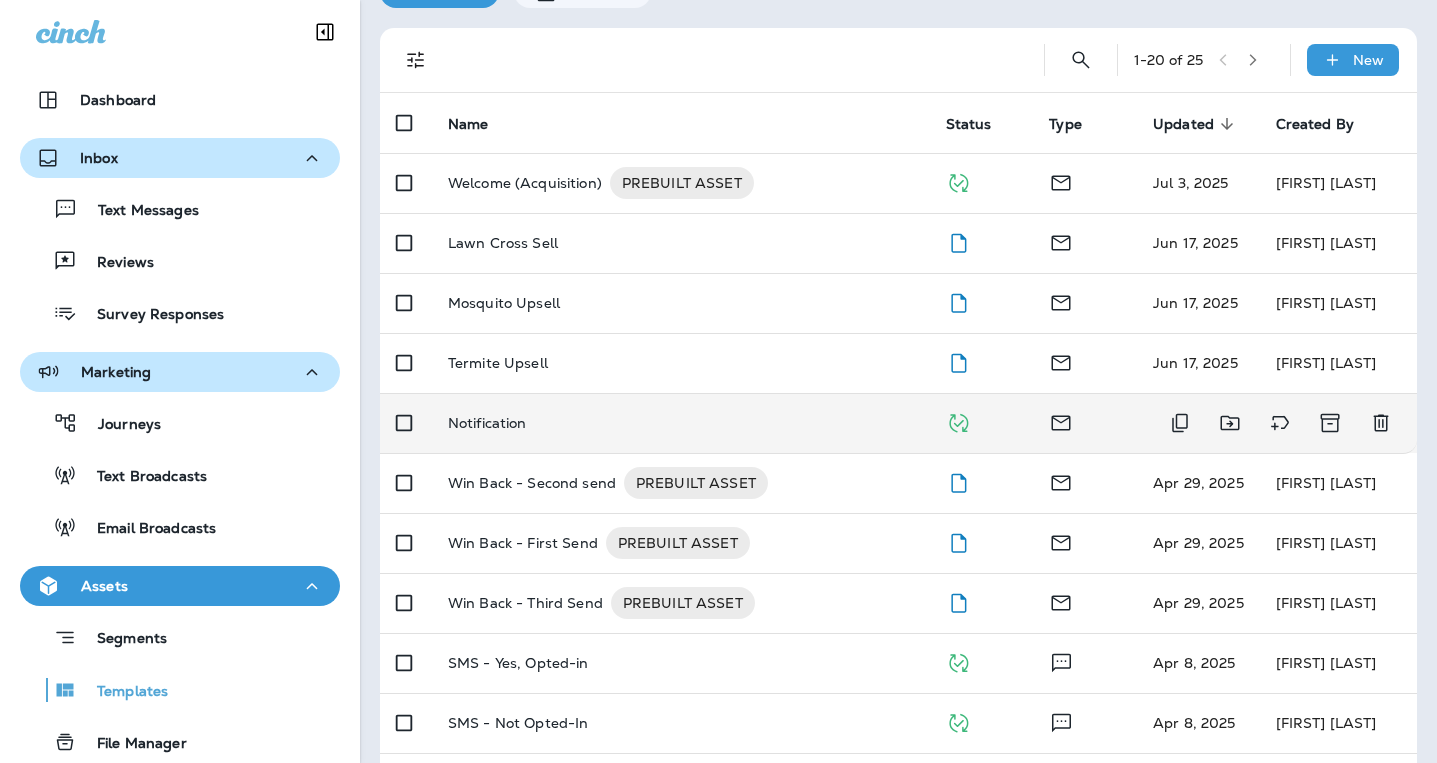 scroll, scrollTop: 114, scrollLeft: 0, axis: vertical 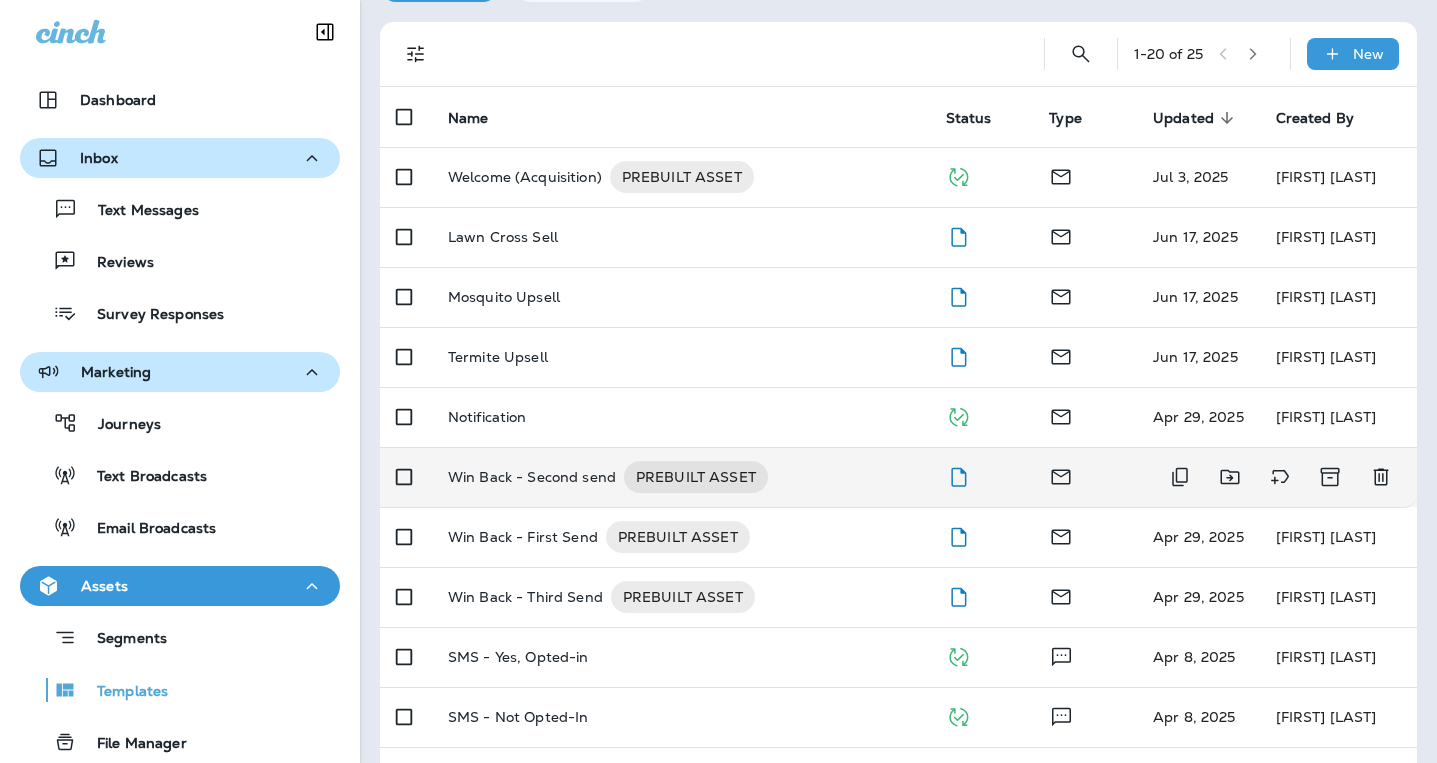click on "Win Back - Second send" at bounding box center (532, 477) 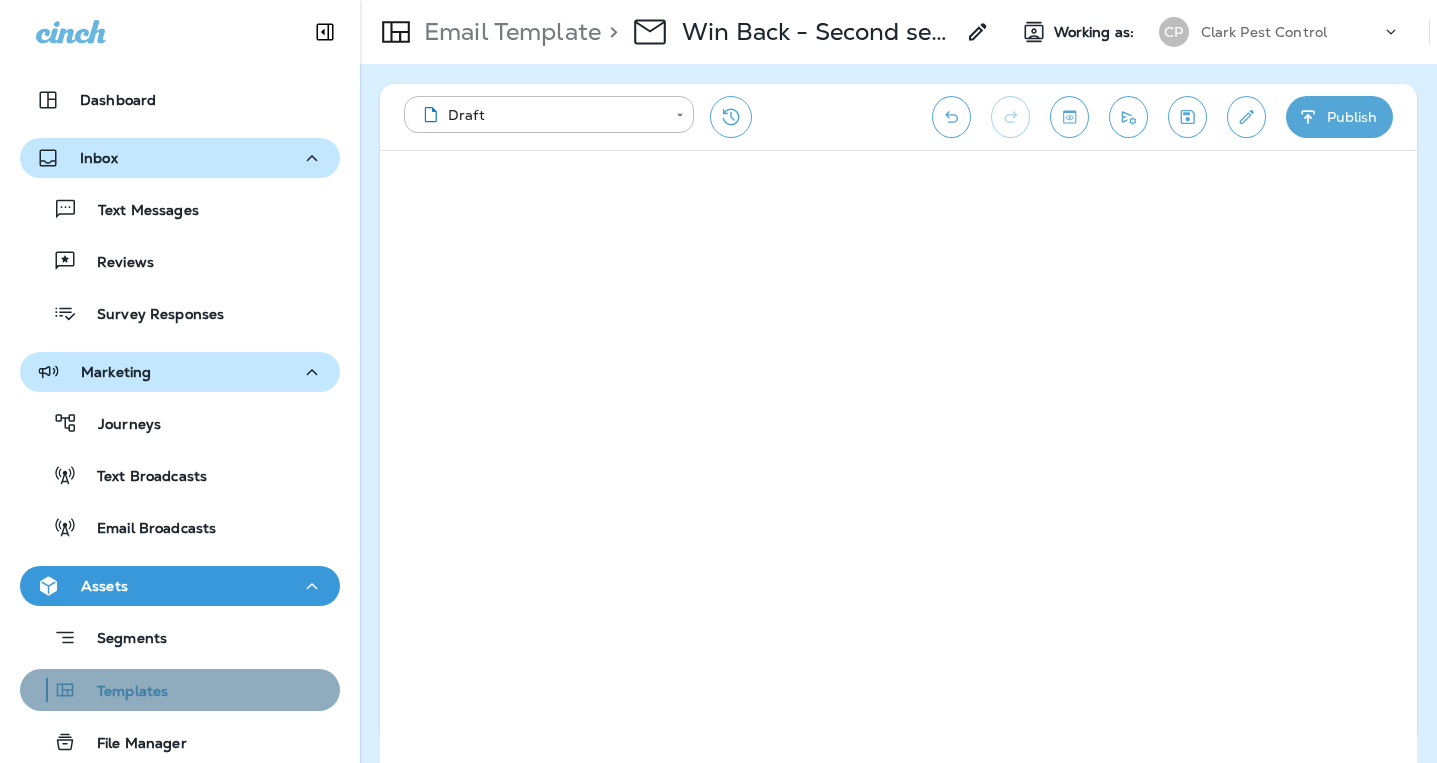 click on "Templates" at bounding box center (122, 692) 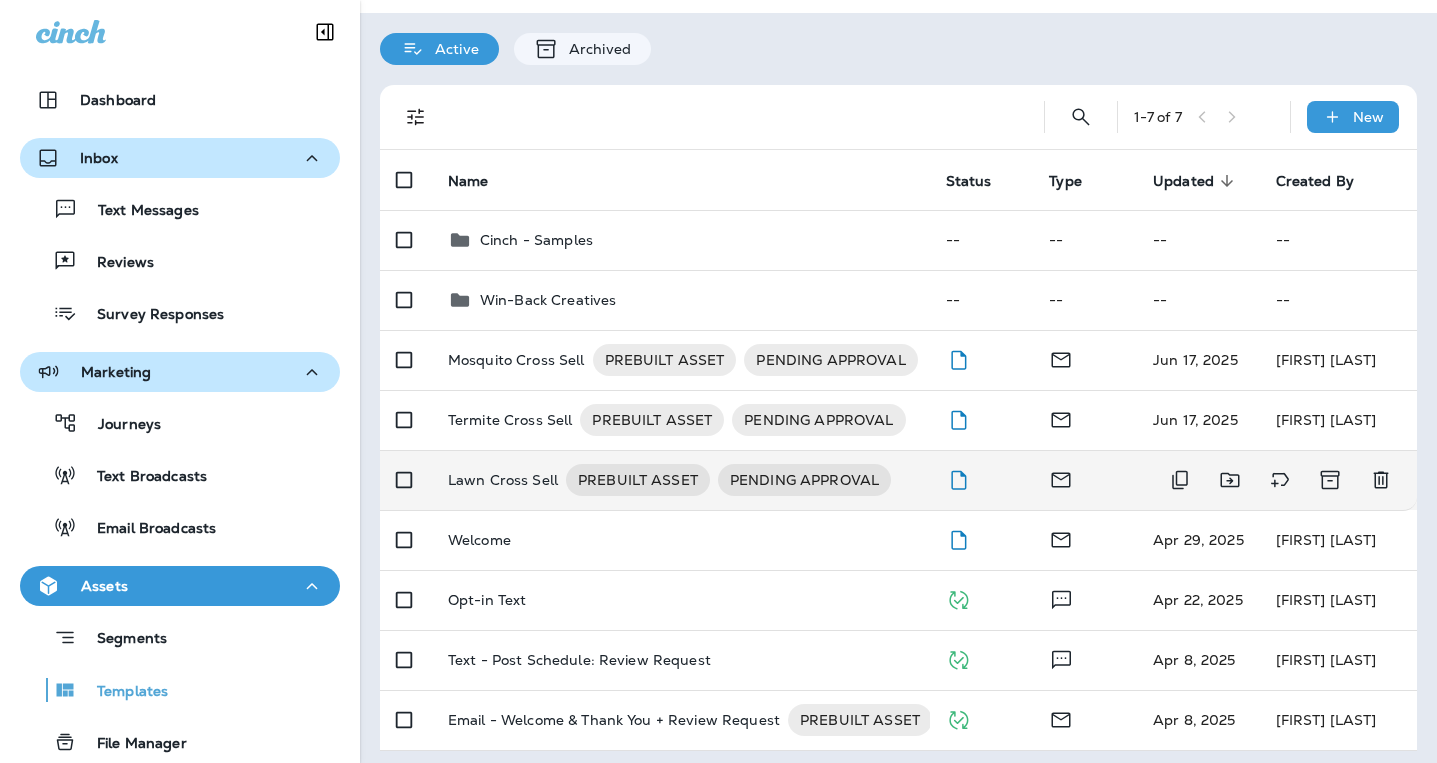 scroll, scrollTop: 59, scrollLeft: 0, axis: vertical 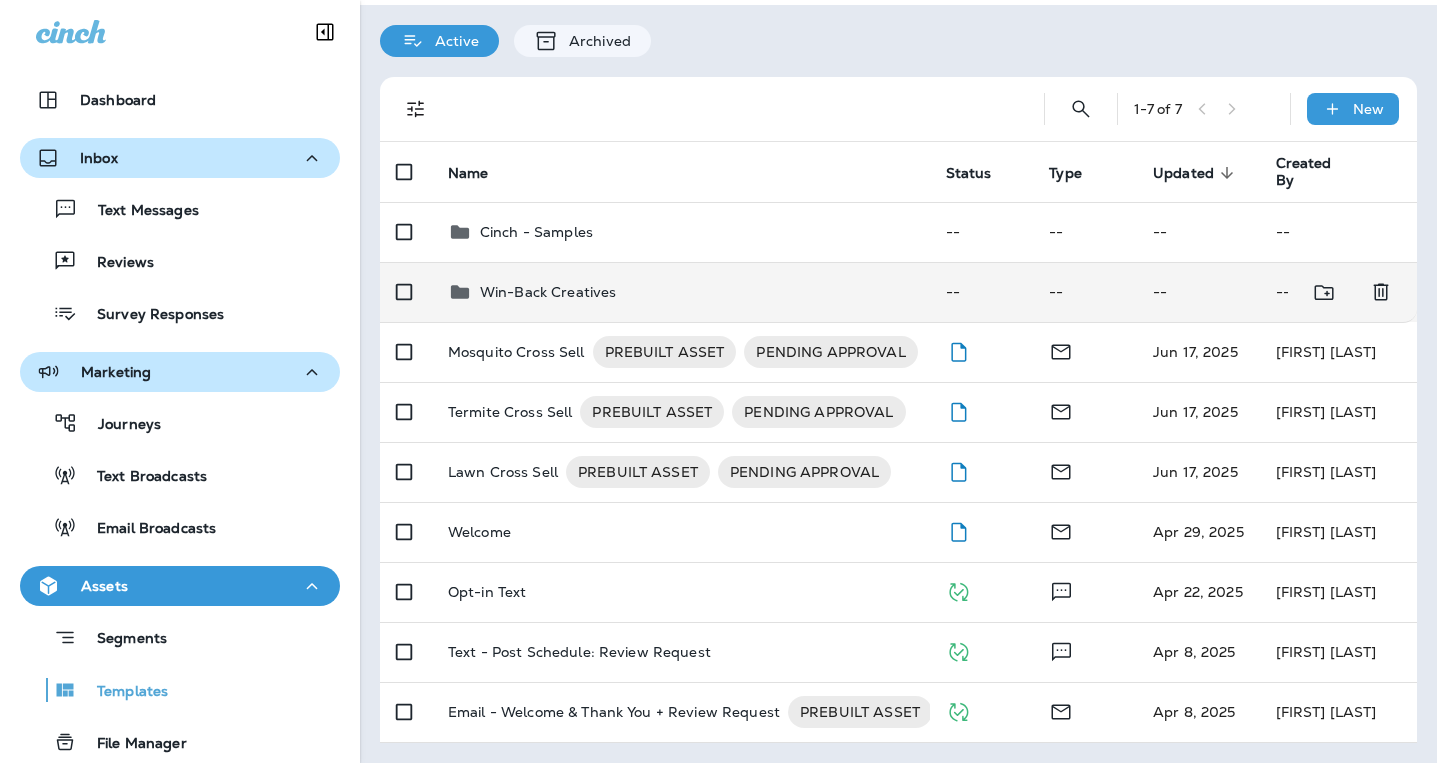 click on "Win-Back Creatives" at bounding box center (548, 292) 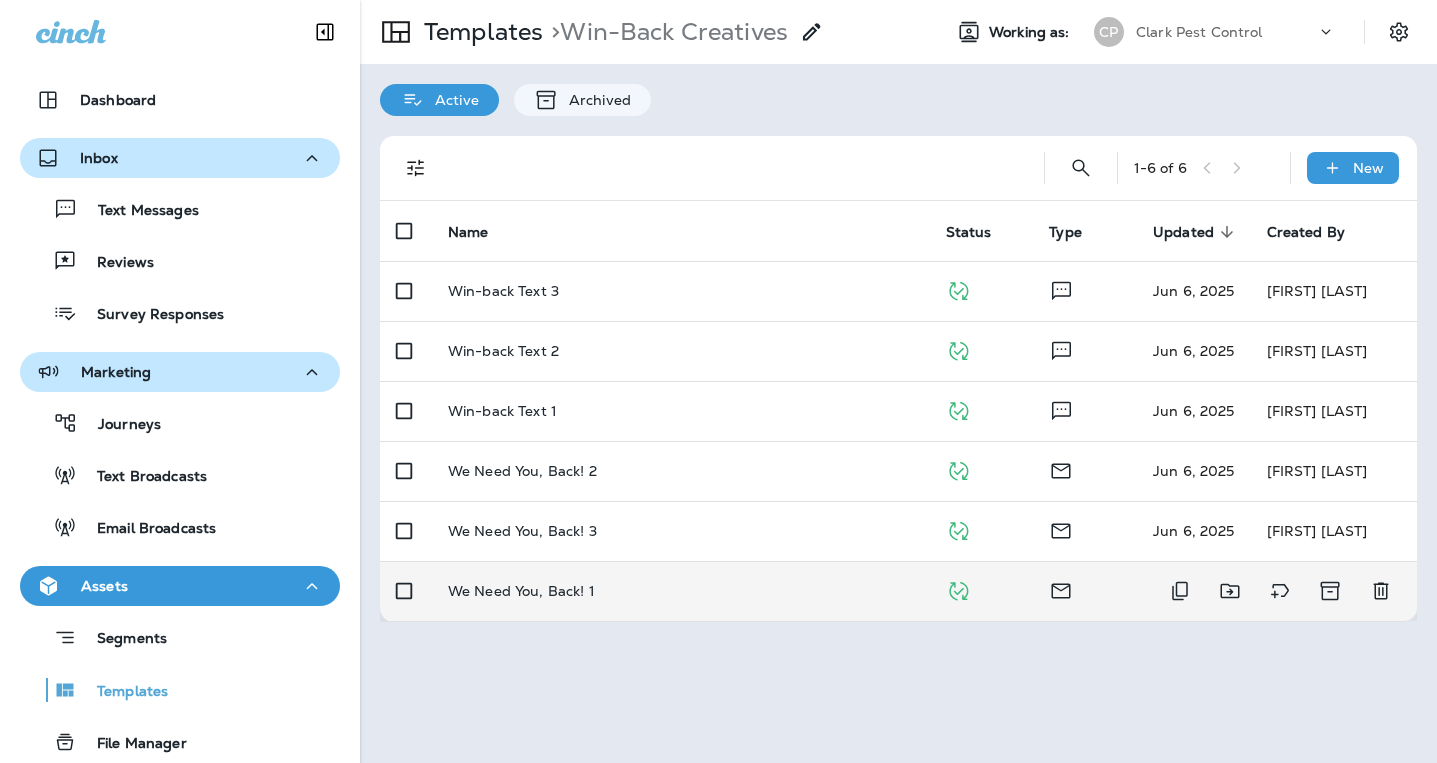 click on "We Need You, Back! 1" at bounding box center (521, 591) 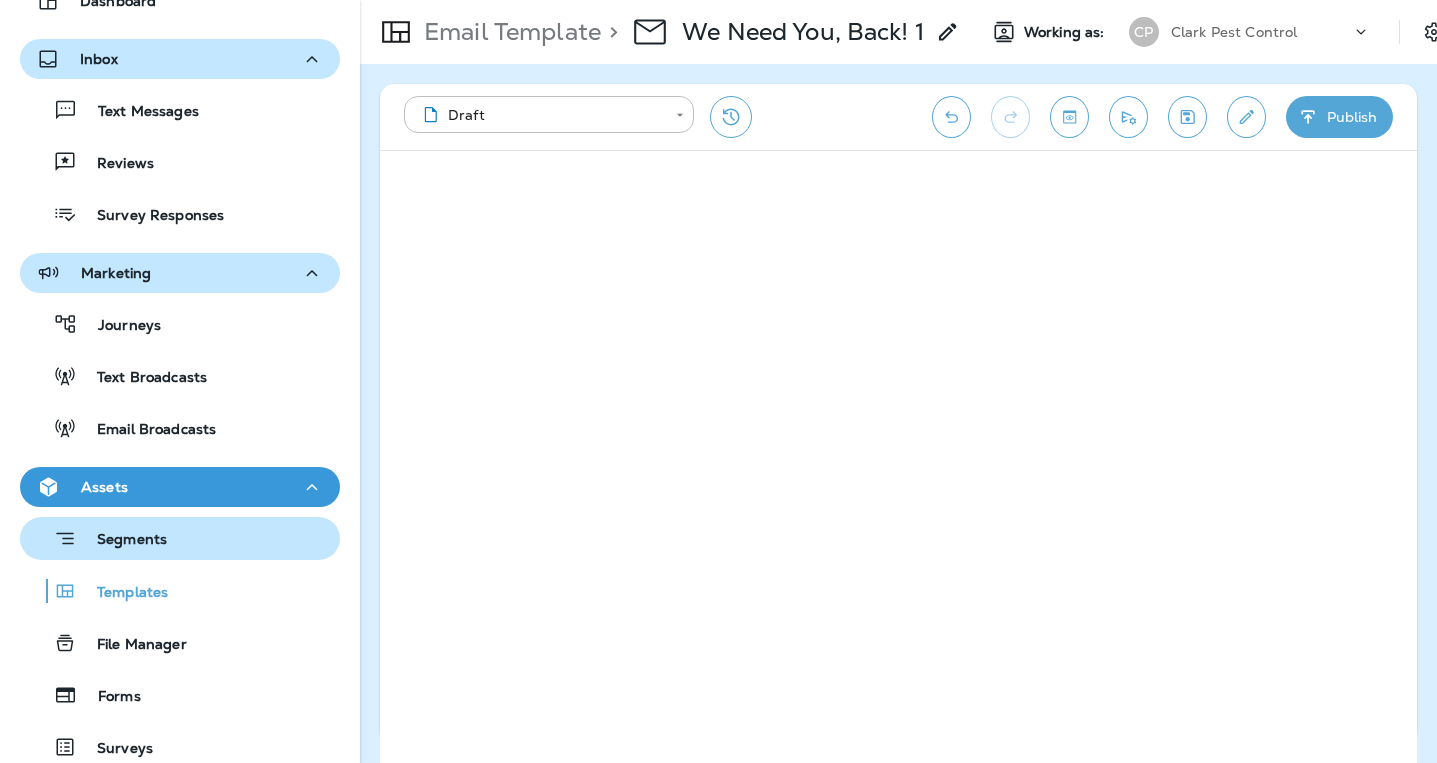 scroll, scrollTop: 100, scrollLeft: 0, axis: vertical 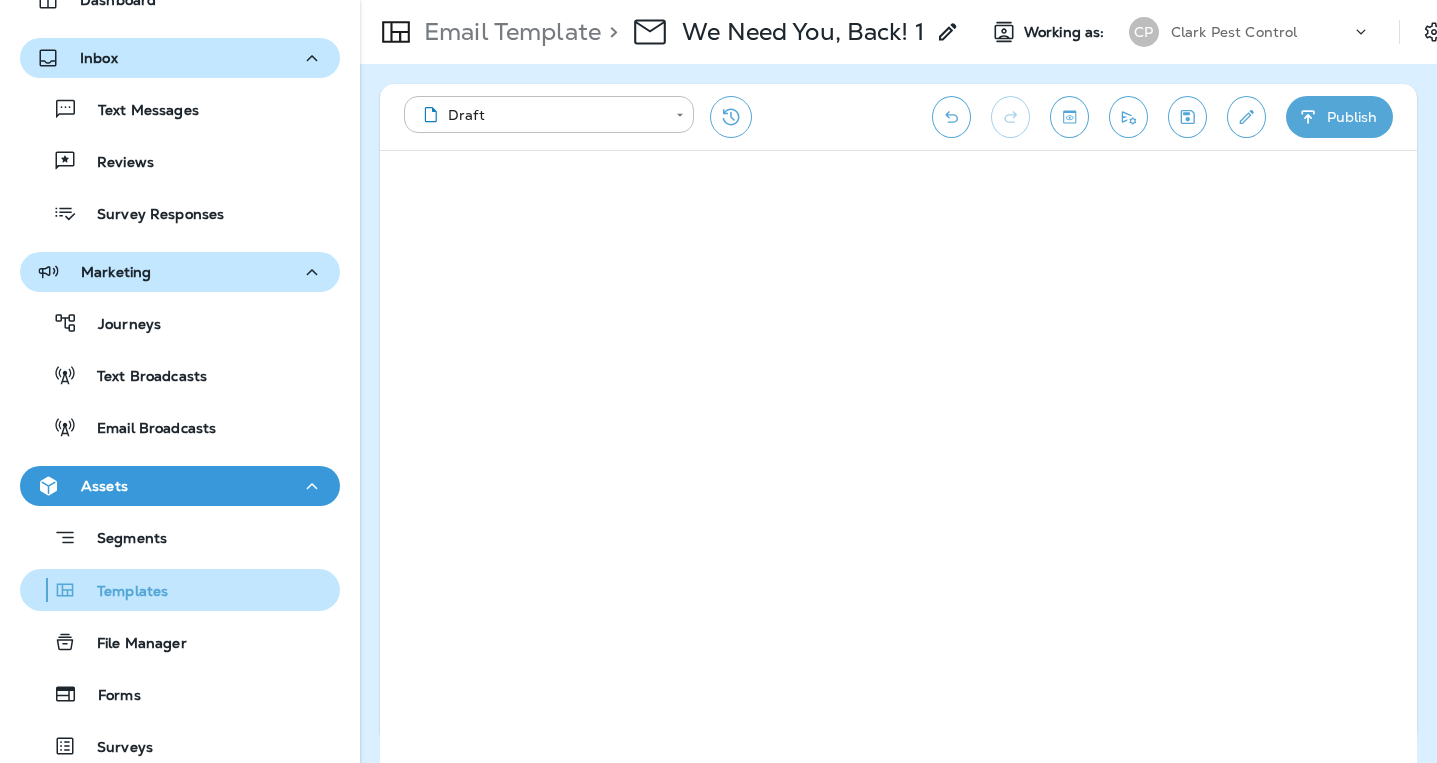click on "Templates" at bounding box center (122, 592) 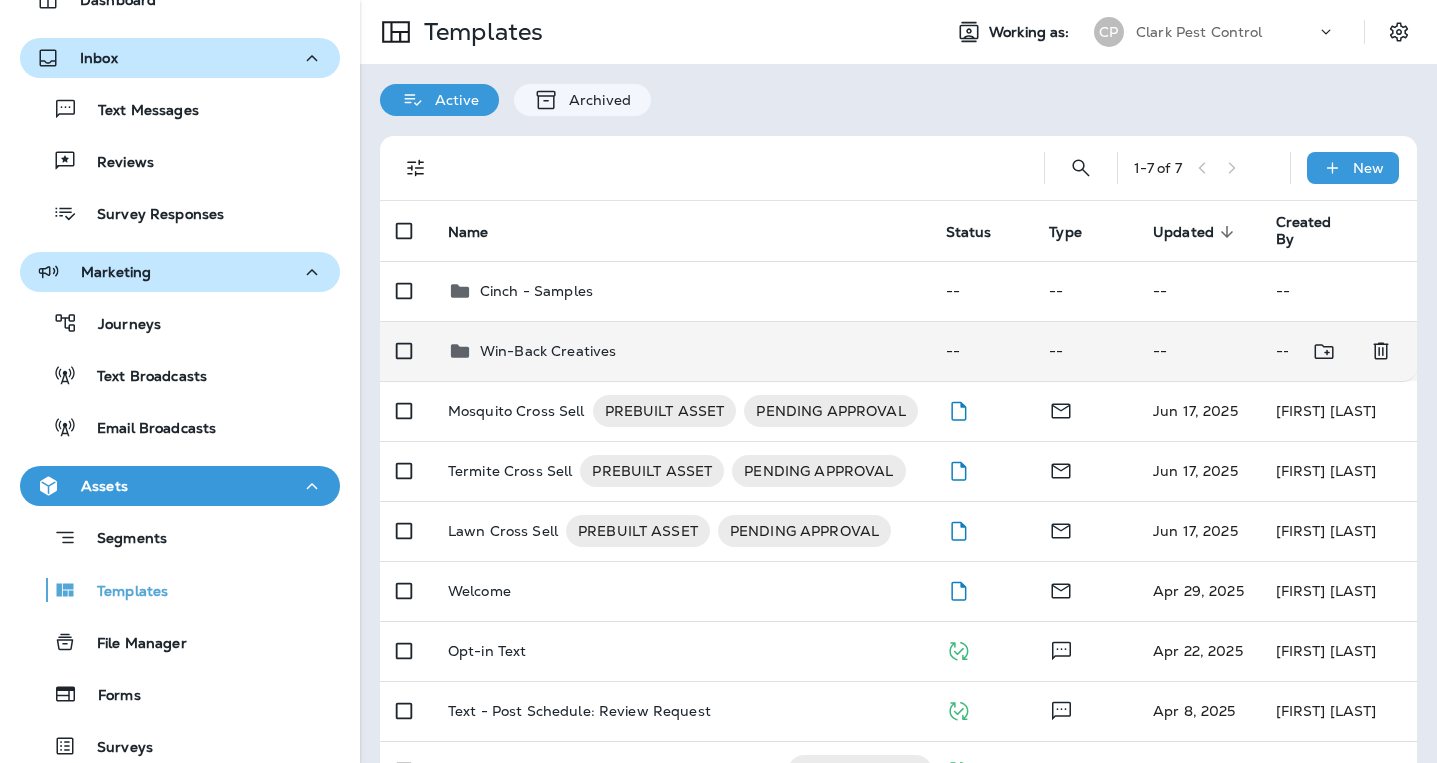 click on "Win-Back Creatives" at bounding box center (548, 351) 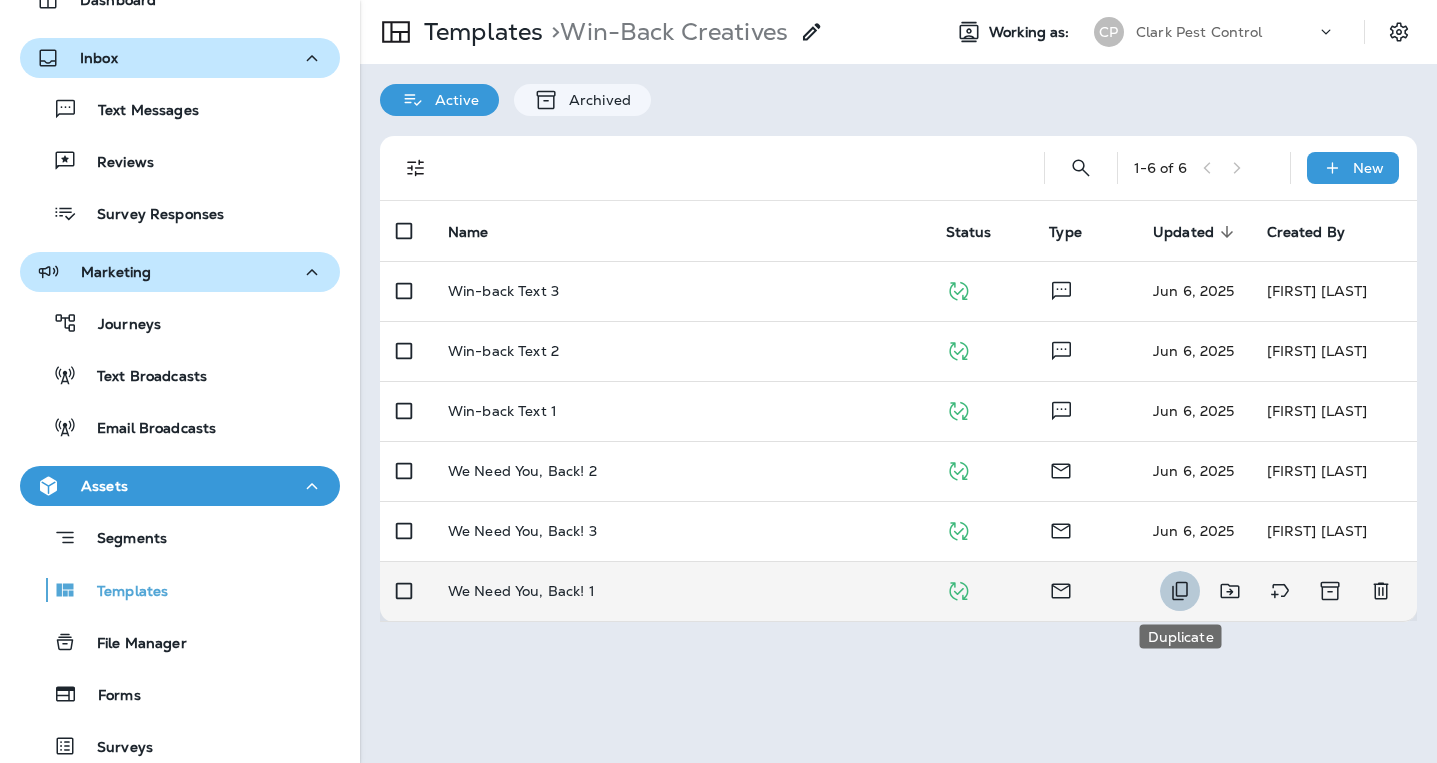 click 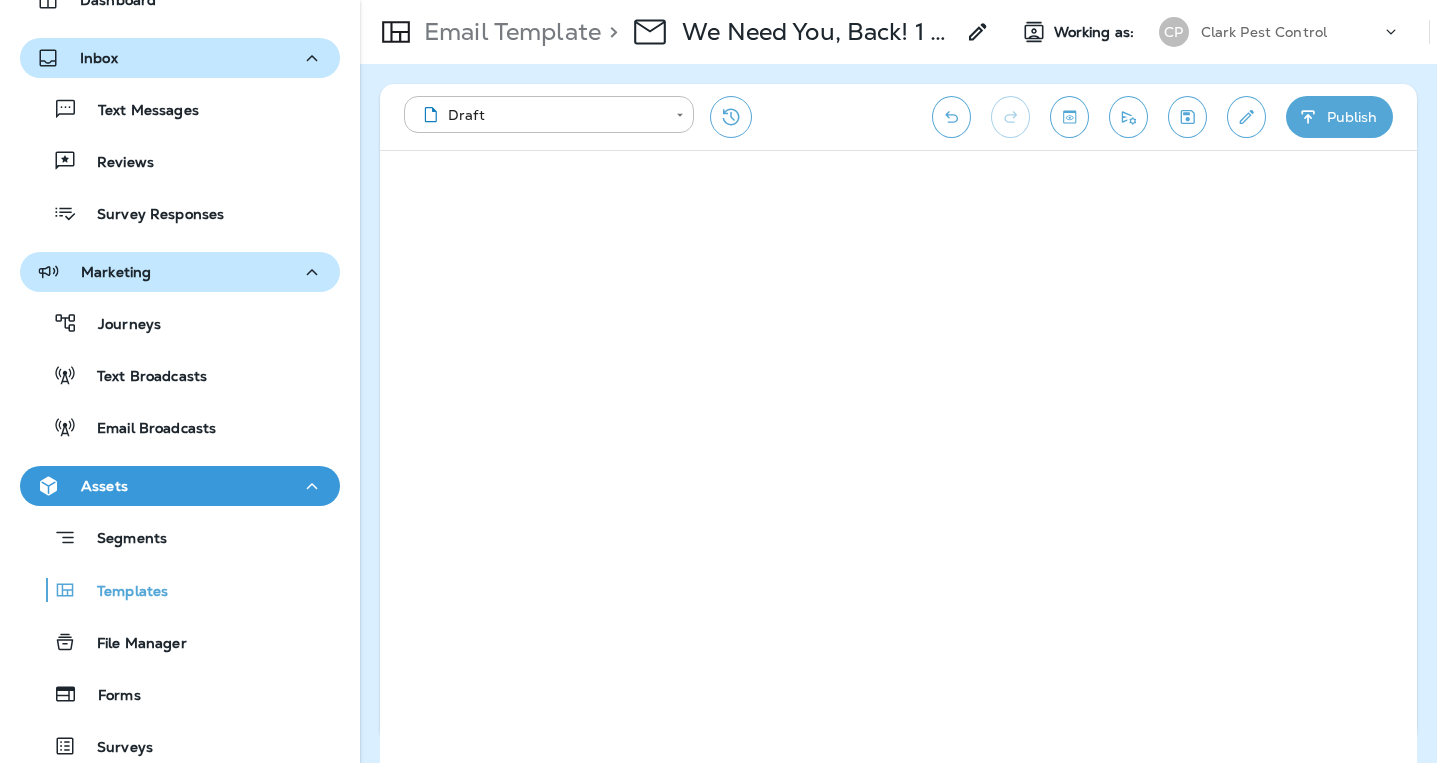 click 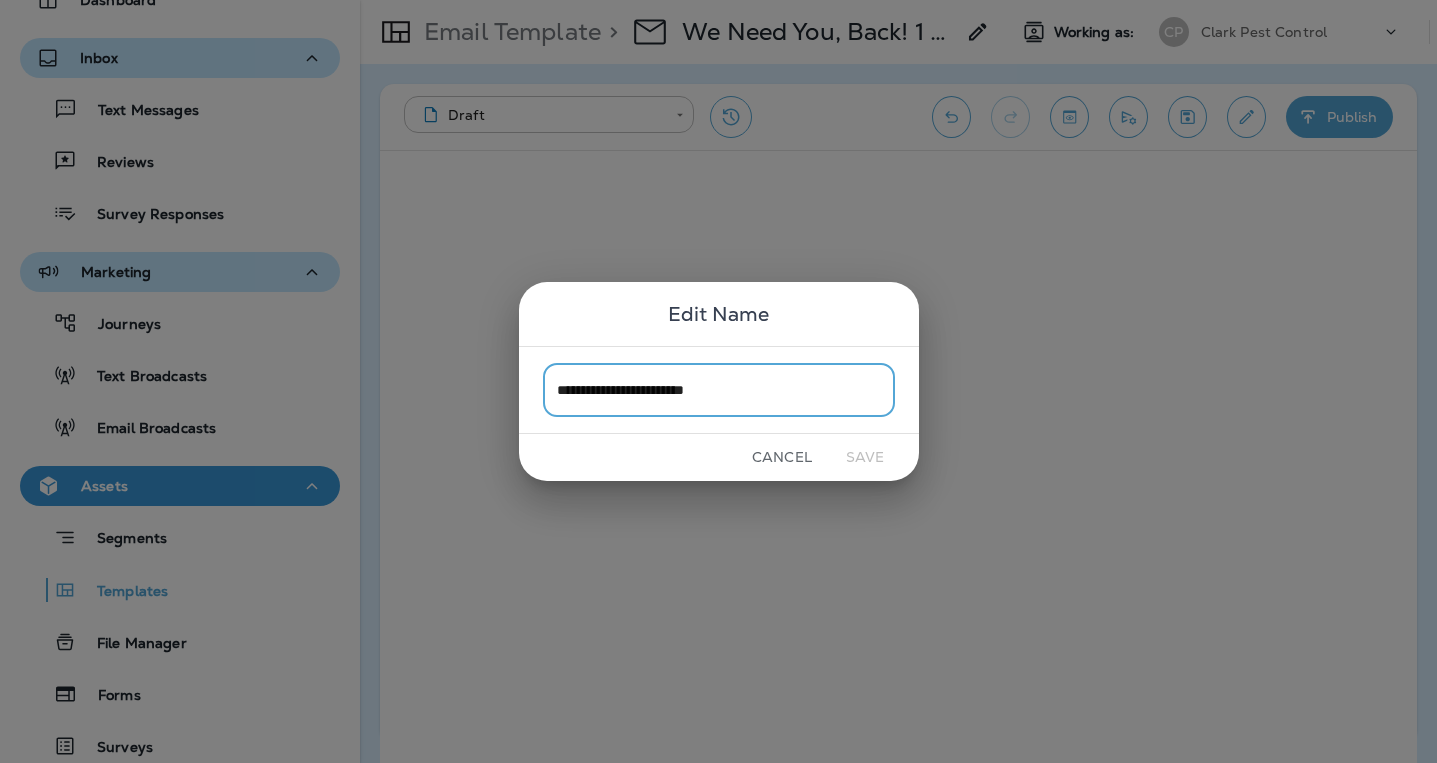 click on "**********" at bounding box center (719, 389) 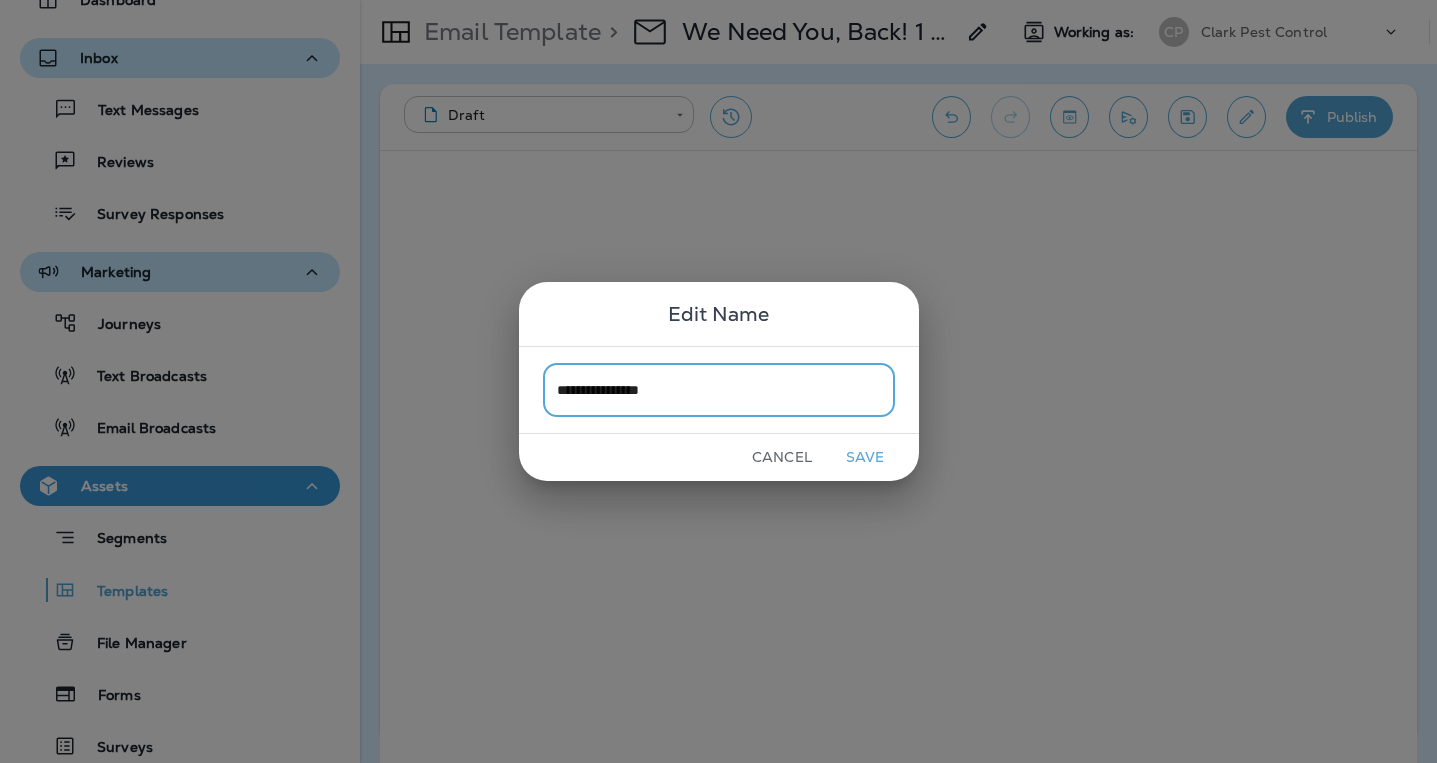 type on "**********" 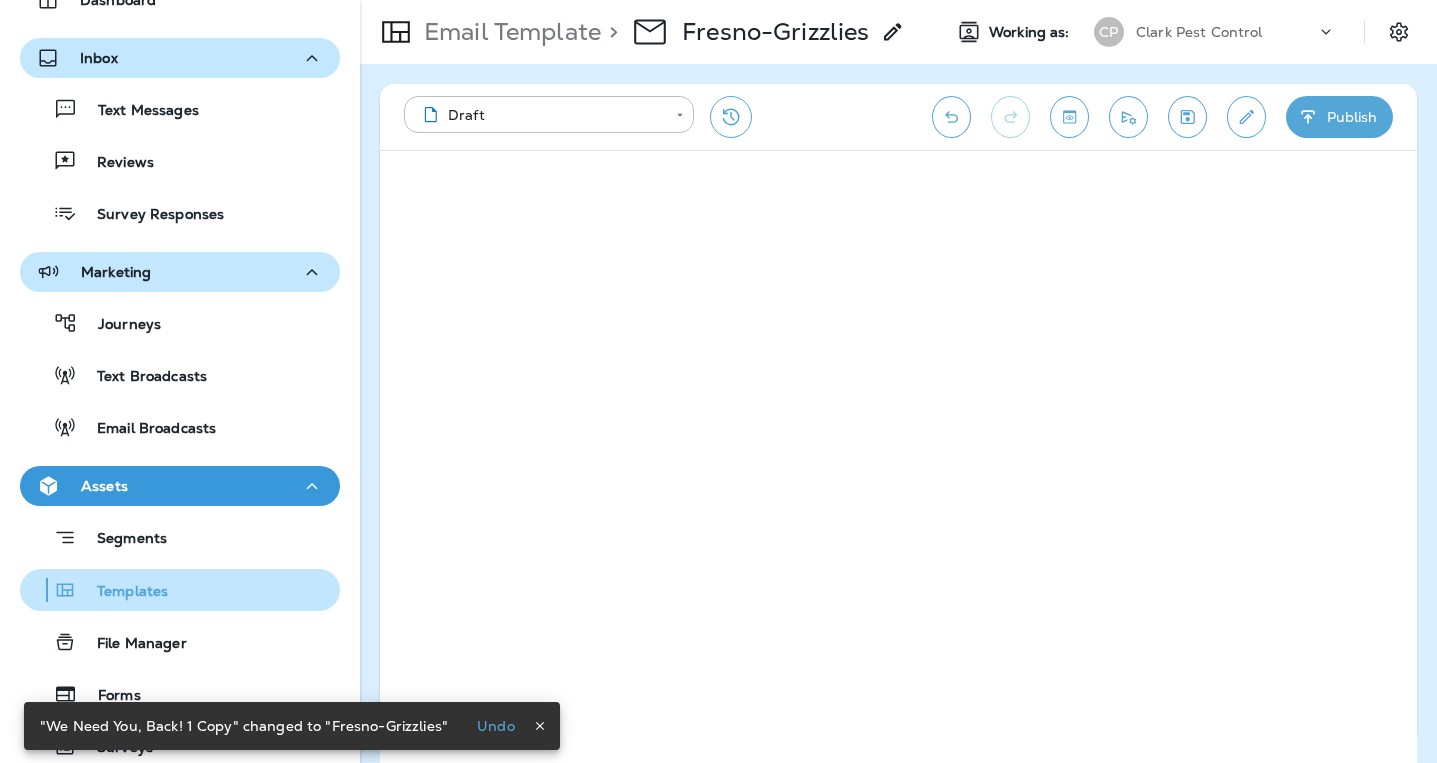 click on "Templates" at bounding box center [122, 592] 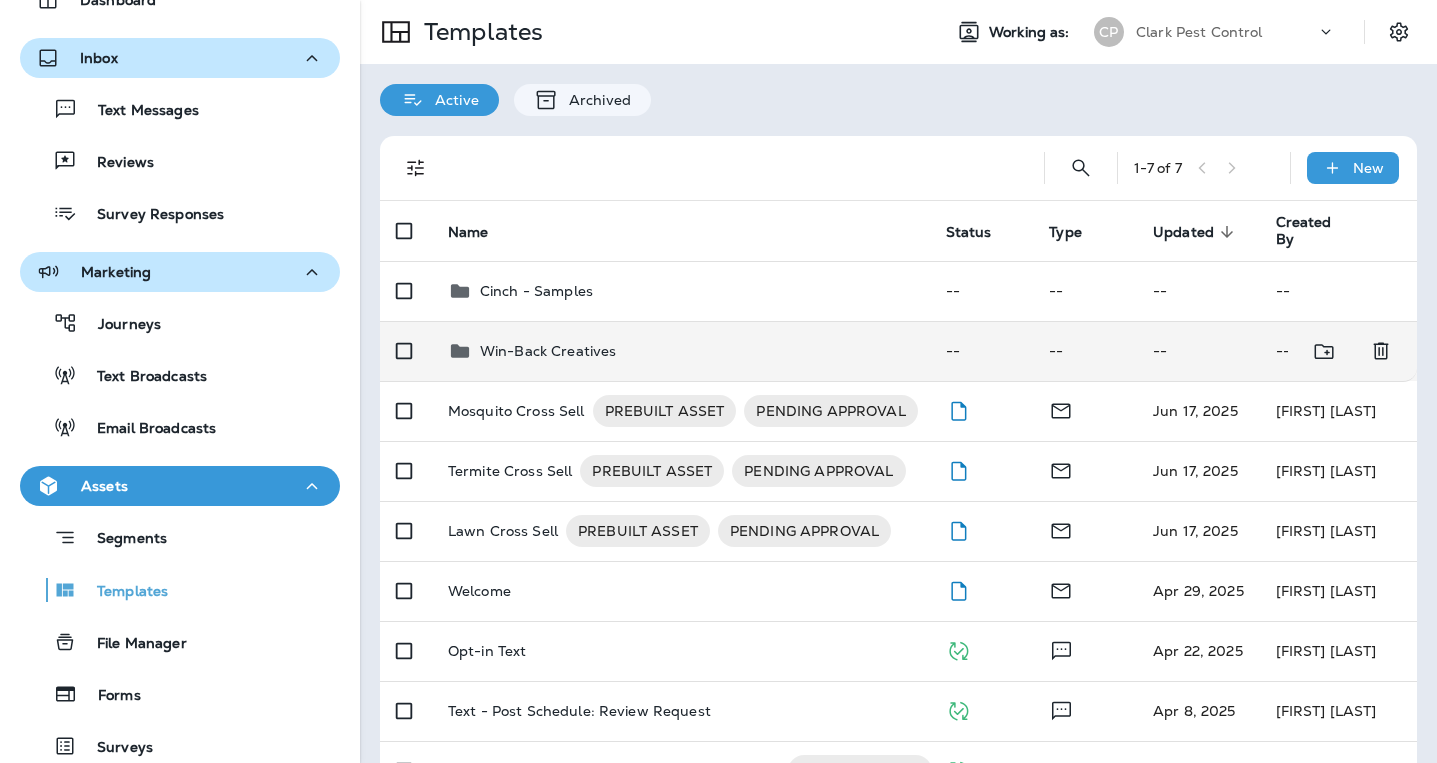 click on "Win-Back Creatives" at bounding box center [548, 351] 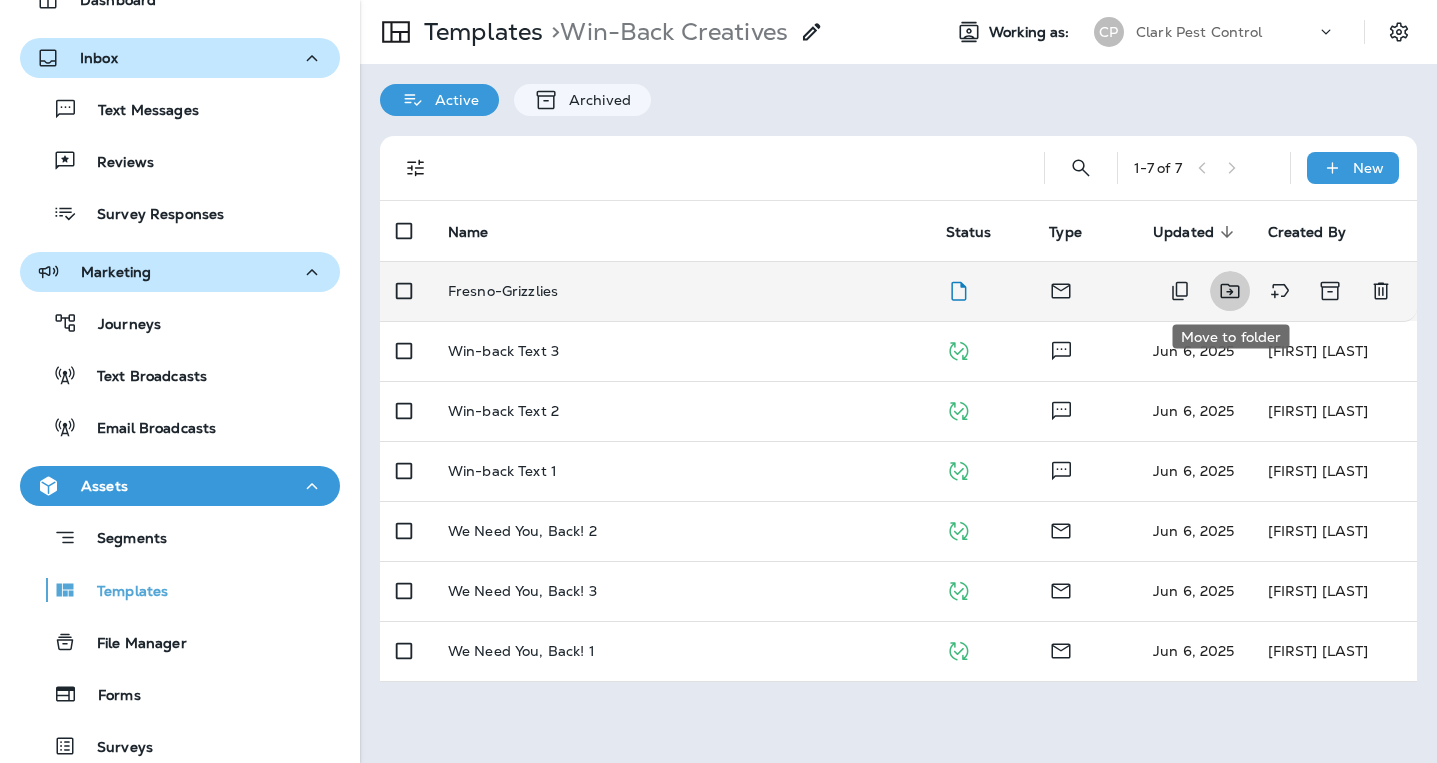 click 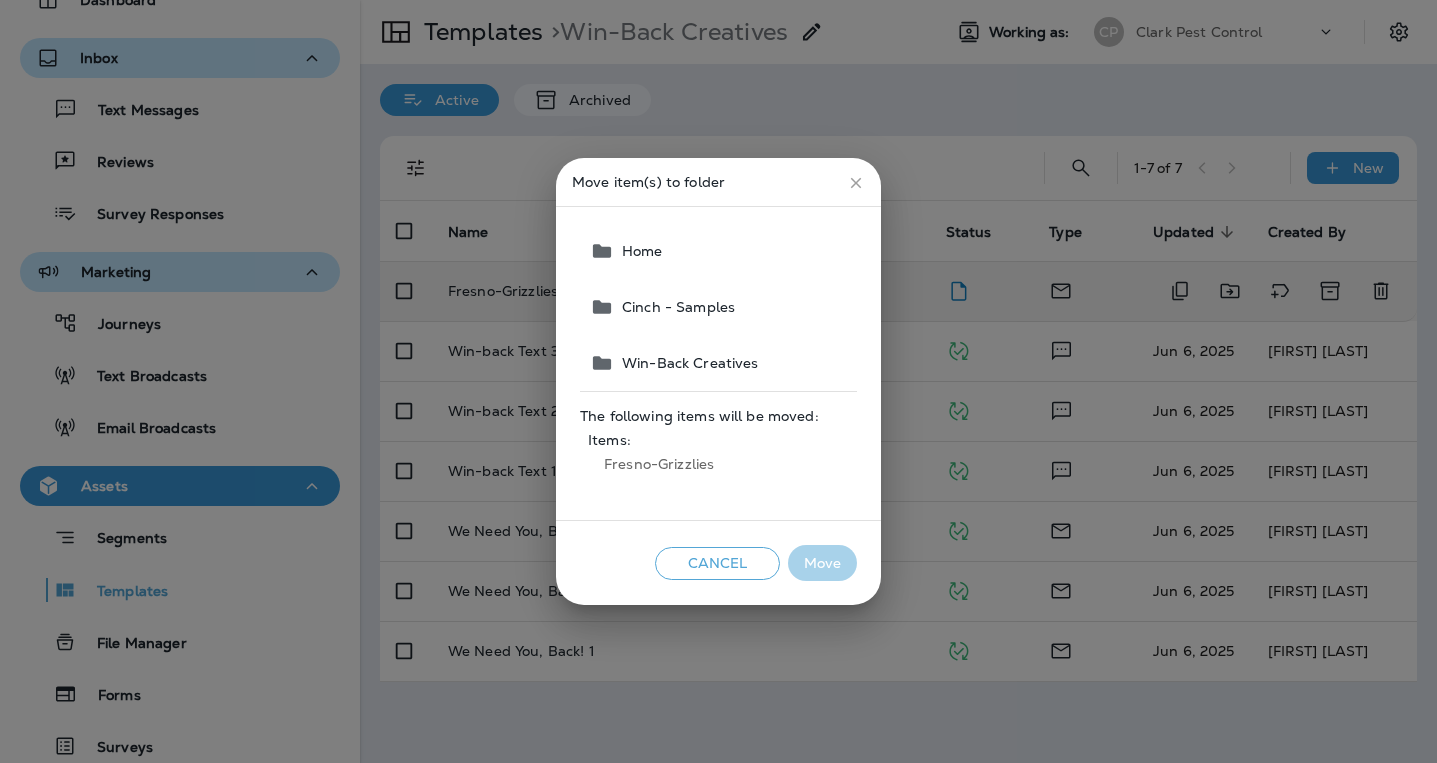 click on "Cinch - Samples" at bounding box center [674, 307] 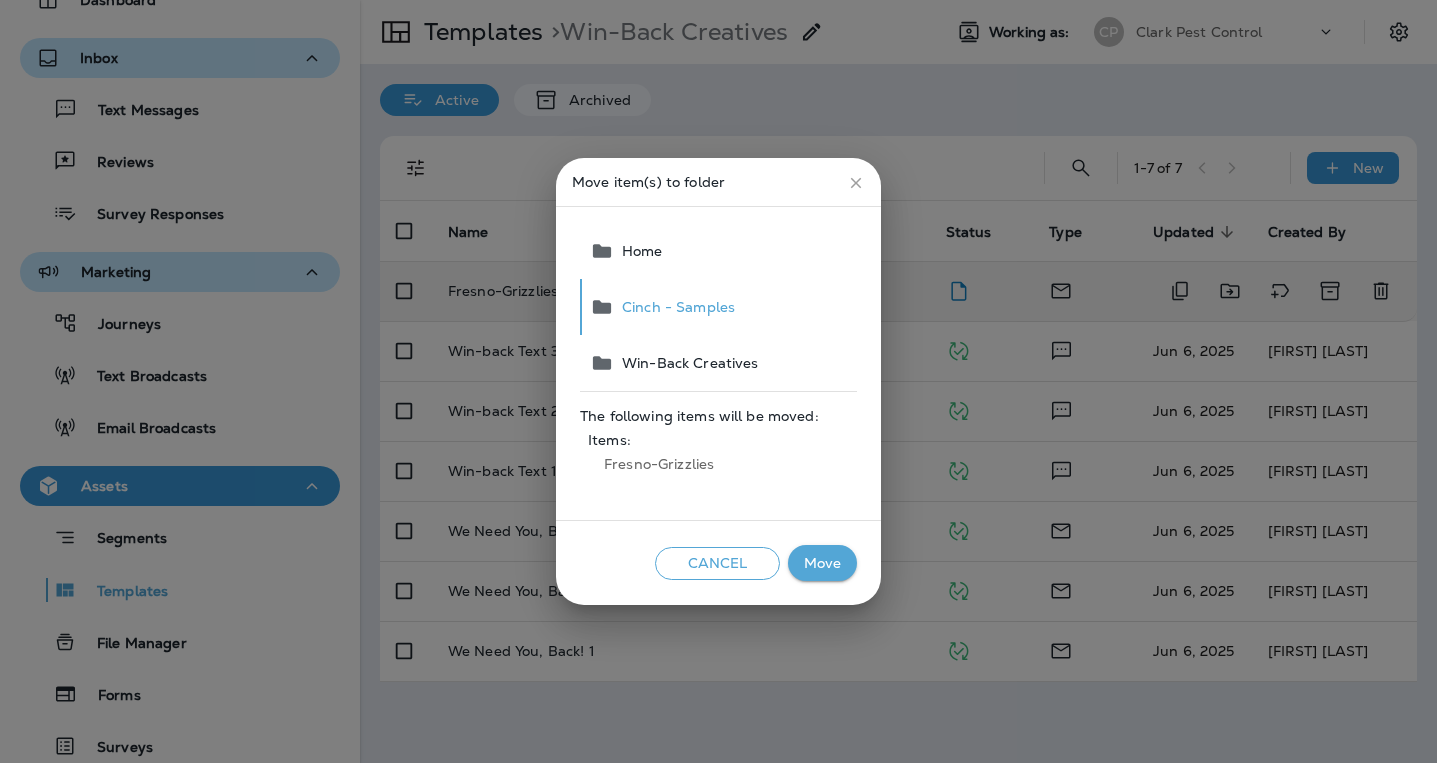 click on "Move" at bounding box center (822, 563) 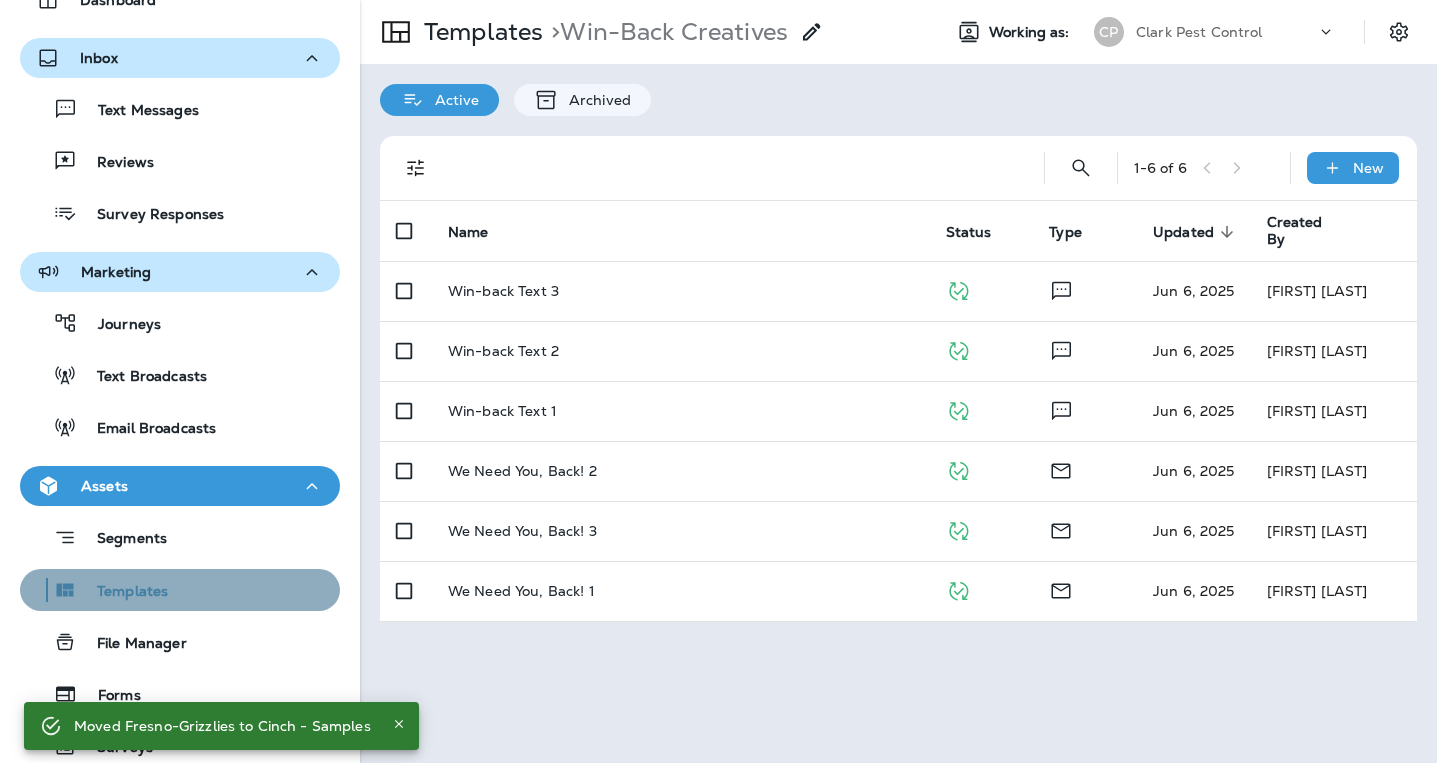 click on "Templates" at bounding box center [122, 592] 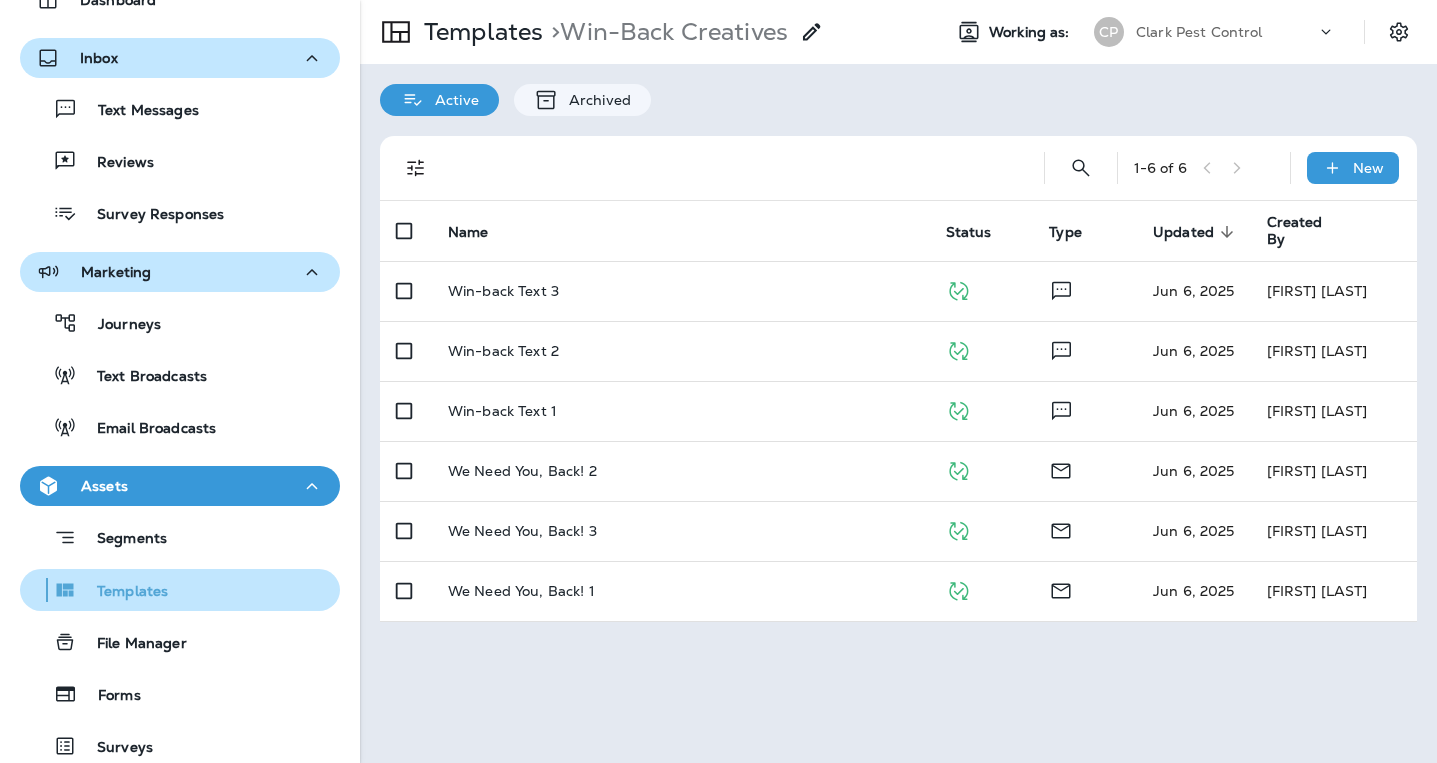 click on "Templates" at bounding box center [122, 592] 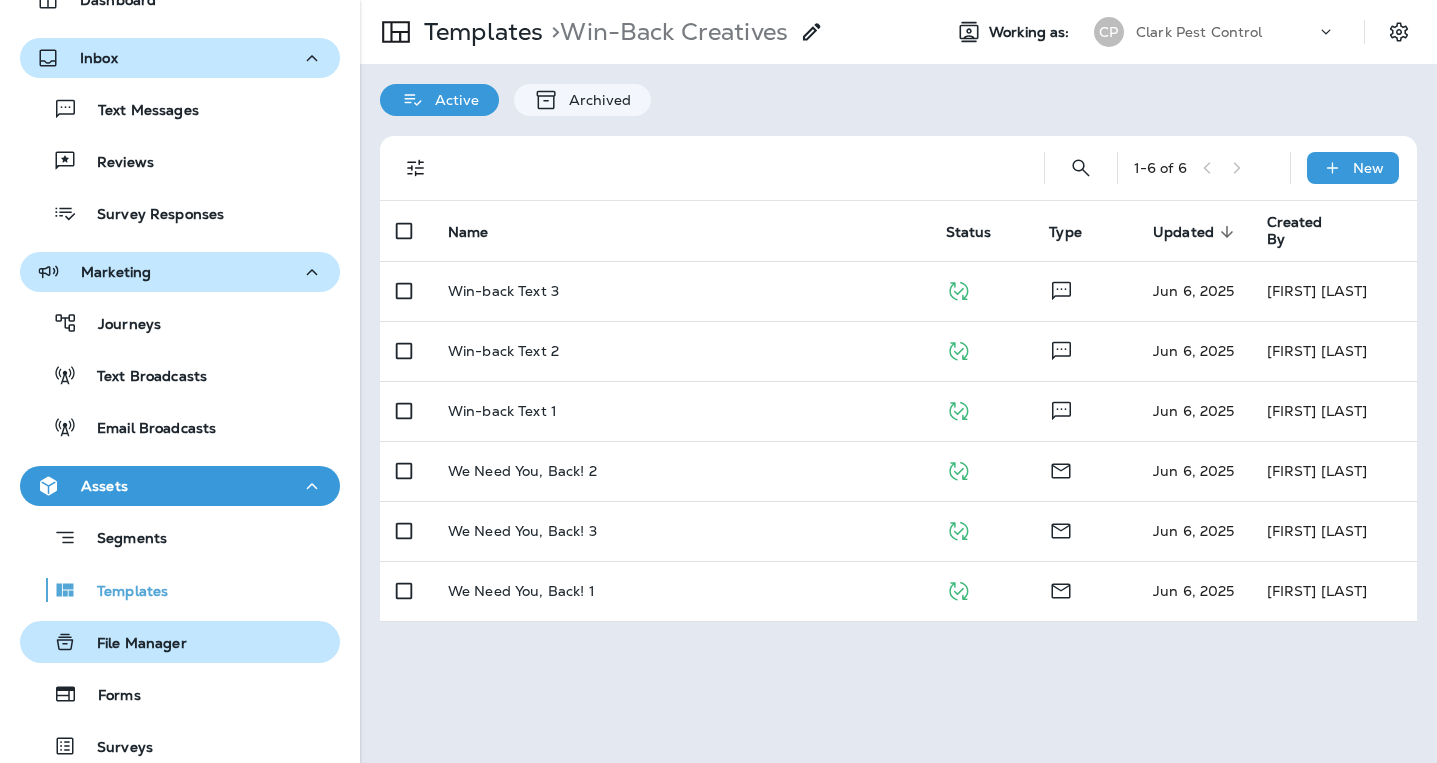 click on "File Manager" at bounding box center [132, 644] 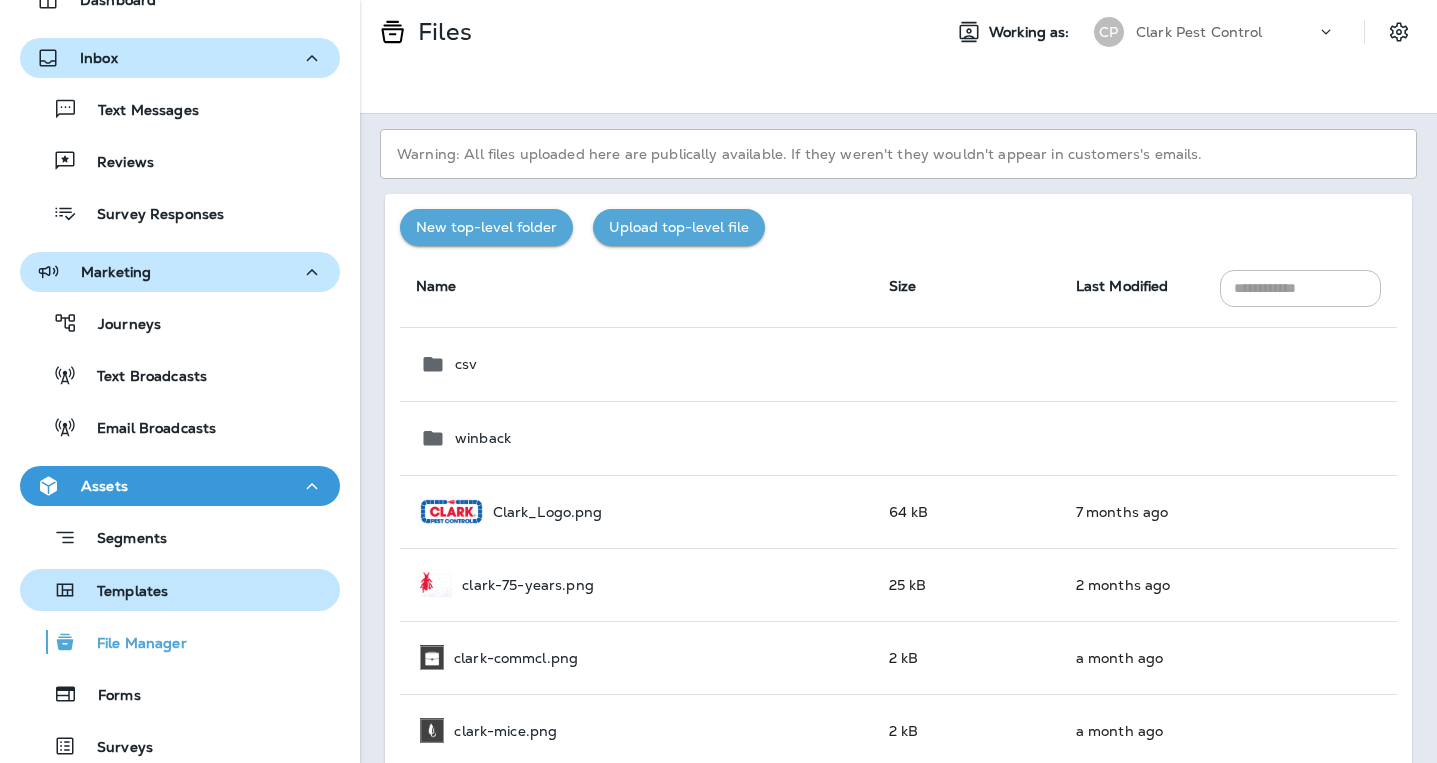 click on "Templates" at bounding box center [122, 592] 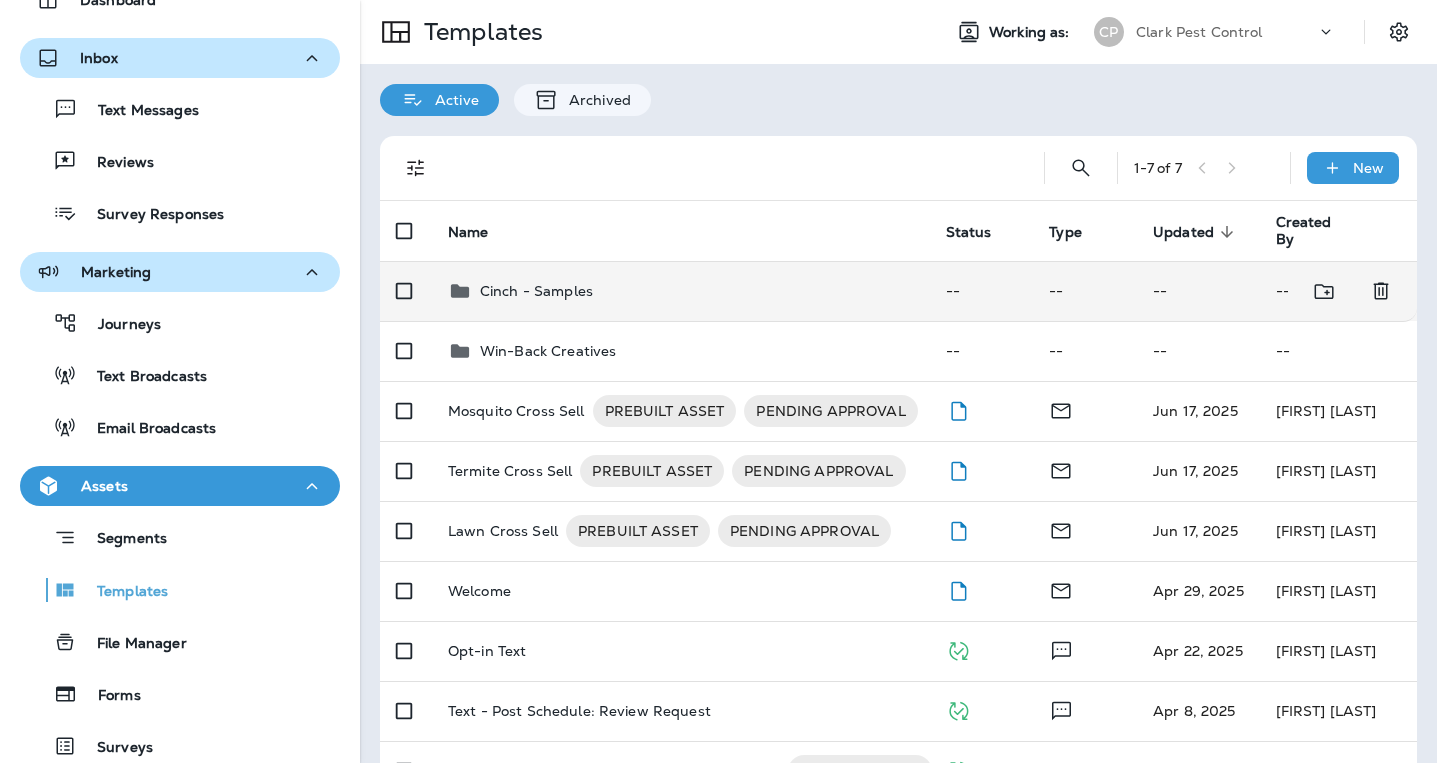 click on "Cinch - Samples" at bounding box center (536, 291) 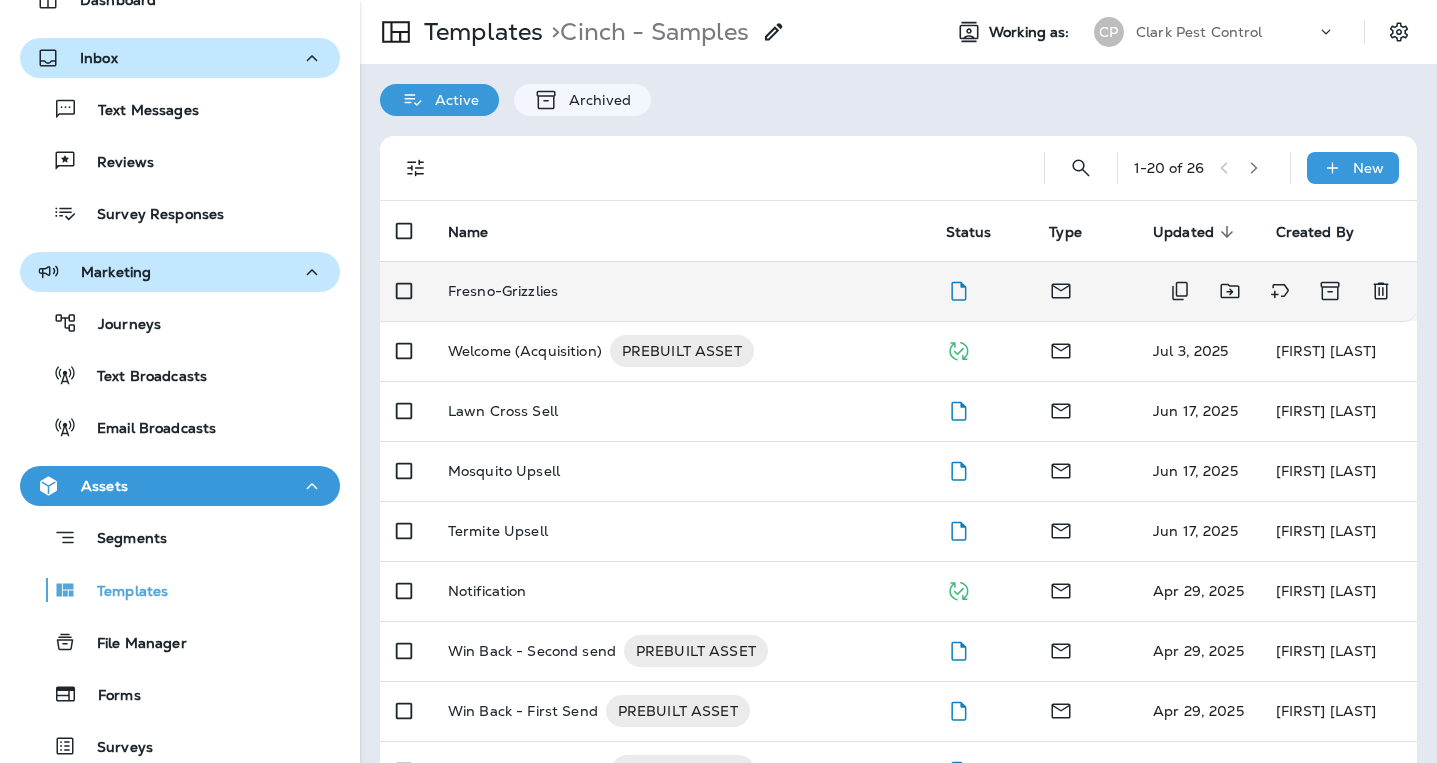 click on "Fresno-Grizzlies" at bounding box center [503, 291] 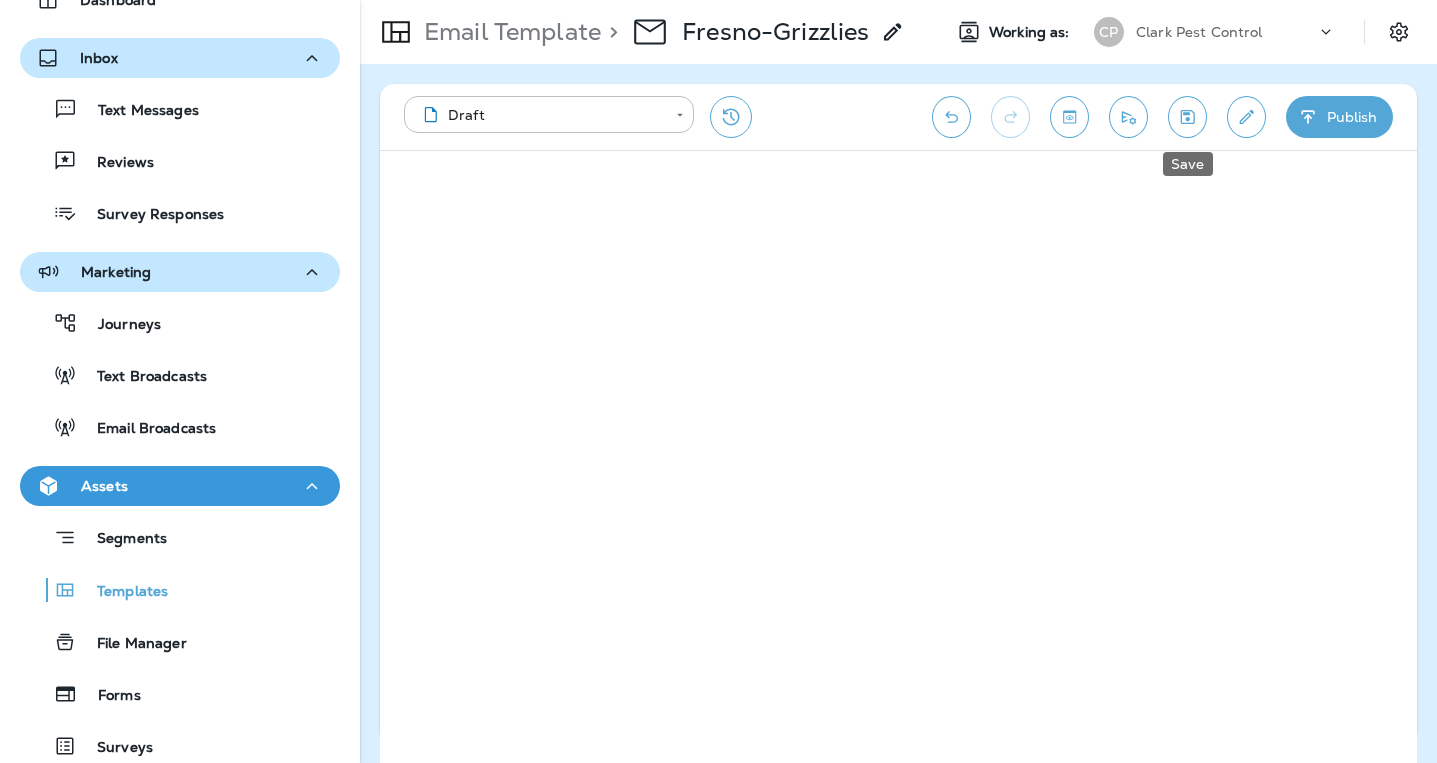 click 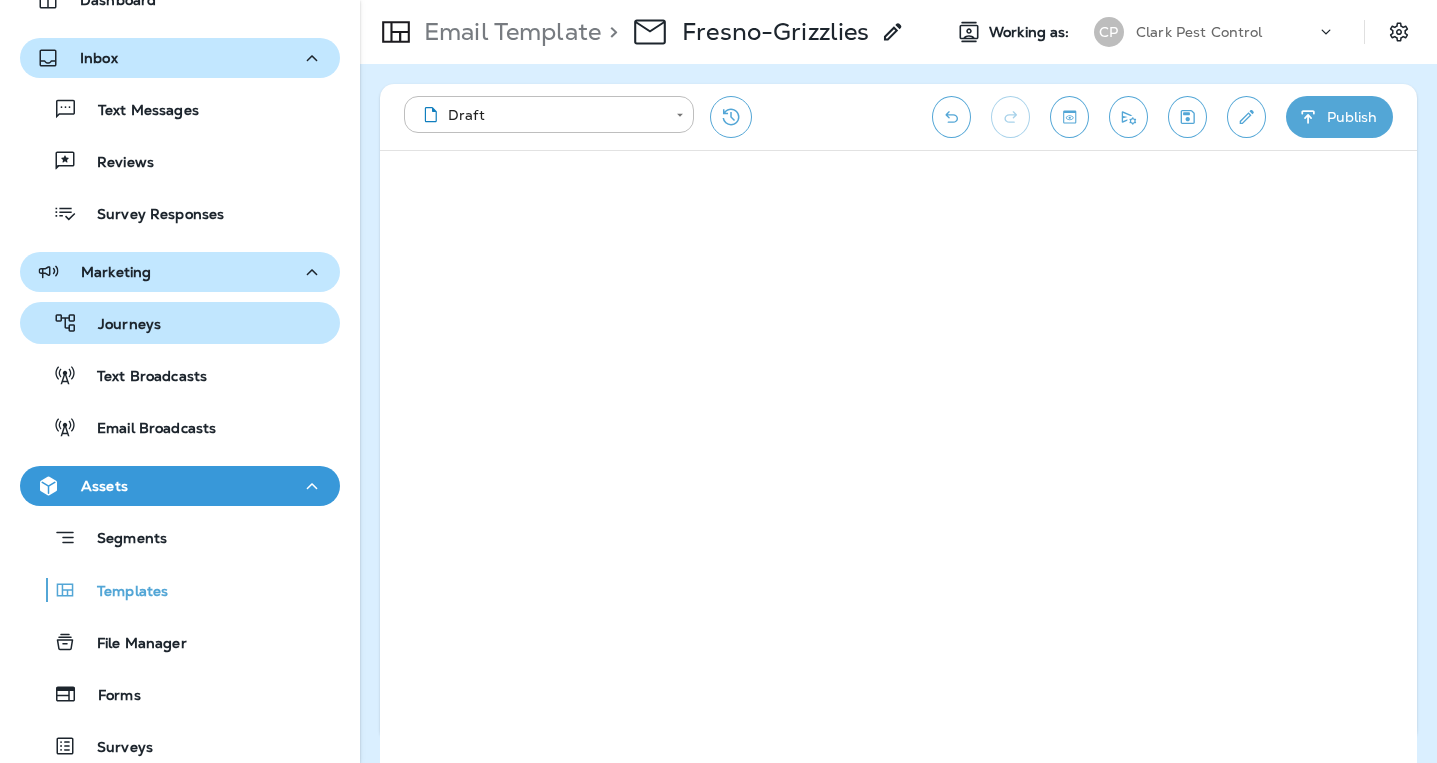 click on "Journeys" at bounding box center [119, 325] 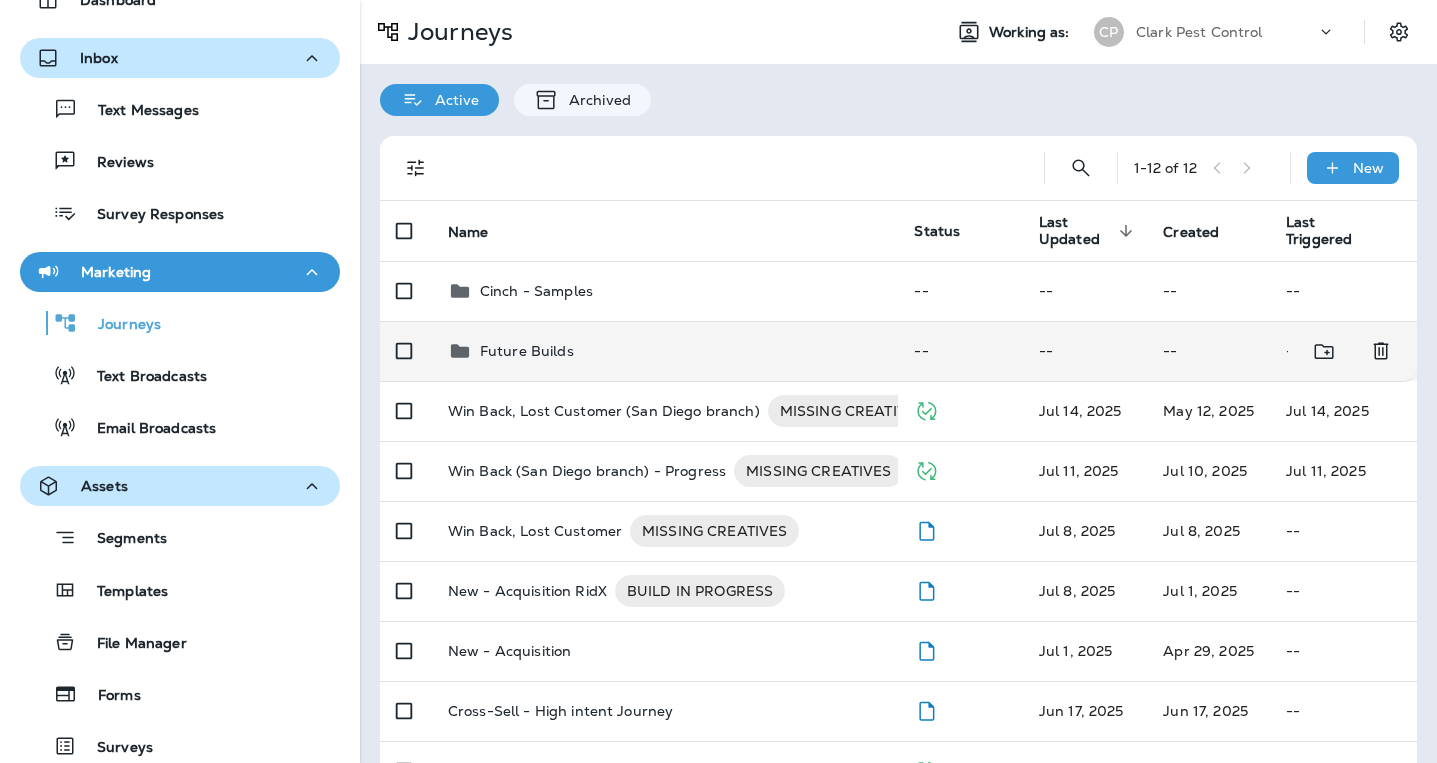 click on "Future Builds" at bounding box center [527, 351] 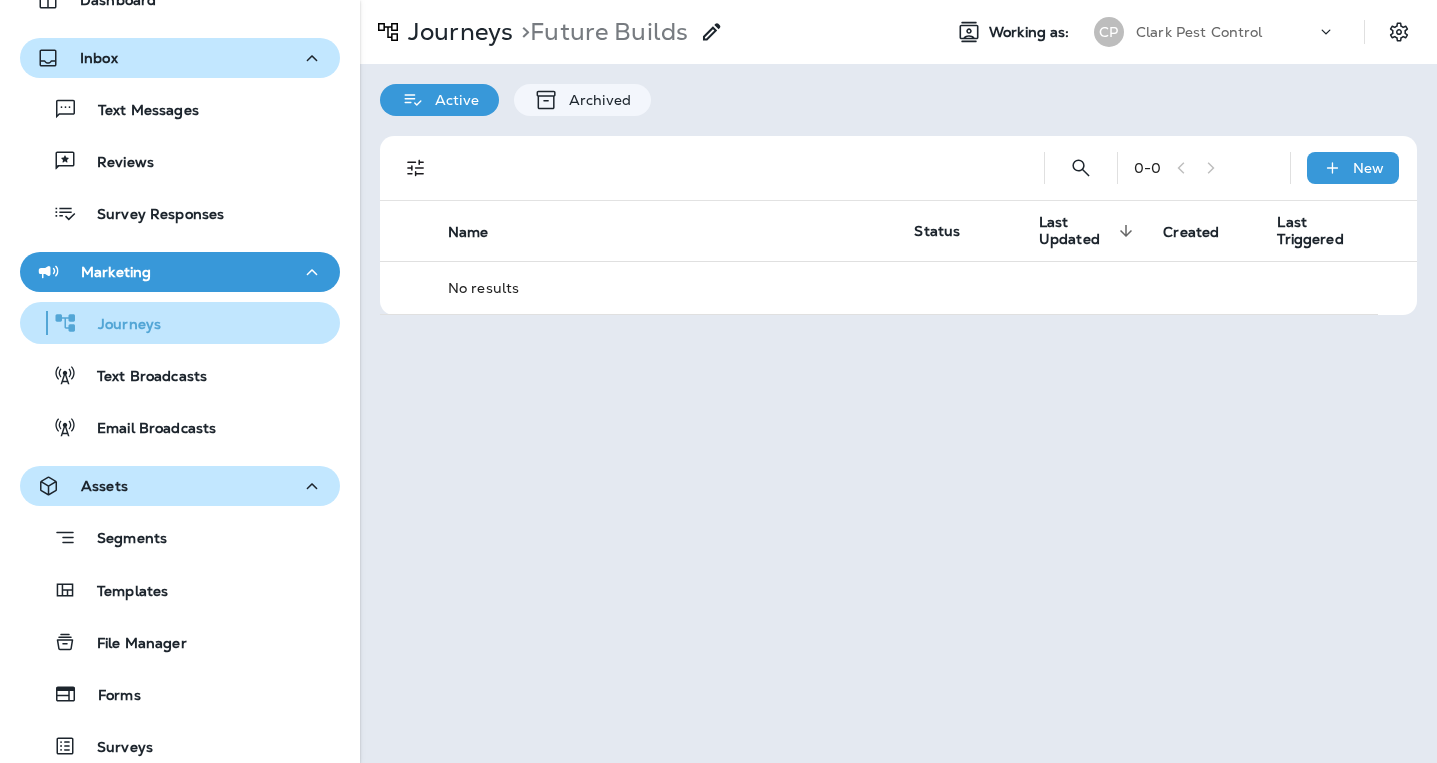 click on "Journeys" at bounding box center [119, 325] 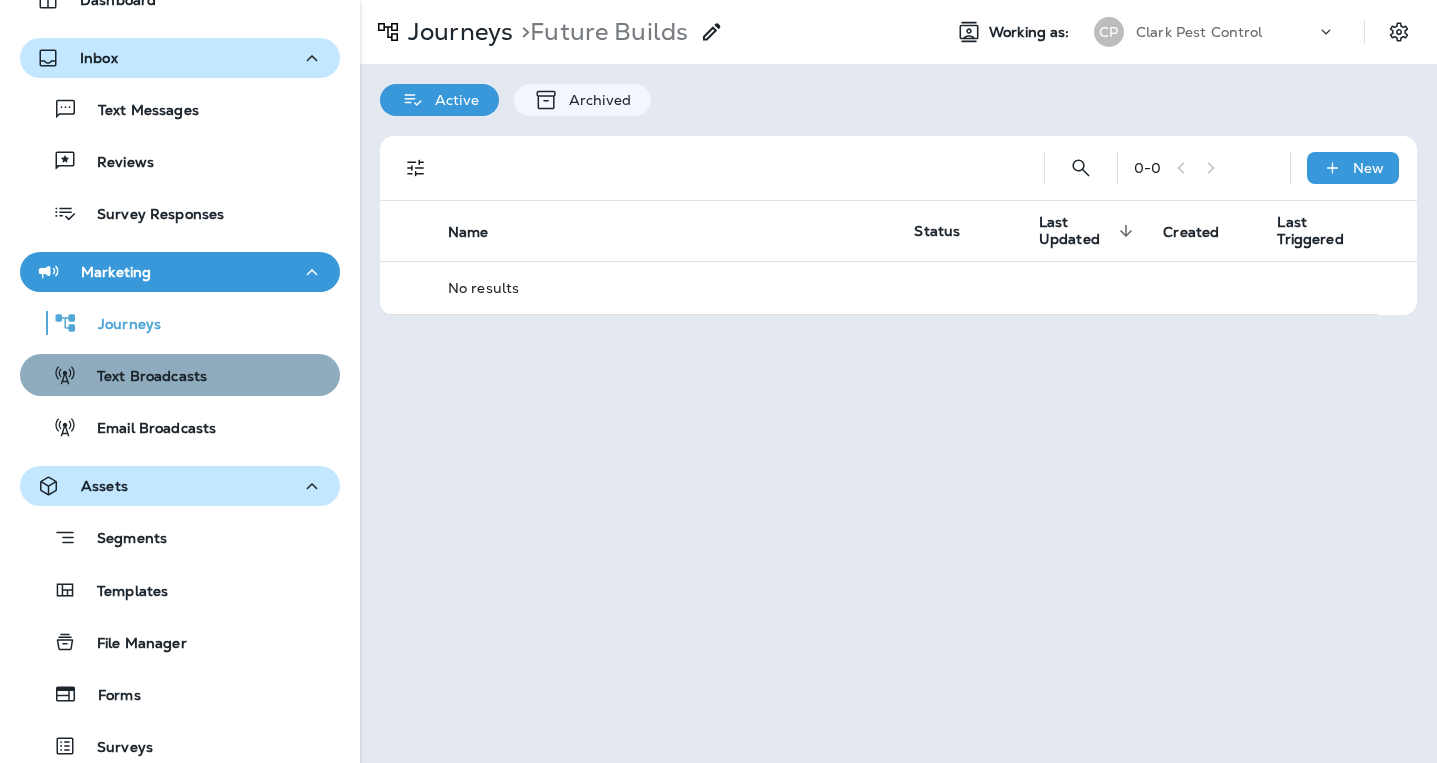 click on "Text Broadcasts" at bounding box center [142, 377] 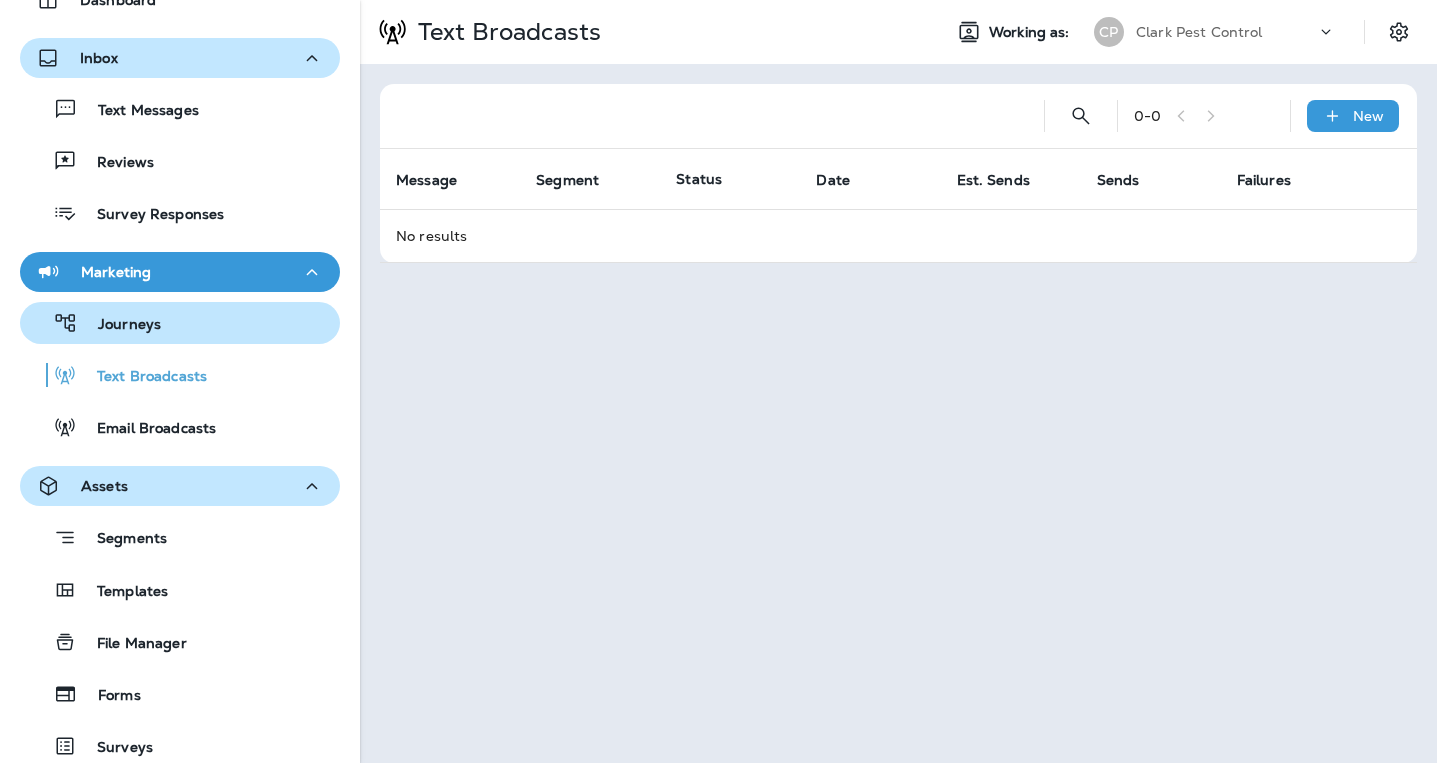 click on "Journeys" at bounding box center [119, 325] 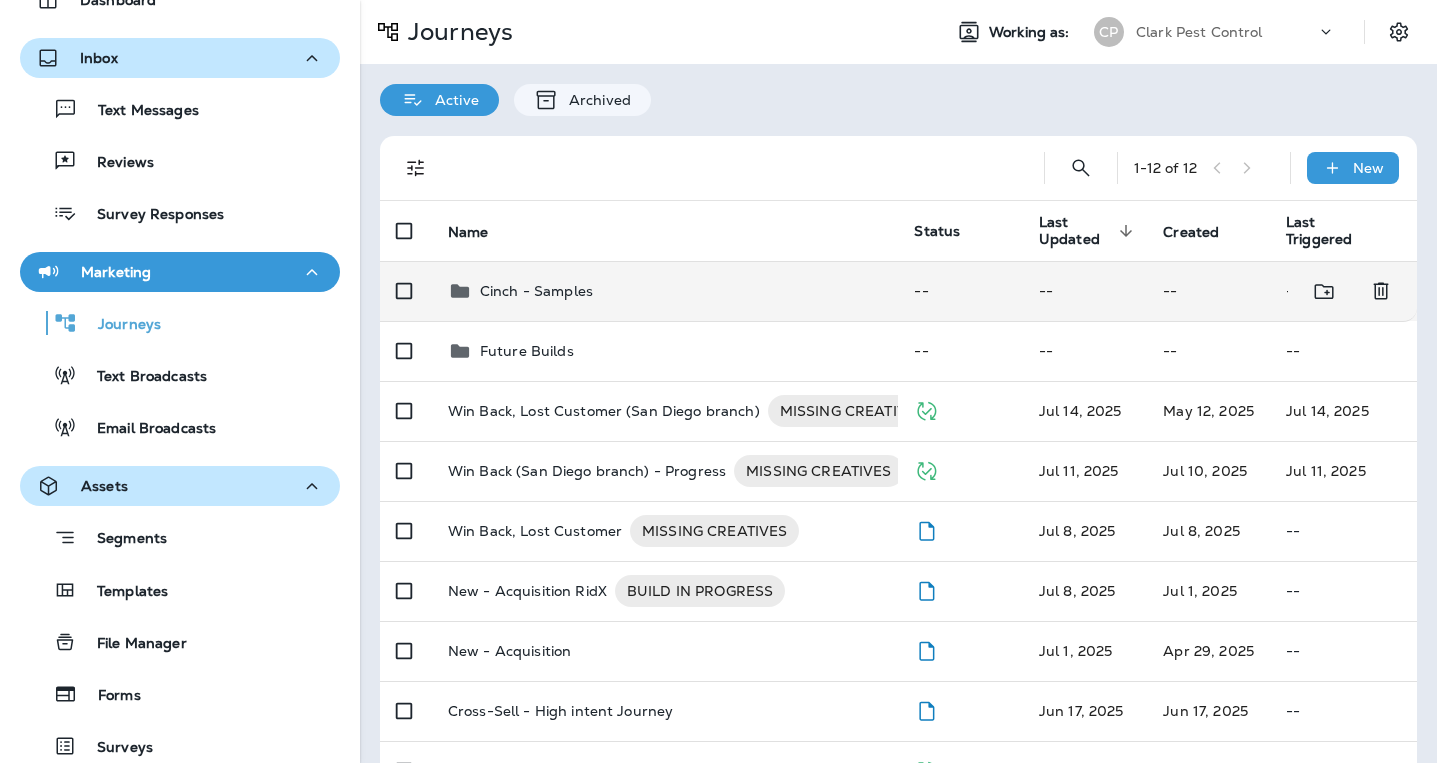click on "Cinch - Samples" at bounding box center [536, 291] 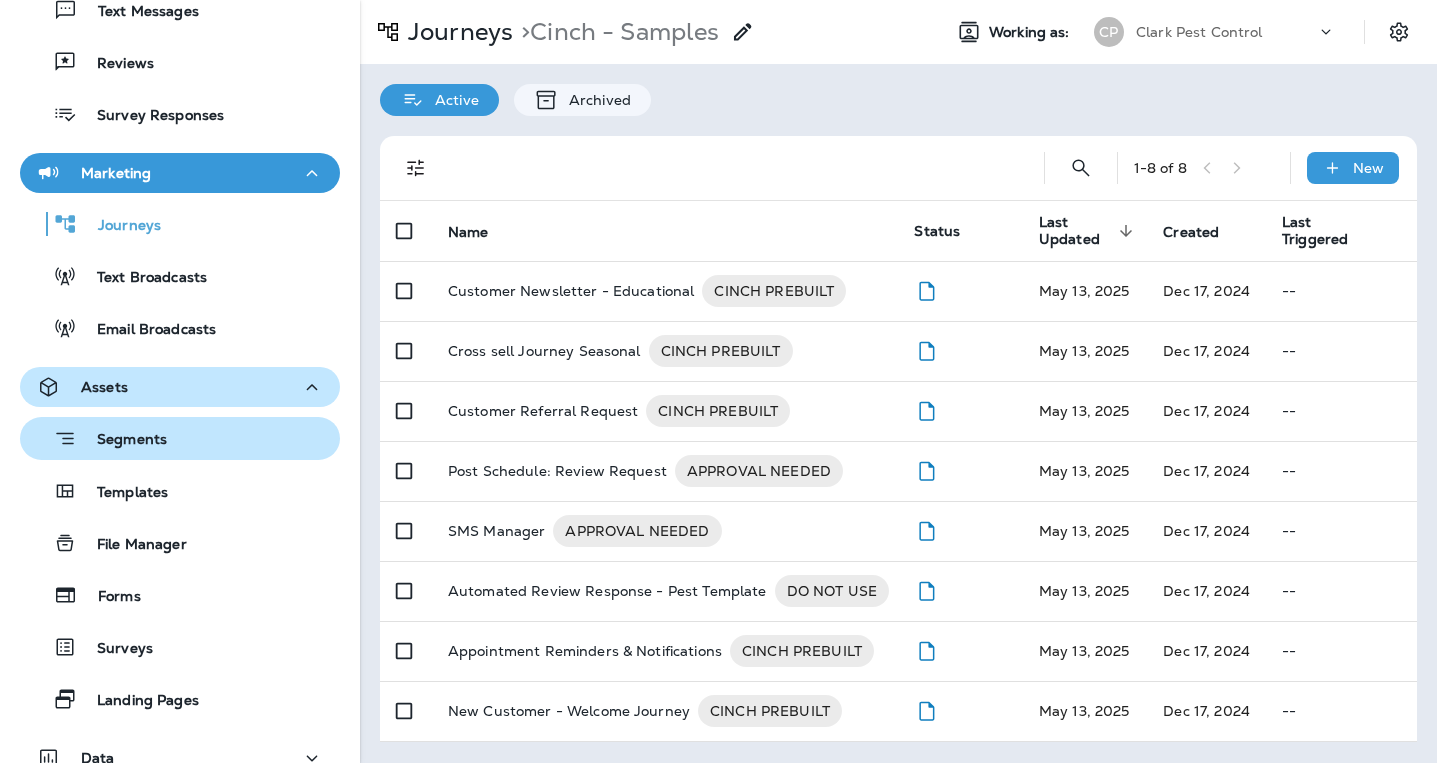 scroll, scrollTop: 213, scrollLeft: 0, axis: vertical 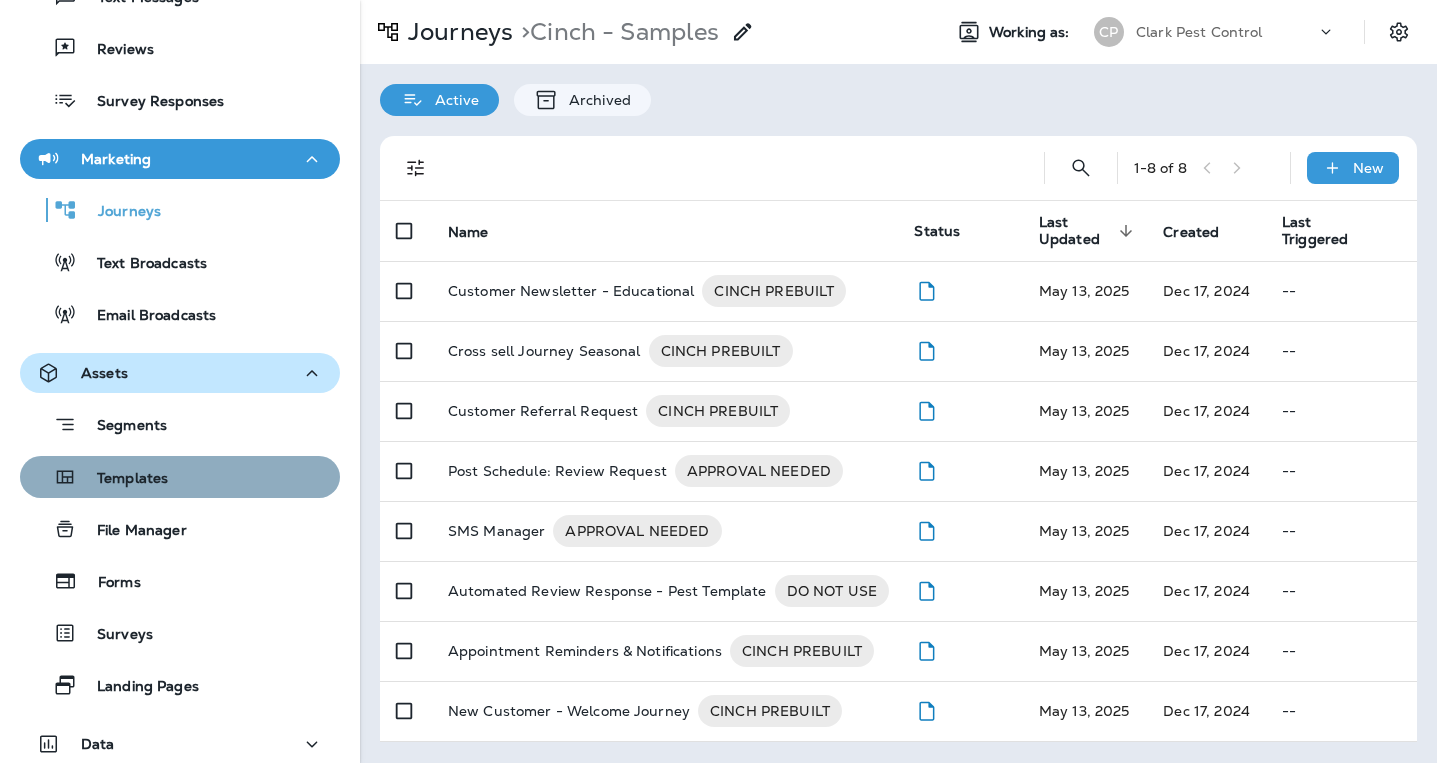 click on "Templates" at bounding box center [122, 479] 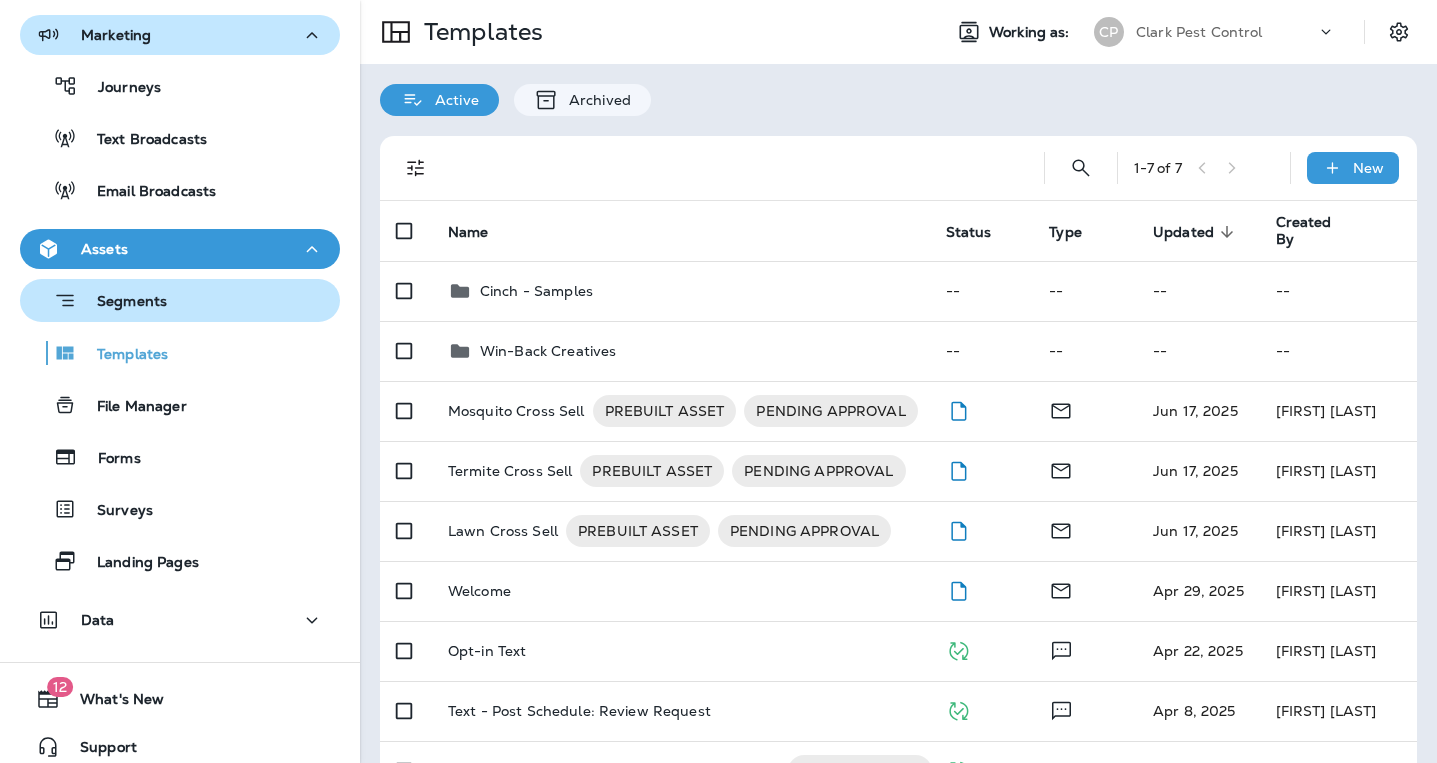 scroll, scrollTop: 327, scrollLeft: 0, axis: vertical 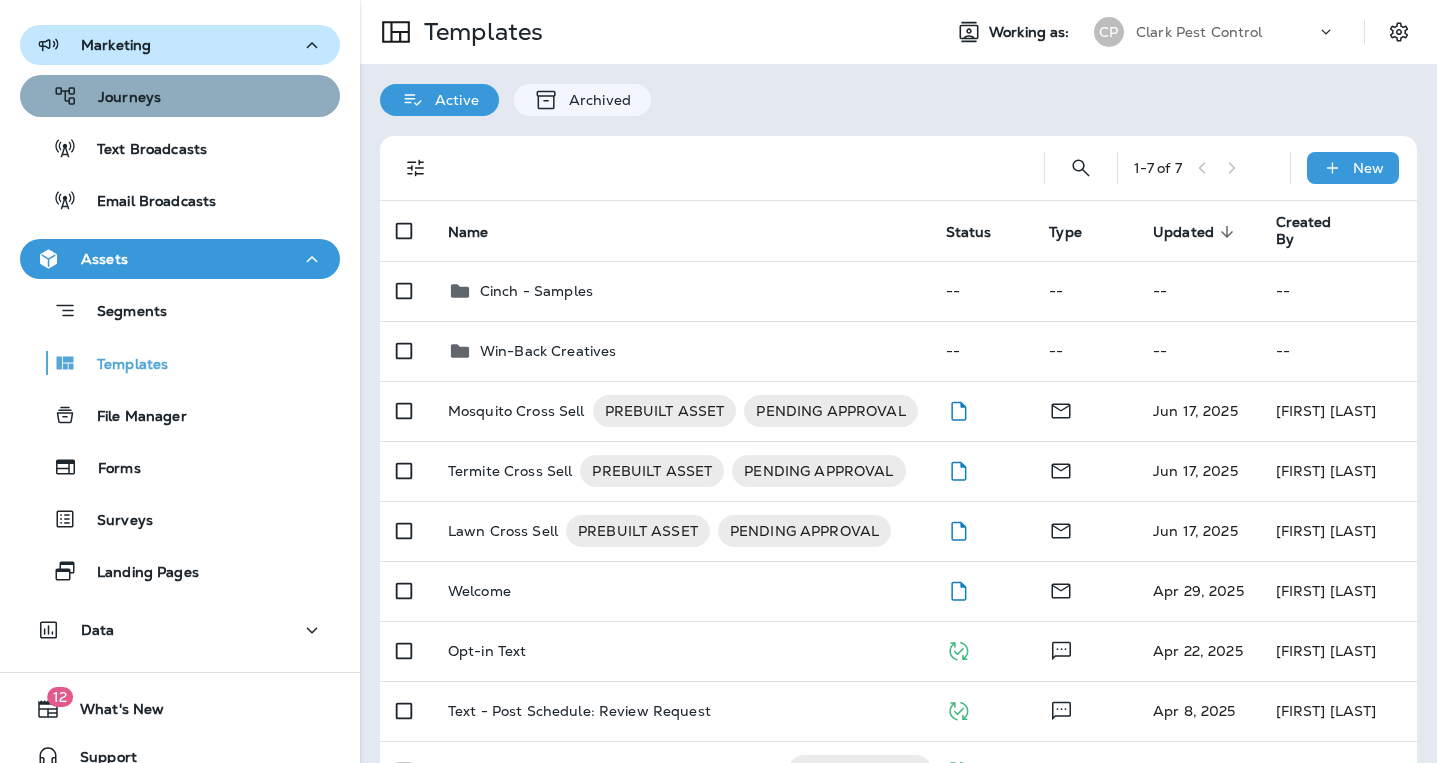 click on "Journeys" at bounding box center (119, 98) 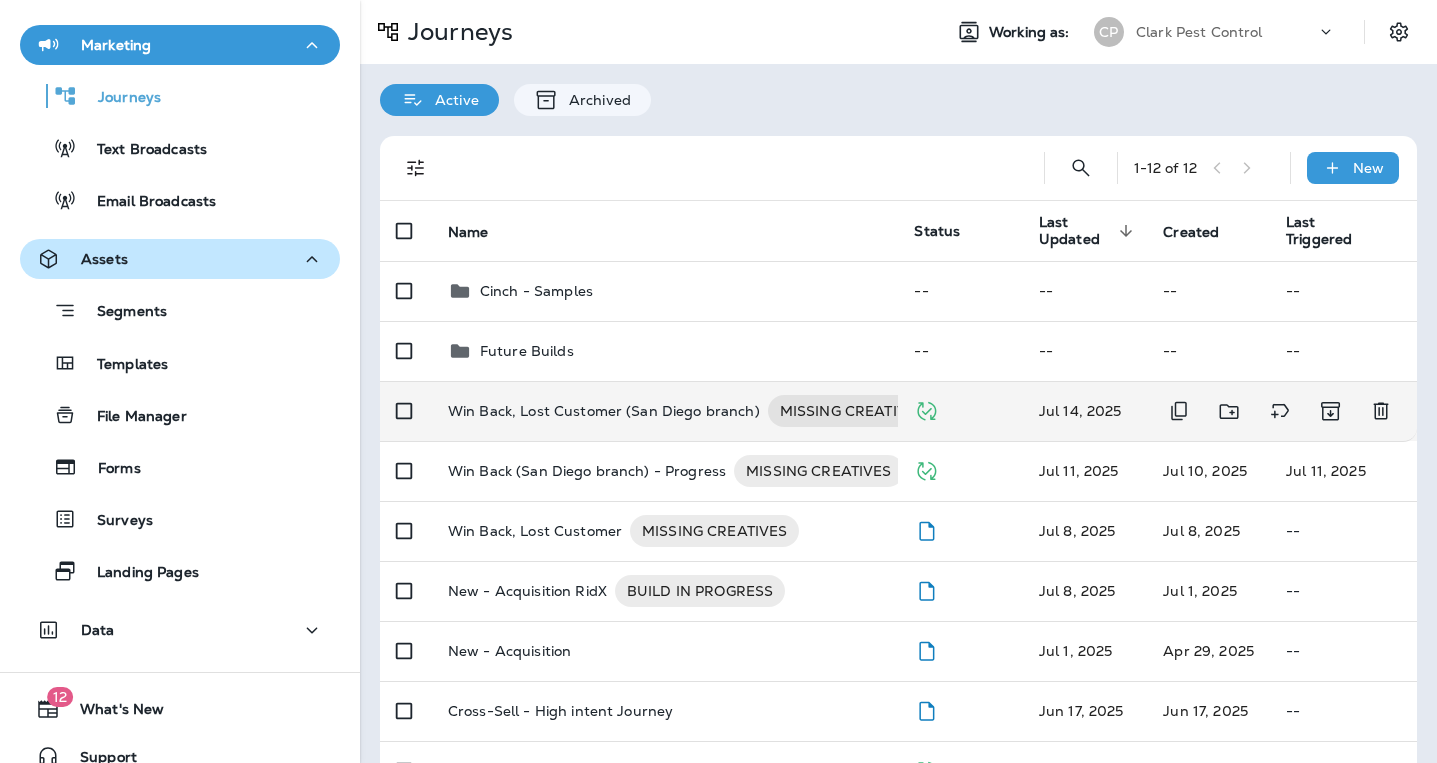 click on "Win Back, Lost Customer (San Diego branch)" at bounding box center [604, 411] 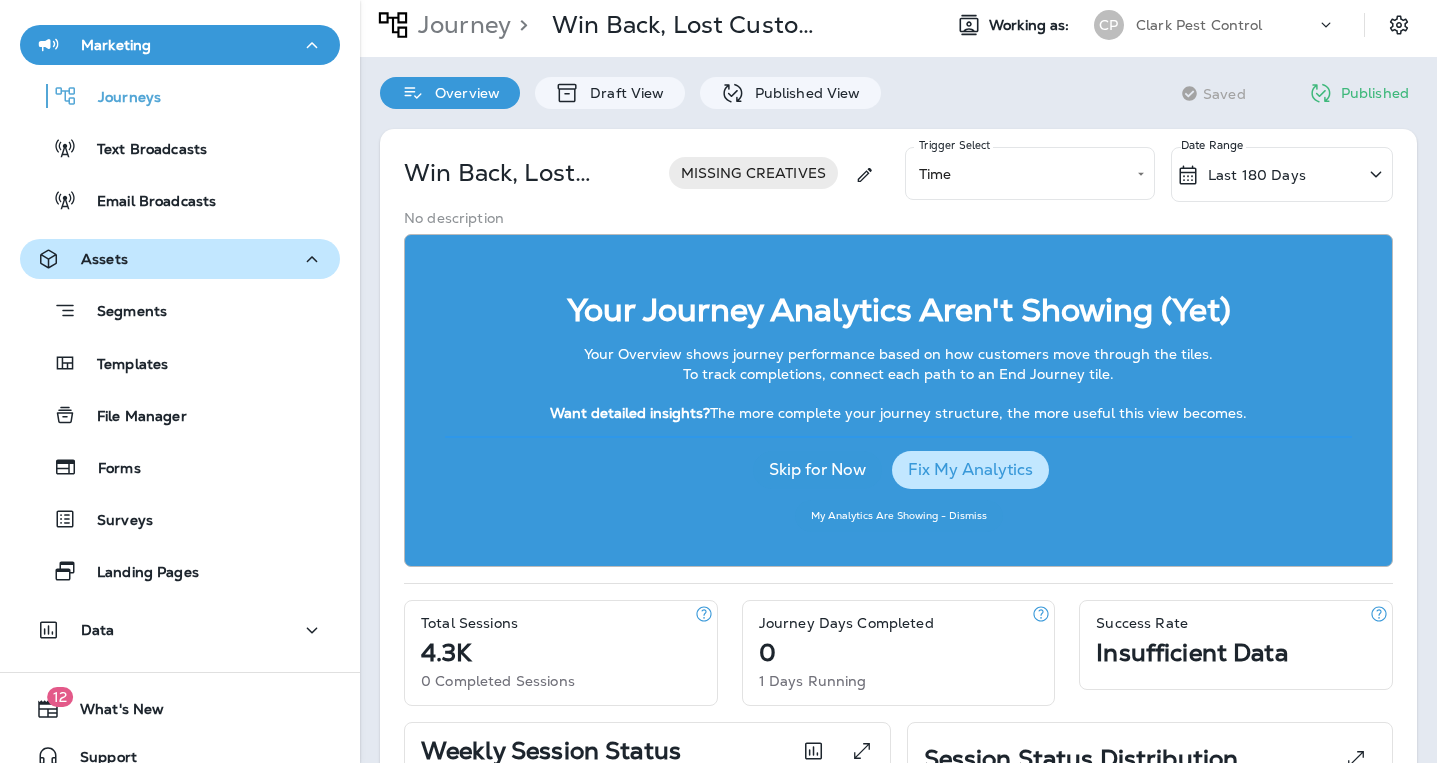 scroll, scrollTop: 0, scrollLeft: 0, axis: both 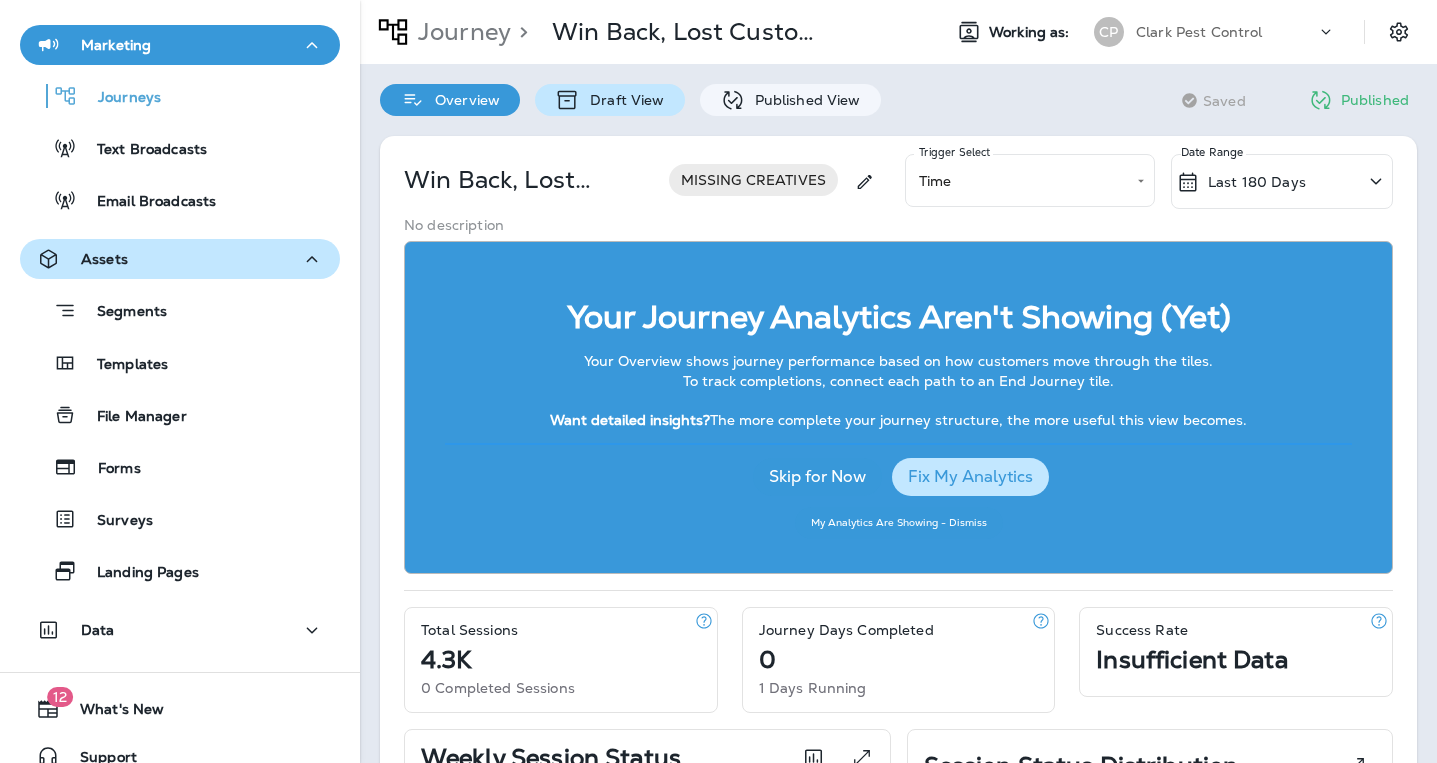 click on "Draft View" at bounding box center [622, 100] 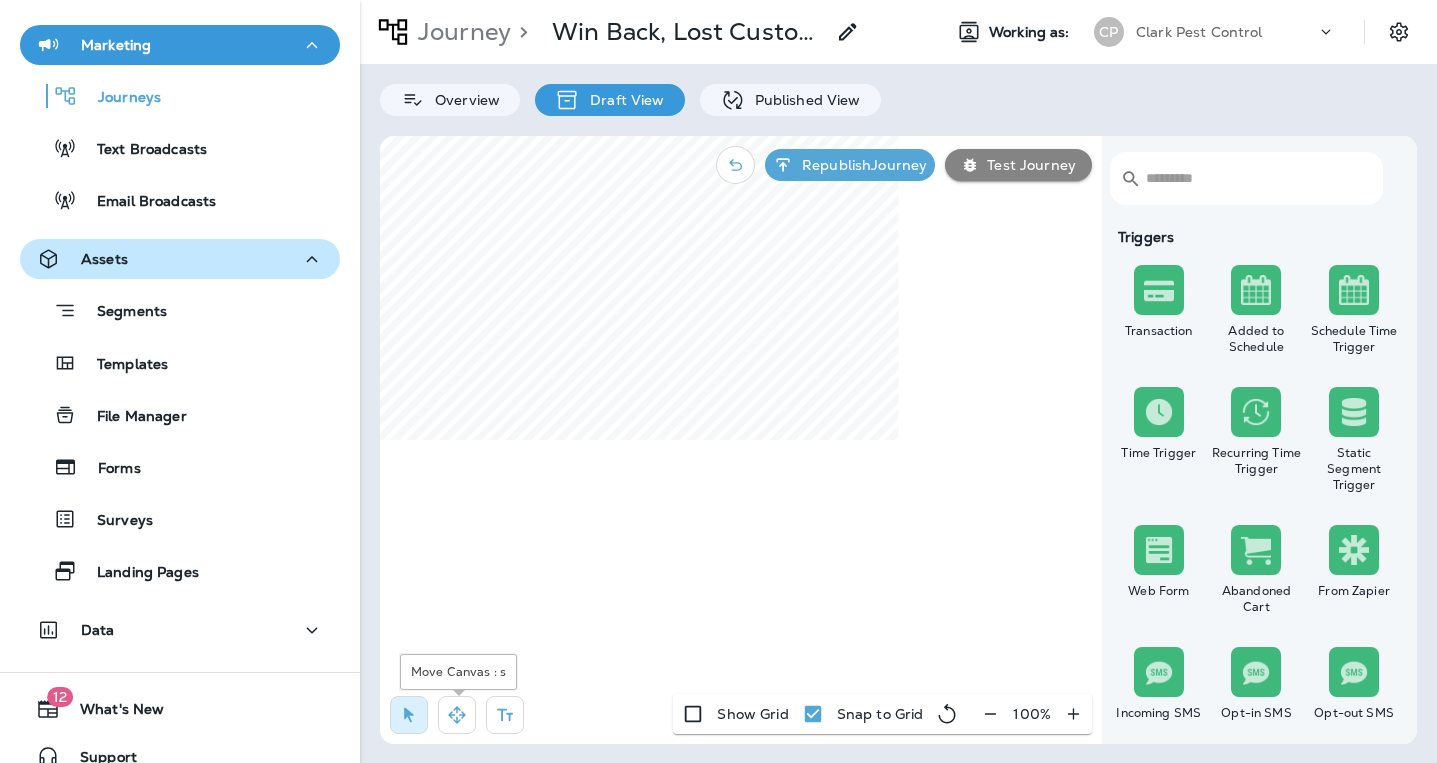 click 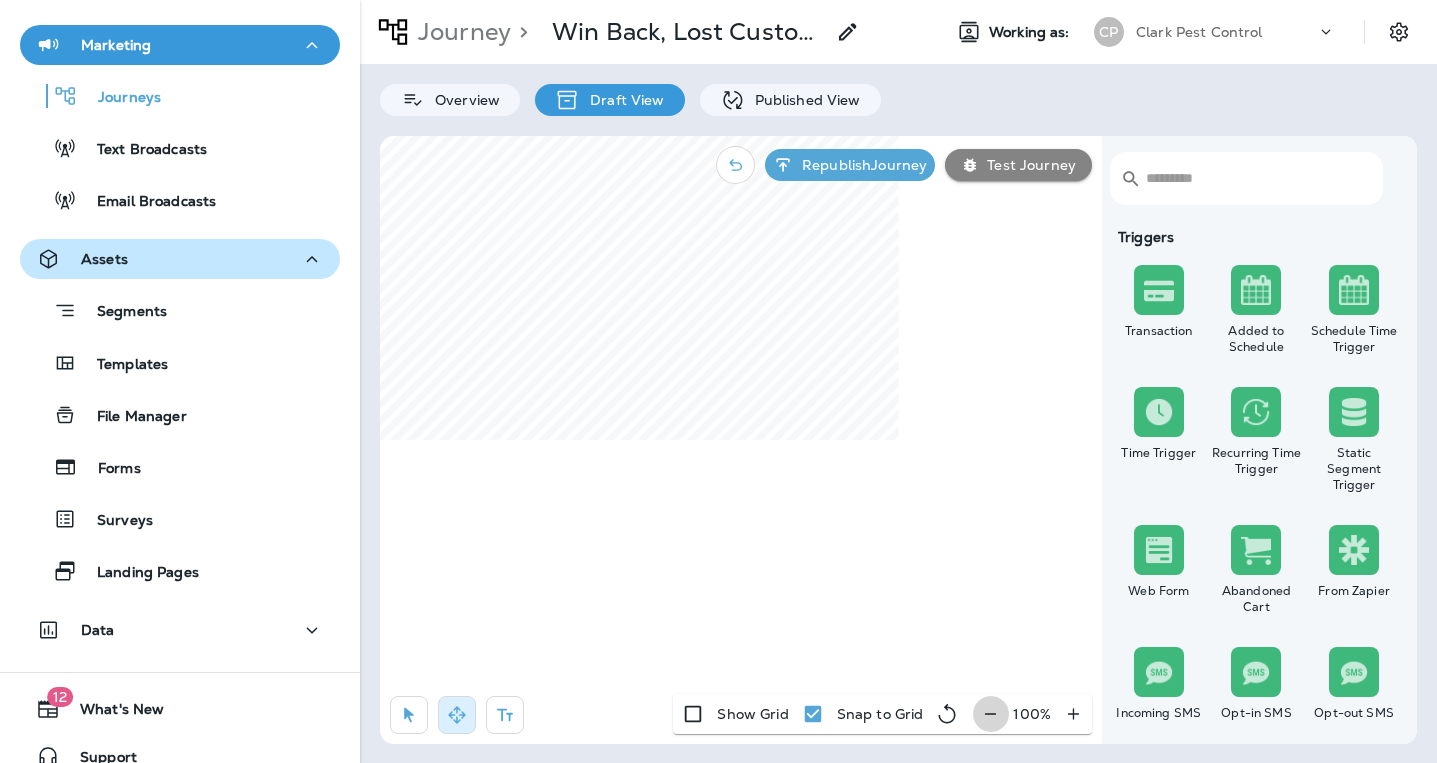 click 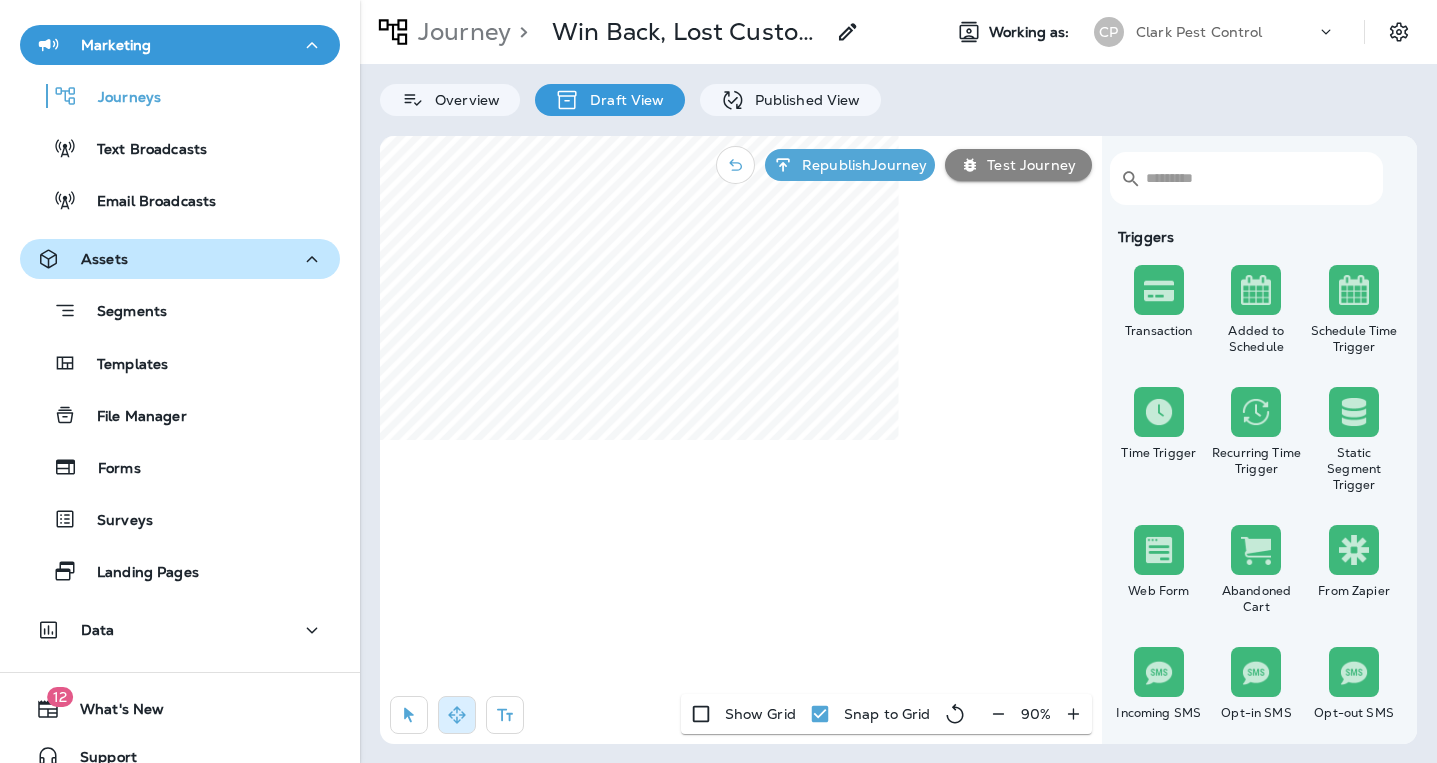 click at bounding box center (998, 714) 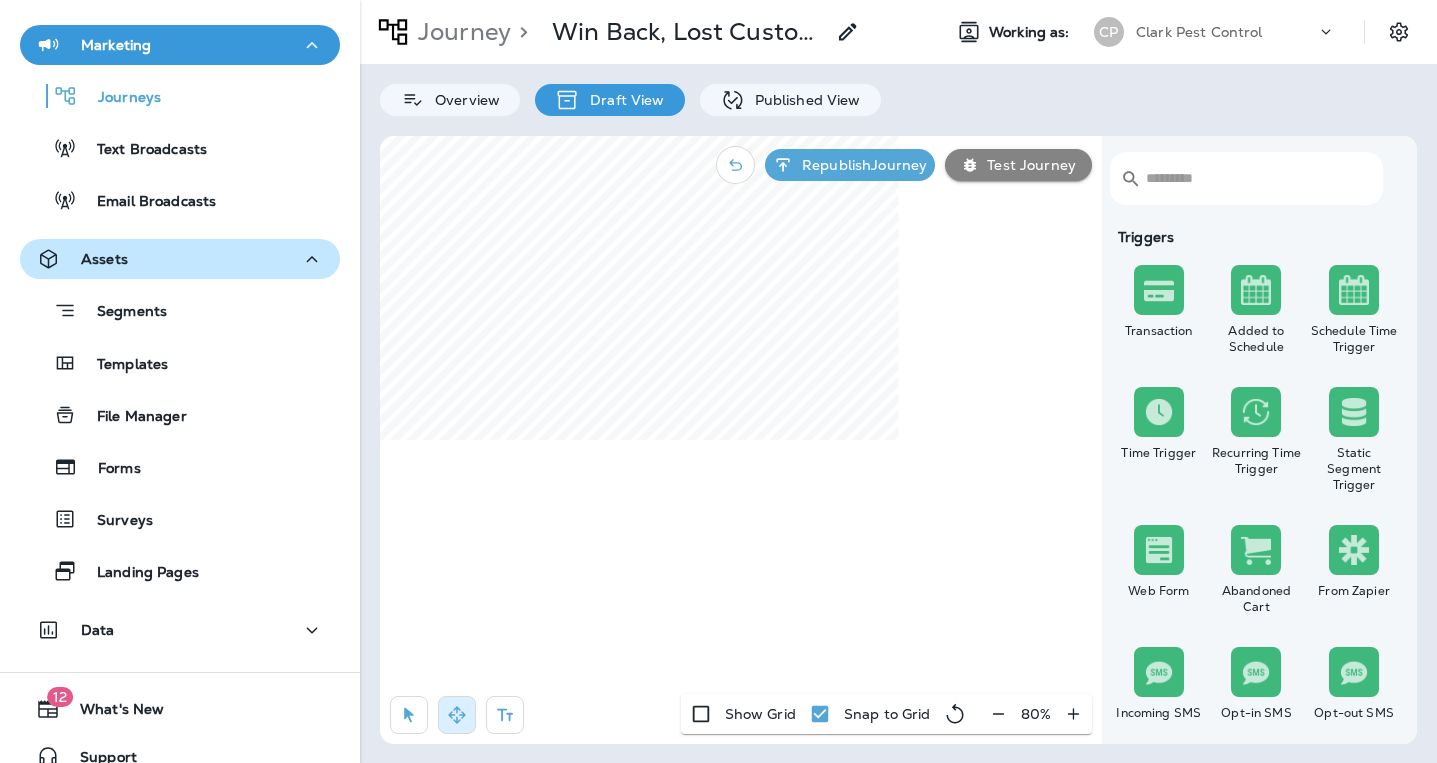 click at bounding box center (998, 714) 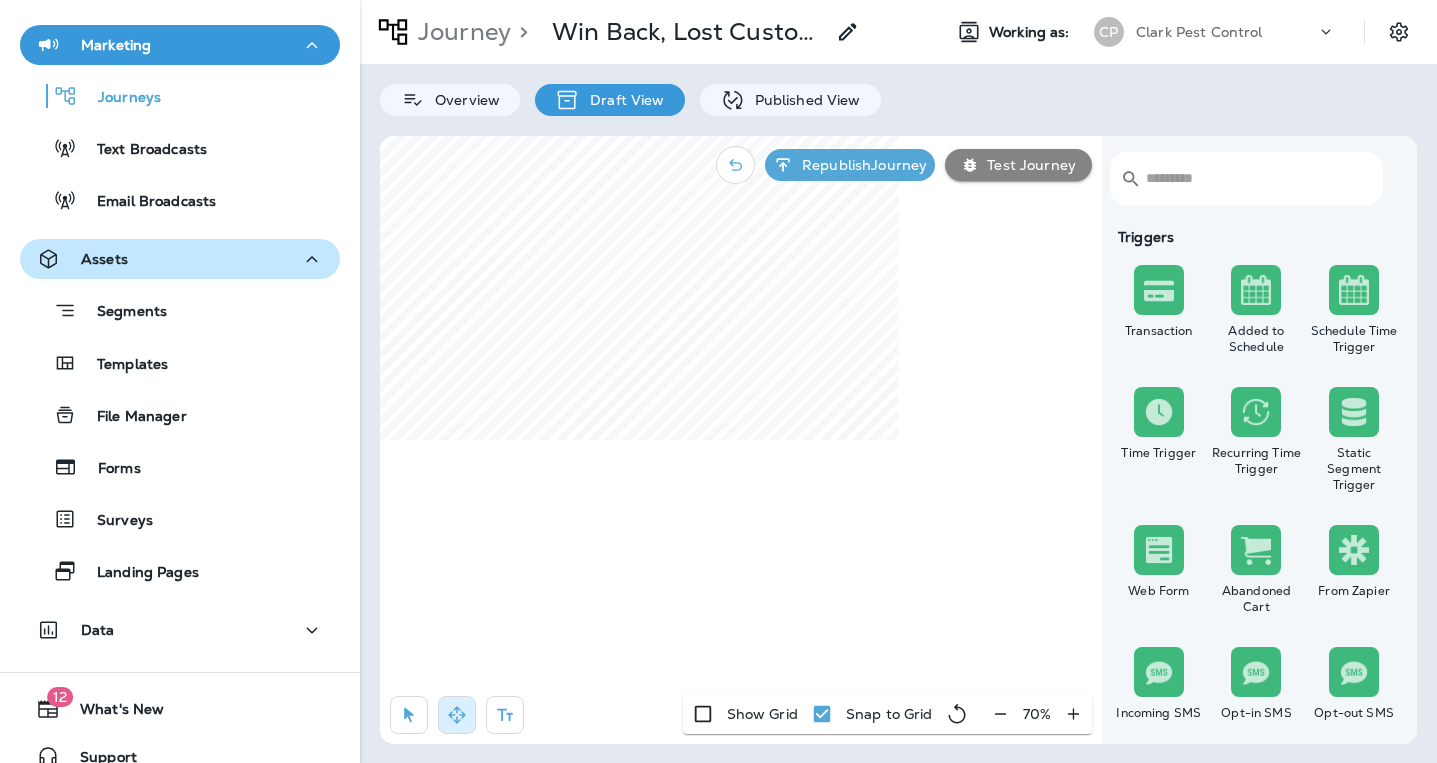 click at bounding box center [1000, 714] 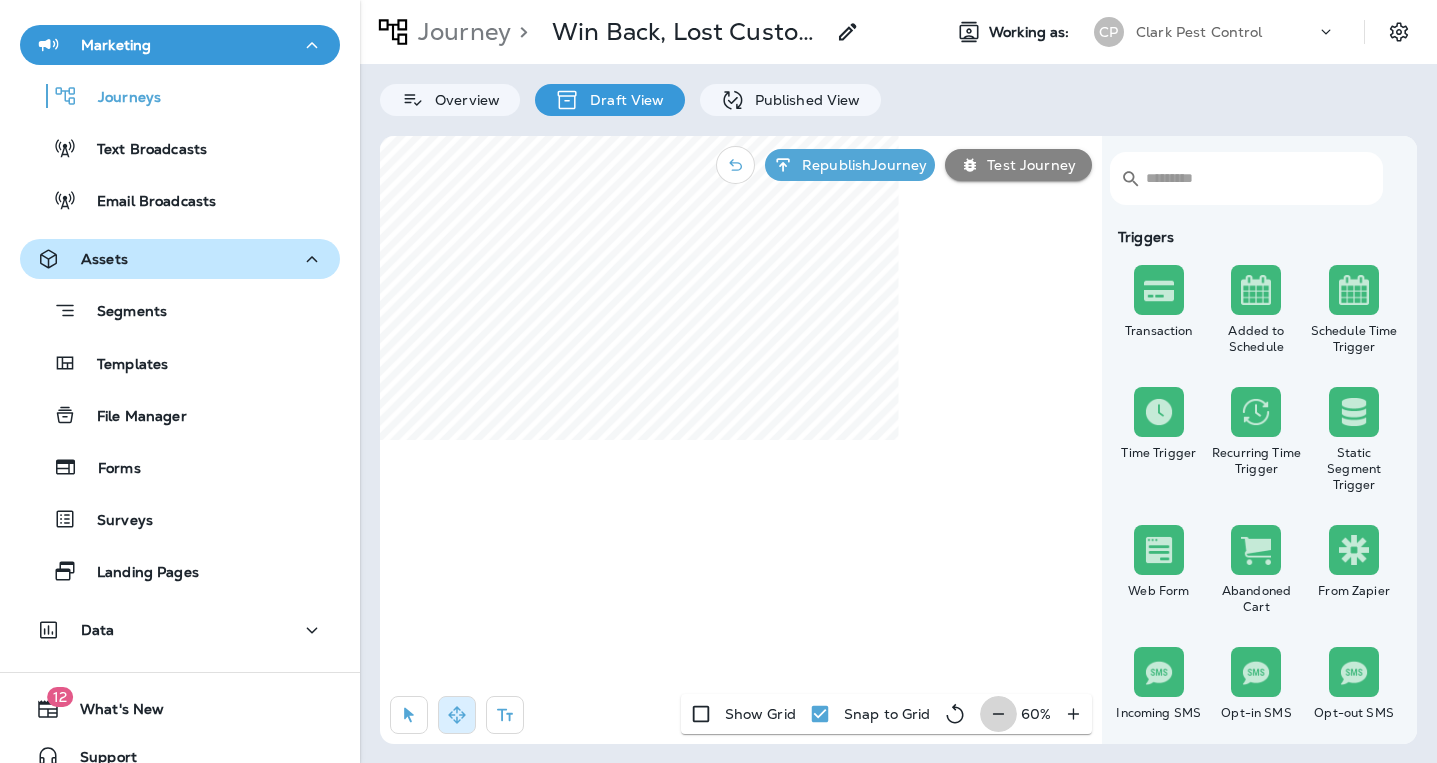 click at bounding box center [998, 714] 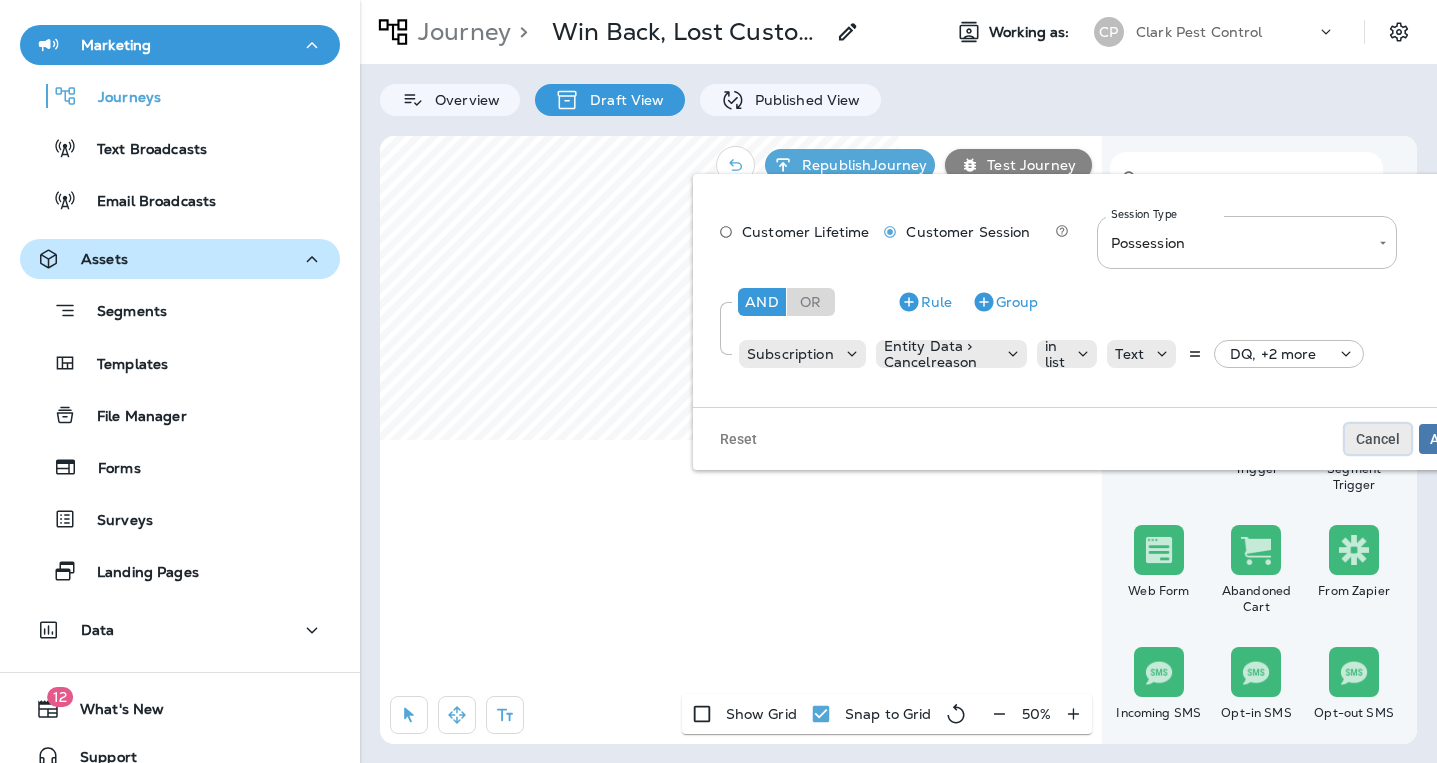 click on "Cancel" at bounding box center (1378, 439) 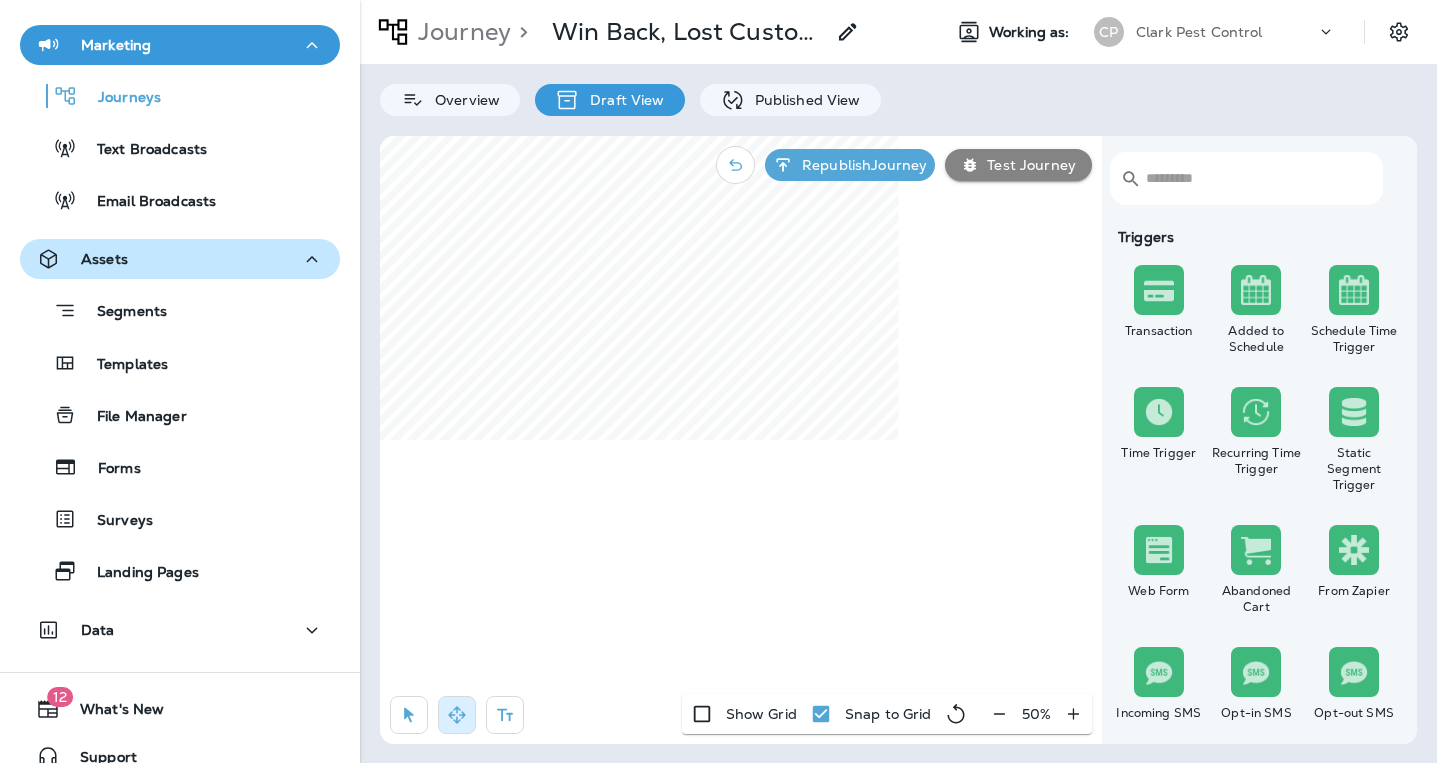 click on "Journey > Win Back, Lost Customer (San Diego branch) Working as: CP Clark Pest Control Overview Draft View Published View ​ ​ Triggers Transaction Added to Schedule Schedule Time Trigger Time Trigger Recurring Time Trigger Static Segment Trigger Web Form Abandoned Cart From Zapier Incoming SMS Opt-in SMS Opt-out SMS New Customer New Review Survey Completed Actions Time Delay Await SMS Reply Rate Limit Send Email Send SMS Send MMS Send Mailer Send Notification End Journey A/B Split A/B Testing Add to Static Segment Remove from Static Segment Add to Facebook Audience Remove from Facebook Audience Add to Google Ads Audience Remove from Google Ads Audience Add to Mailbox Power Remove from Mailbox Power Send Survey SMS Send Survey Email Webhook Contest Winners Recurring Contest Winners To Zapier Add to DripDrop Reply to Review Conditions Check Data Field Check Email Status Repeat Customer Has Transaction Distance from Location SMS Subscription Status In Static Segment Has Offer Termite Check Republish  Journey" at bounding box center [898, 381] 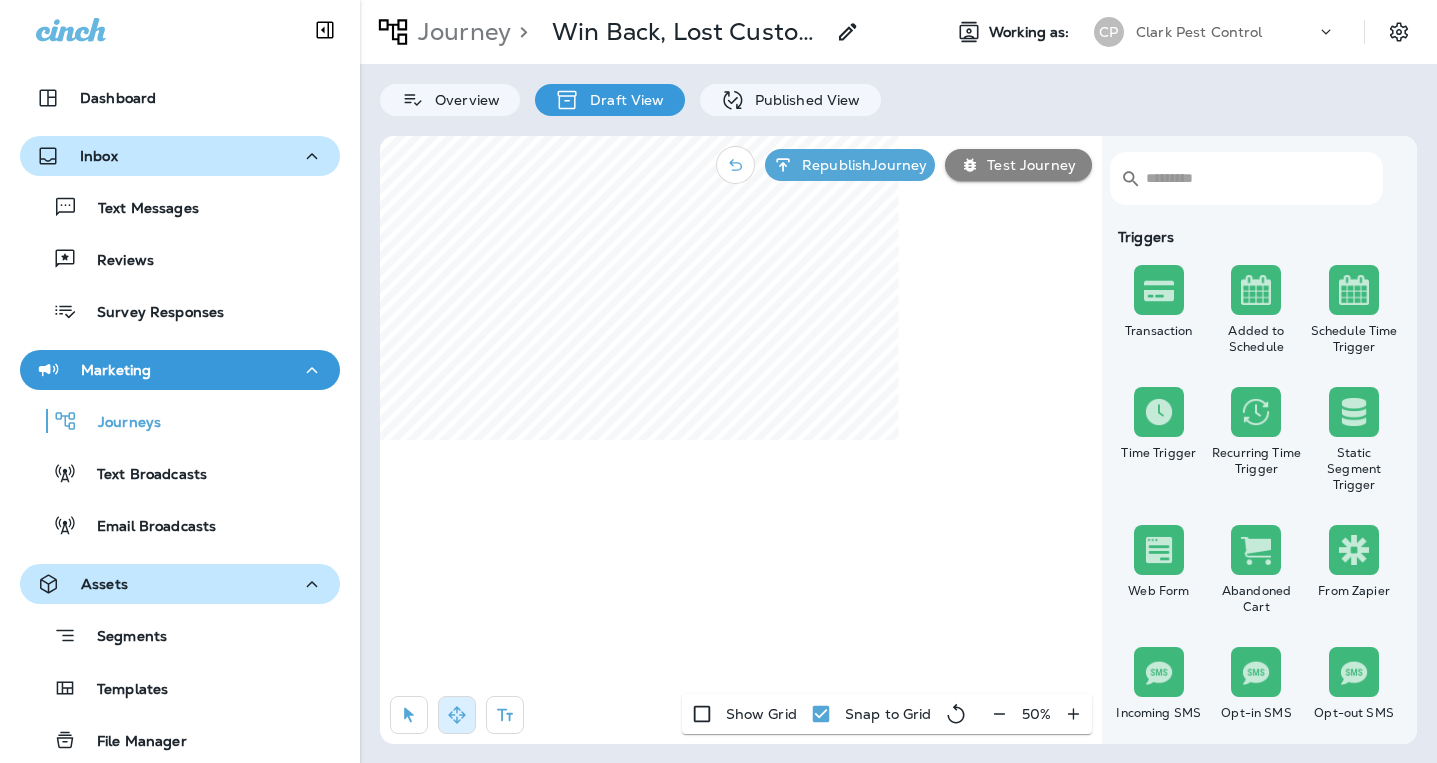 scroll, scrollTop: 0, scrollLeft: 0, axis: both 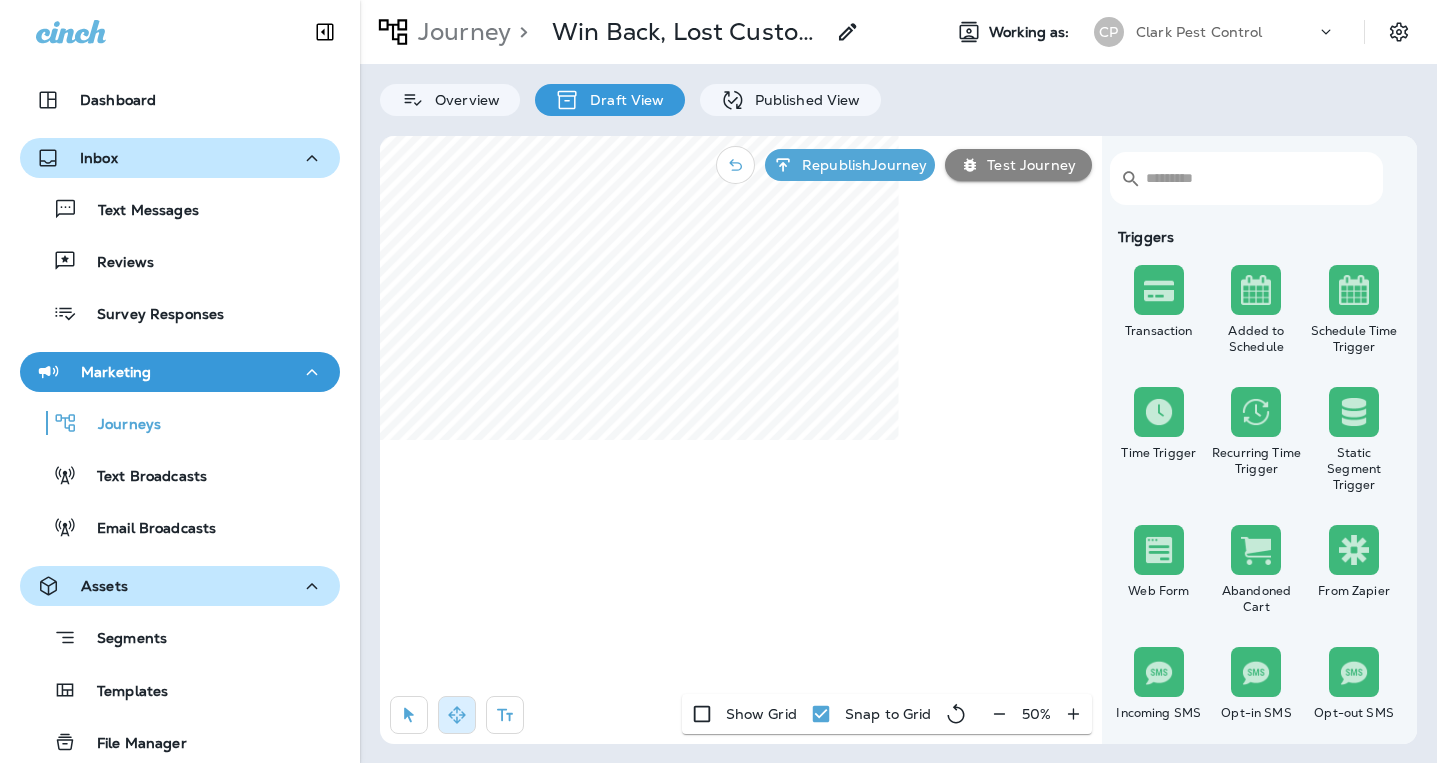 click 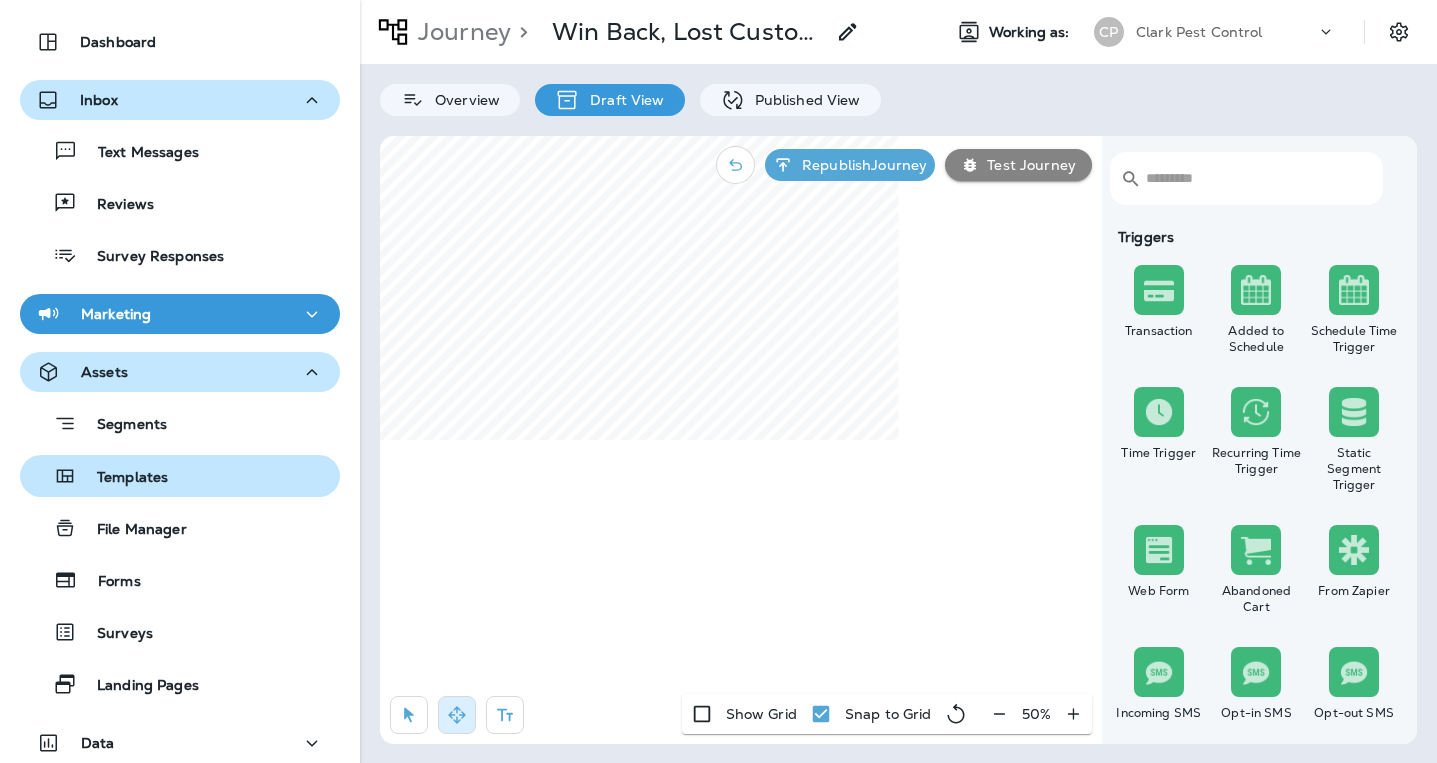 scroll, scrollTop: 0, scrollLeft: 0, axis: both 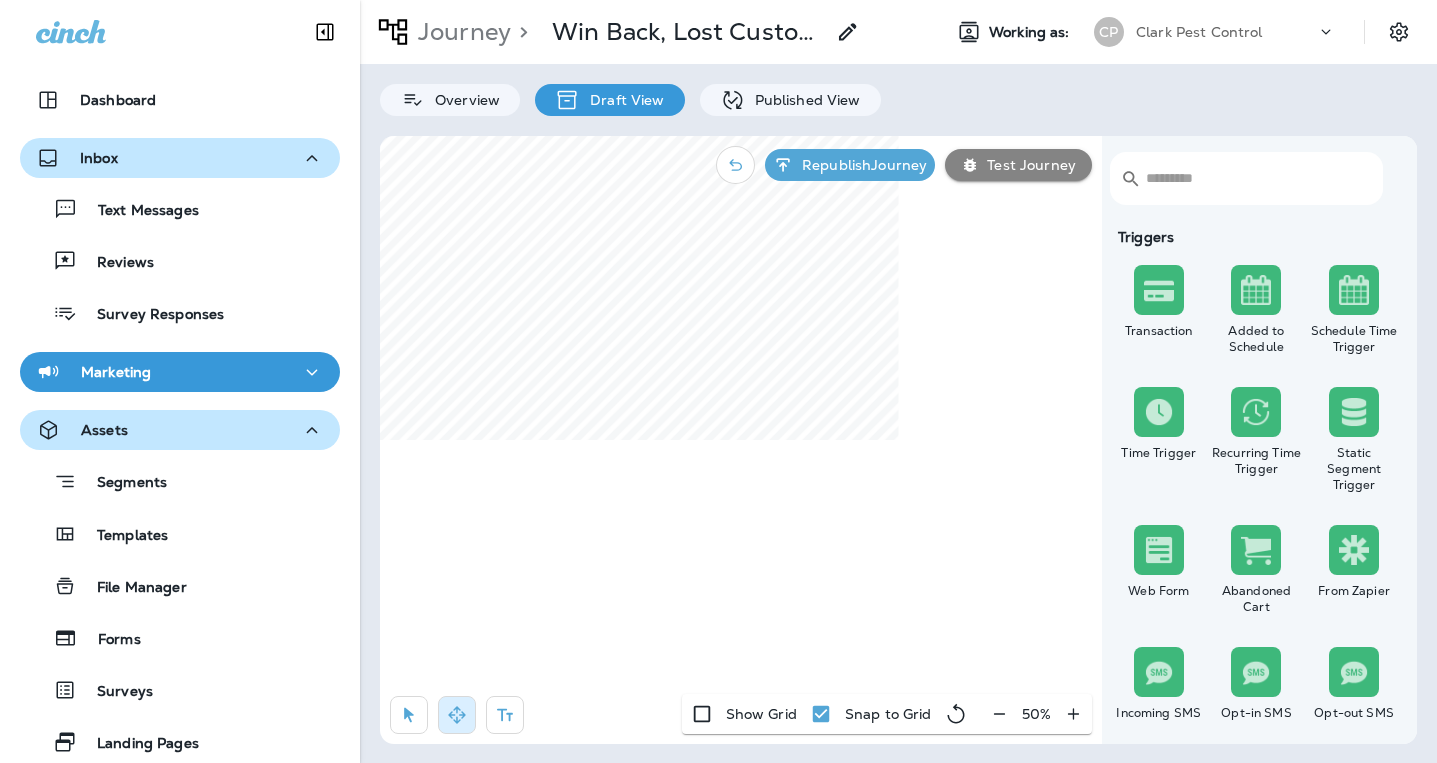 click 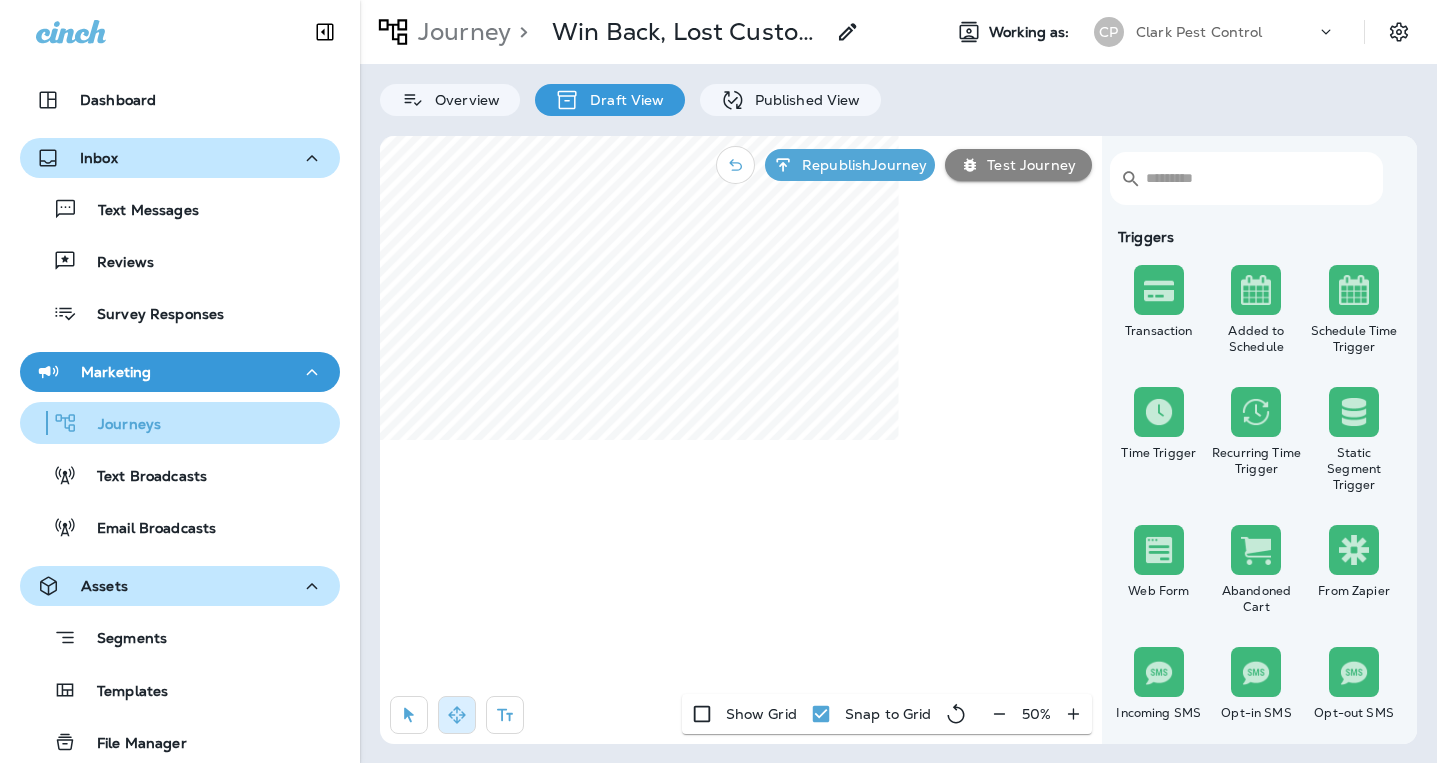 click on "Journeys" at bounding box center [119, 425] 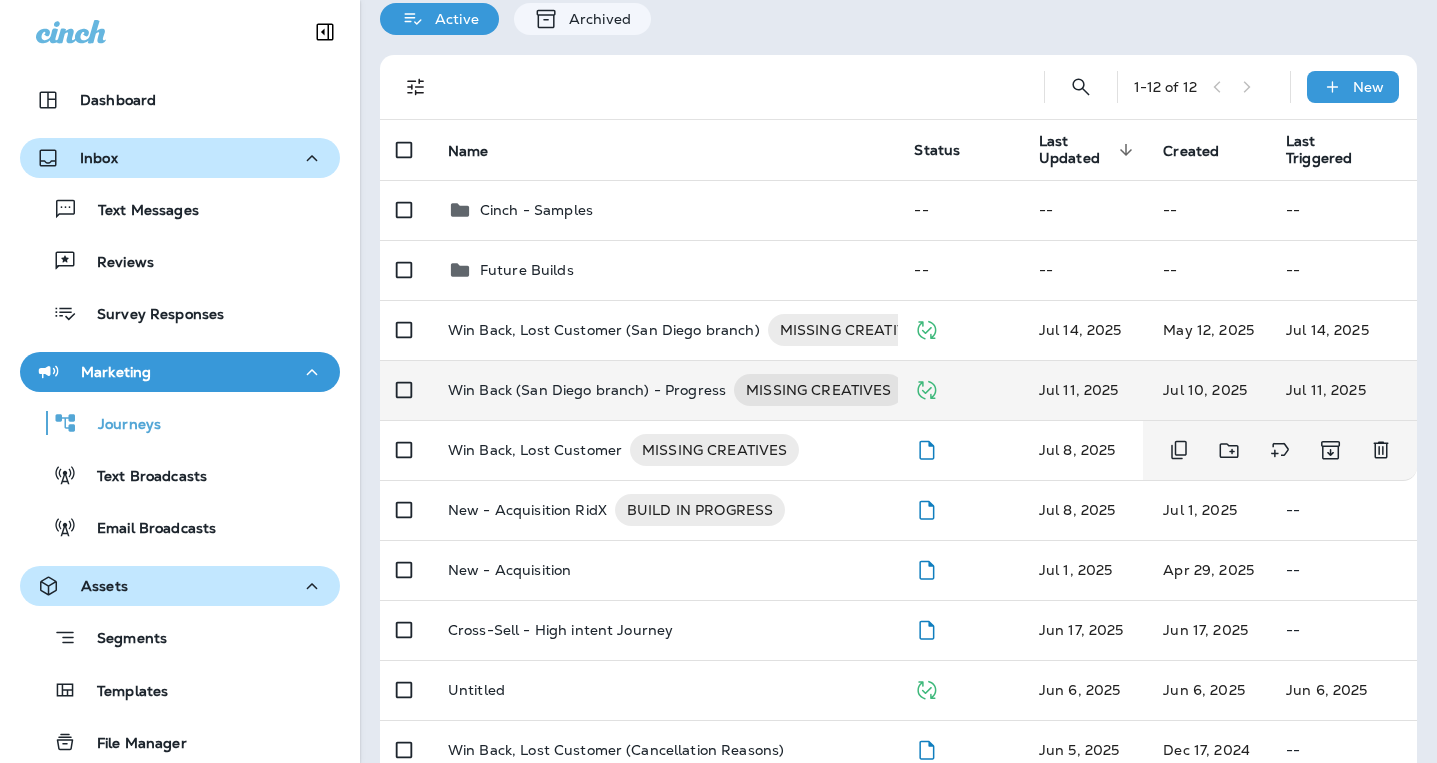 scroll, scrollTop: 82, scrollLeft: 0, axis: vertical 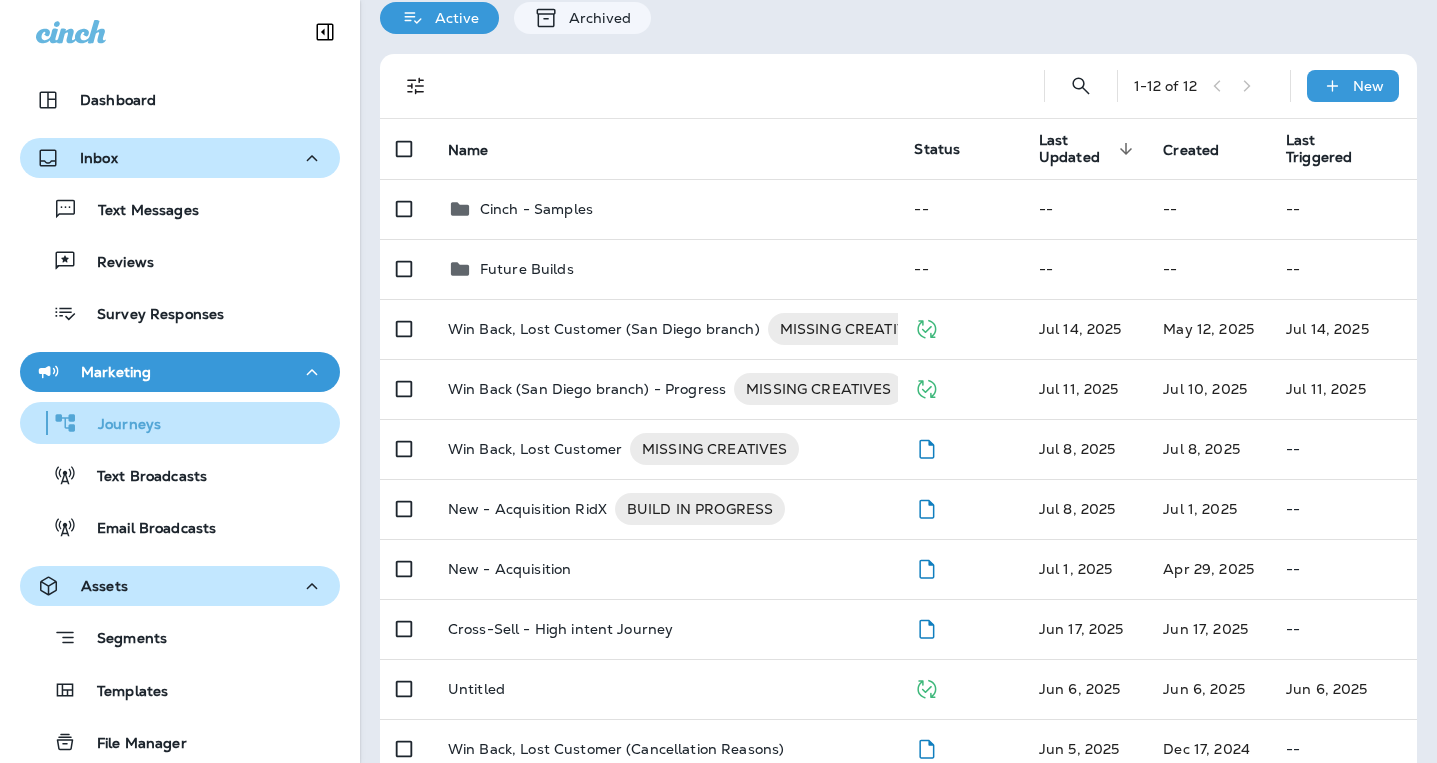 click on "Journeys" at bounding box center (180, 423) 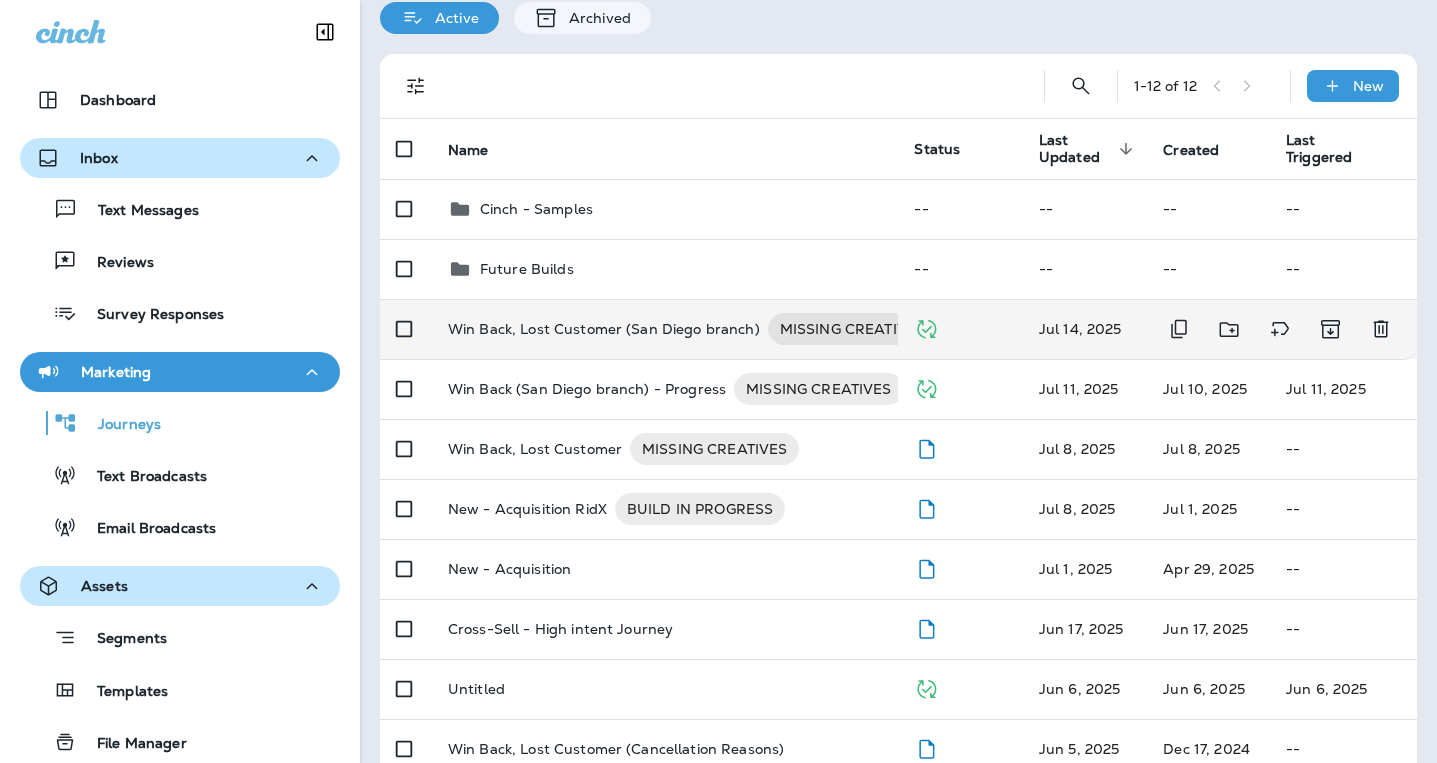 click on "Win Back, Lost Customer (San Diego branch)" at bounding box center (604, 329) 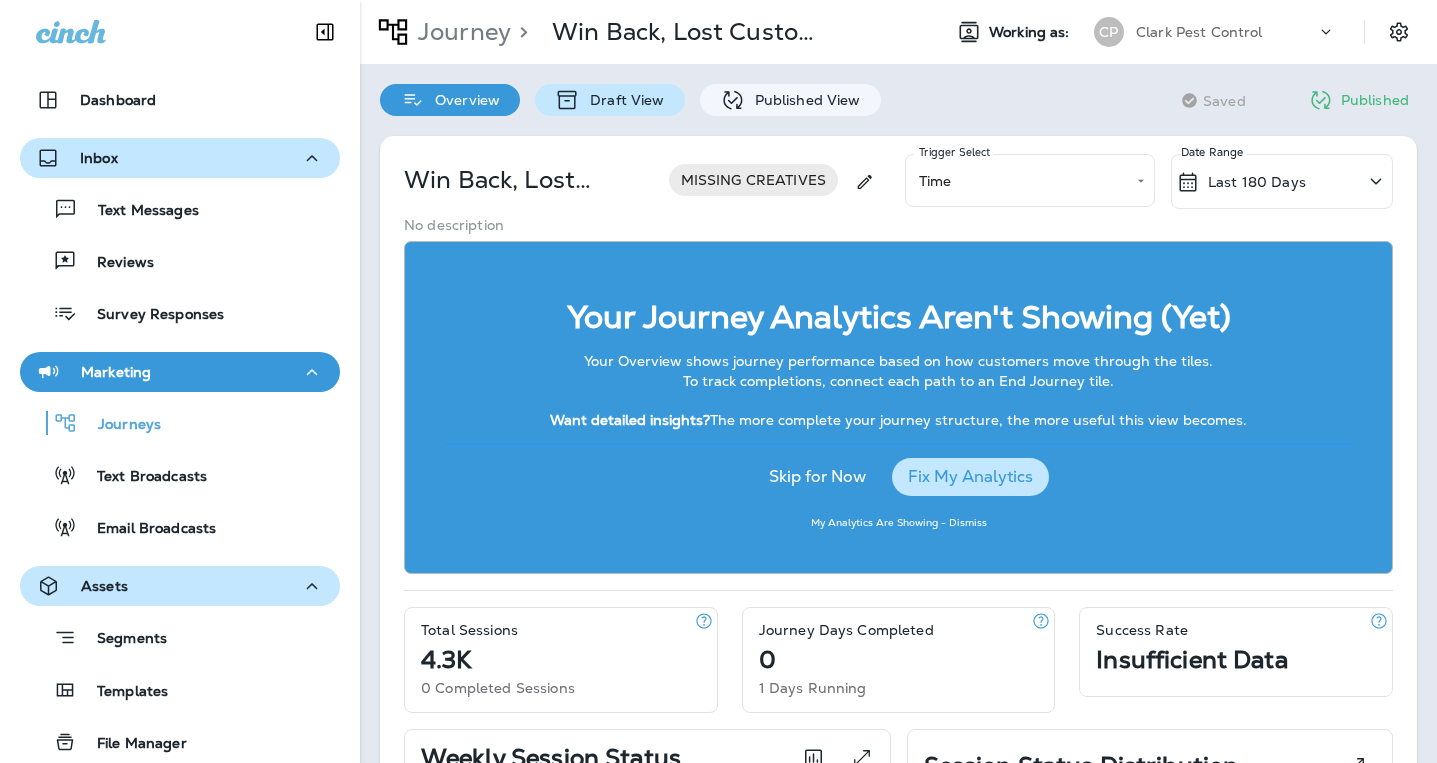 click on "Draft View" at bounding box center (622, 100) 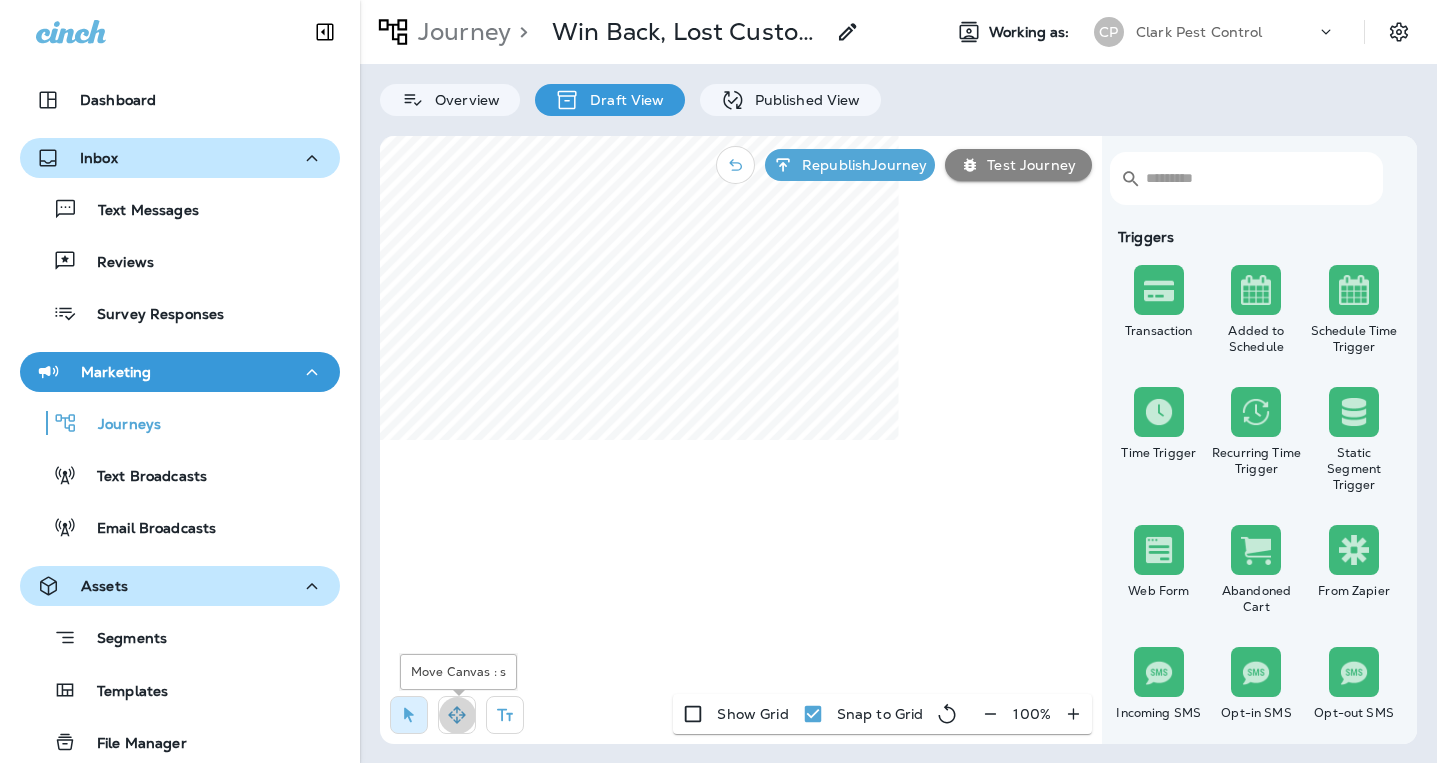 click 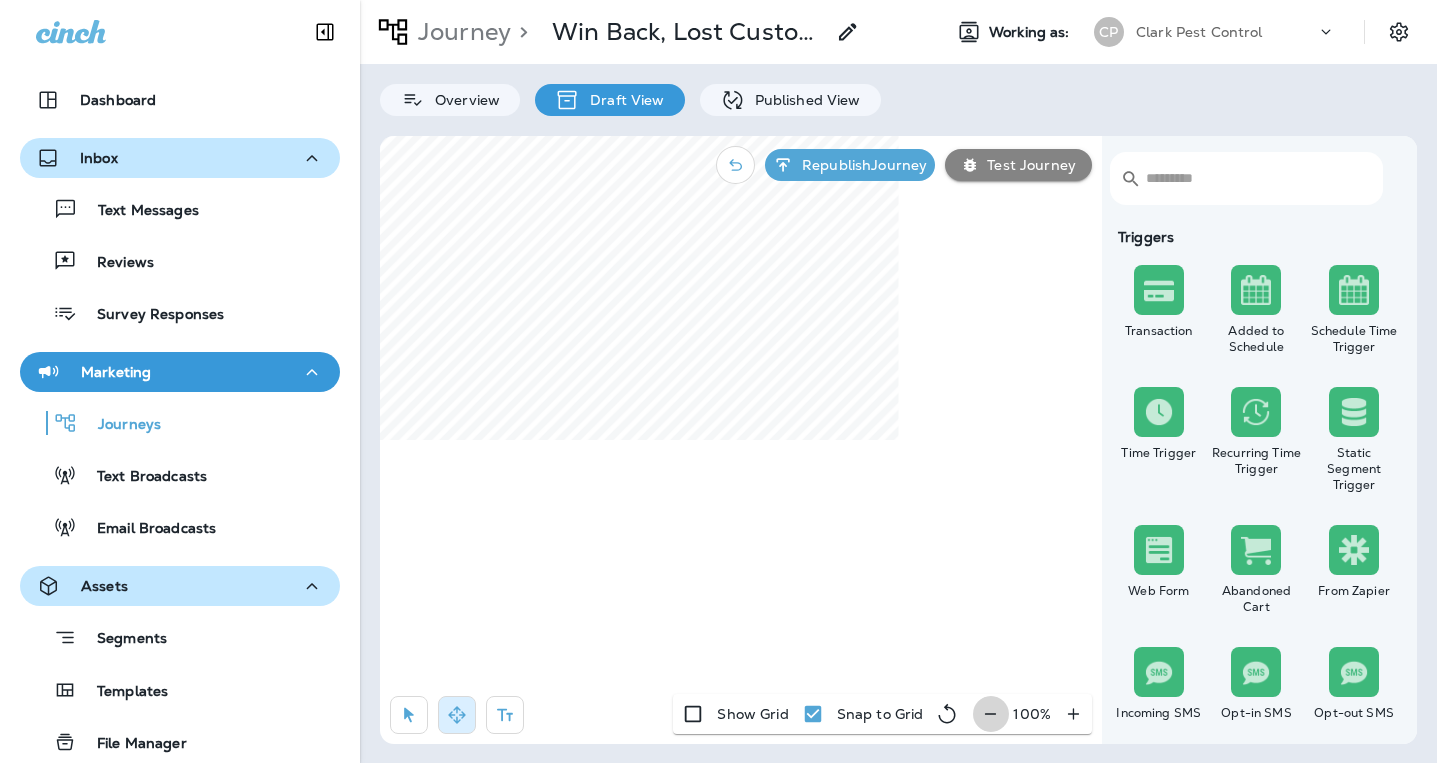 click 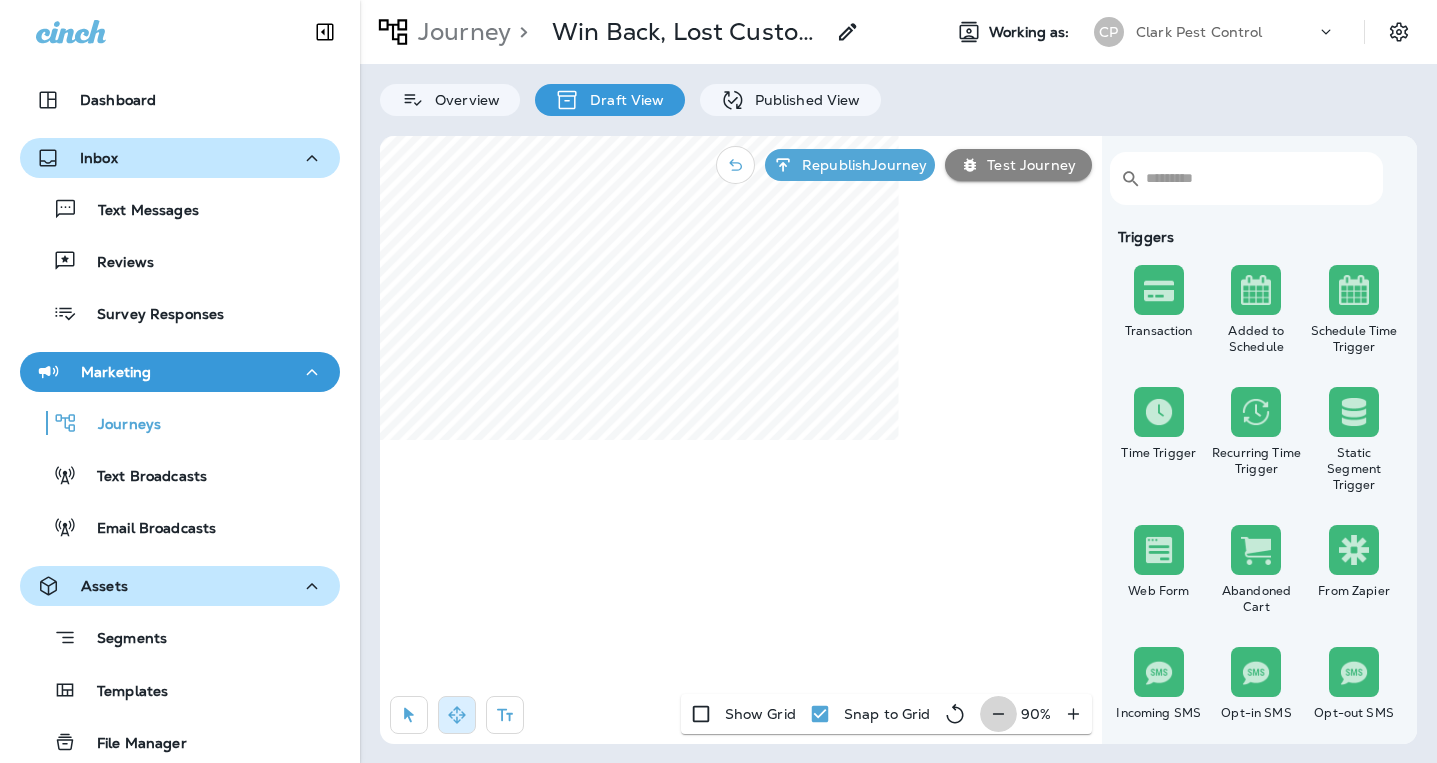 click 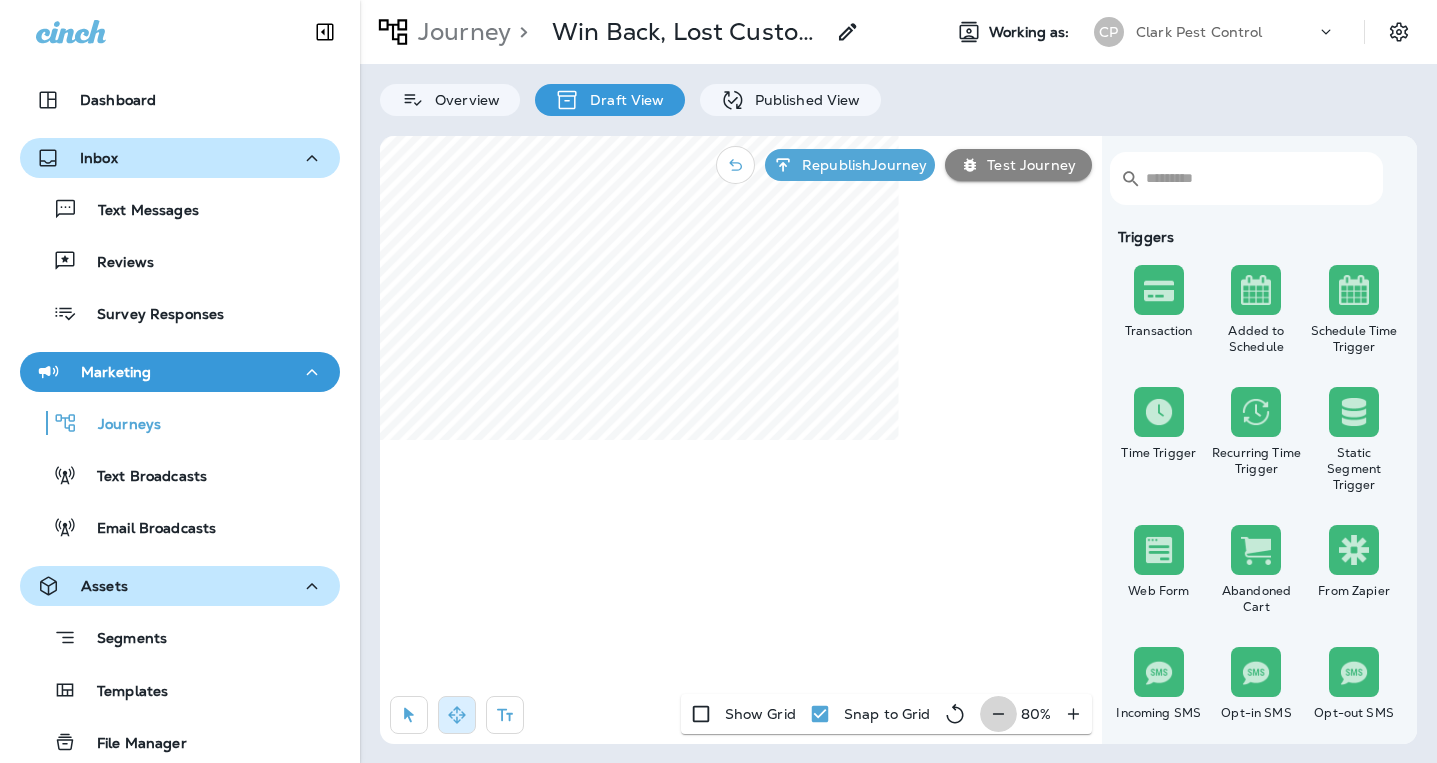 click 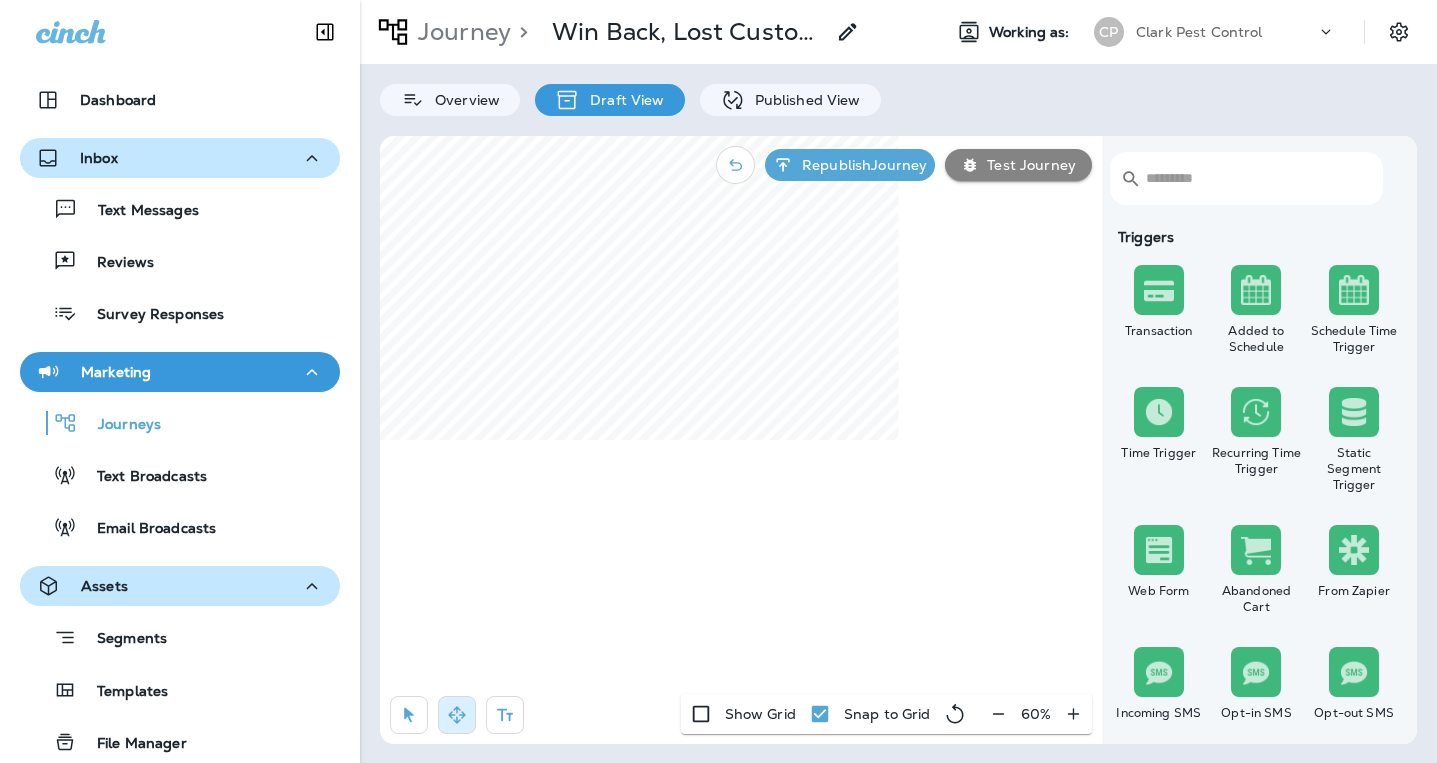 click 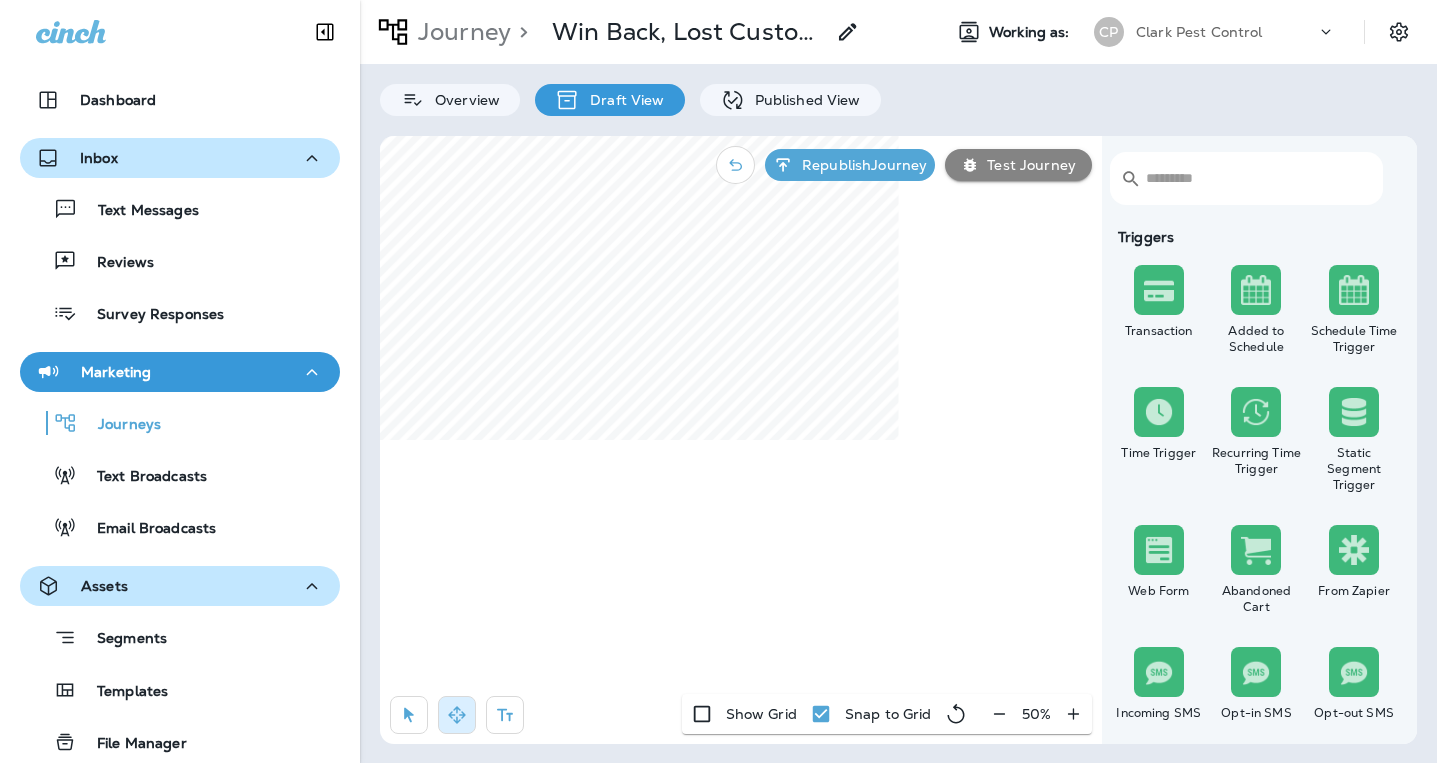 click on "50 %" at bounding box center [1036, 714] 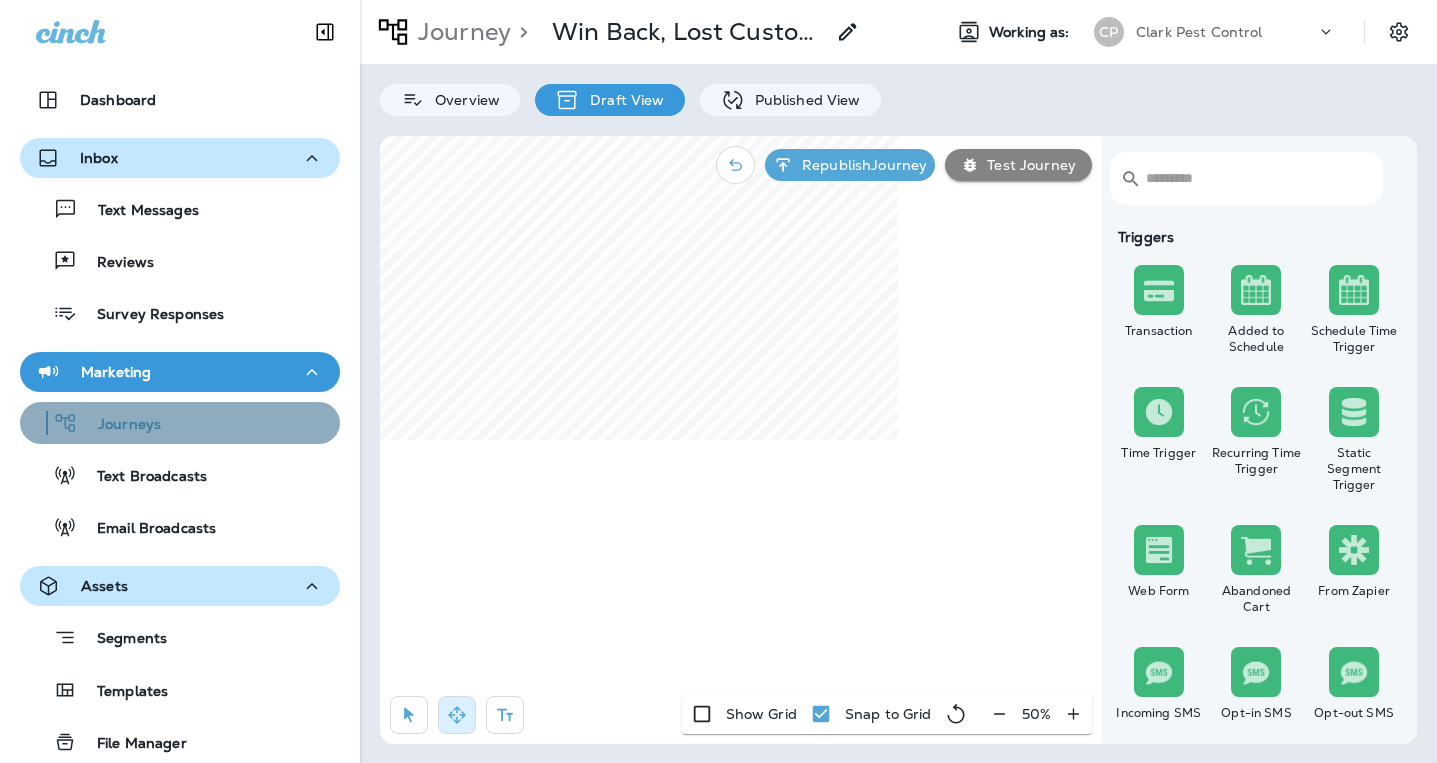click on "Journeys" at bounding box center (119, 425) 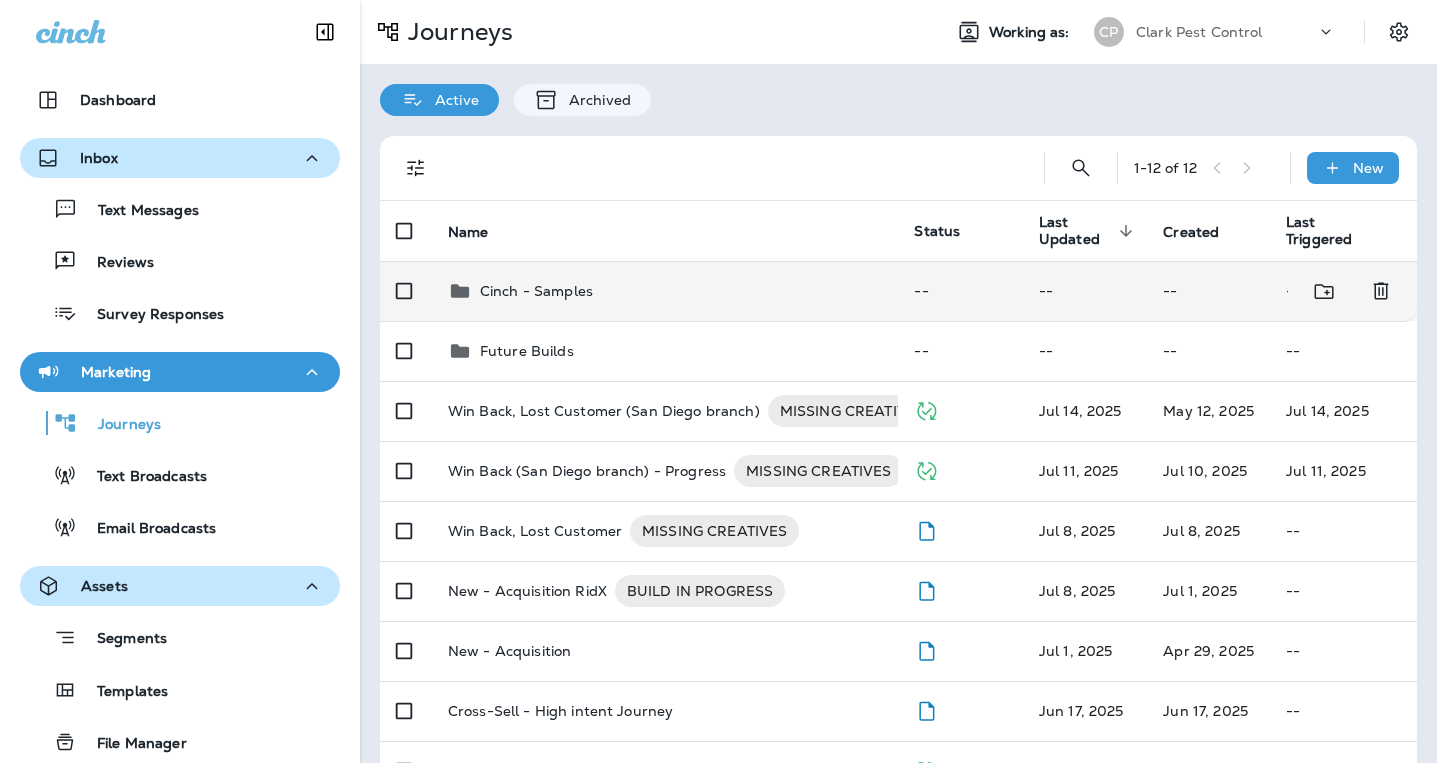 click on "Cinch - Samples" at bounding box center (536, 291) 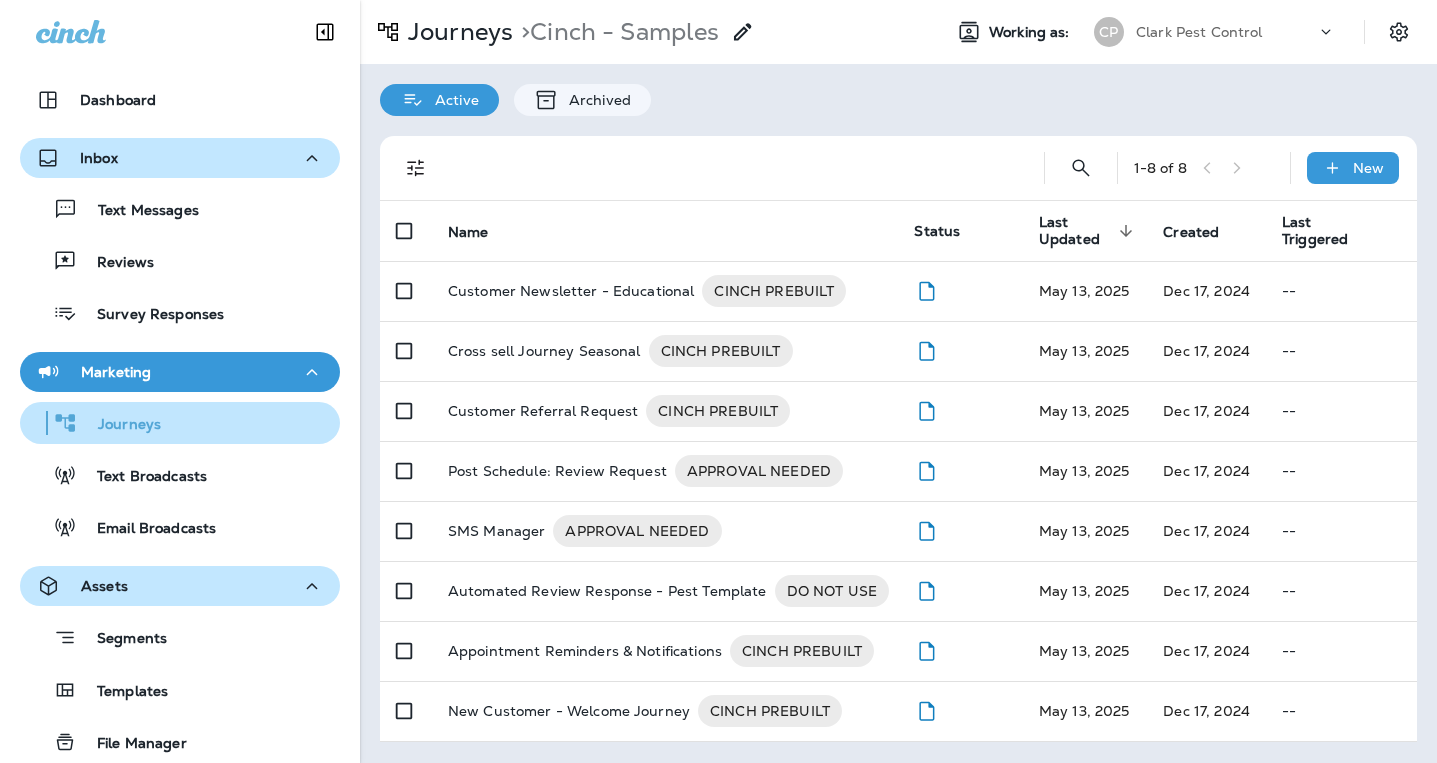 click on "Journeys" at bounding box center (119, 425) 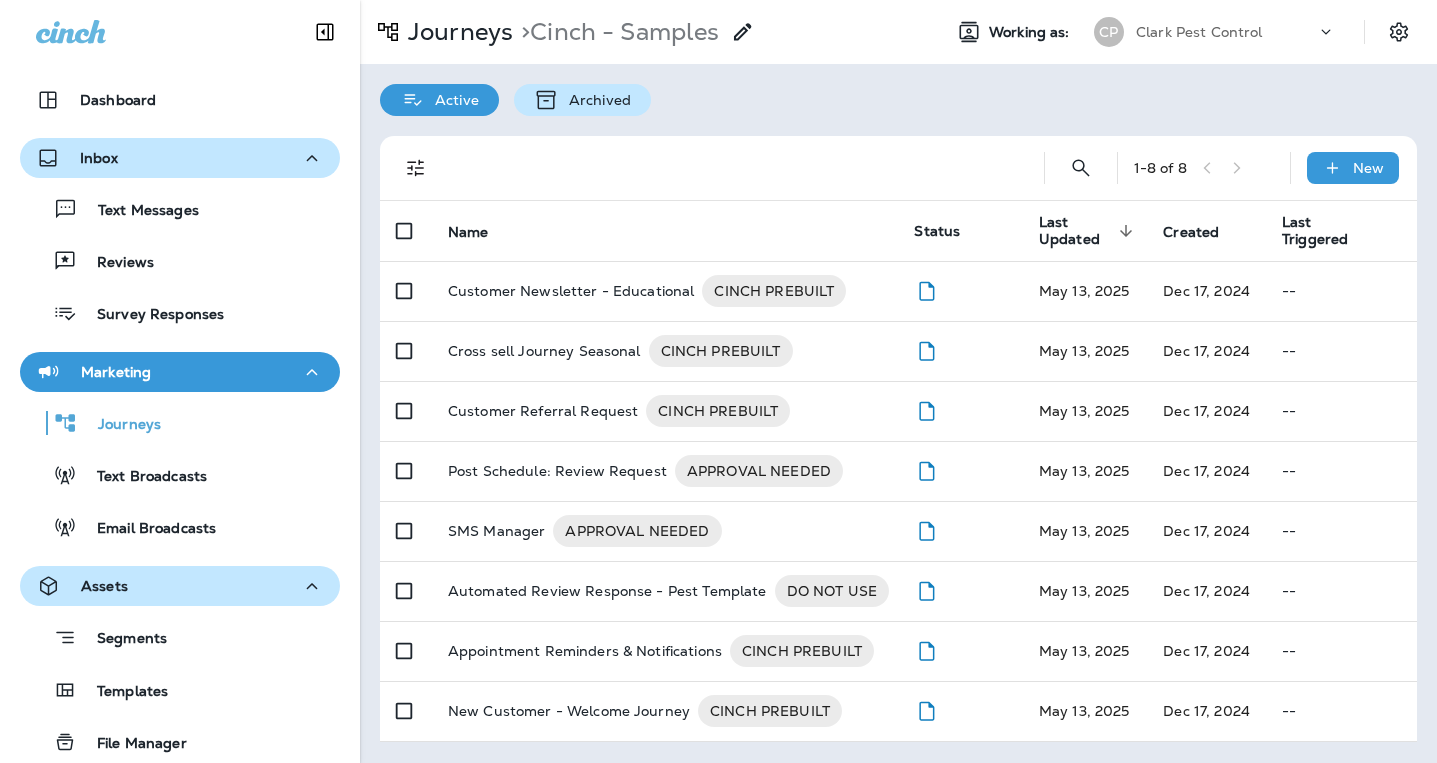 click on "Archived" at bounding box center (595, 100) 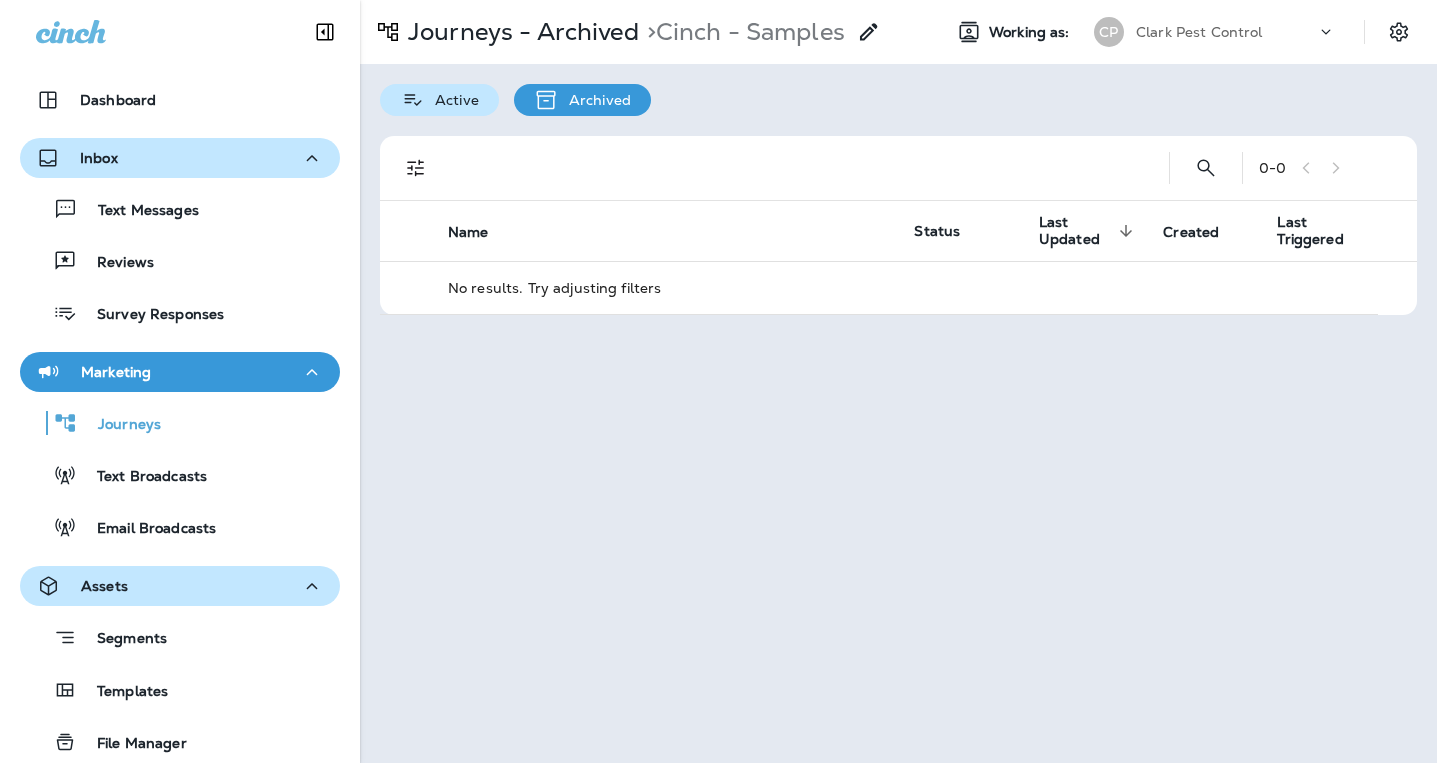 click on "Active" at bounding box center [452, 100] 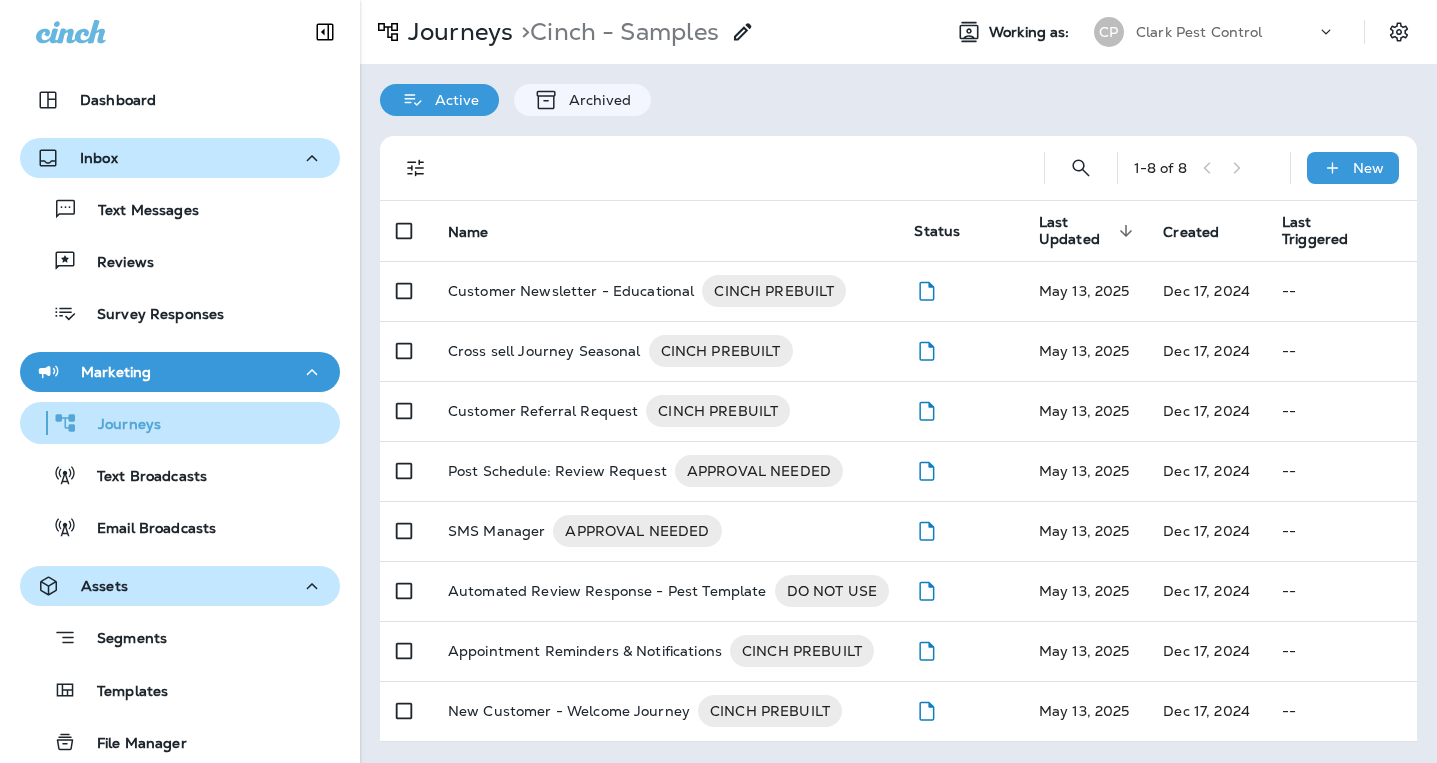 click on "Journeys" at bounding box center [119, 425] 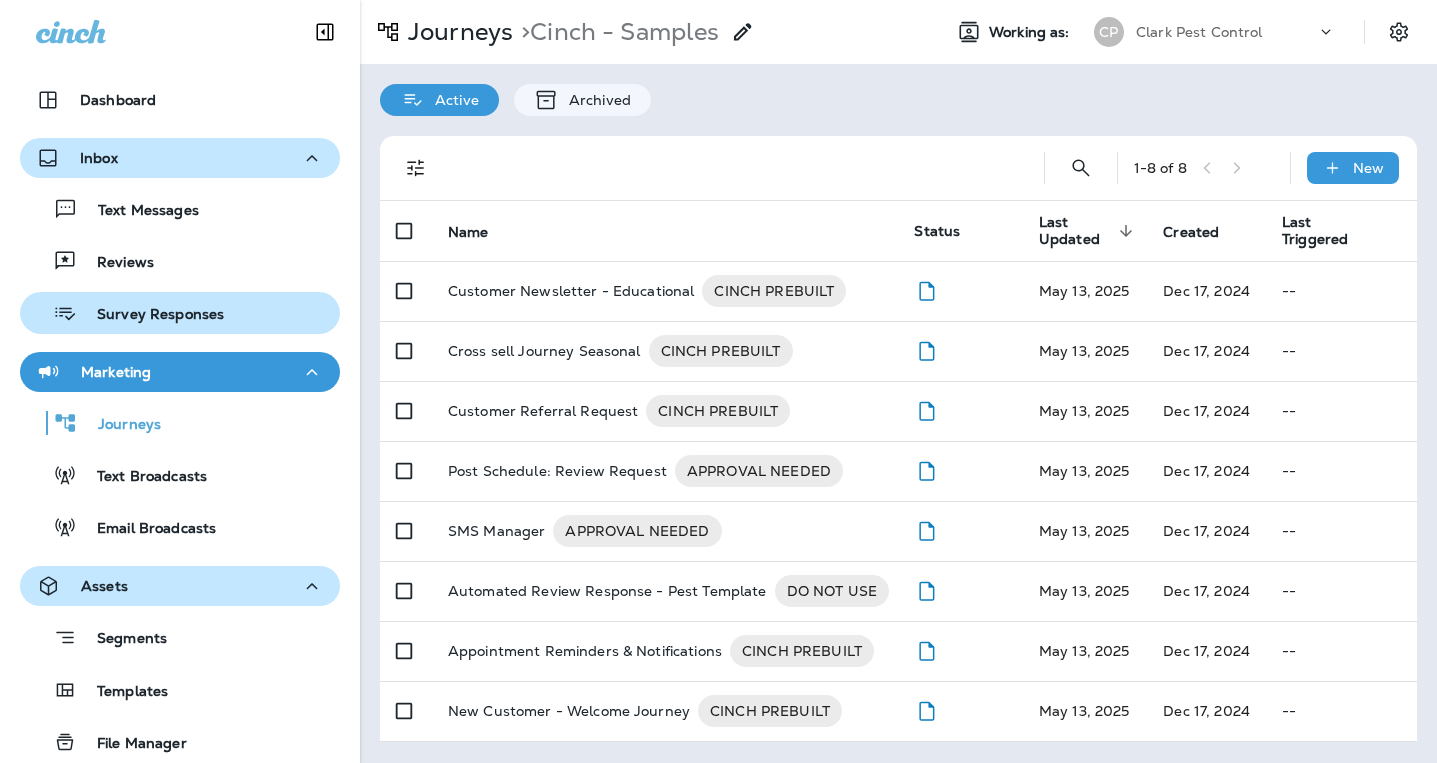 click on "Survey Responses" at bounding box center (150, 315) 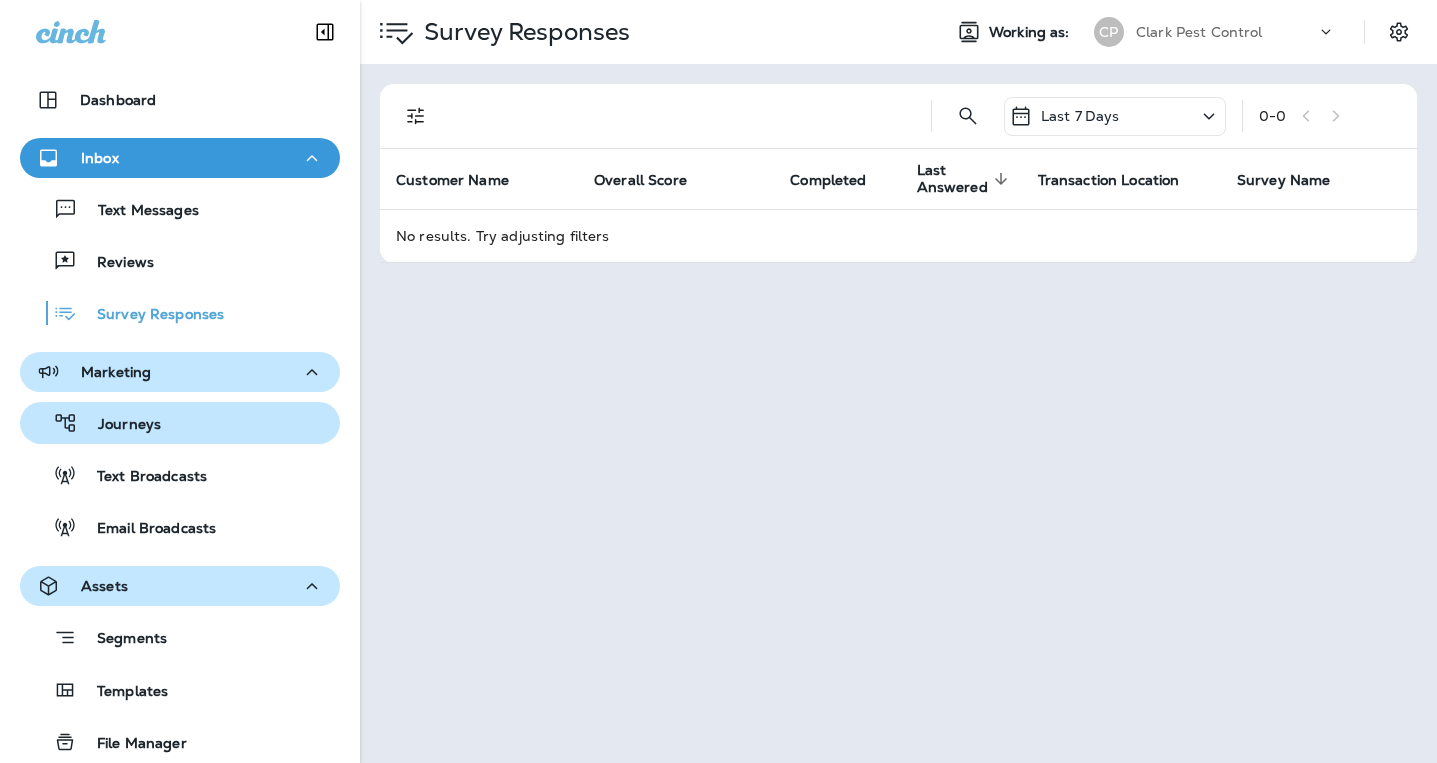click on "Journeys" at bounding box center [119, 425] 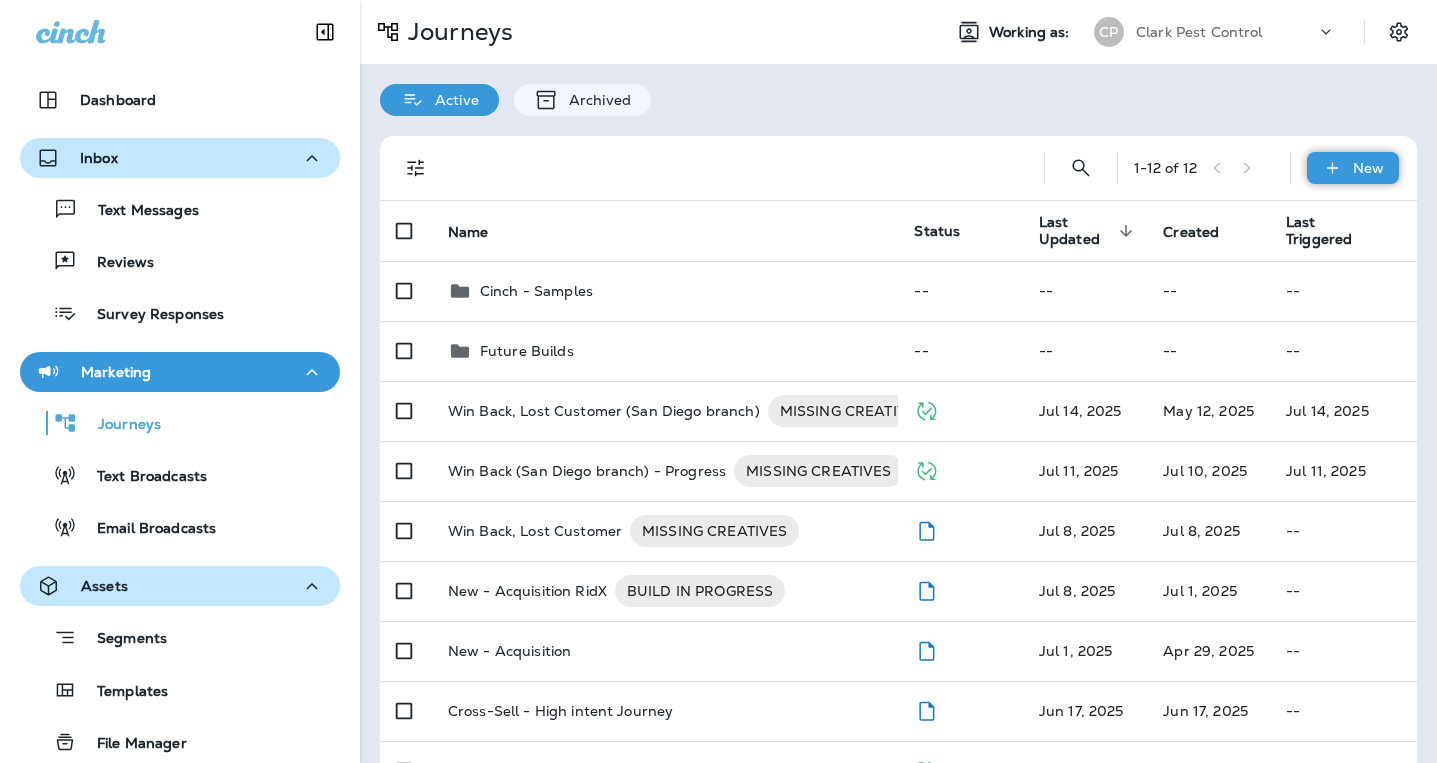 click on "New" at bounding box center (1368, 168) 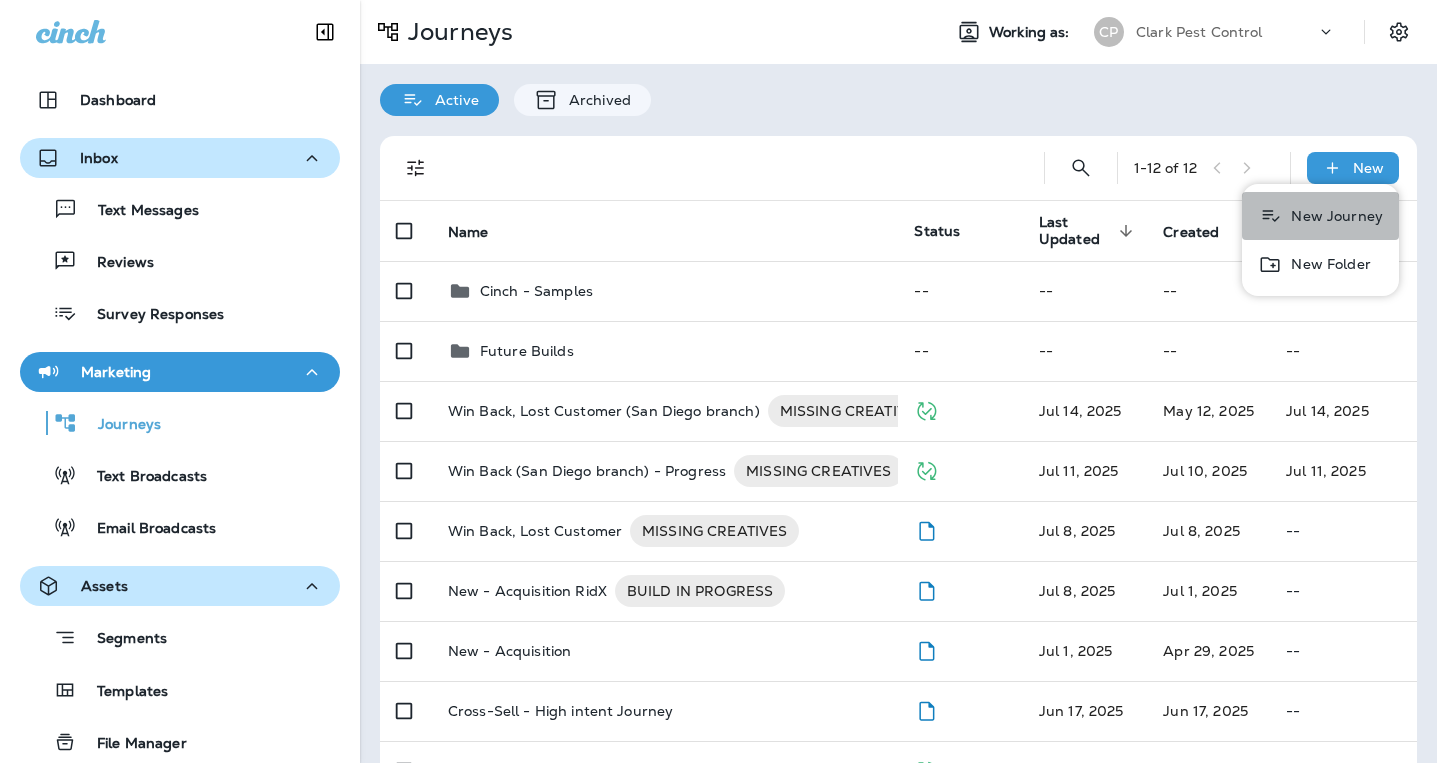 click on "New Journey" at bounding box center (1333, 216) 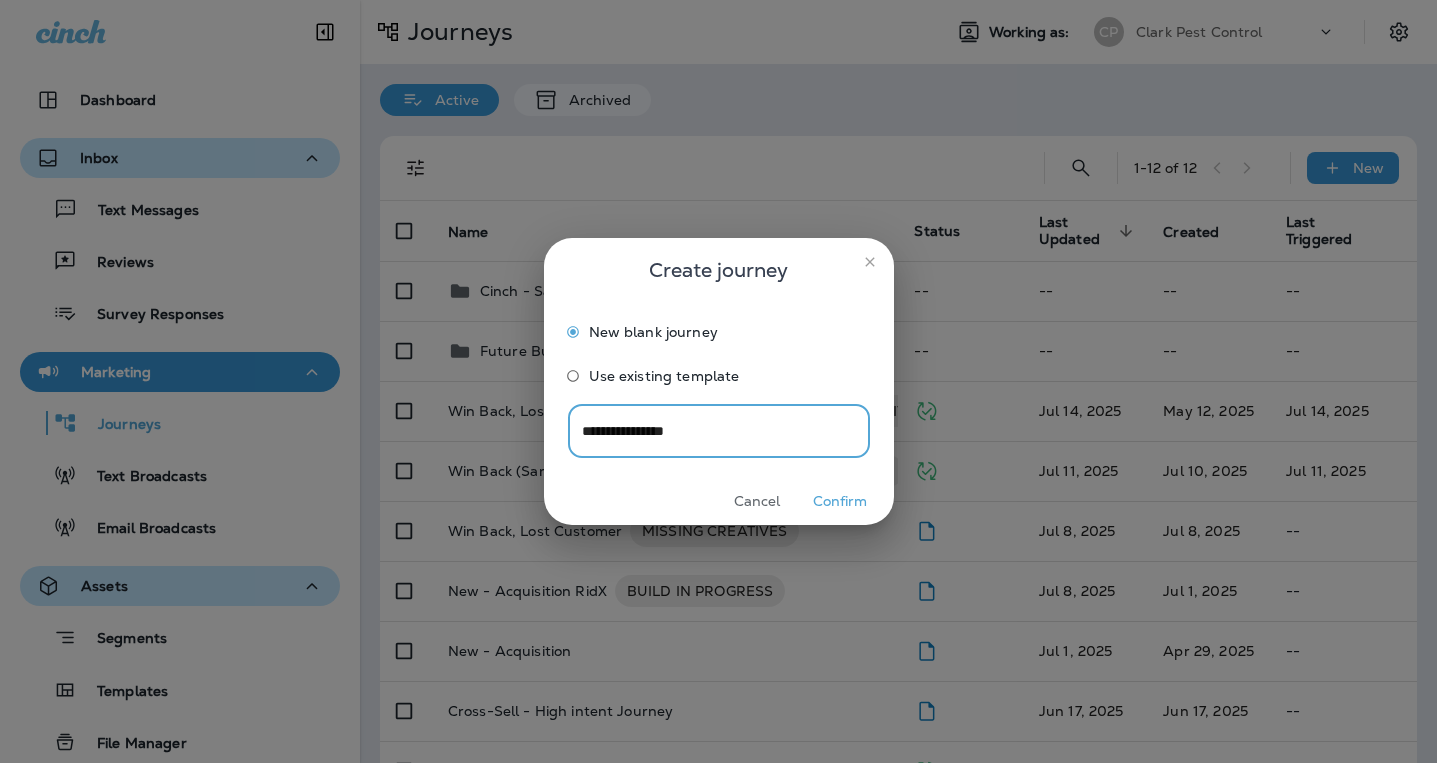 type on "**********" 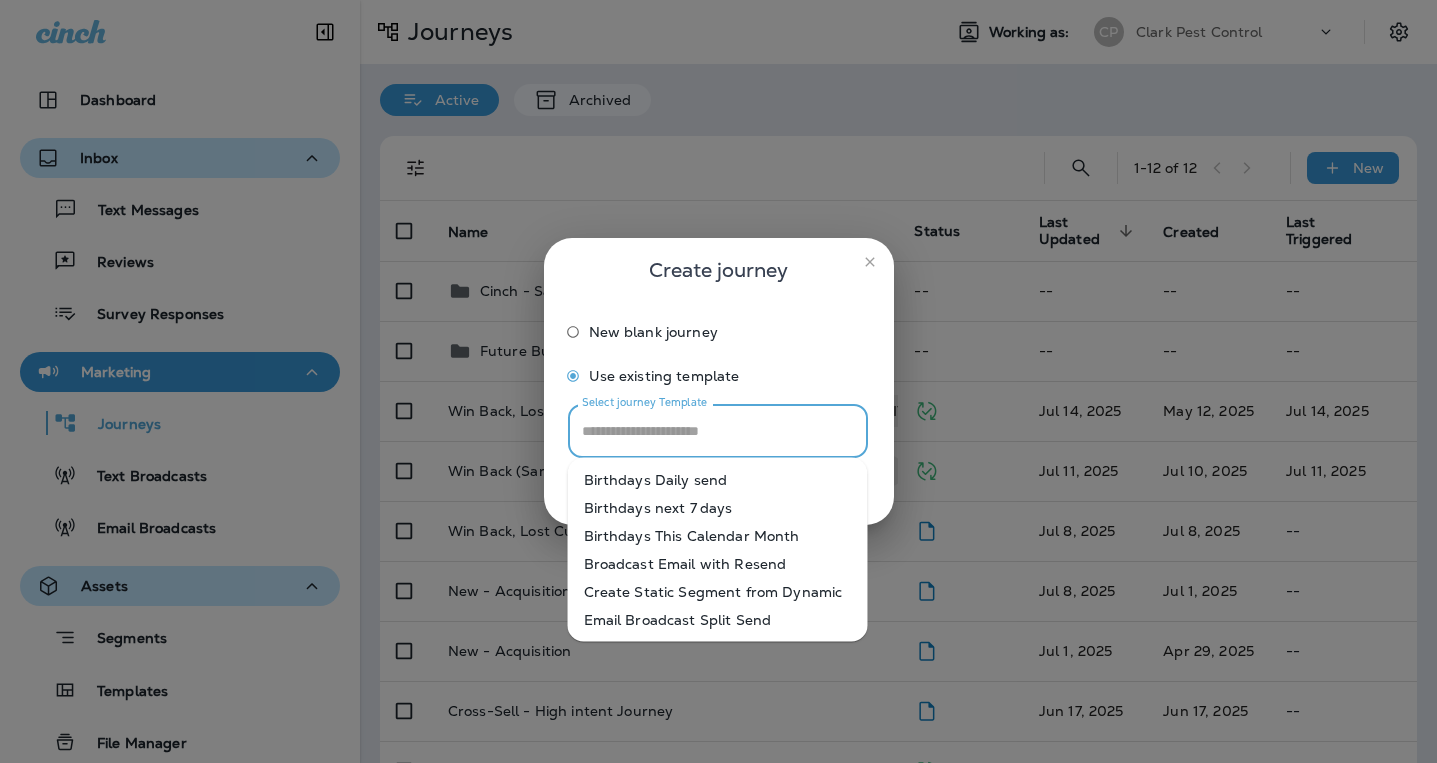click on "Select journey Template" at bounding box center [718, 430] 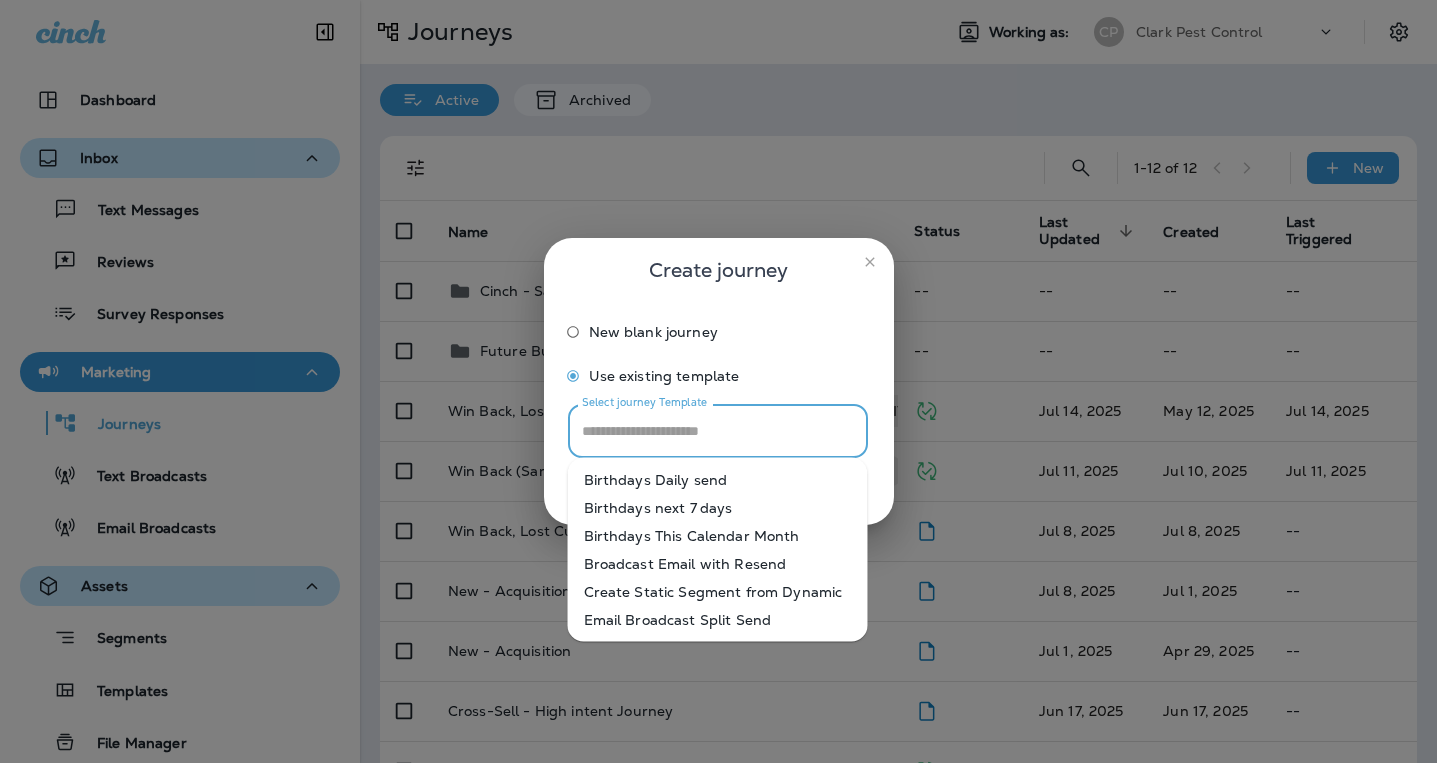 click on "Broadcast Email with Resend" at bounding box center (718, 564) 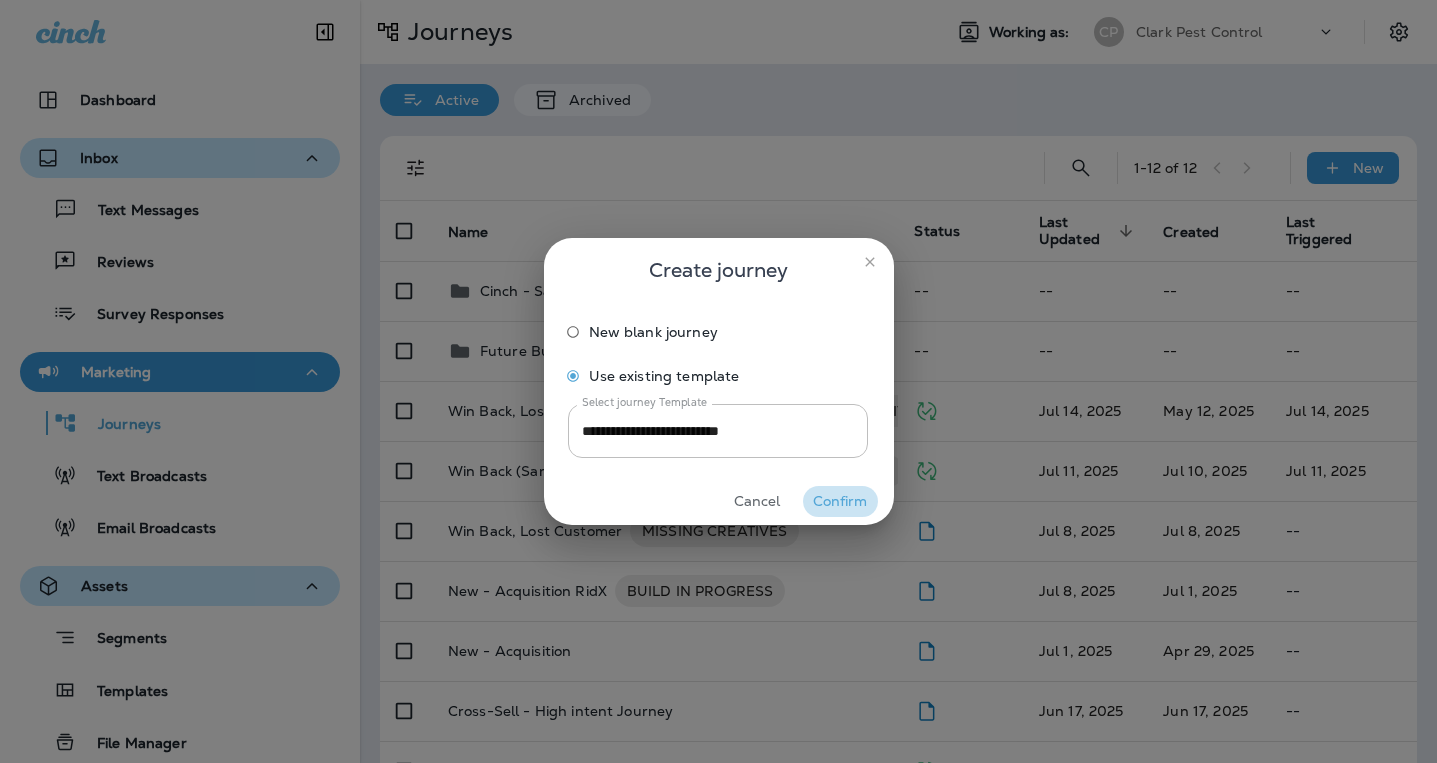 click on "Confirm" at bounding box center (840, 501) 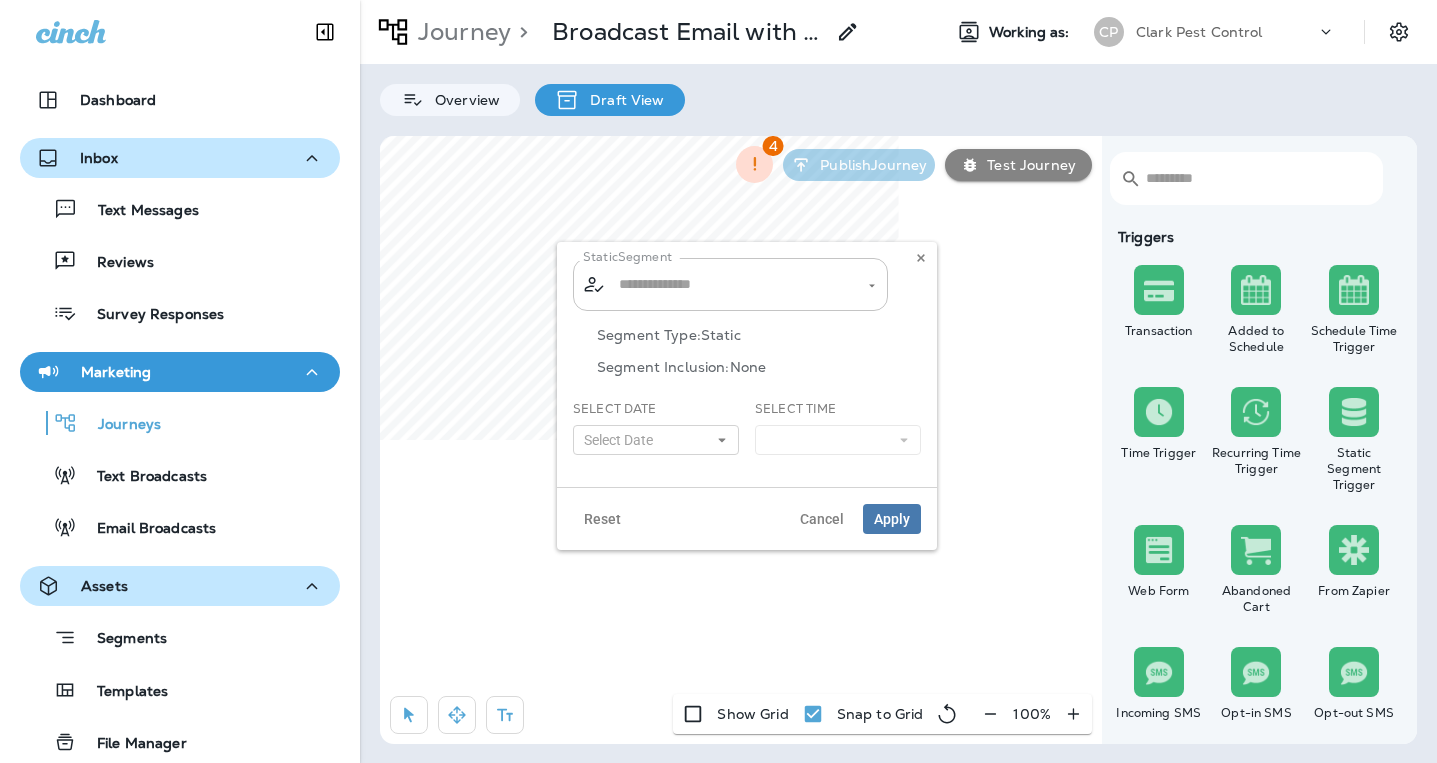 click 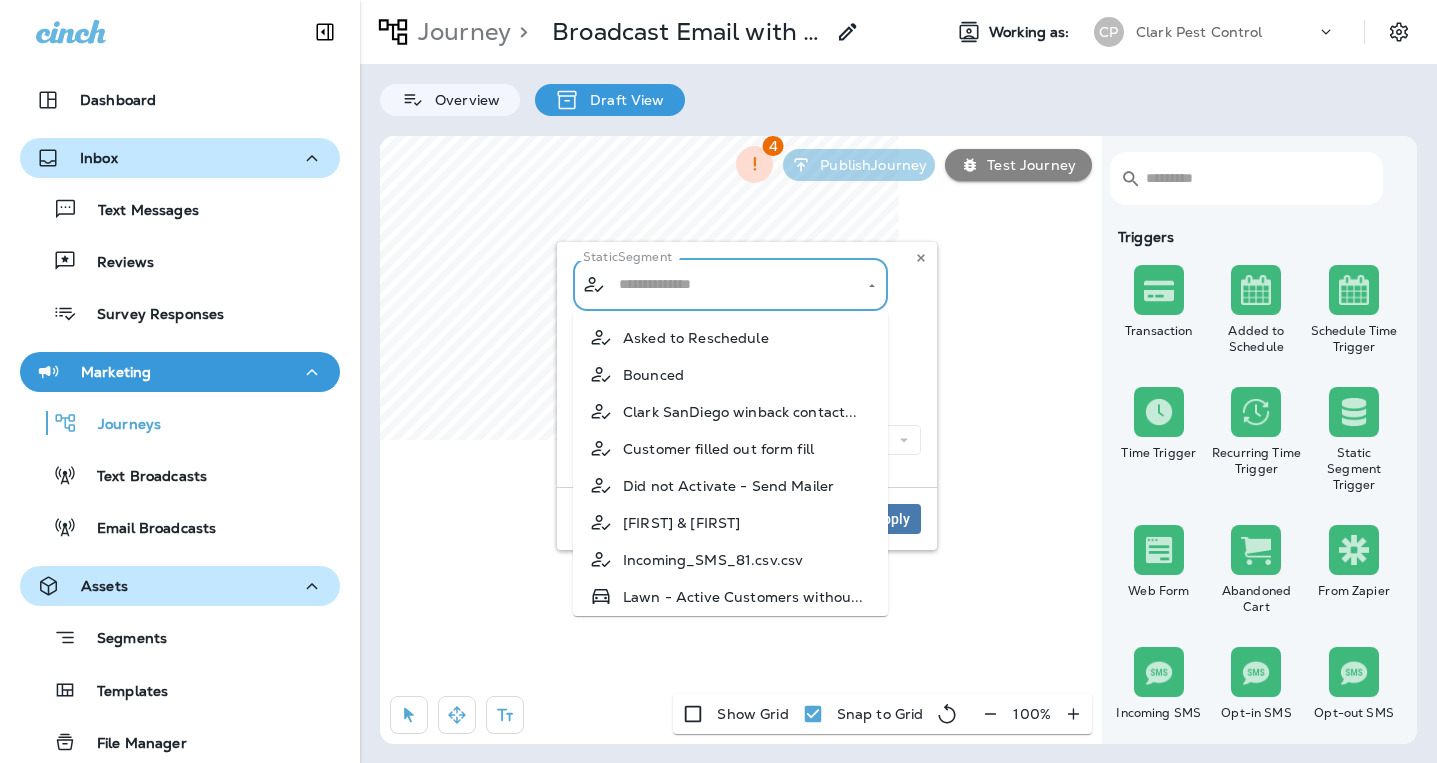 scroll, scrollTop: 0, scrollLeft: 0, axis: both 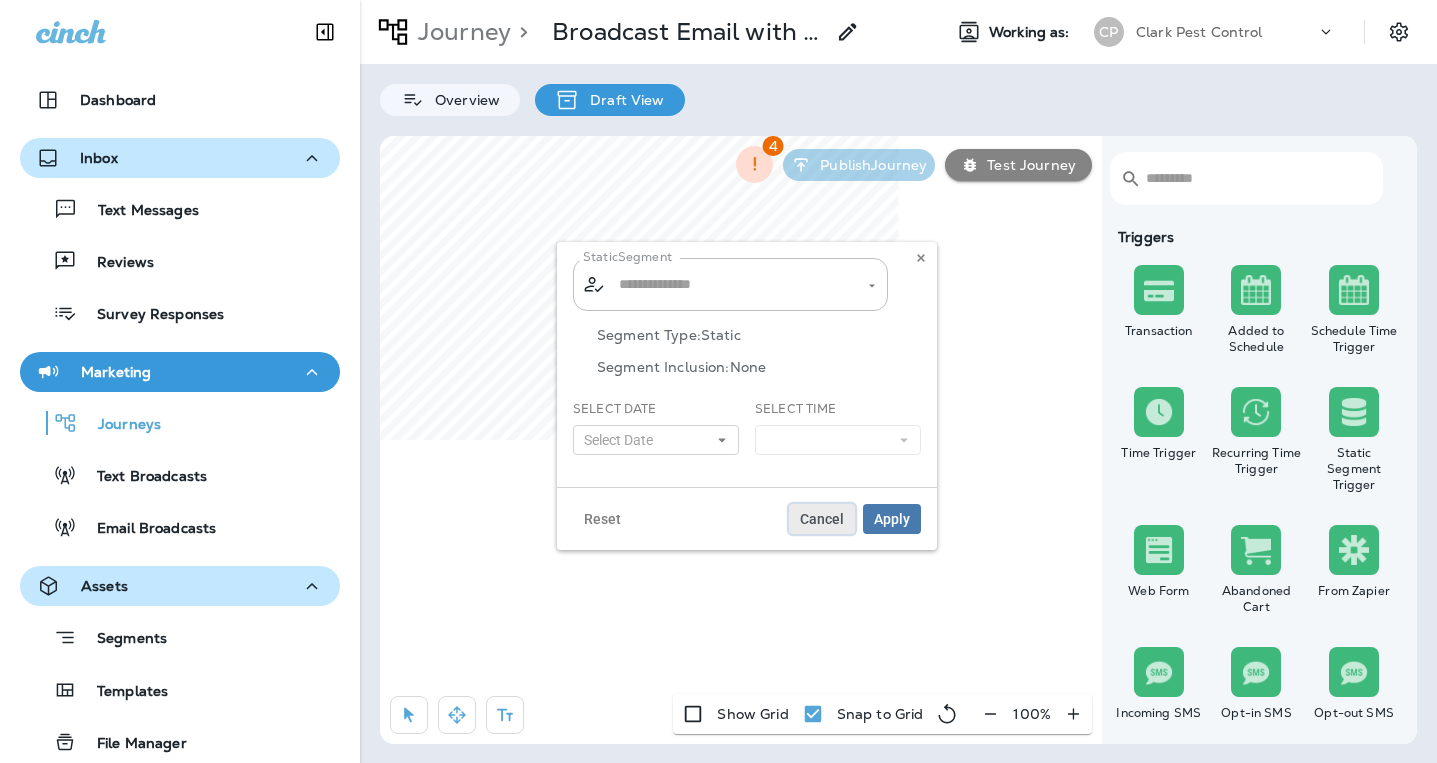 click on "Cancel" at bounding box center (822, 519) 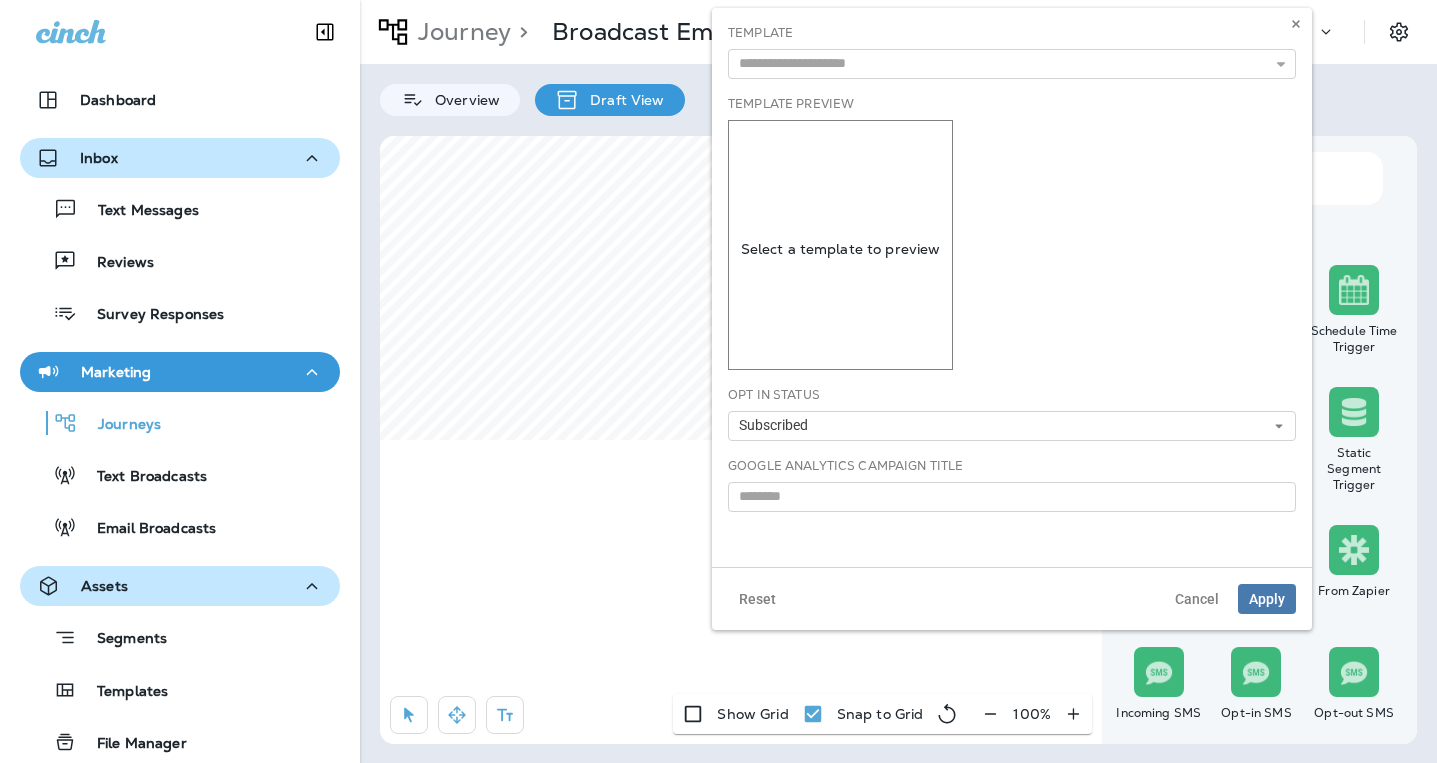click on "Select a template to preview" at bounding box center (840, 249) 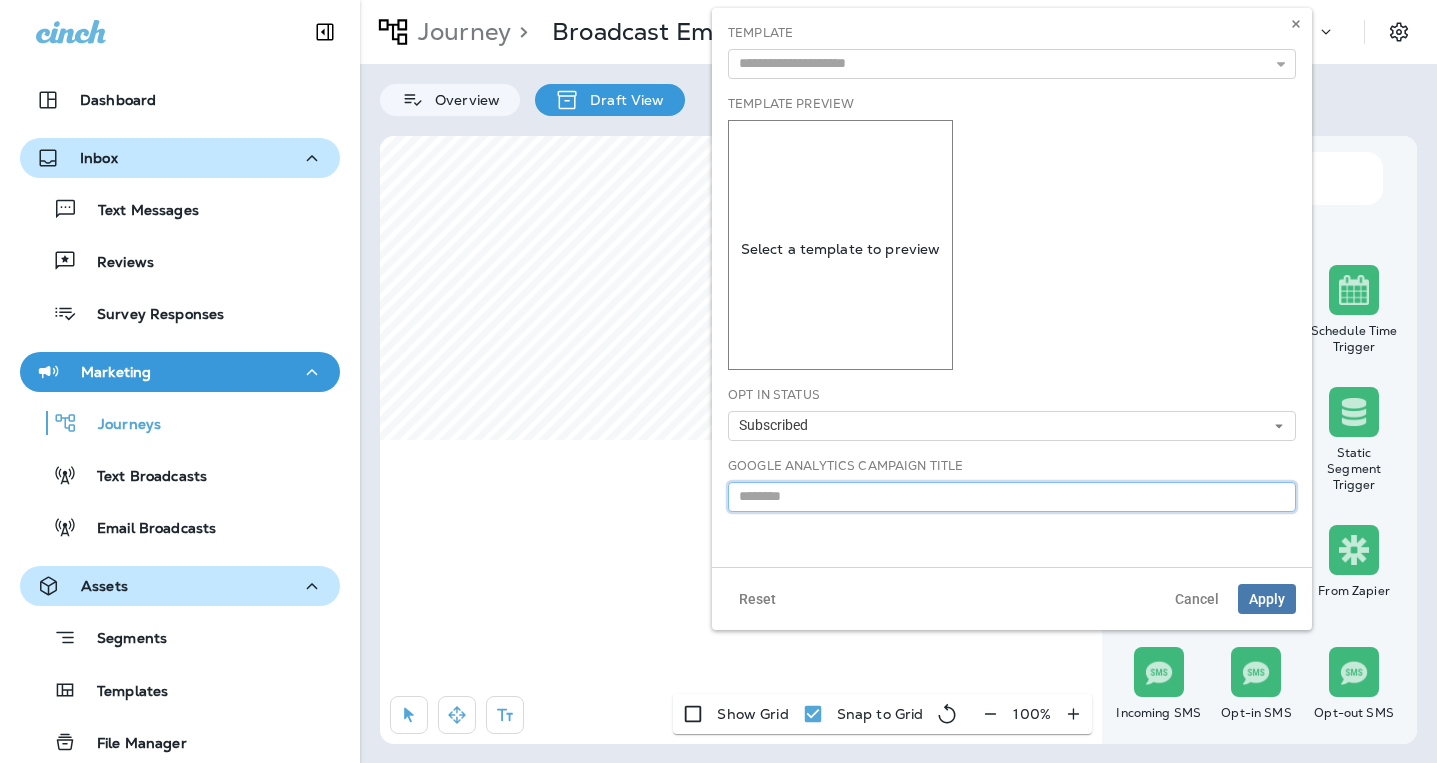 click at bounding box center (1012, 497) 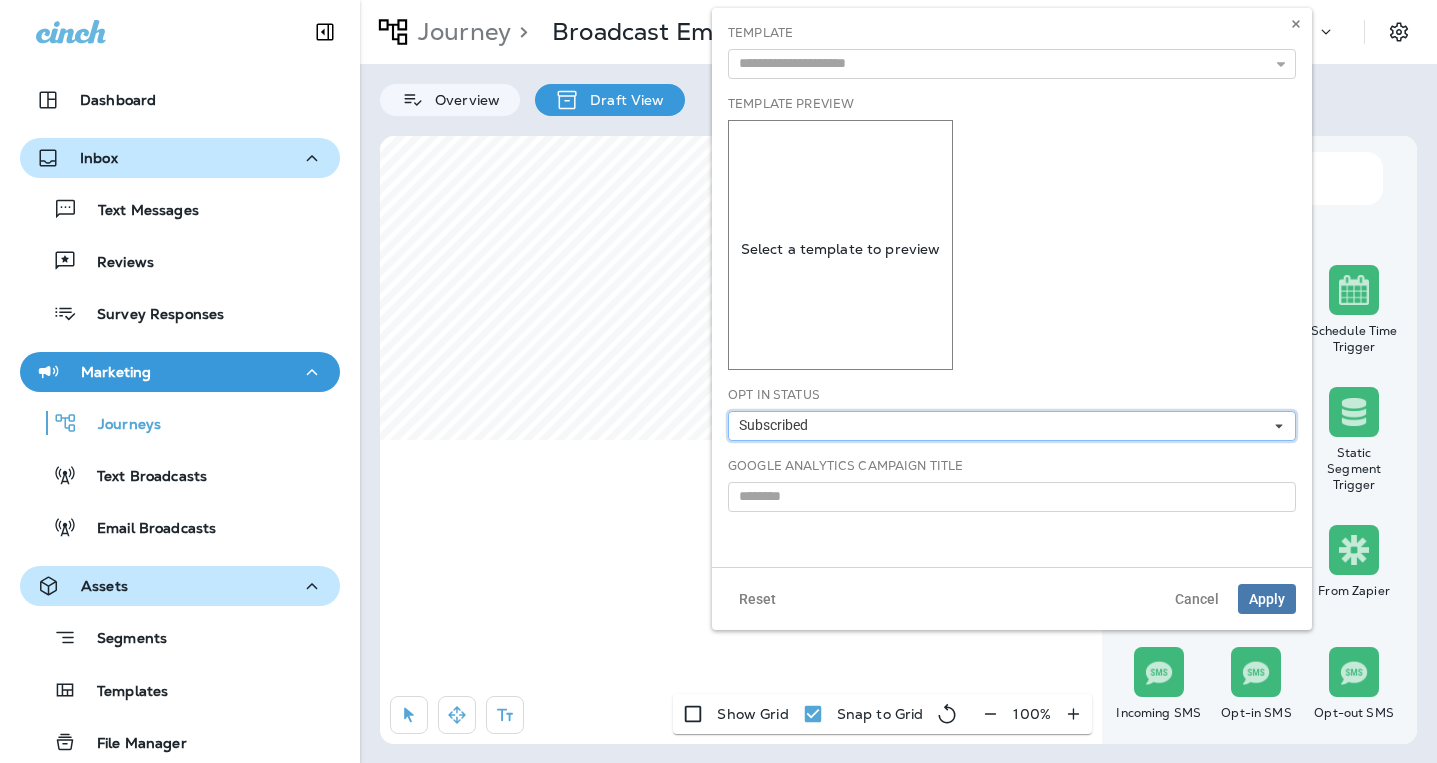 click on "Subscribed" at bounding box center [1012, 426] 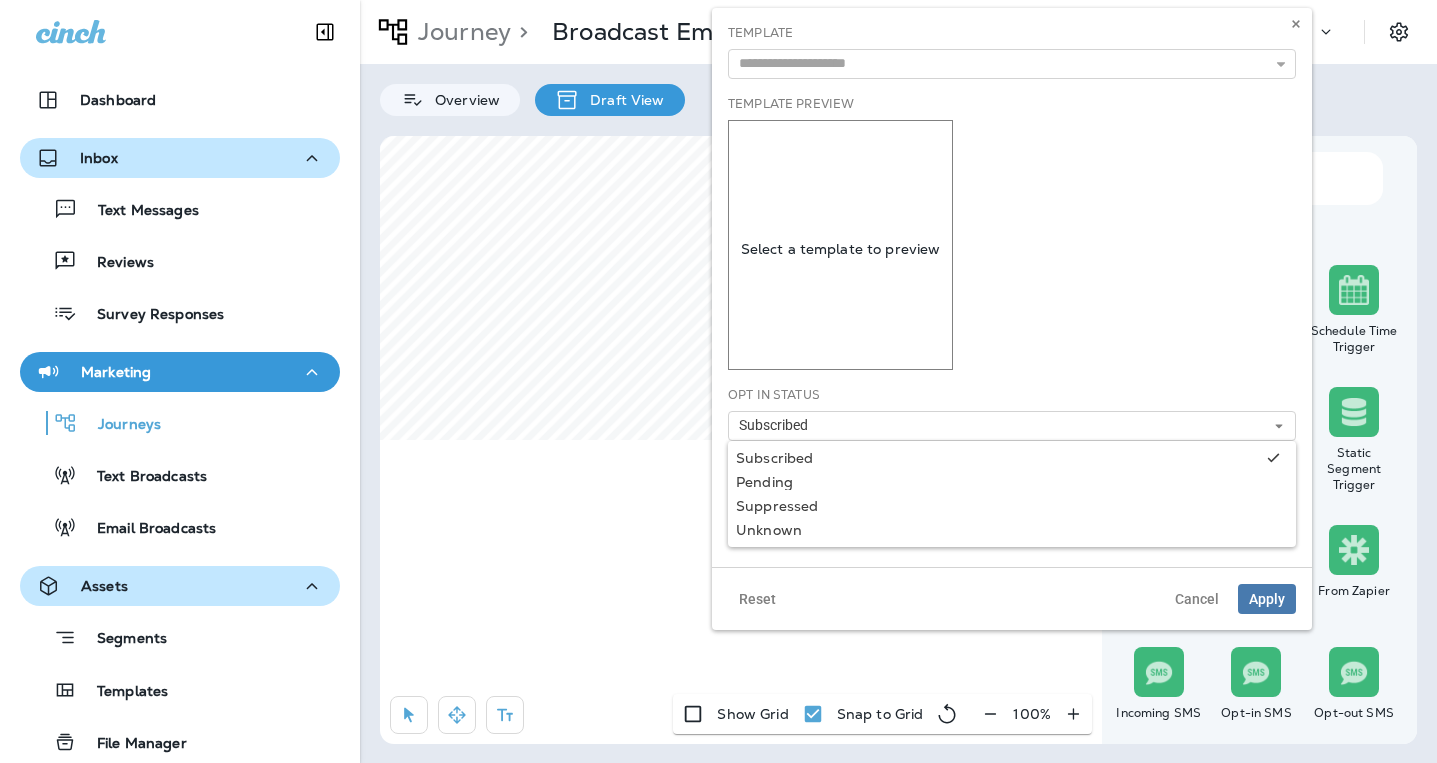 click on "Template Preview Select a template to preview" at bounding box center (1012, 232) 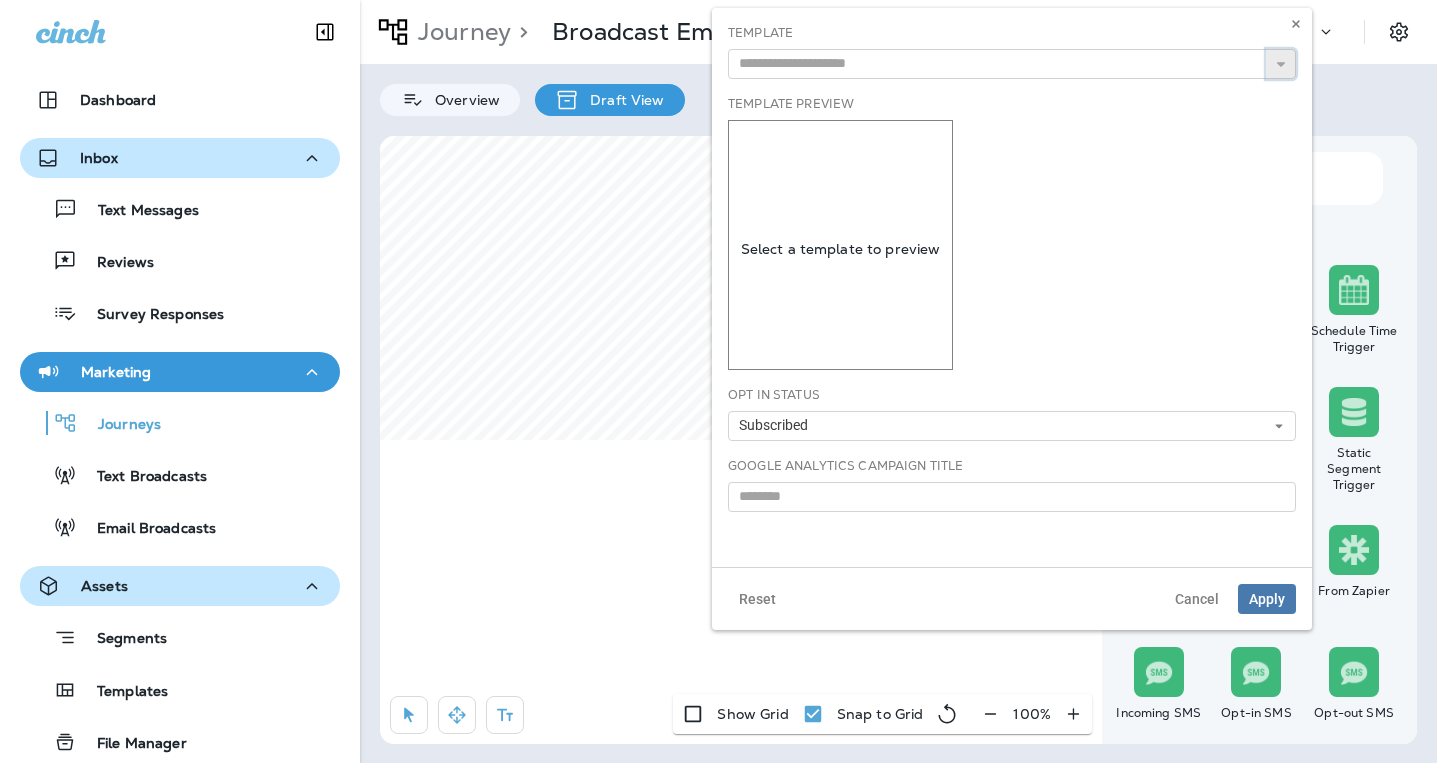 click 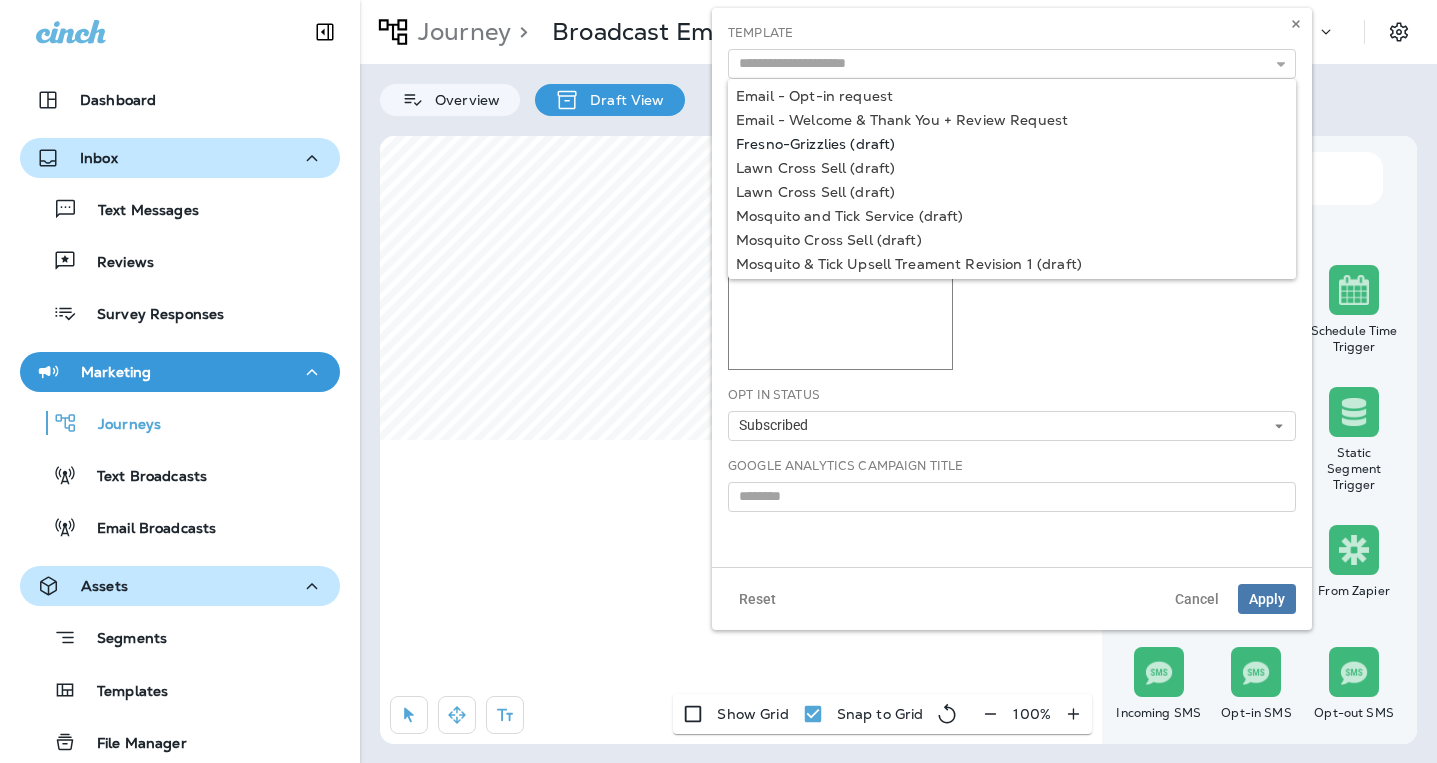 type on "**********" 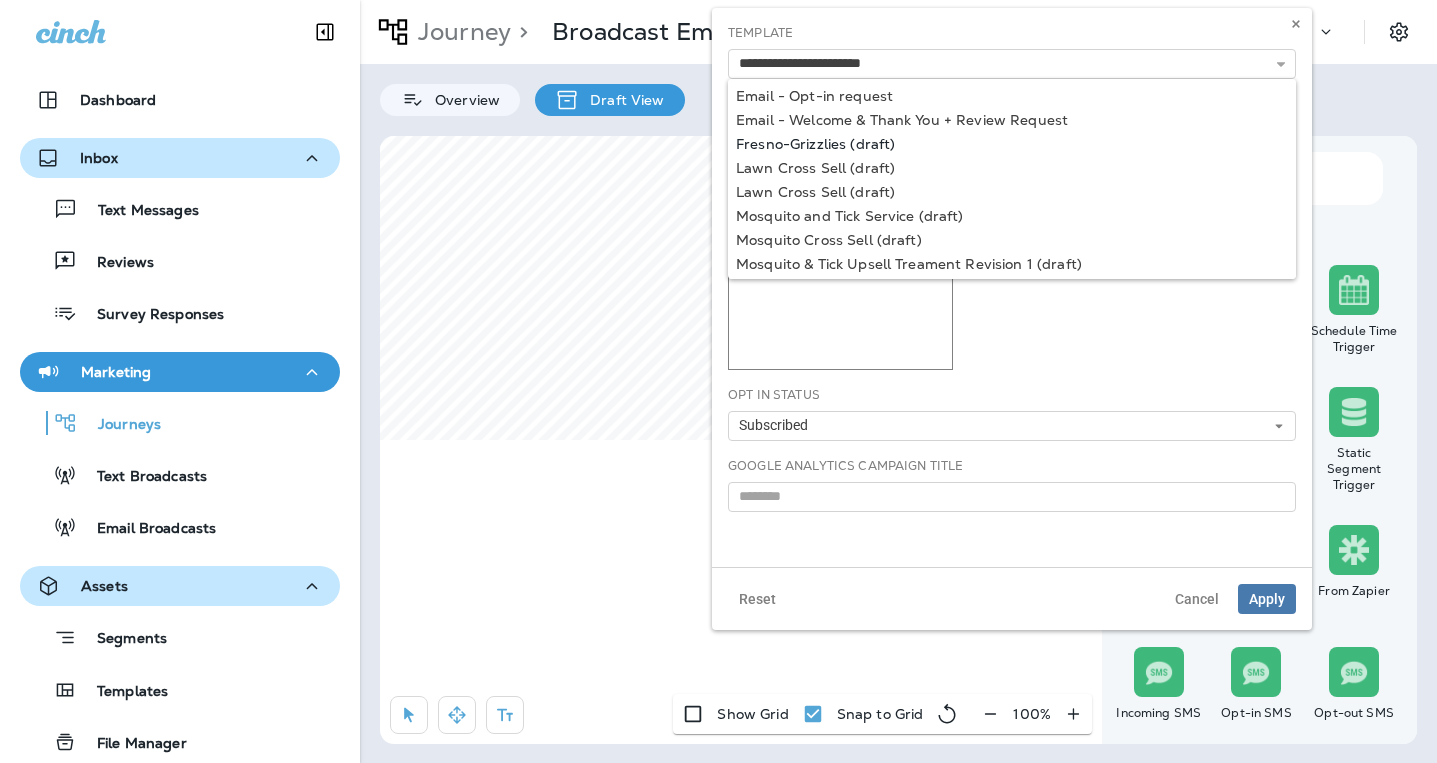 click on "Dashboard Inbox Text Messages Reviews Survey Responses Marketing Journeys Text Broadcasts Email Broadcasts Assets Segments Templates File Manager Forms Surveys Landing Pages Data 12 What's New Support Journey > Broadcast Email with Resend Working as: CP Clark Pest Control Overview Draft View ​ ​ Triggers Transaction Added to Schedule Schedule Time Trigger Time Trigger Recurring Time Trigger Static Segment Trigger Web Form Abandoned Cart From Zapier Incoming SMS Opt-in SMS Opt-out SMS New Customer New Review Survey Completed Actions Time Delay Await SMS Reply Rate Limit Send Email Send SMS Send MMS Send Mailer Send Notification End Journey A/B Split A/B Testing Add to Static Segment Remove from Static Segment Add to Facebook Audience Remove from Facebook Audience Add to Google Ads Audience Remove from Google Ads Audience Add to Mailbox Power Remove from Mailbox Power Send Survey SMS Send Survey Email Webhook Contest Winners Recurring Contest Winners To Zapier Add to DripDrop Reply to Review 4" at bounding box center (718, 45) 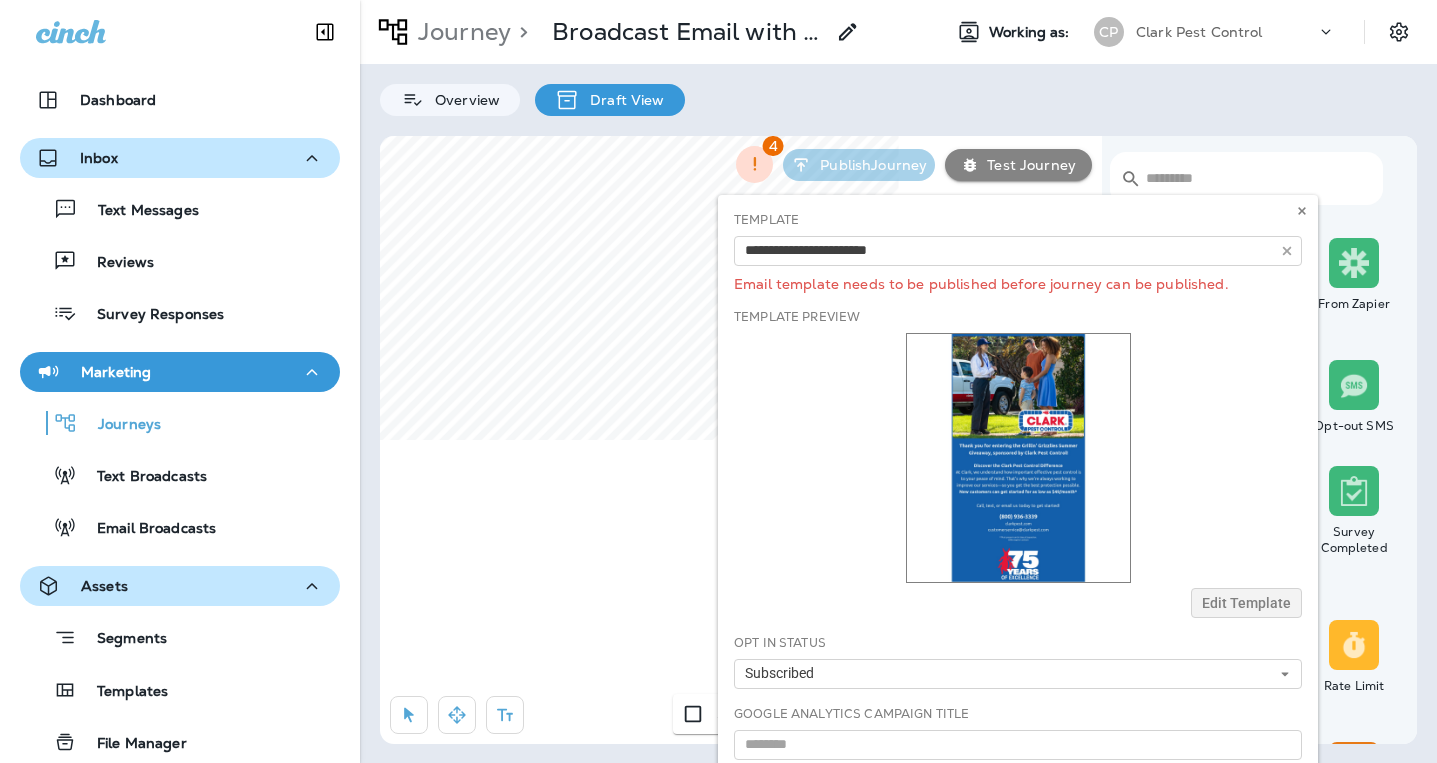 scroll, scrollTop: 283, scrollLeft: 0, axis: vertical 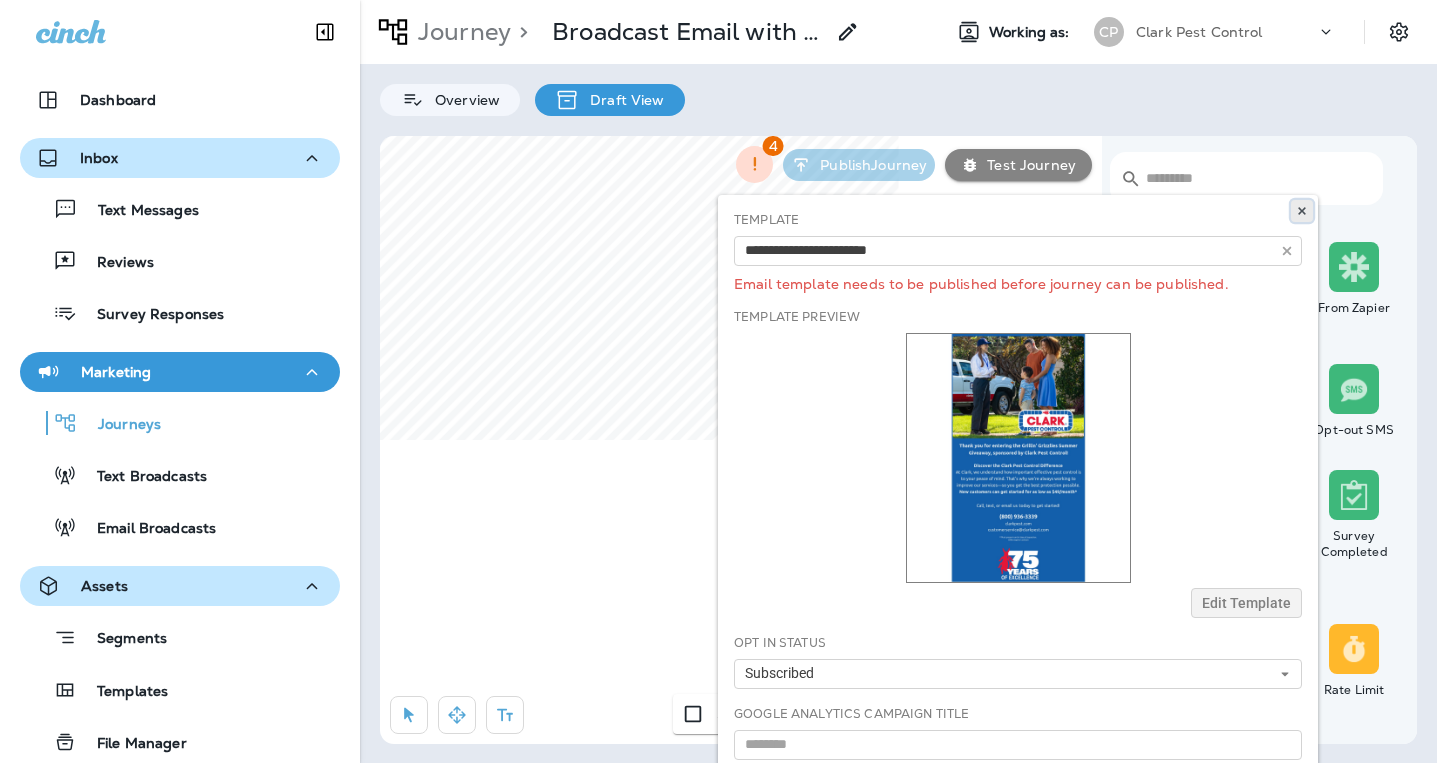 click 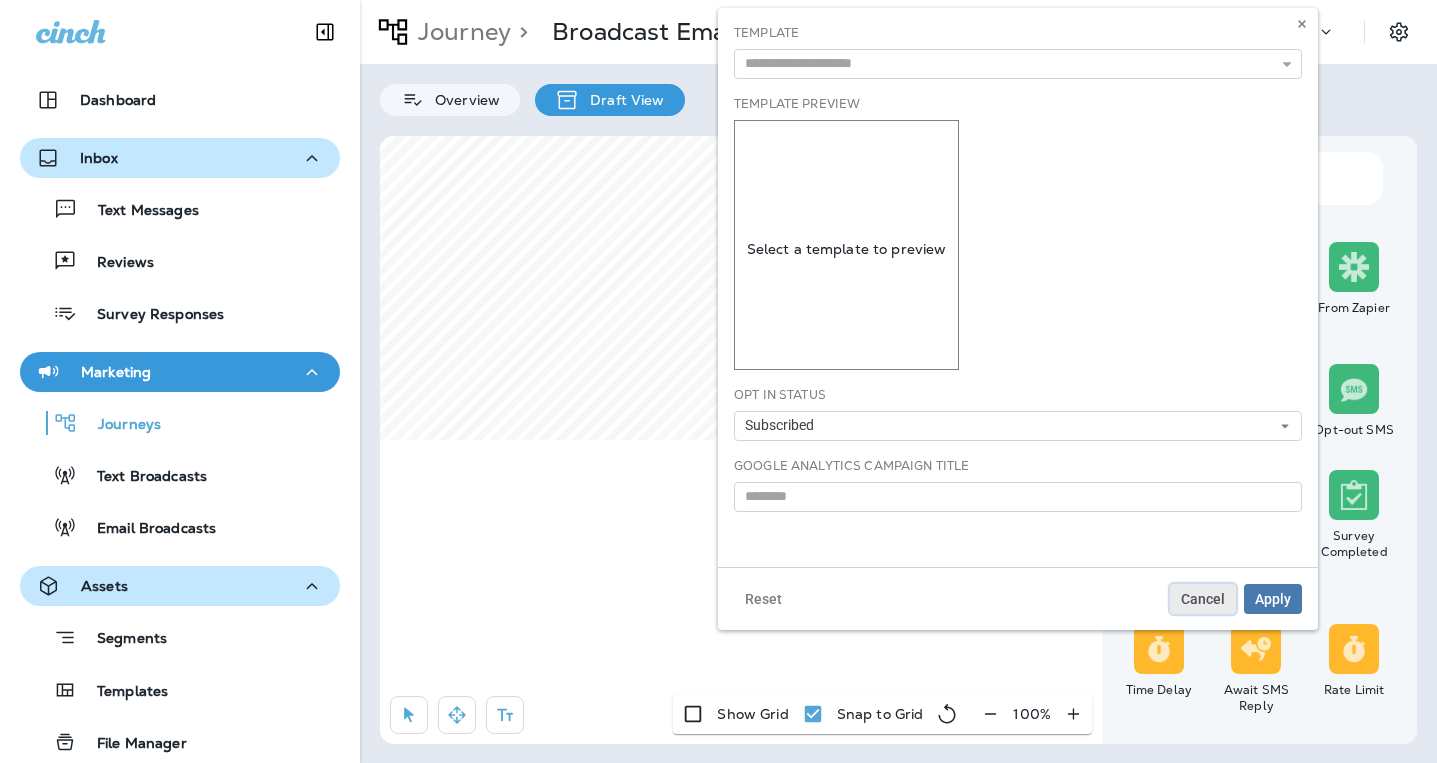 click on "Cancel" at bounding box center [1203, 599] 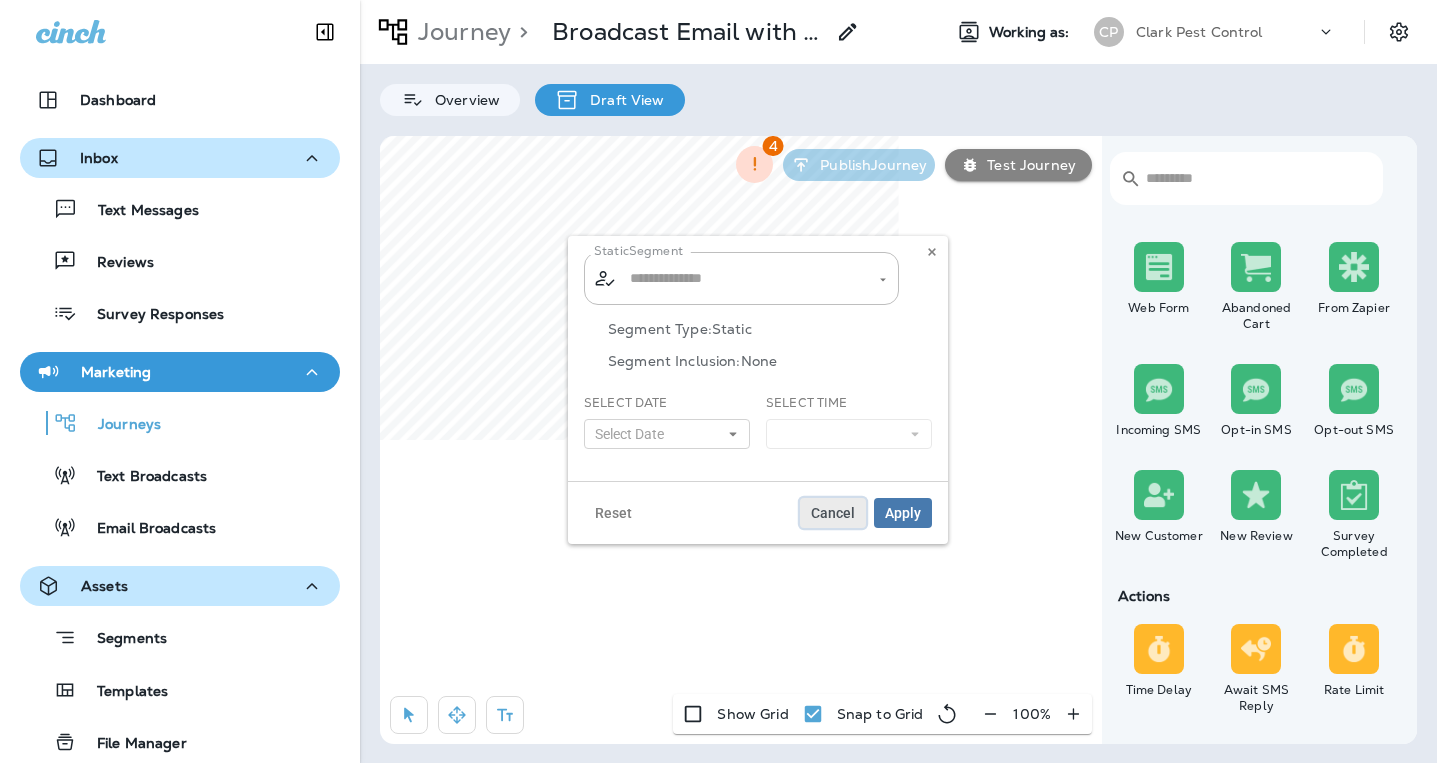 click on "Cancel" at bounding box center [833, 513] 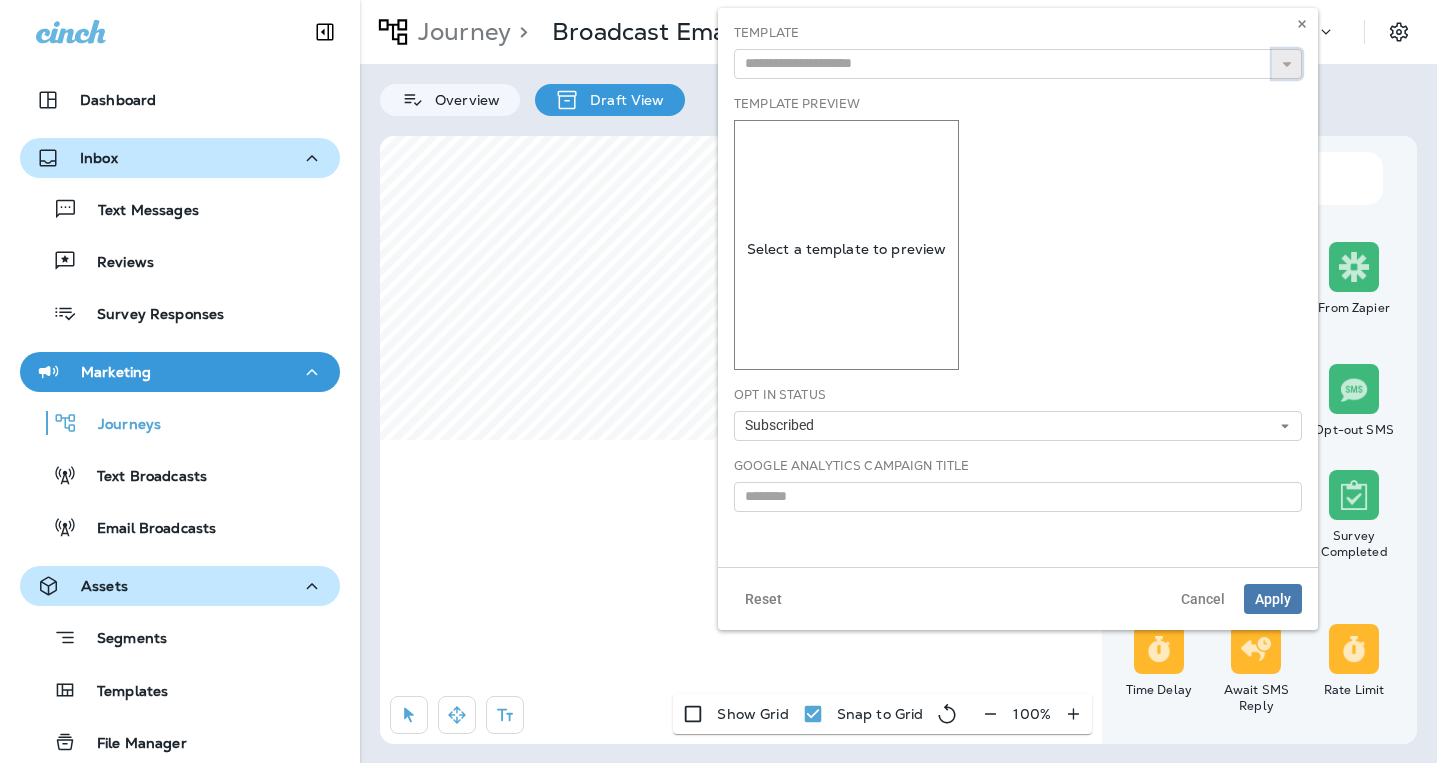 click 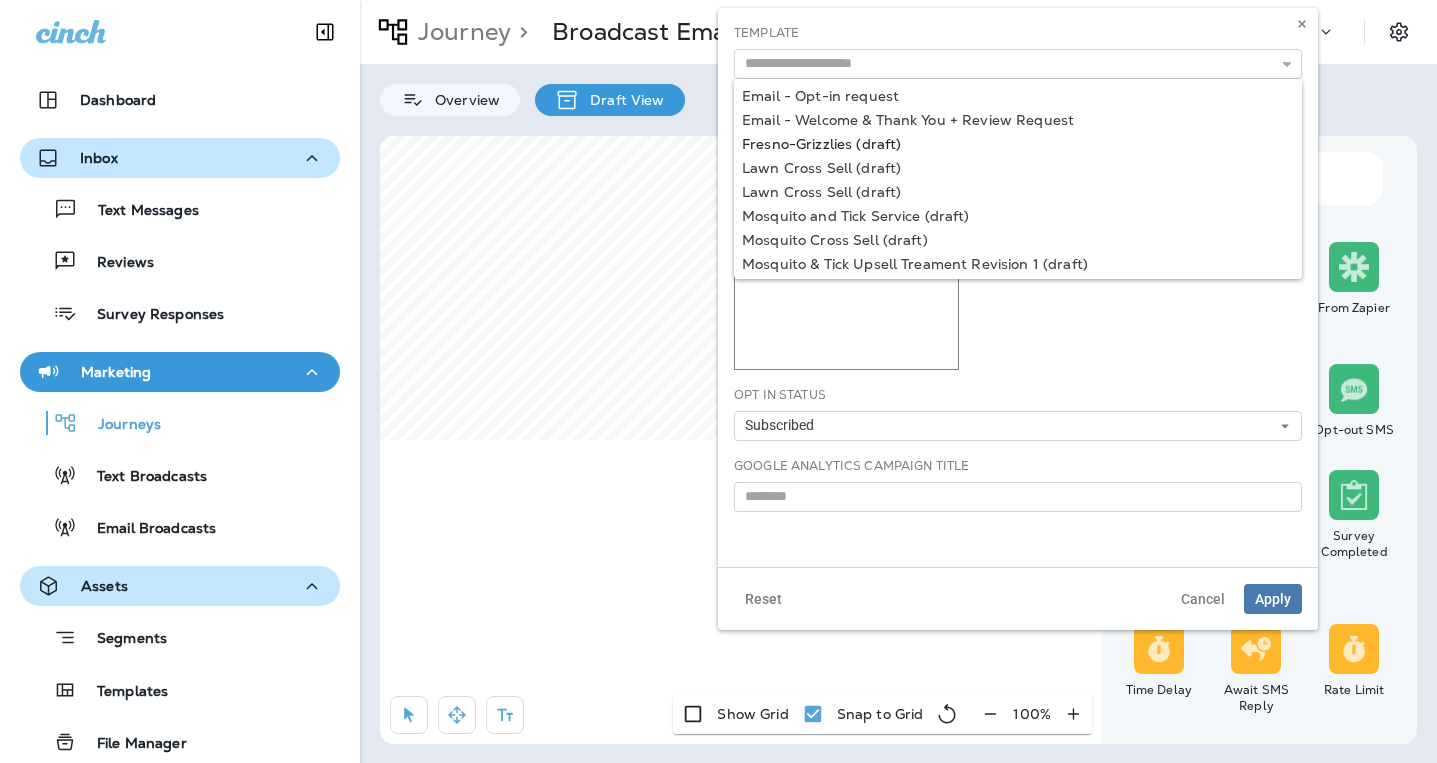 type on "**********" 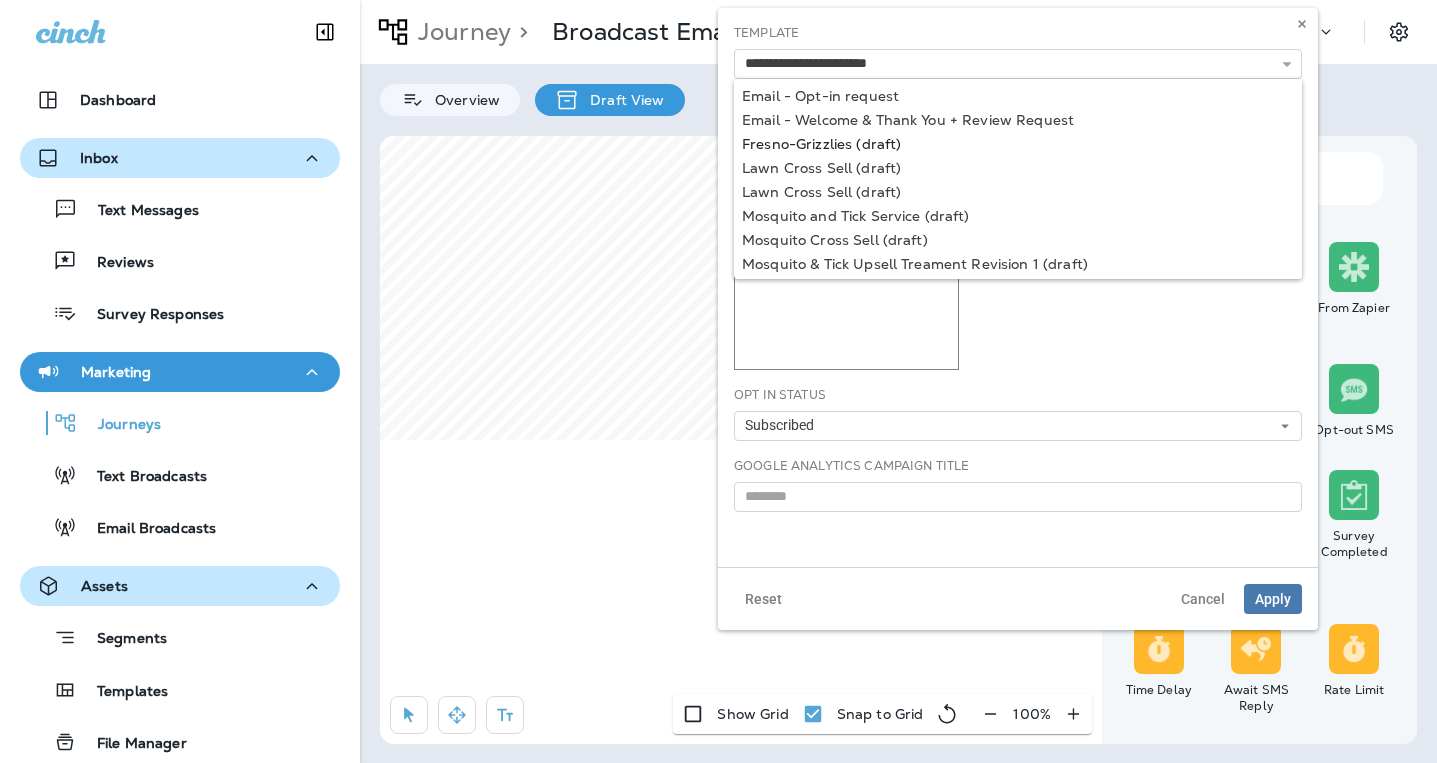 click on "**********" at bounding box center (1018, 287) 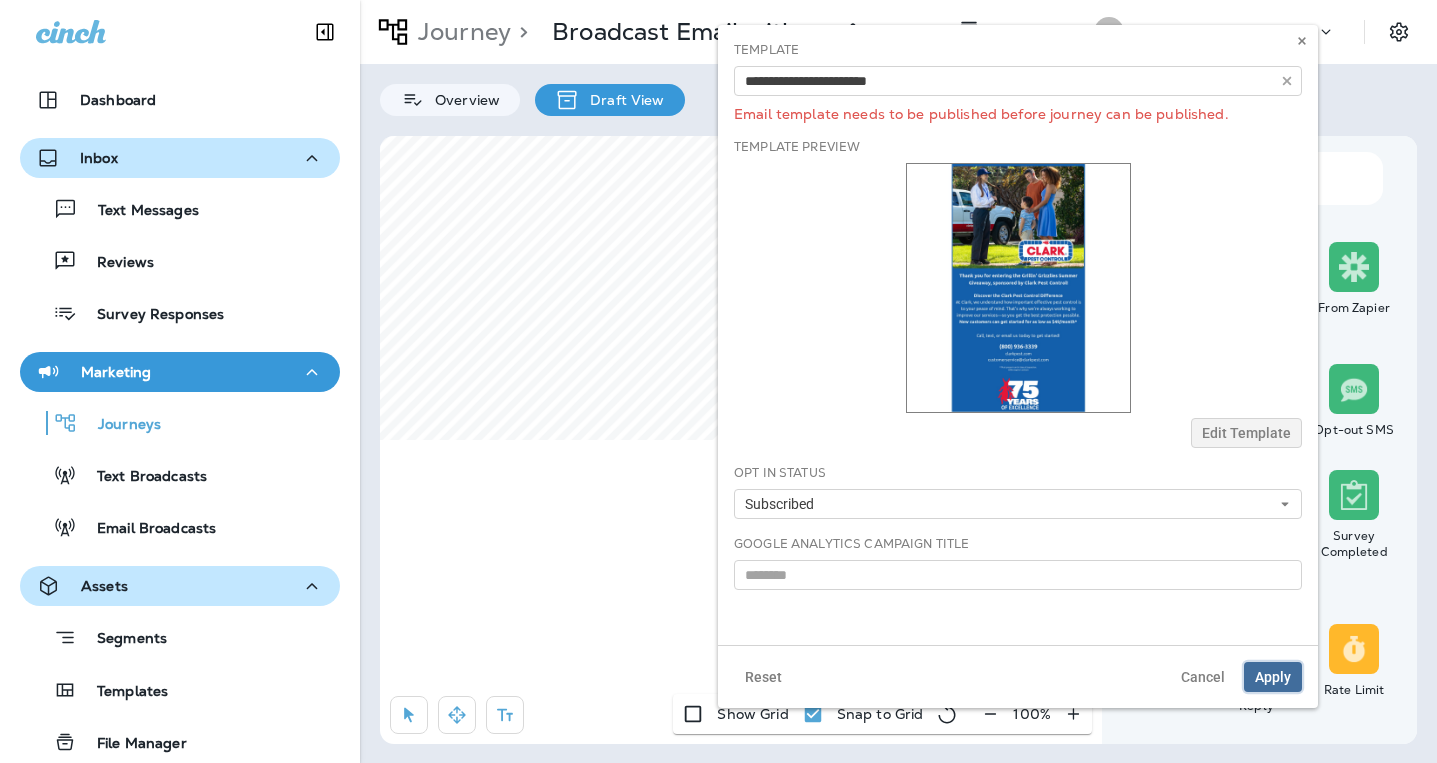 click on "Apply" at bounding box center [1273, 677] 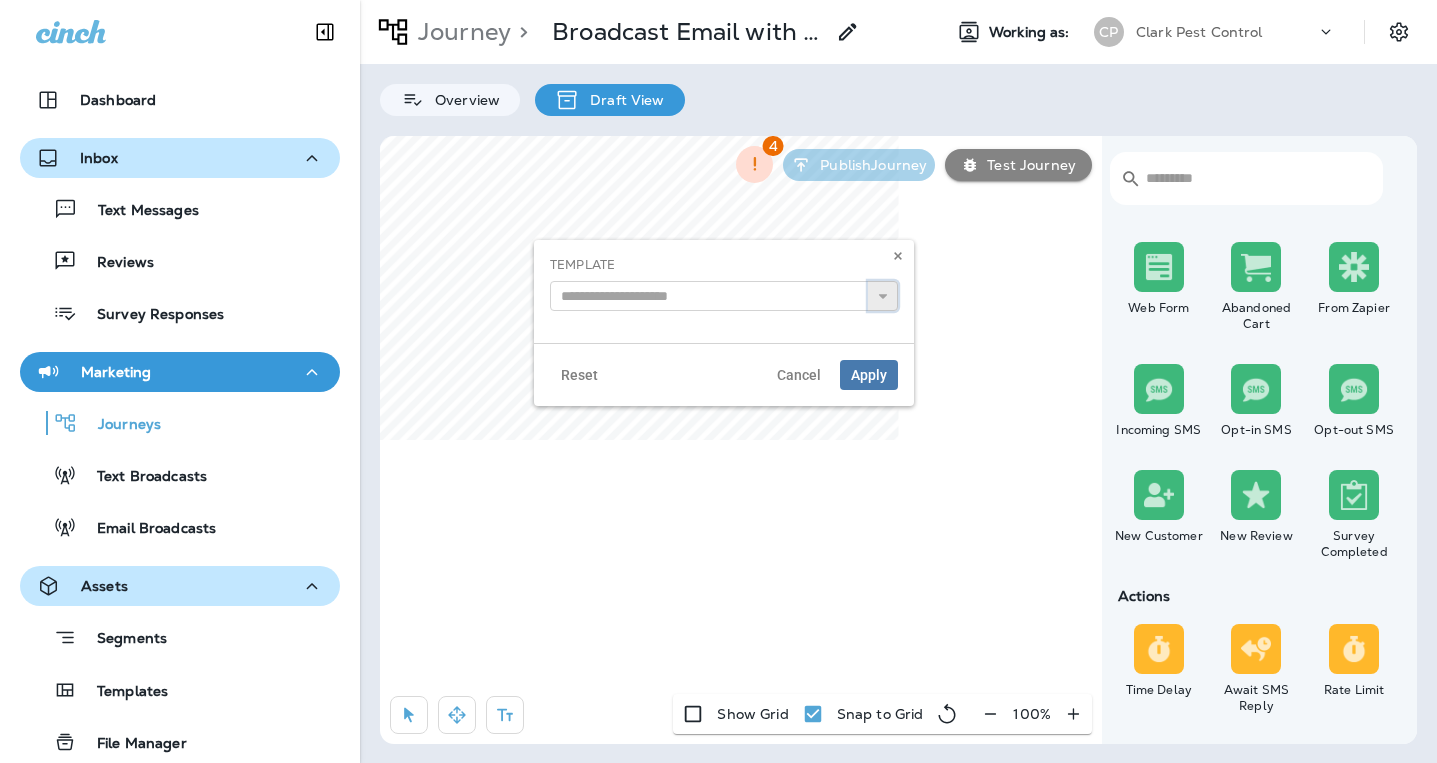 click 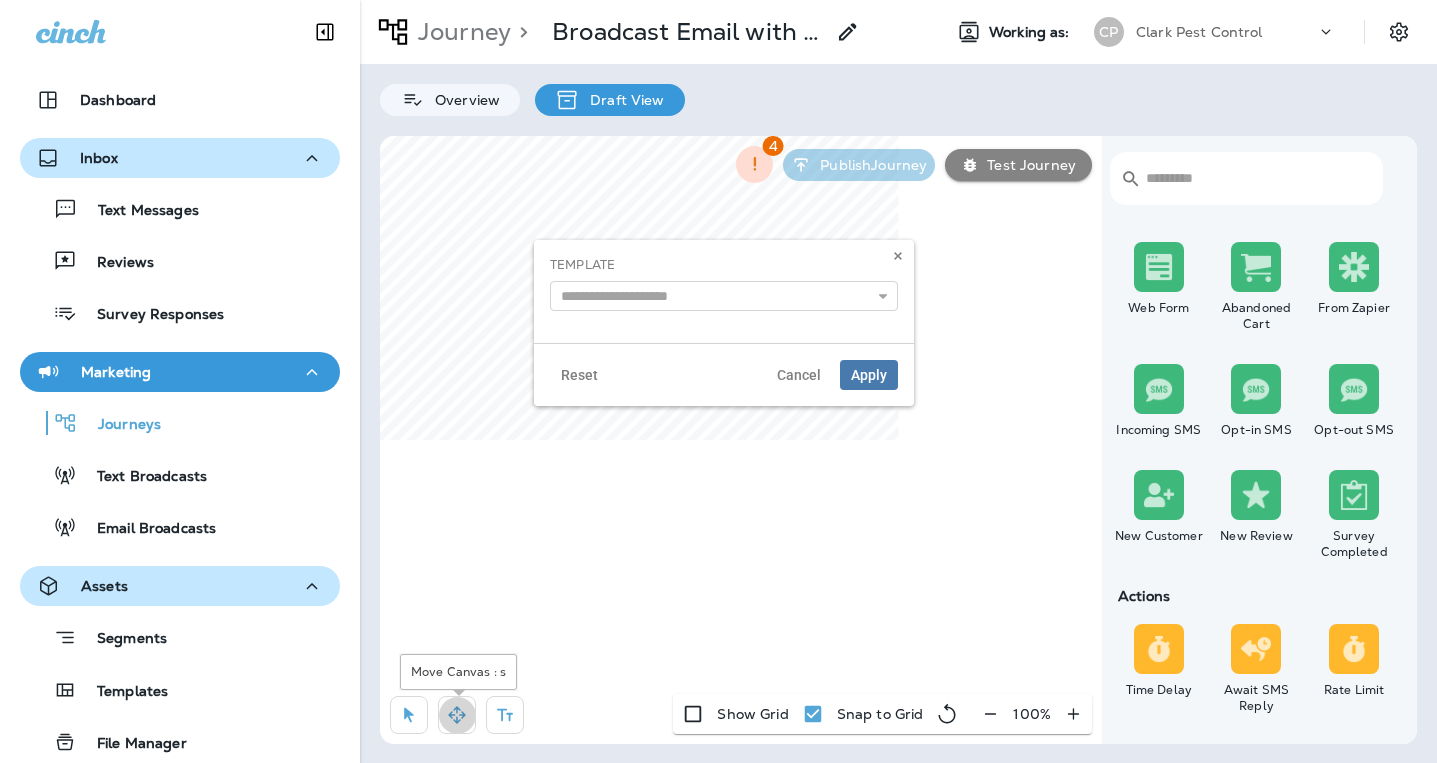 click 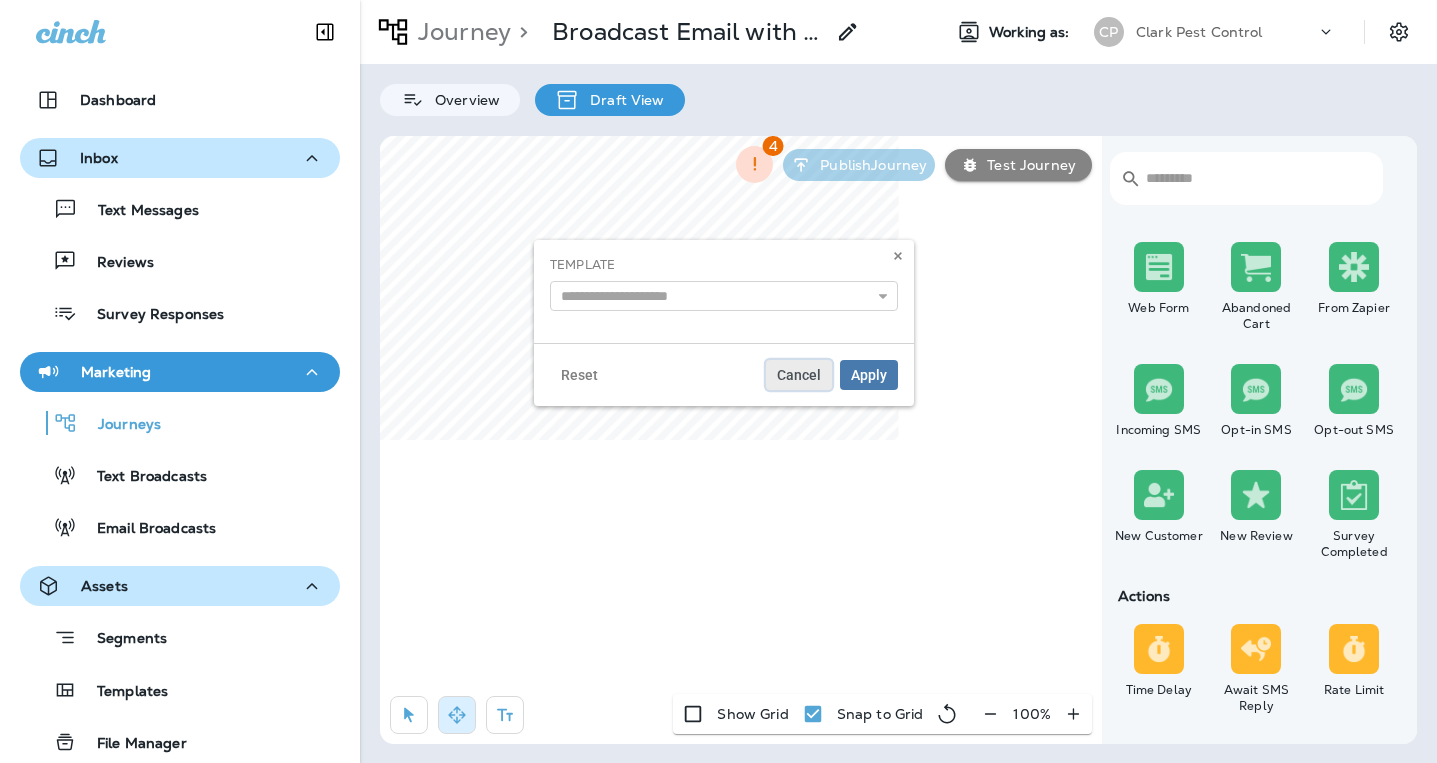 click on "Cancel" at bounding box center [799, 375] 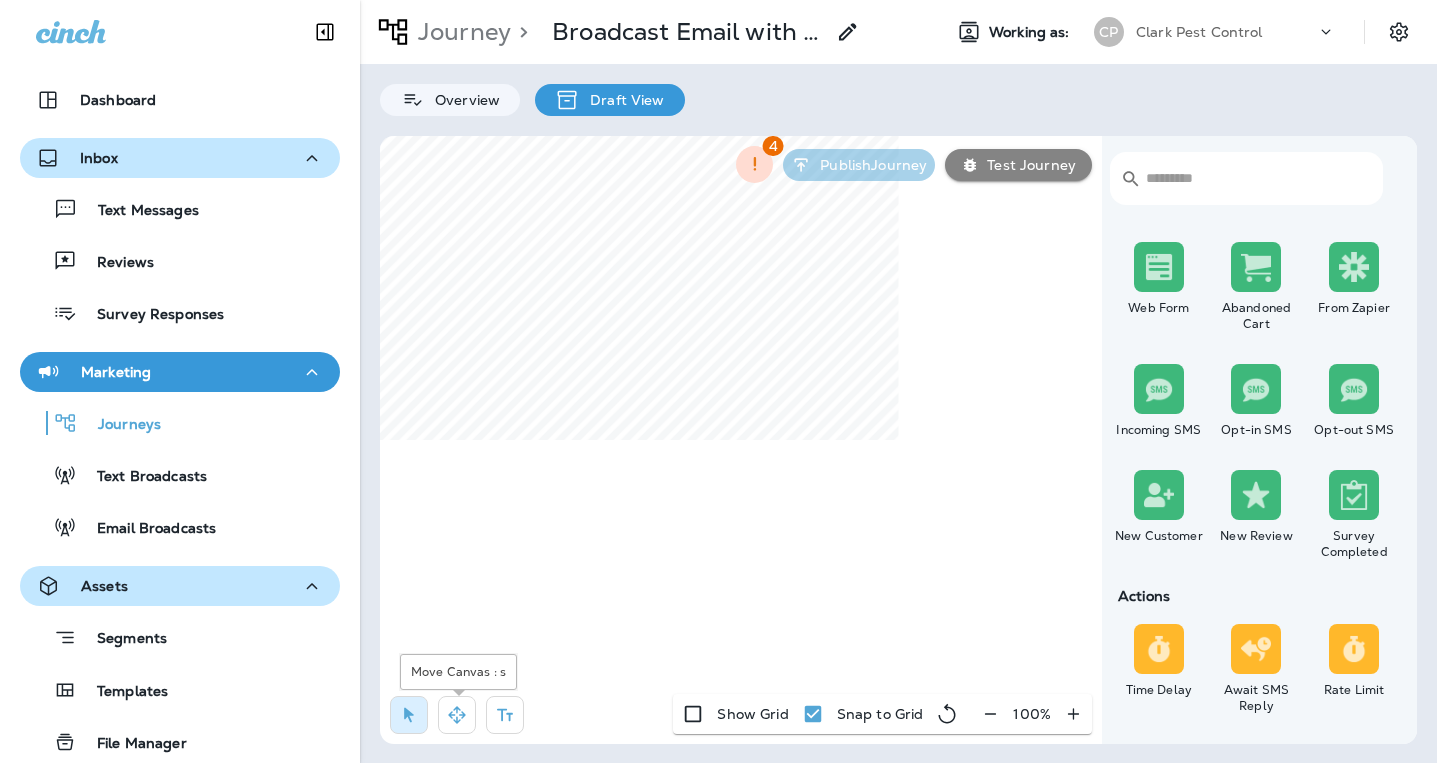 click 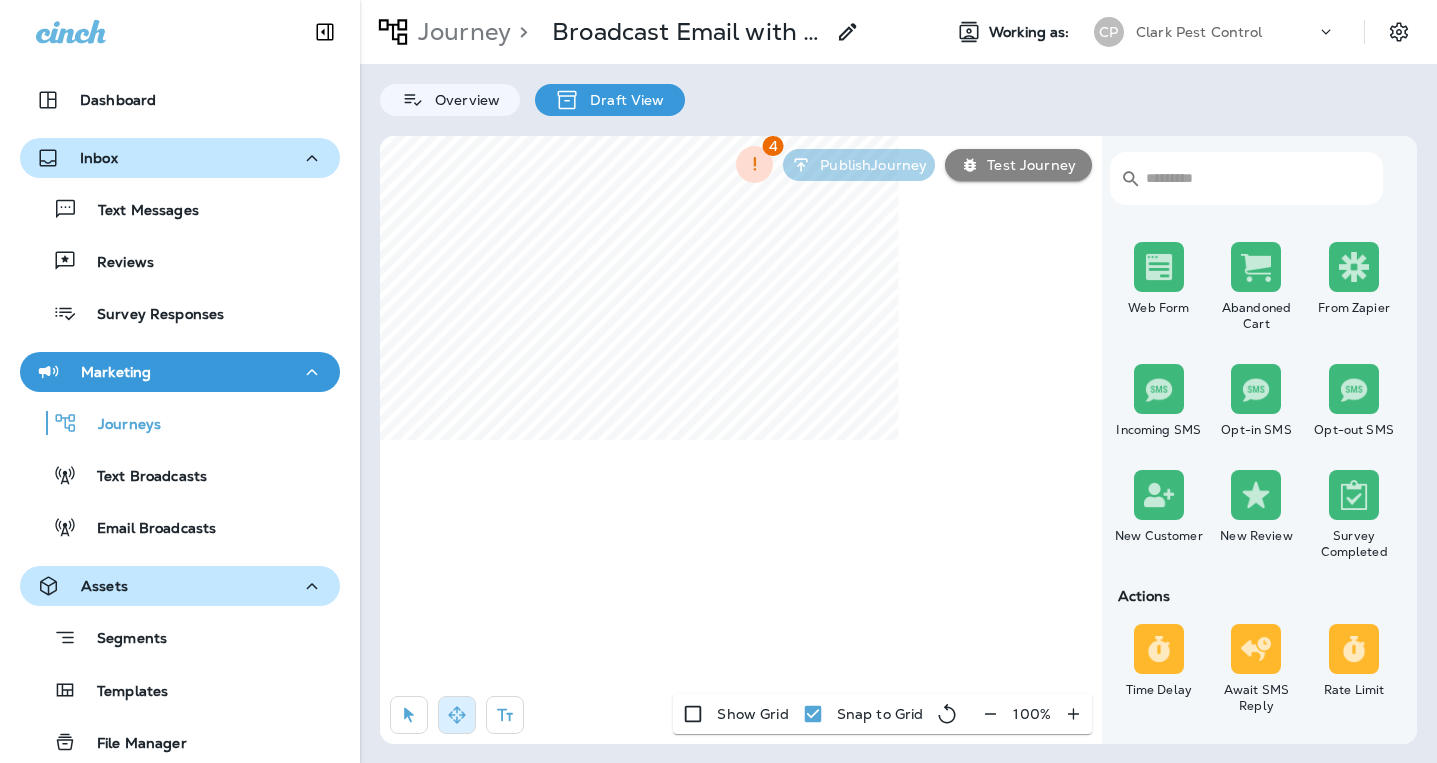 click on "Journey > Broadcast Email with Resend Working as: CP Clark Pest Control Overview Draft View ​ ​ Triggers Transaction Added to Schedule Schedule Time Trigger Time Trigger Recurring Time Trigger Static Segment Trigger Web Form Abandoned Cart From Zapier Incoming SMS Opt-in SMS Opt-out SMS New Customer New Review Survey Completed Actions Time Delay Await SMS Reply Rate Limit Send Email Send SMS Send MMS Send Mailer Send Notification End Journey A/B Split A/B Testing Add to Static Segment Remove from Static Segment Add to Facebook Audience Remove from Facebook Audience Add to Google Ads Audience Remove from Google Ads Audience Add to Mailbox Power Remove from Mailbox Power Send Survey SMS Send Survey Email Webhook Contest Winners Recurring Contest Winners To Zapier Add to DripDrop Reply to Review Conditions Check Data Field Check Email Status Repeat Customer Has Transaction Distance from Location SMS Subscription Status In Static Segment Has Offer Termite Check Check Google Review 4 Publish  Journey Show Grid" at bounding box center [898, 381] 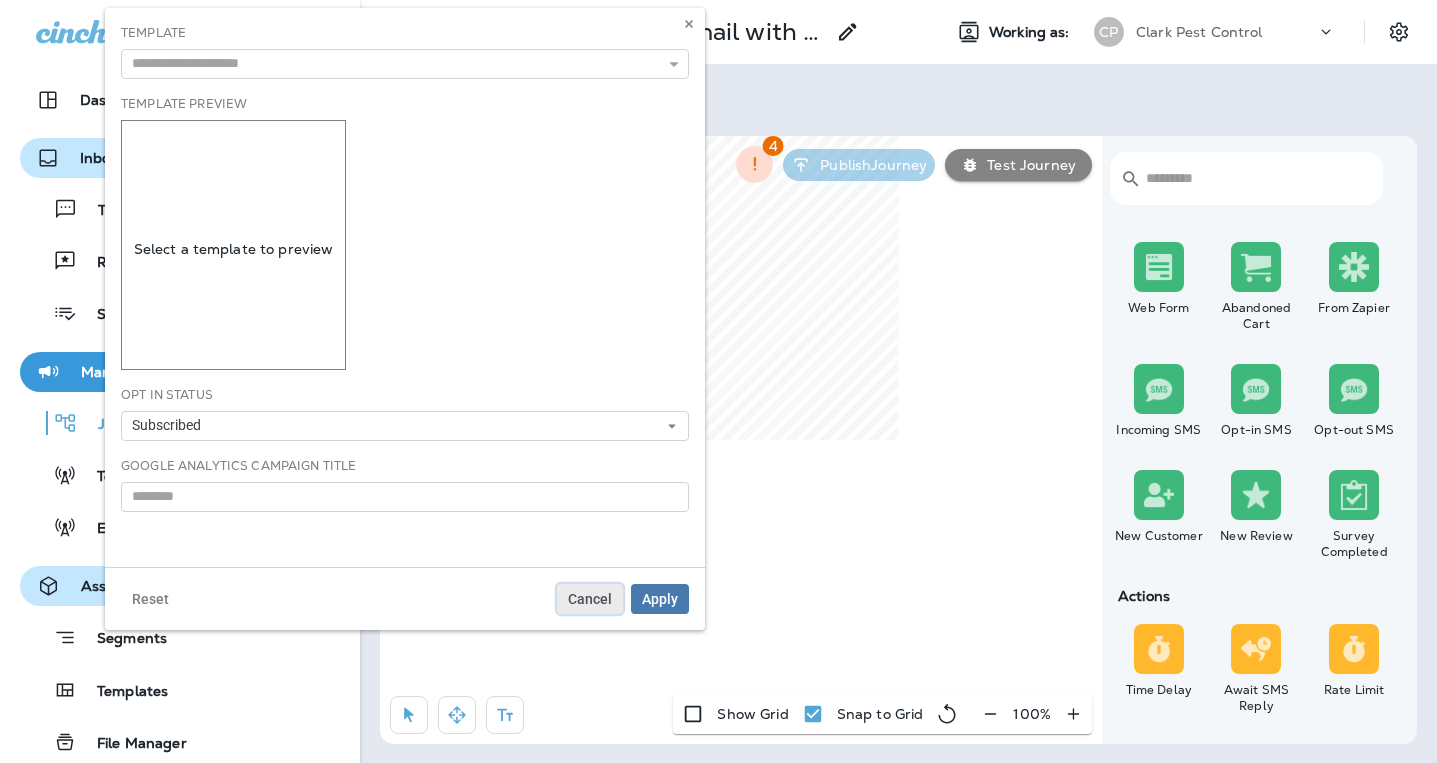 click on "Cancel" at bounding box center [590, 599] 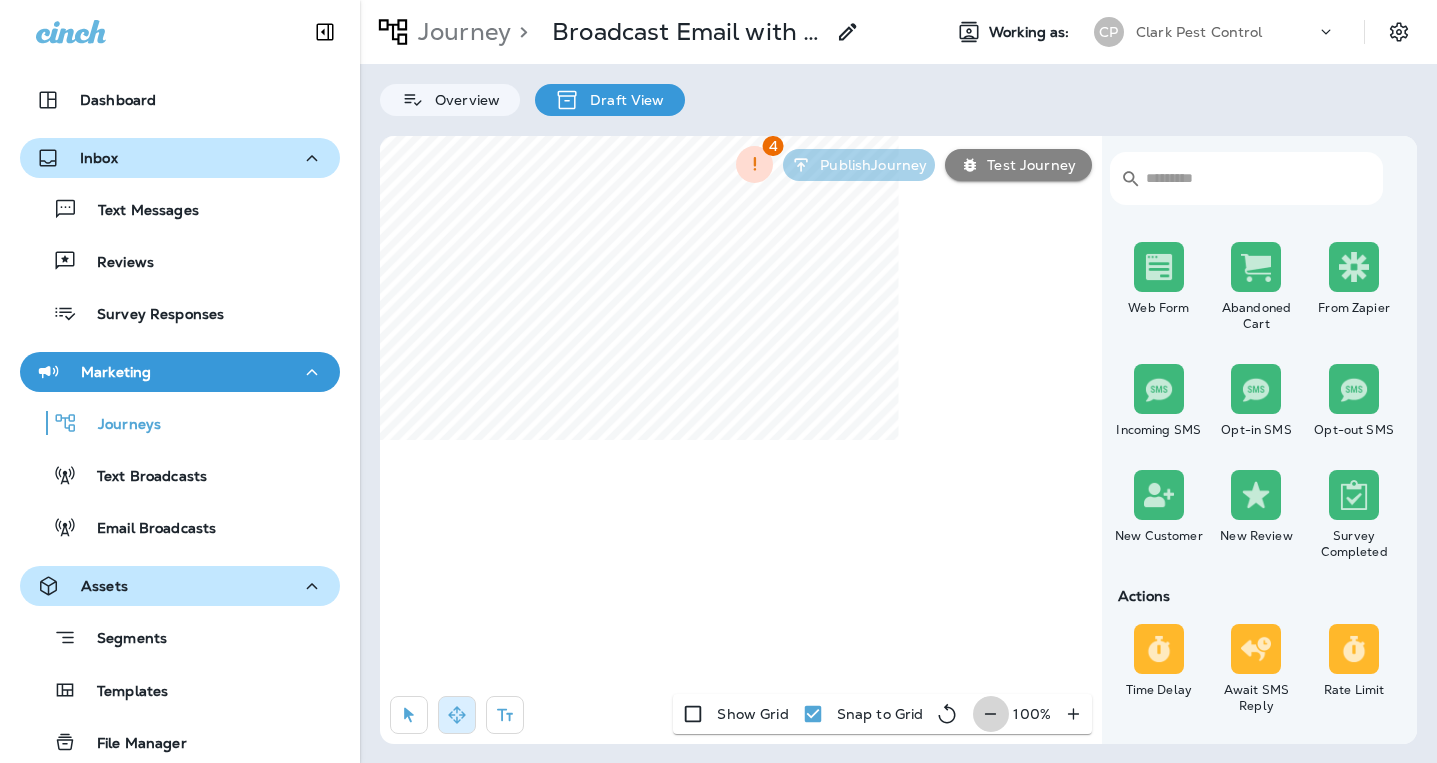 click 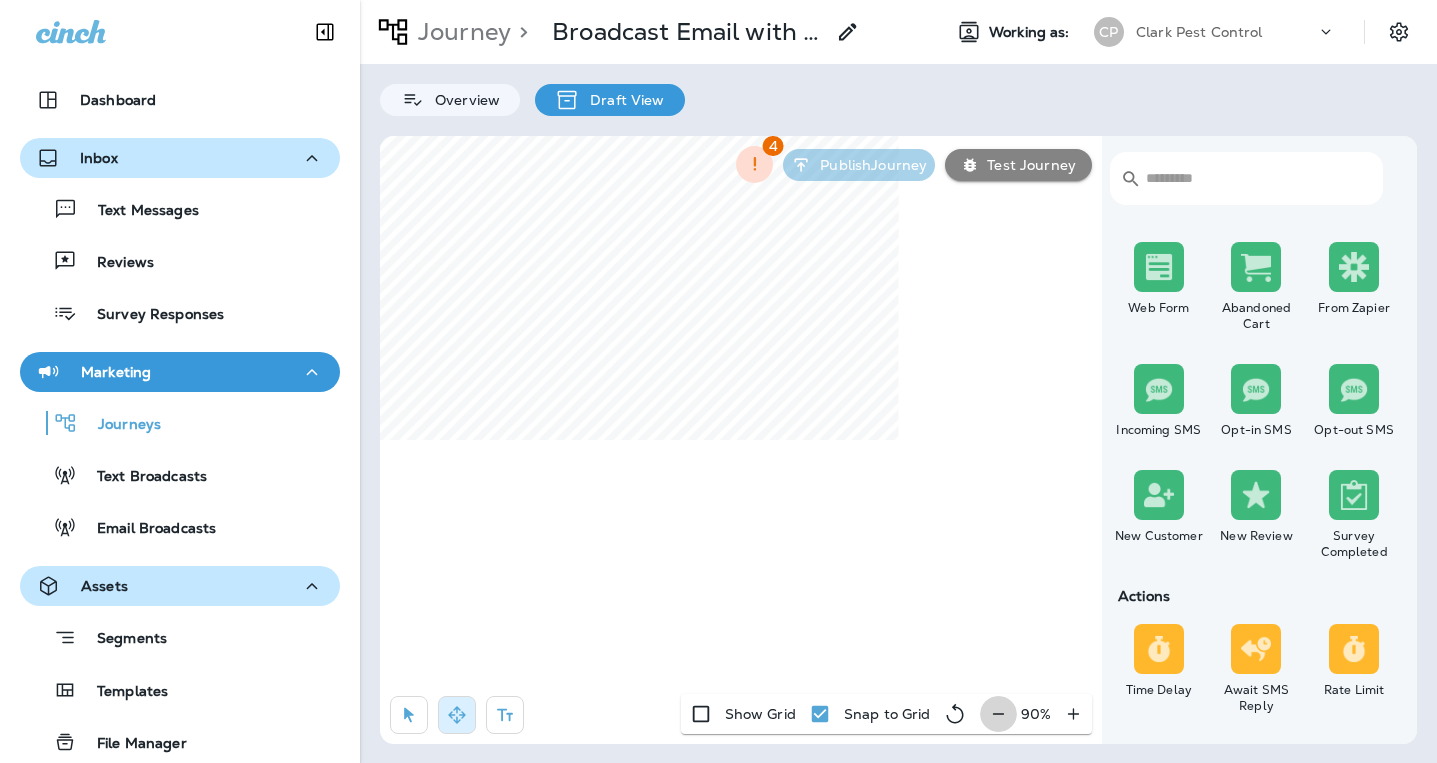 click 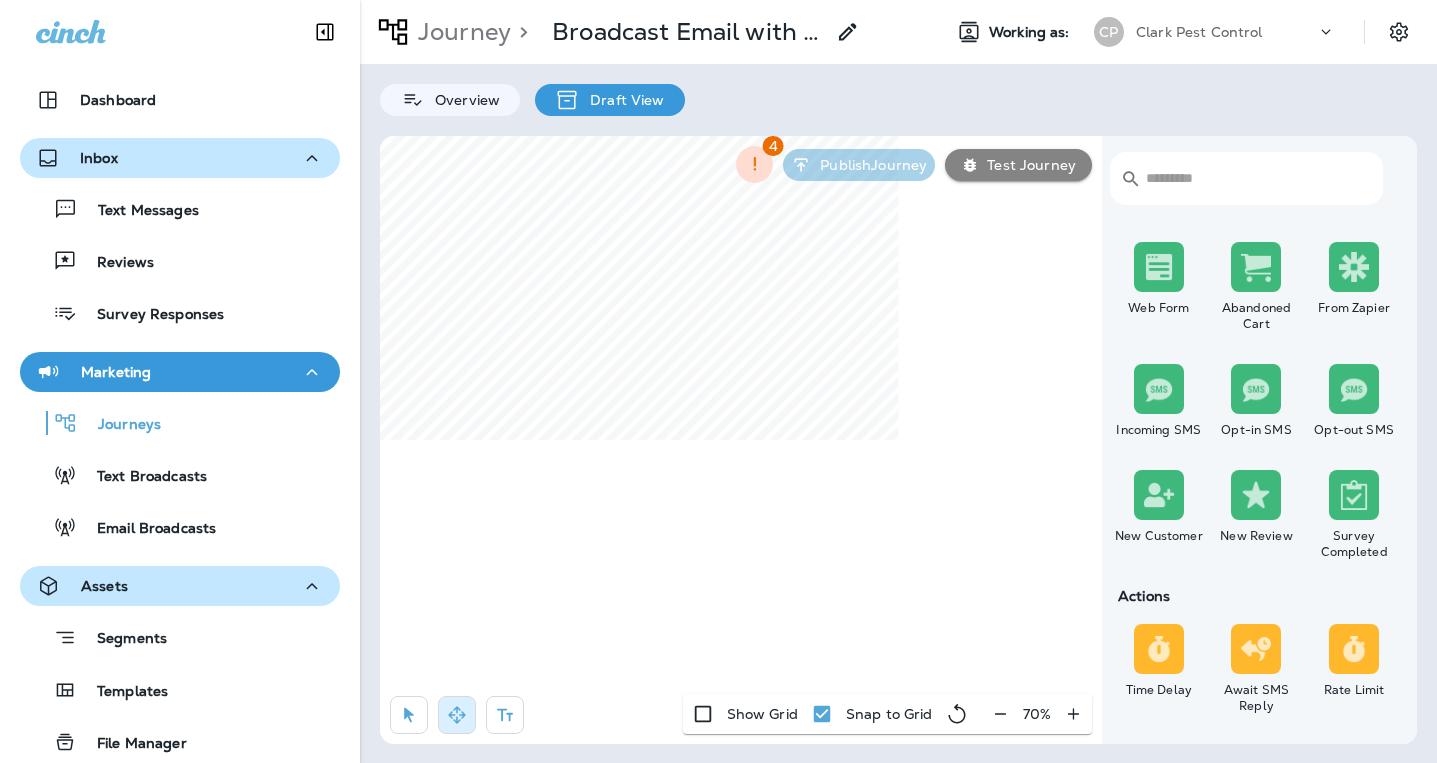click 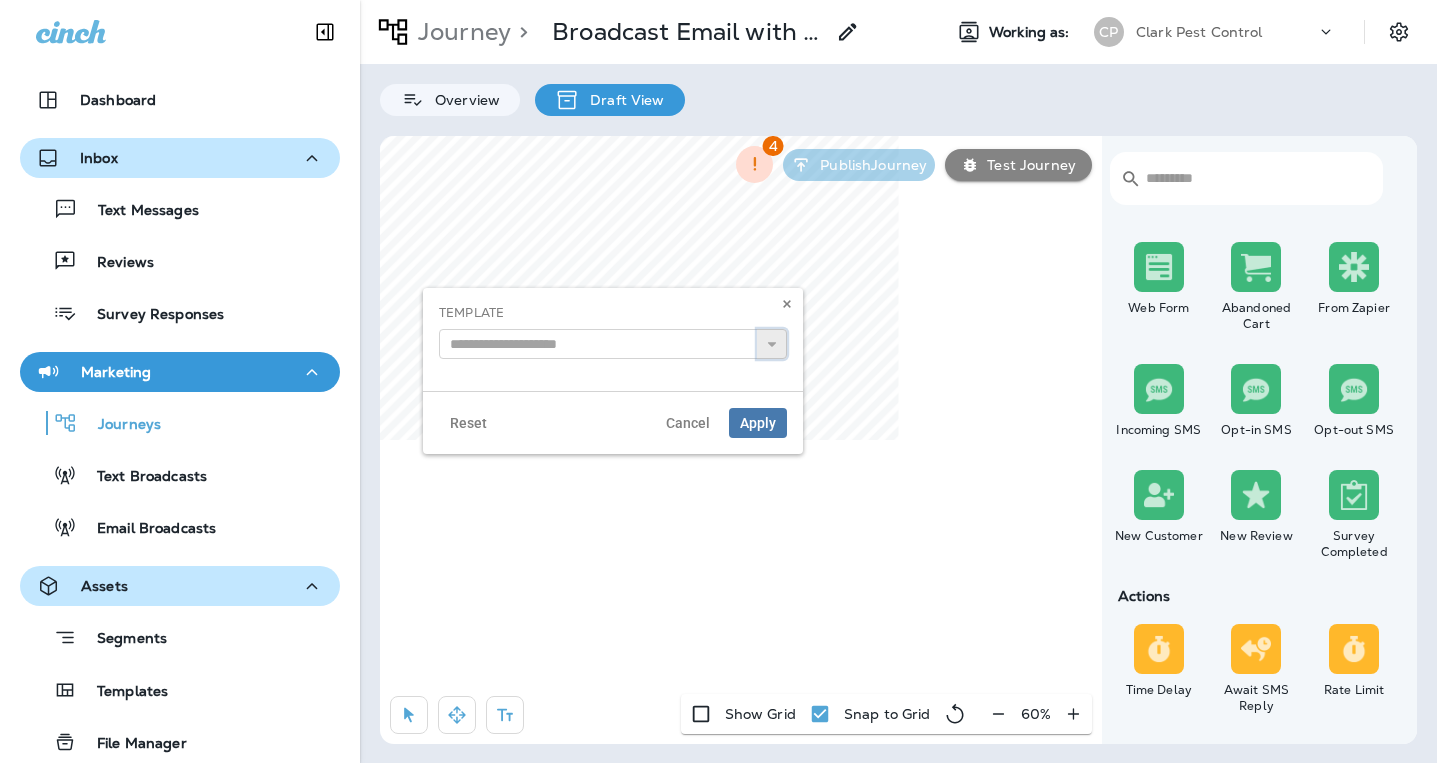 click 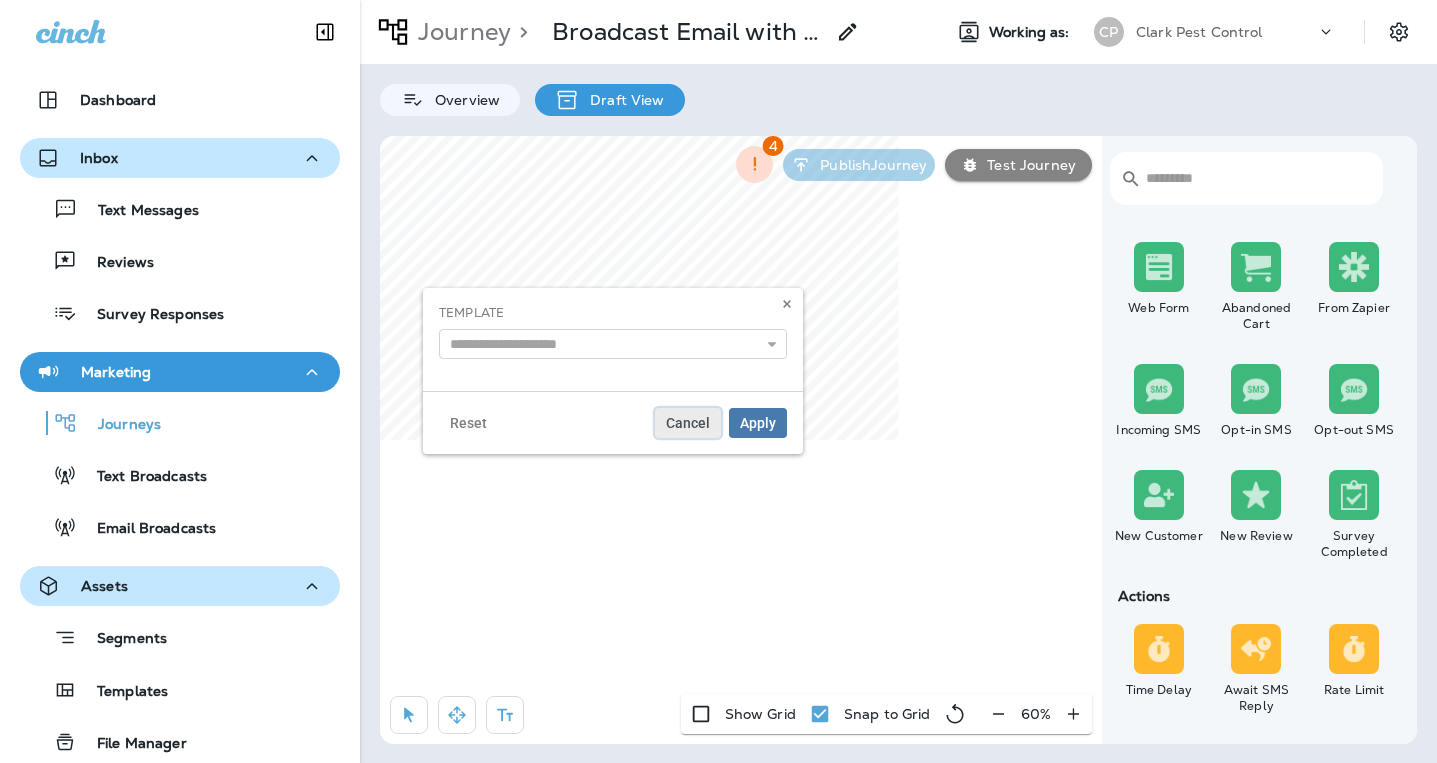 click on "Cancel" at bounding box center (688, 423) 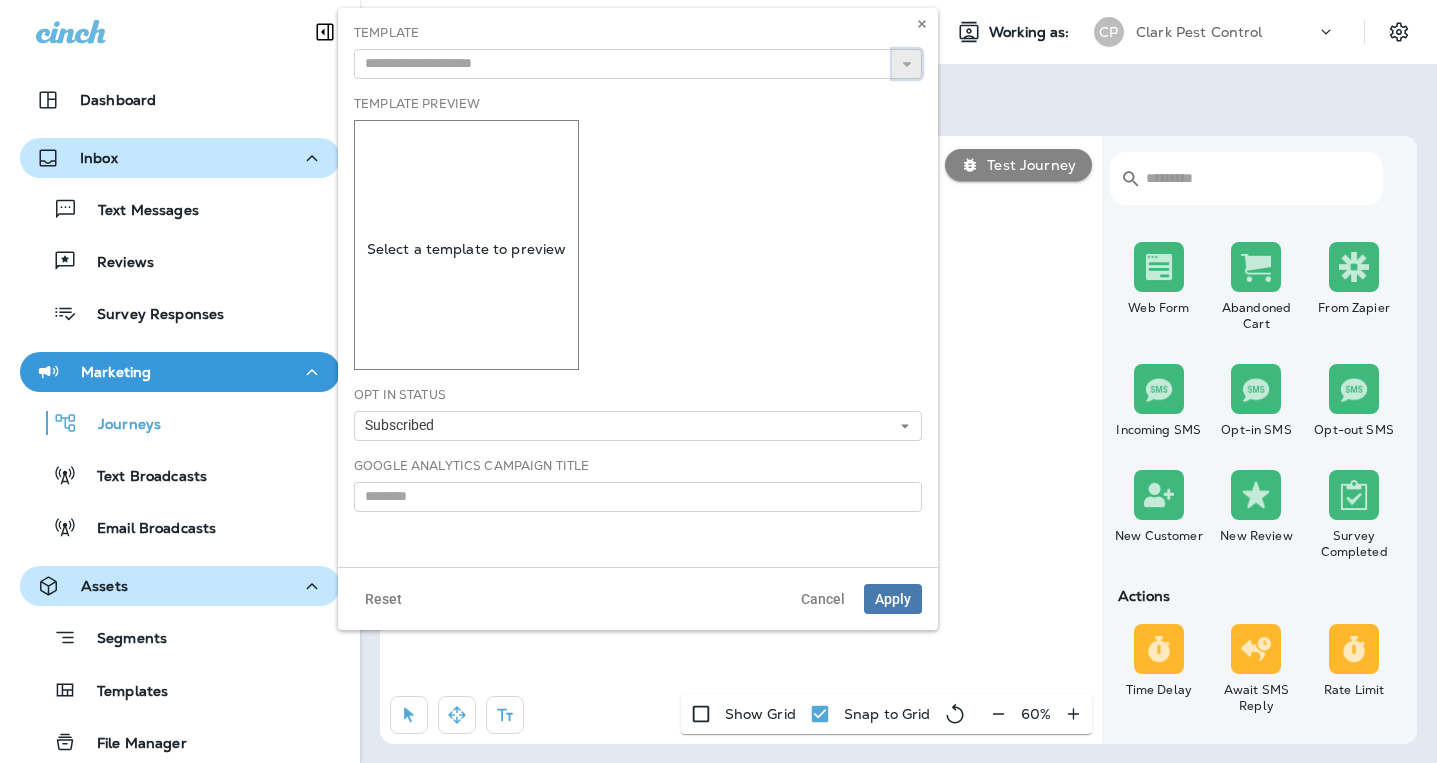 click 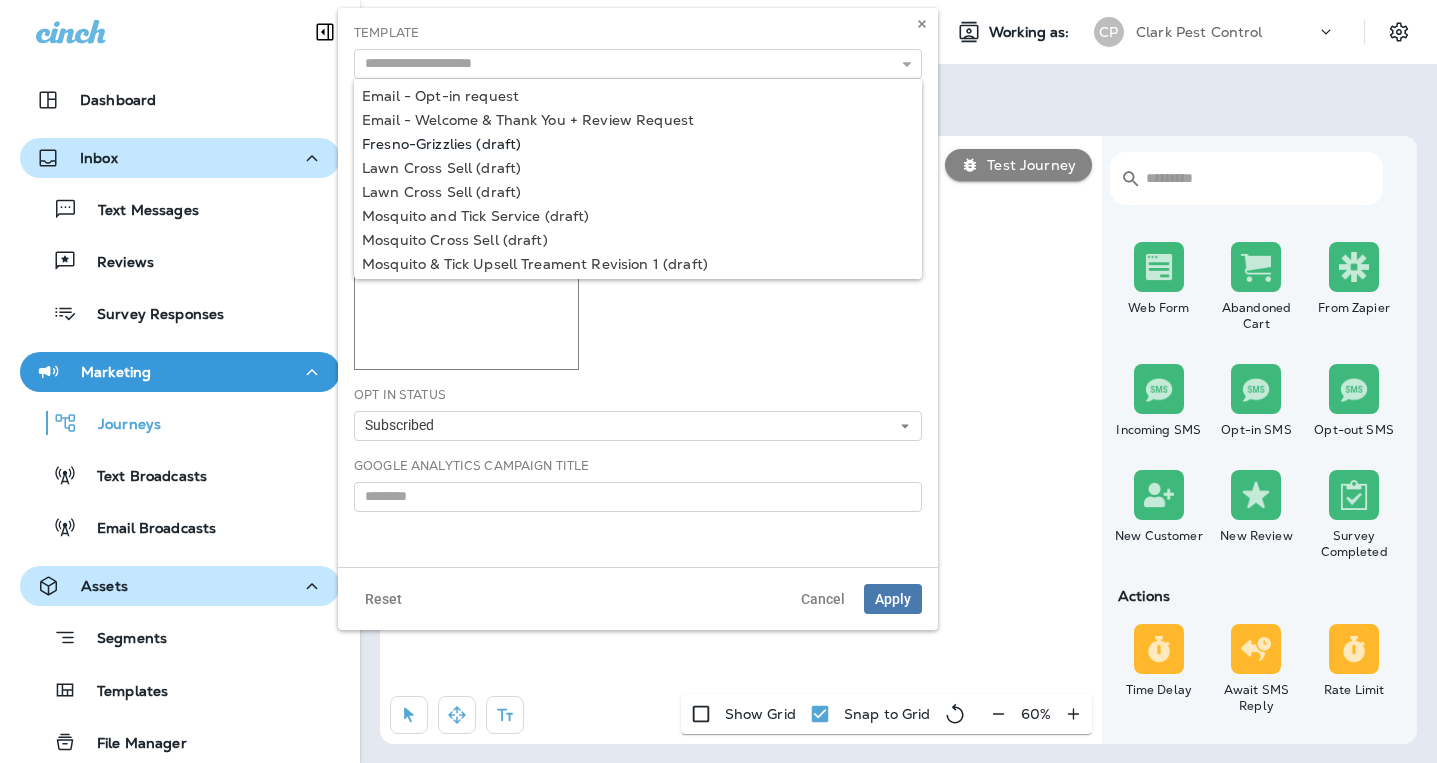 type on "**********" 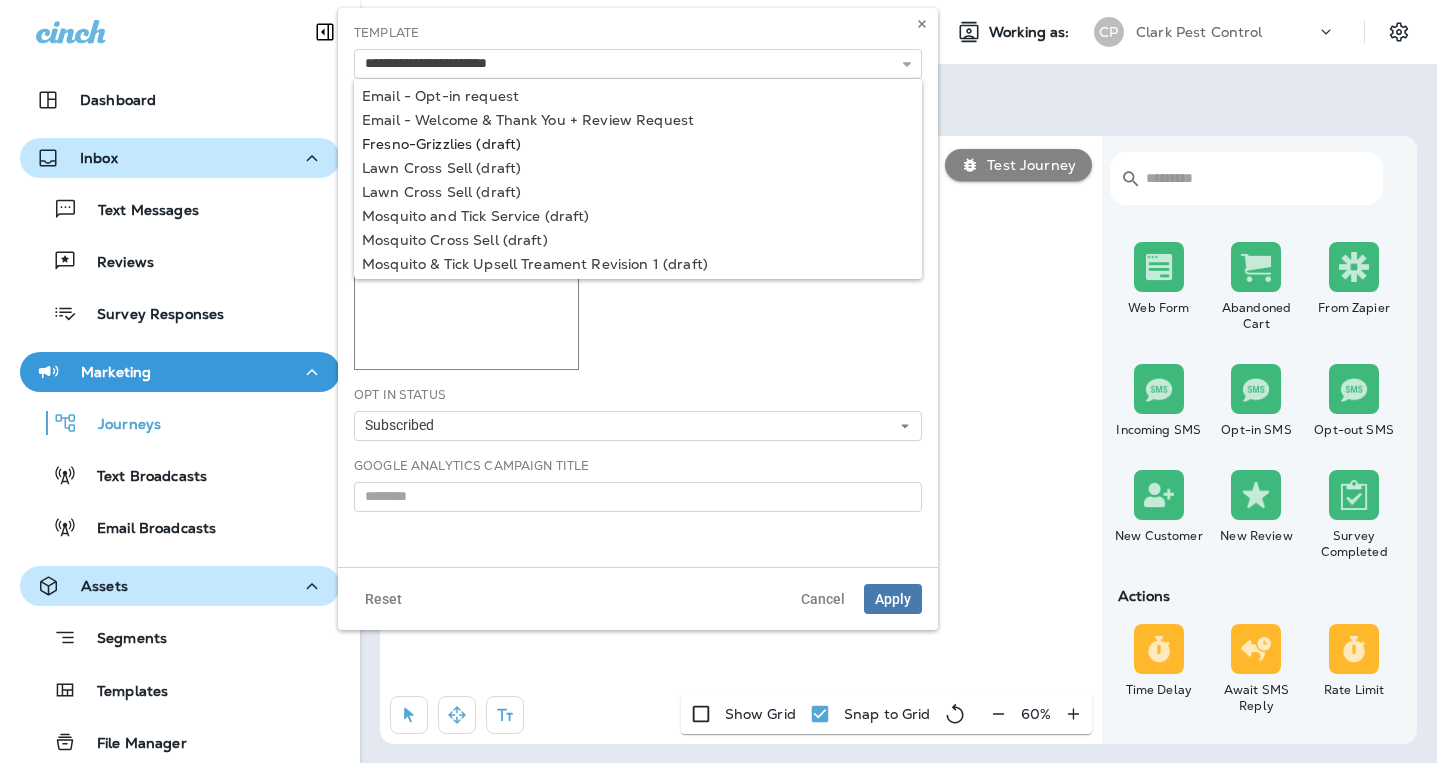 click on "Dashboard Inbox Text Messages Reviews Survey Responses Marketing Journeys Text Broadcasts Email Broadcasts Assets Segments Templates File Manager Forms Surveys Landing Pages Data 12 What's New Support Journey > Broadcast Email with Resend Working as: CP Clark Pest Control Overview Draft View ​ ​ Triggers Transaction Added to Schedule Schedule Time Trigger Time Trigger Recurring Time Trigger Static Segment Trigger Web Form Abandoned Cart From Zapier Incoming SMS Opt-in SMS Opt-out SMS New Customer New Review Survey Completed Actions Time Delay Await SMS Reply Rate Limit Send Email Send SMS Send MMS Send Mailer Send Notification End Journey A/B Split A/B Testing Add to Static Segment Remove from Static Segment Add to Facebook Audience Remove from Facebook Audience Add to Google Ads Audience Remove from Google Ads Audience Add to Mailbox Power Remove from Mailbox Power Send Survey SMS Send Survey Email Webhook Contest Winners Recurring Contest Winners To Zapier Add to DripDrop Reply to Review 4" at bounding box center (718, 45) 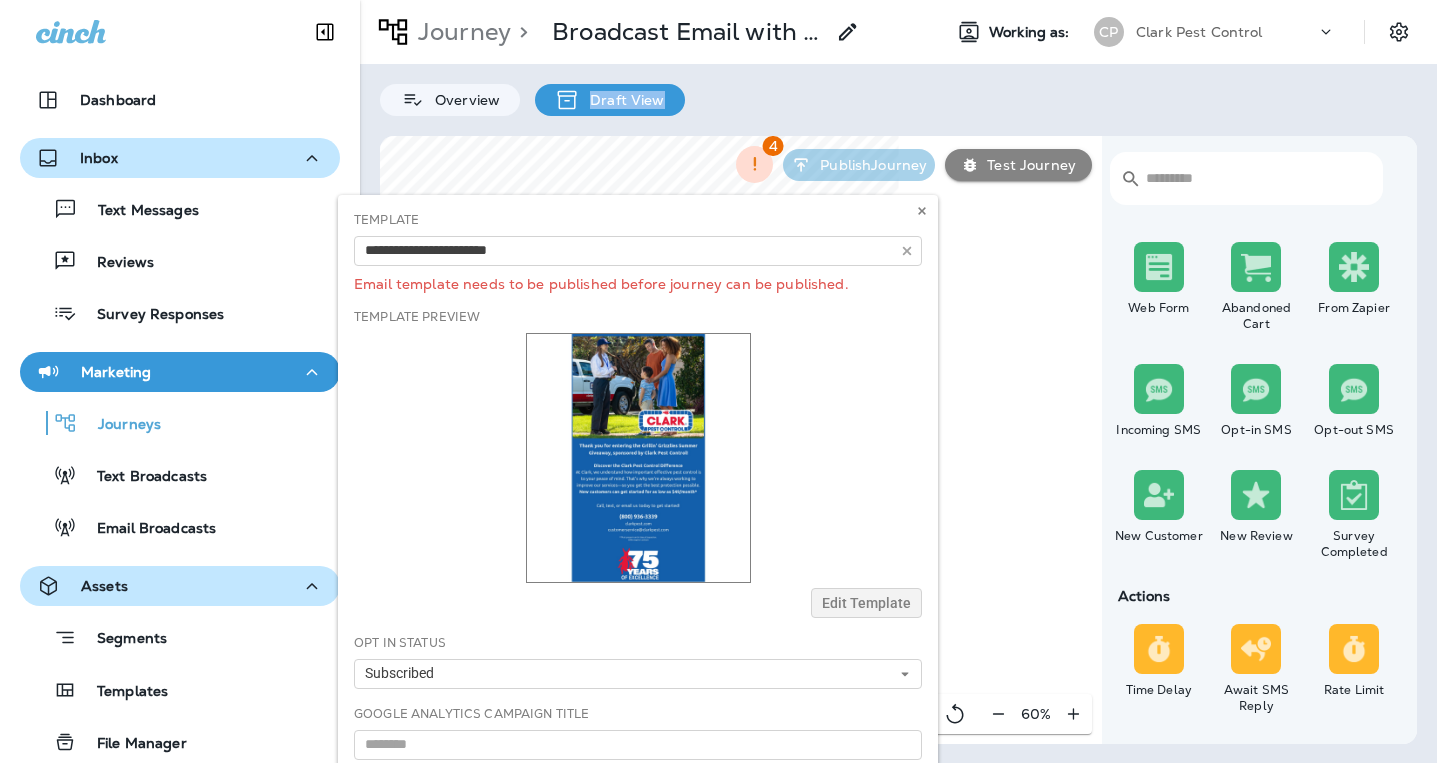 drag, startPoint x: 826, startPoint y: 218, endPoint x: 855, endPoint y: 59, distance: 161.62302 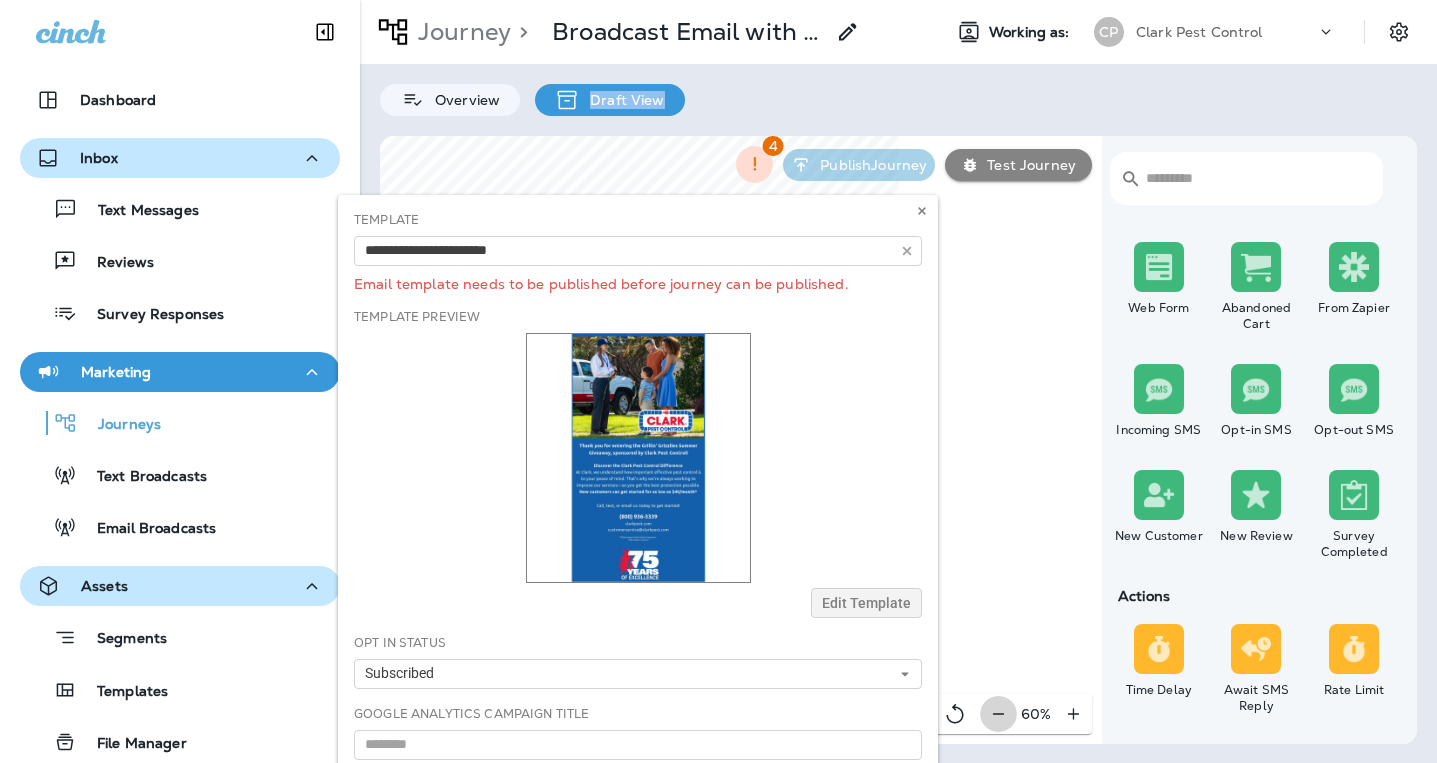 click 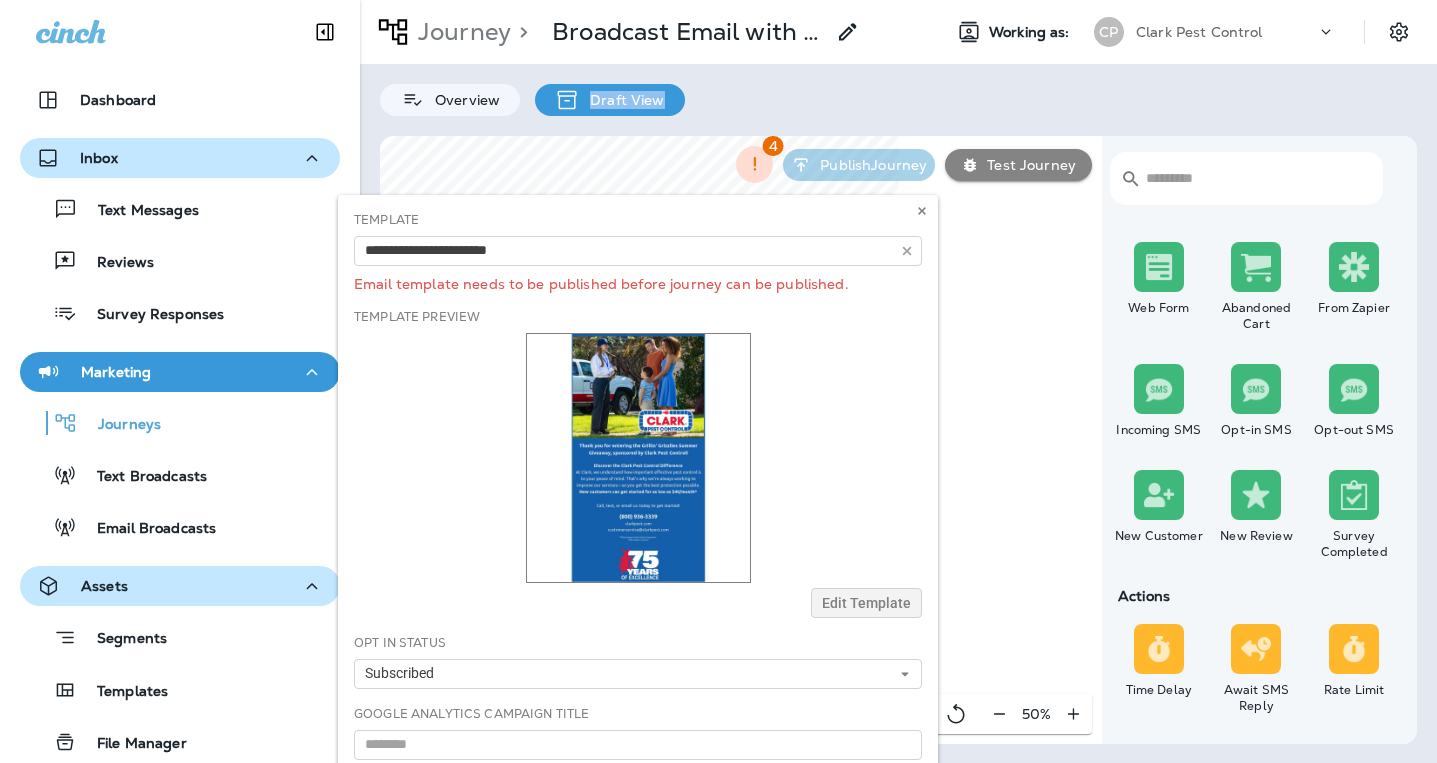 click on "50 %" at bounding box center [1036, 714] 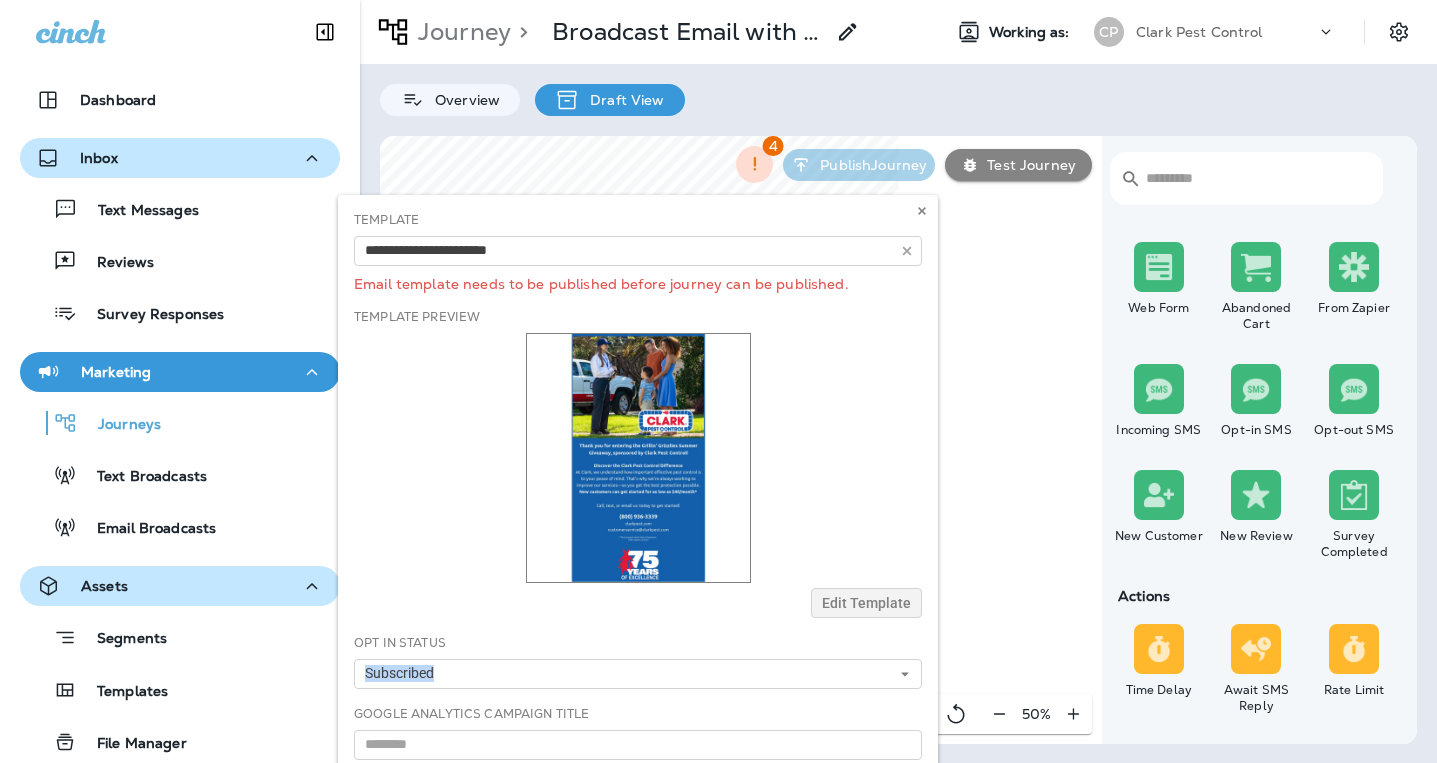 drag, startPoint x: 862, startPoint y: 710, endPoint x: 848, endPoint y: 652, distance: 59.665737 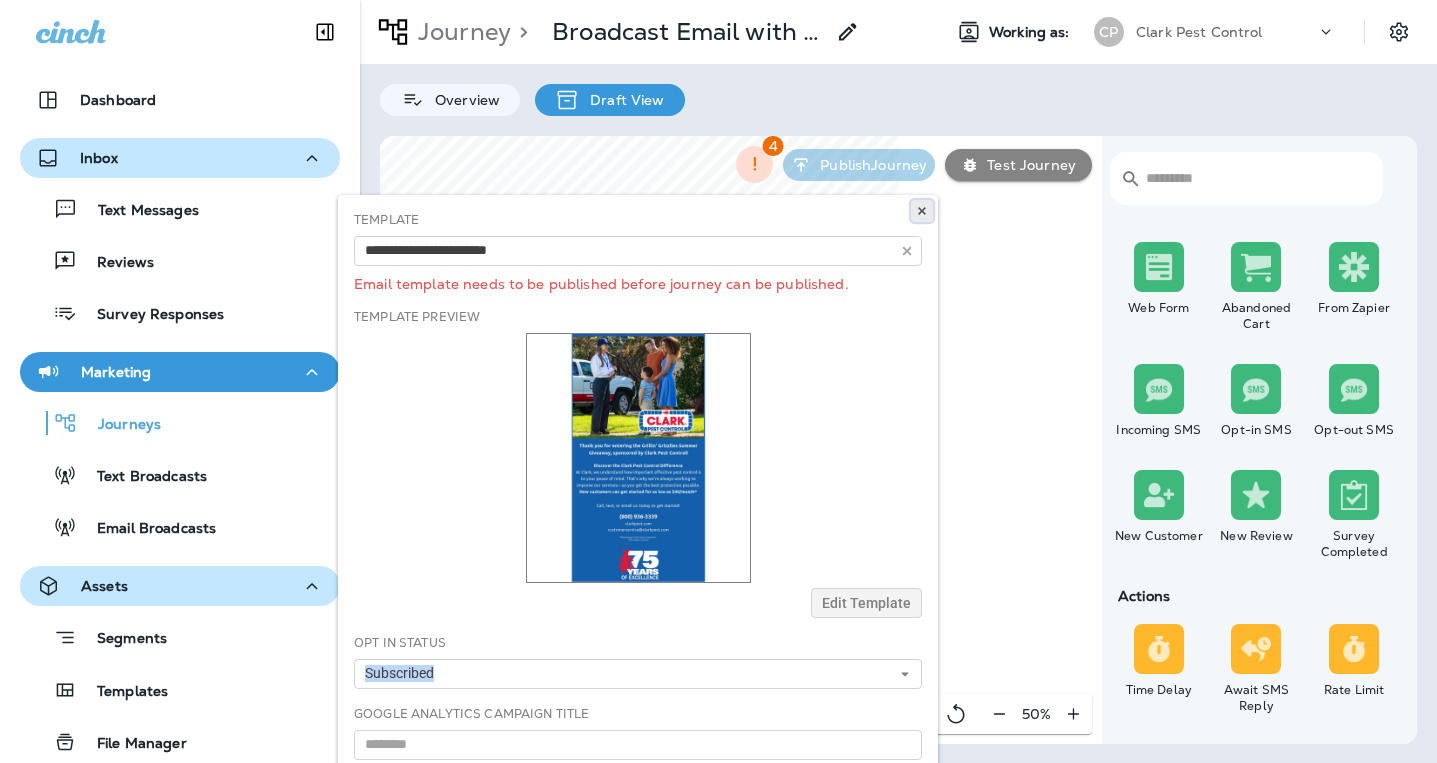 click 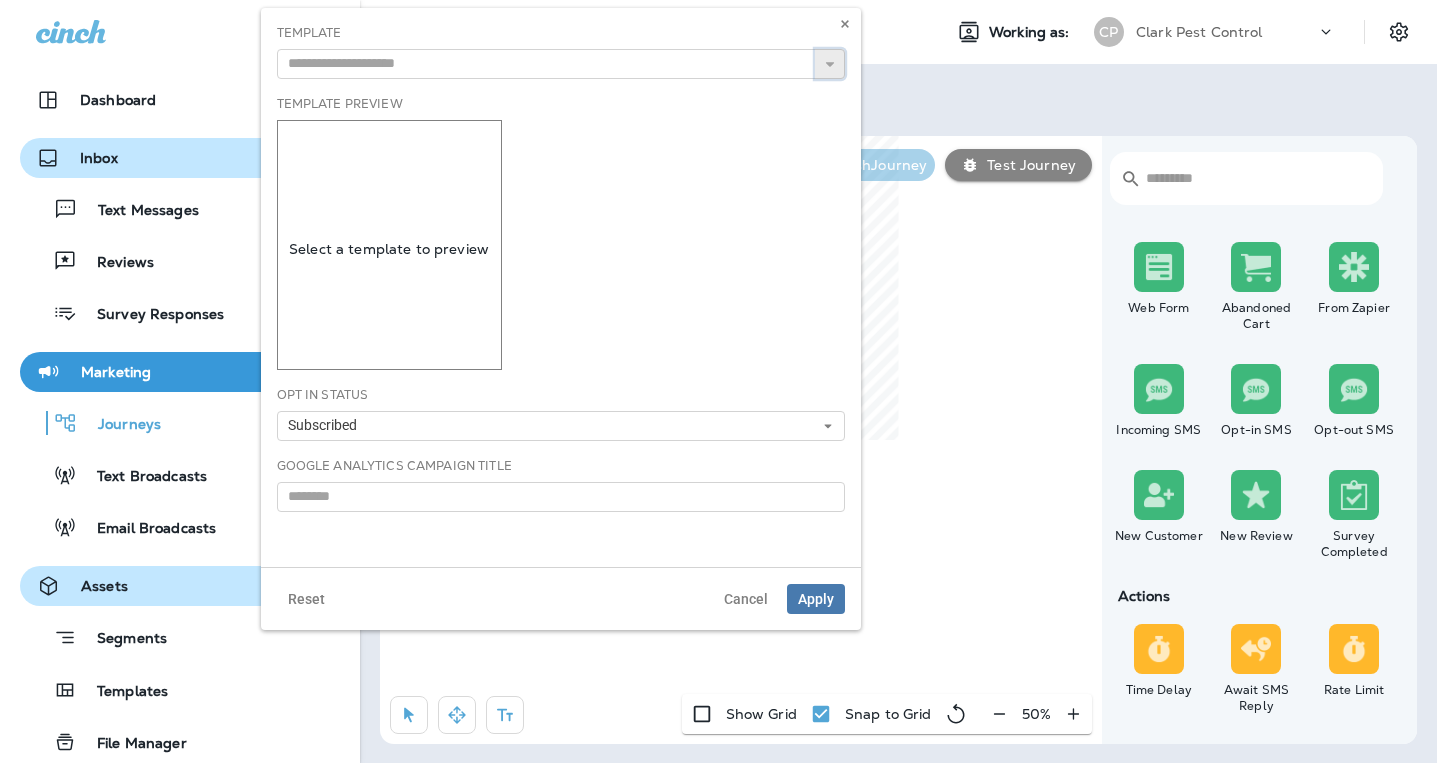 click 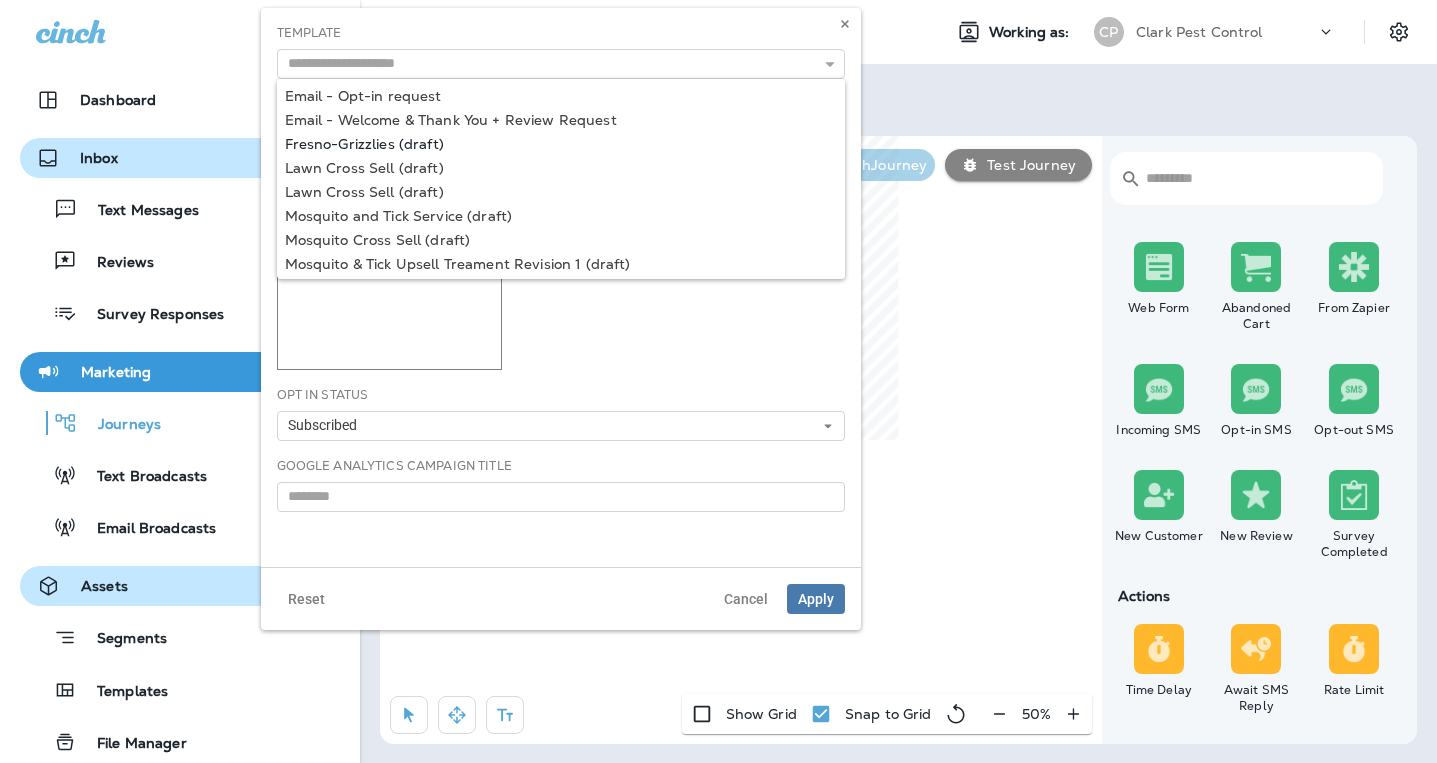 type on "**********" 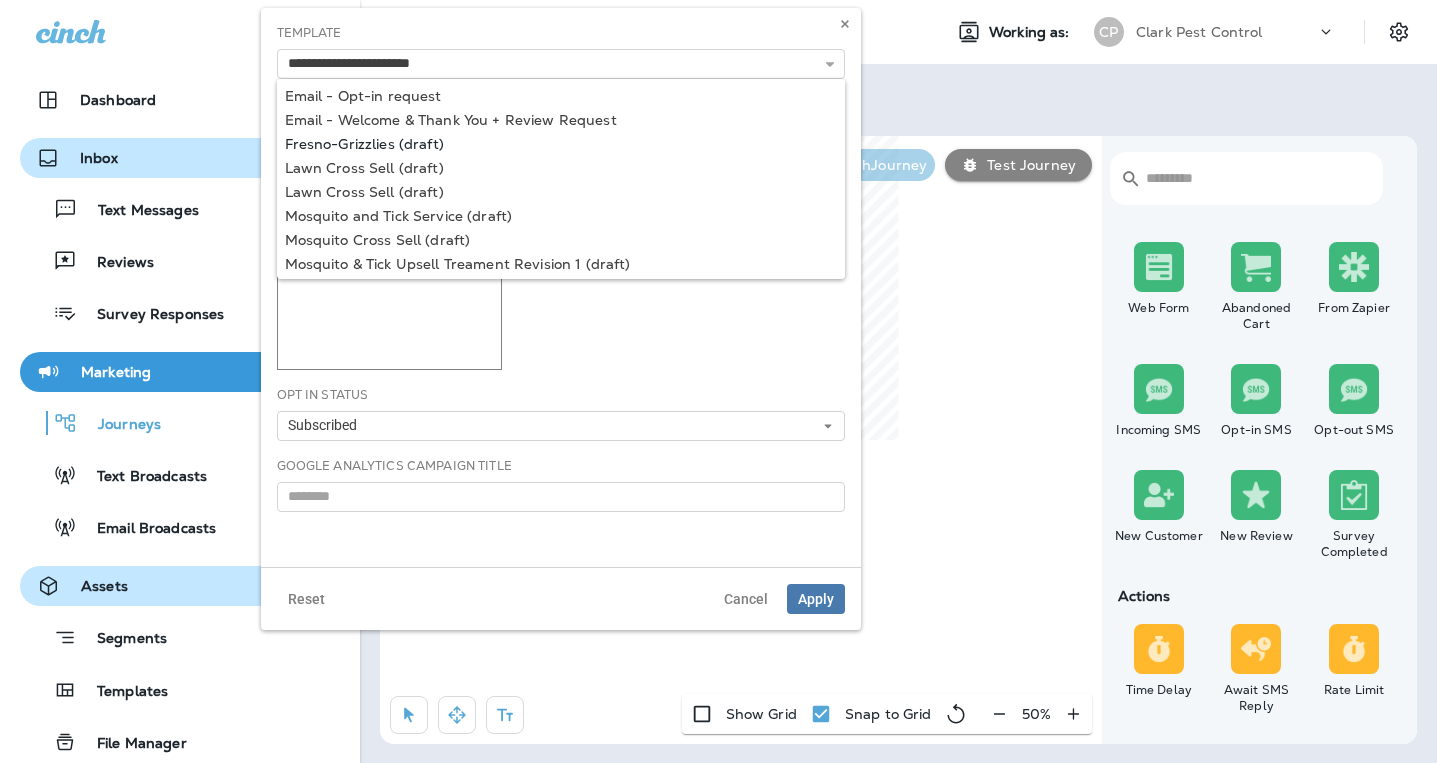 click on "**********" at bounding box center [561, 287] 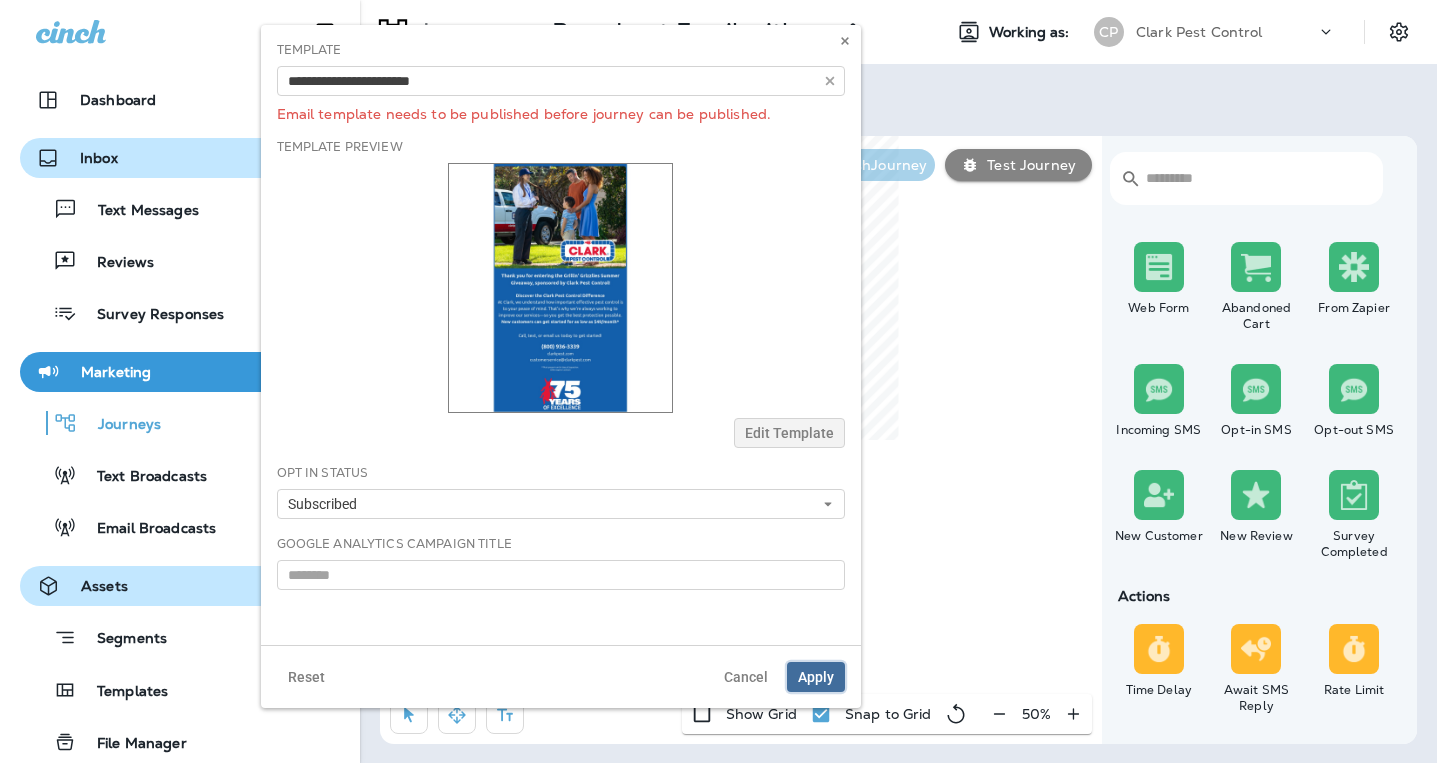 click on "Apply" at bounding box center (816, 677) 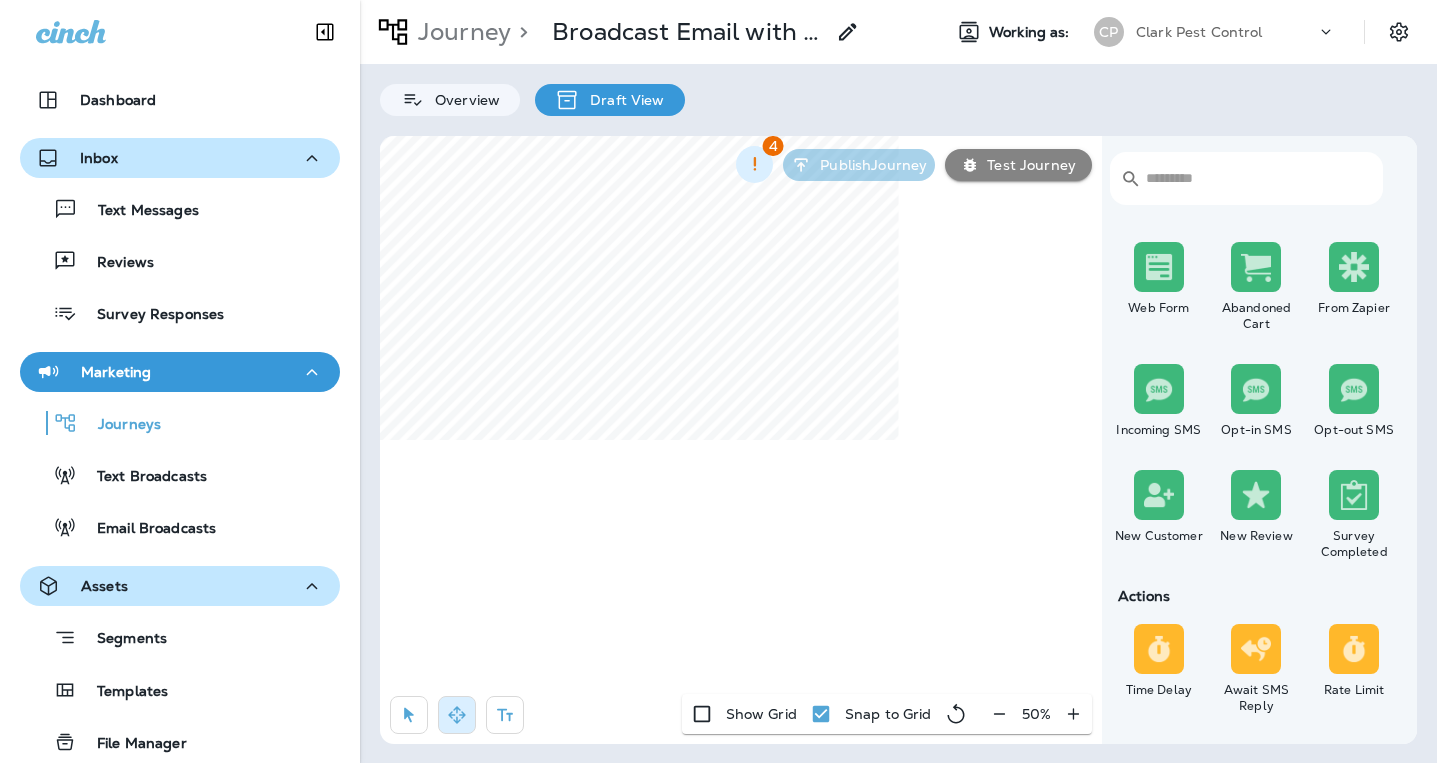 click at bounding box center [754, 164] 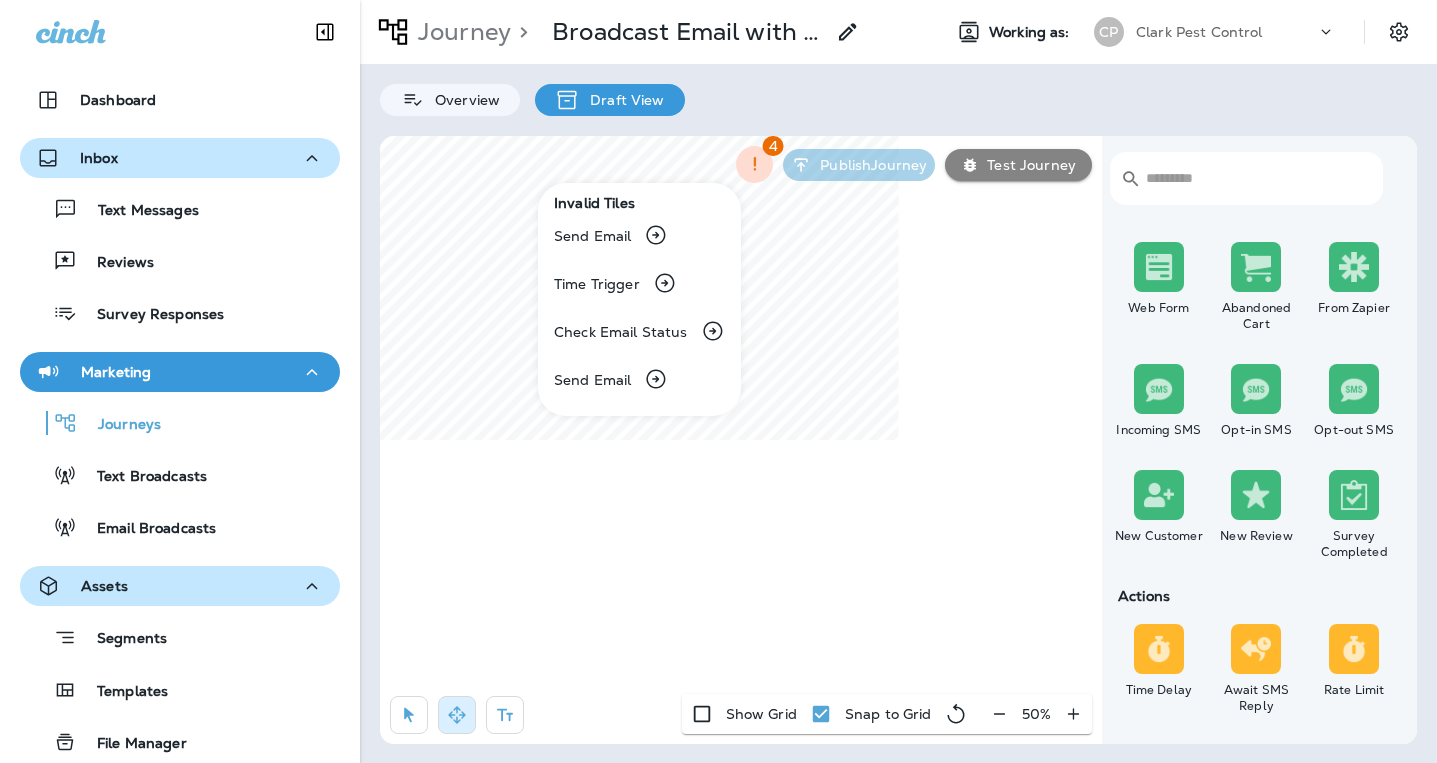 click 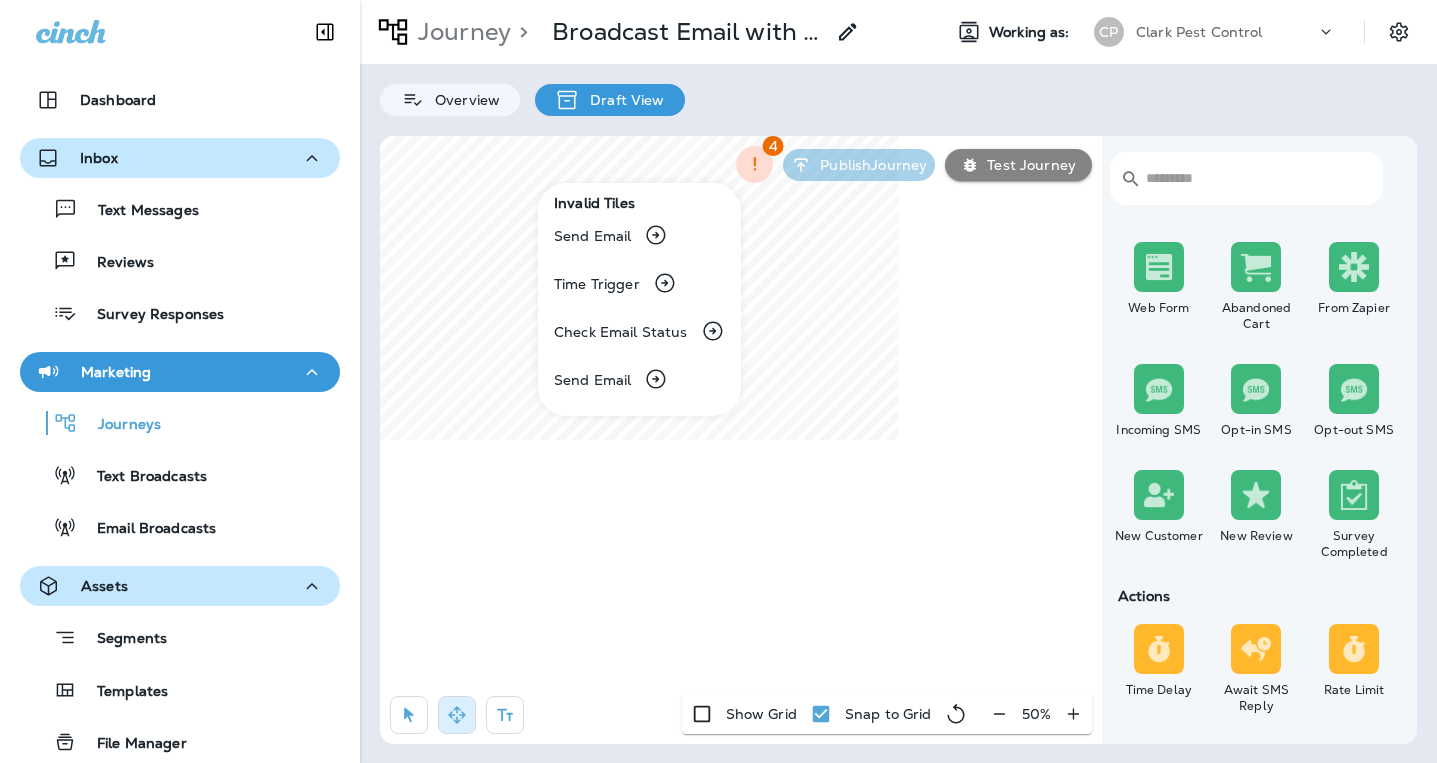 click at bounding box center [718, 381] 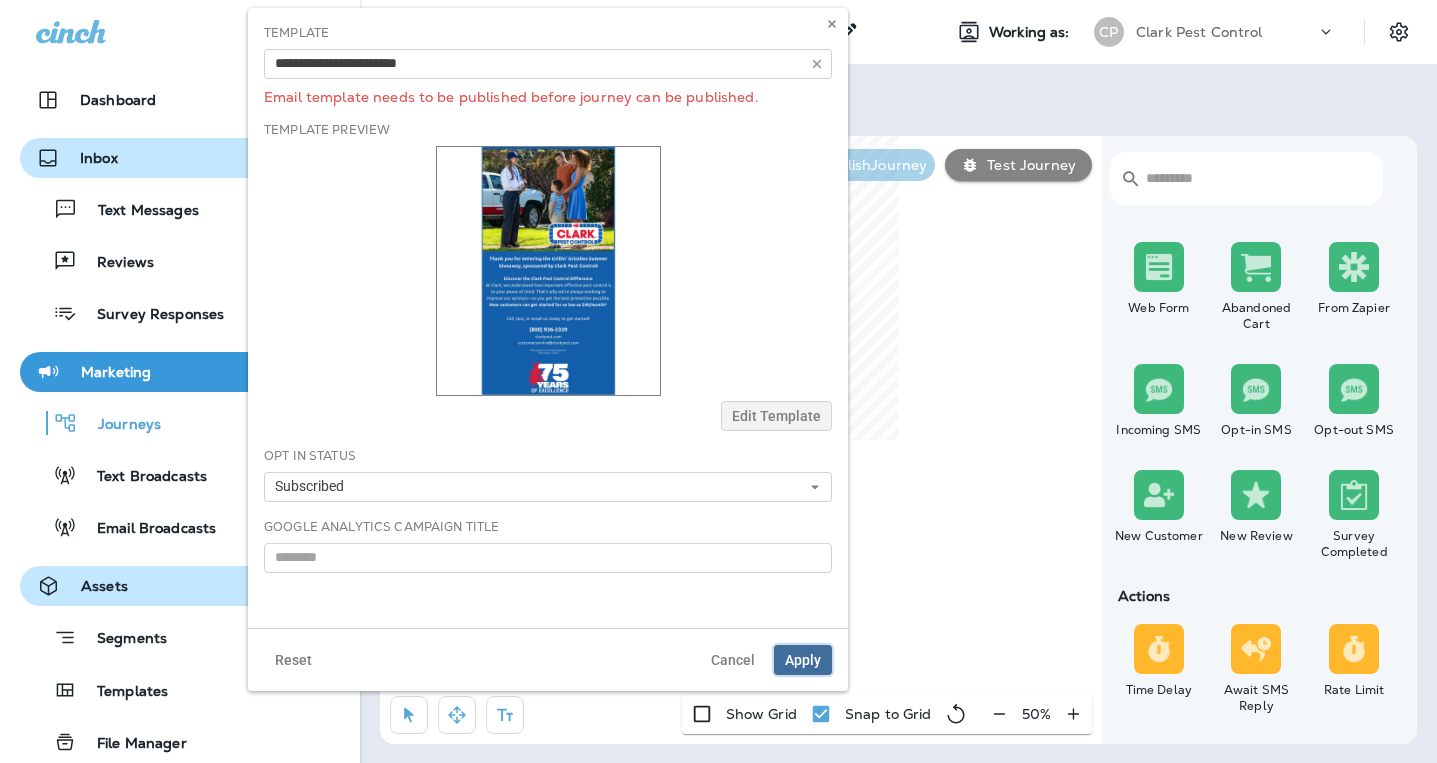 click on "Apply" at bounding box center [803, 660] 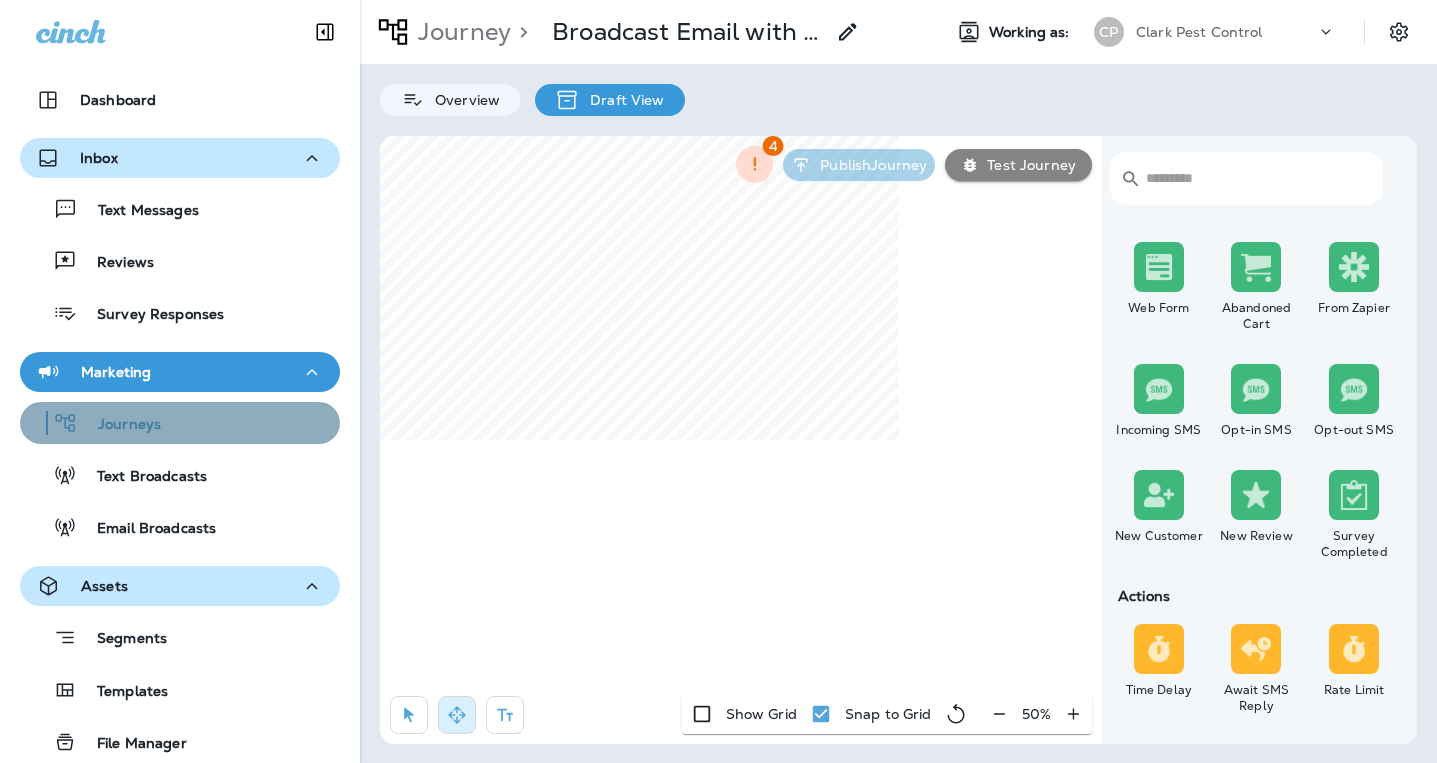 click on "Journeys" at bounding box center [119, 425] 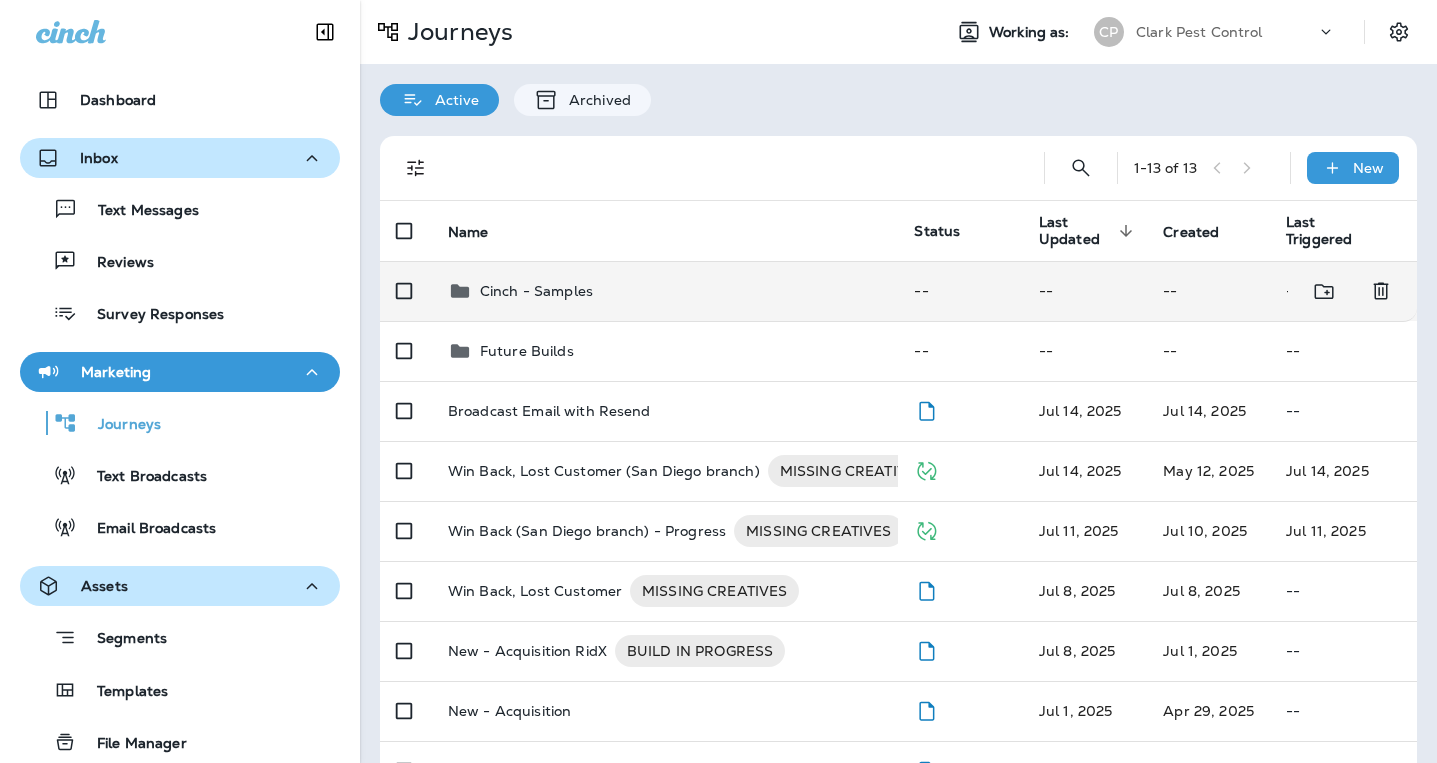 click on "Cinch - Samples" at bounding box center (665, 291) 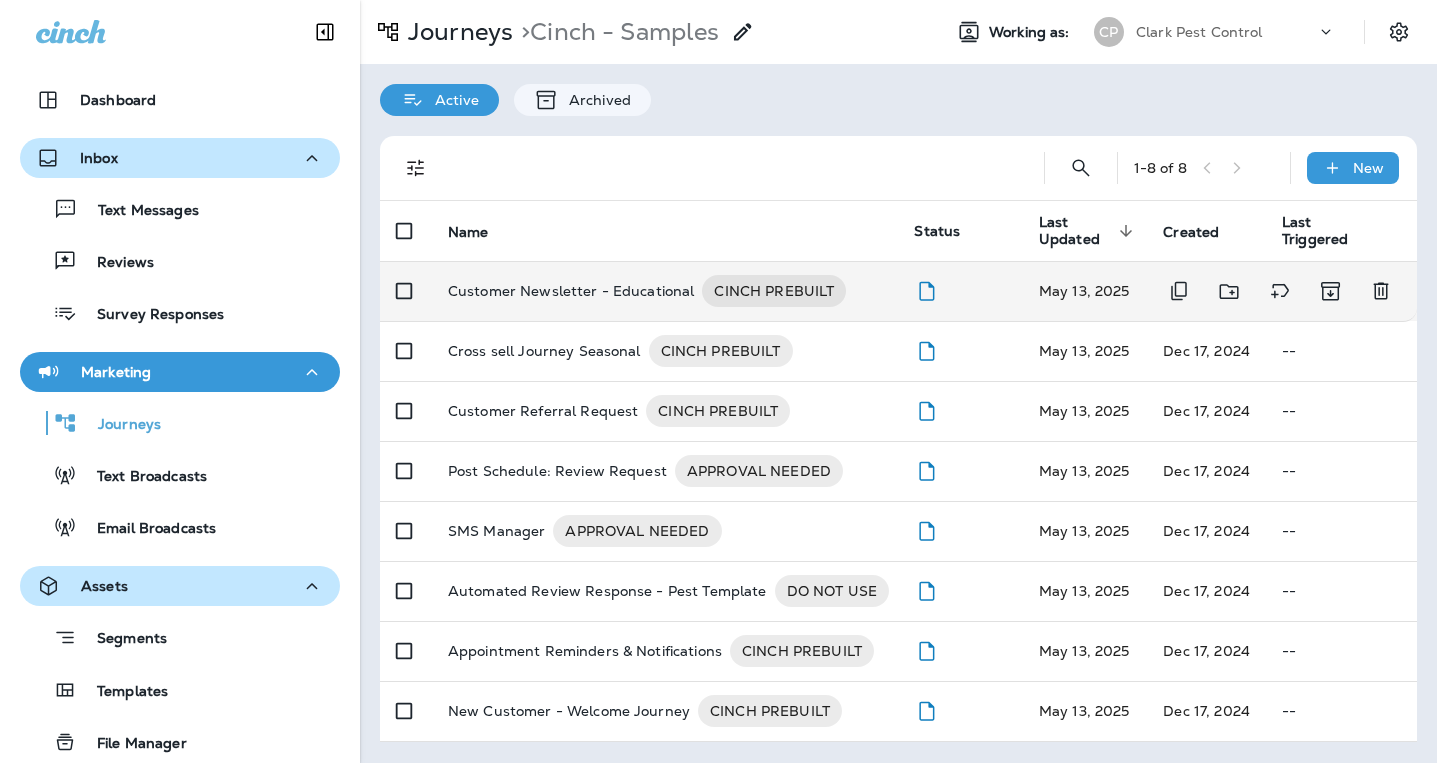 click on "Customer Newsletter - Educational" at bounding box center (571, 291) 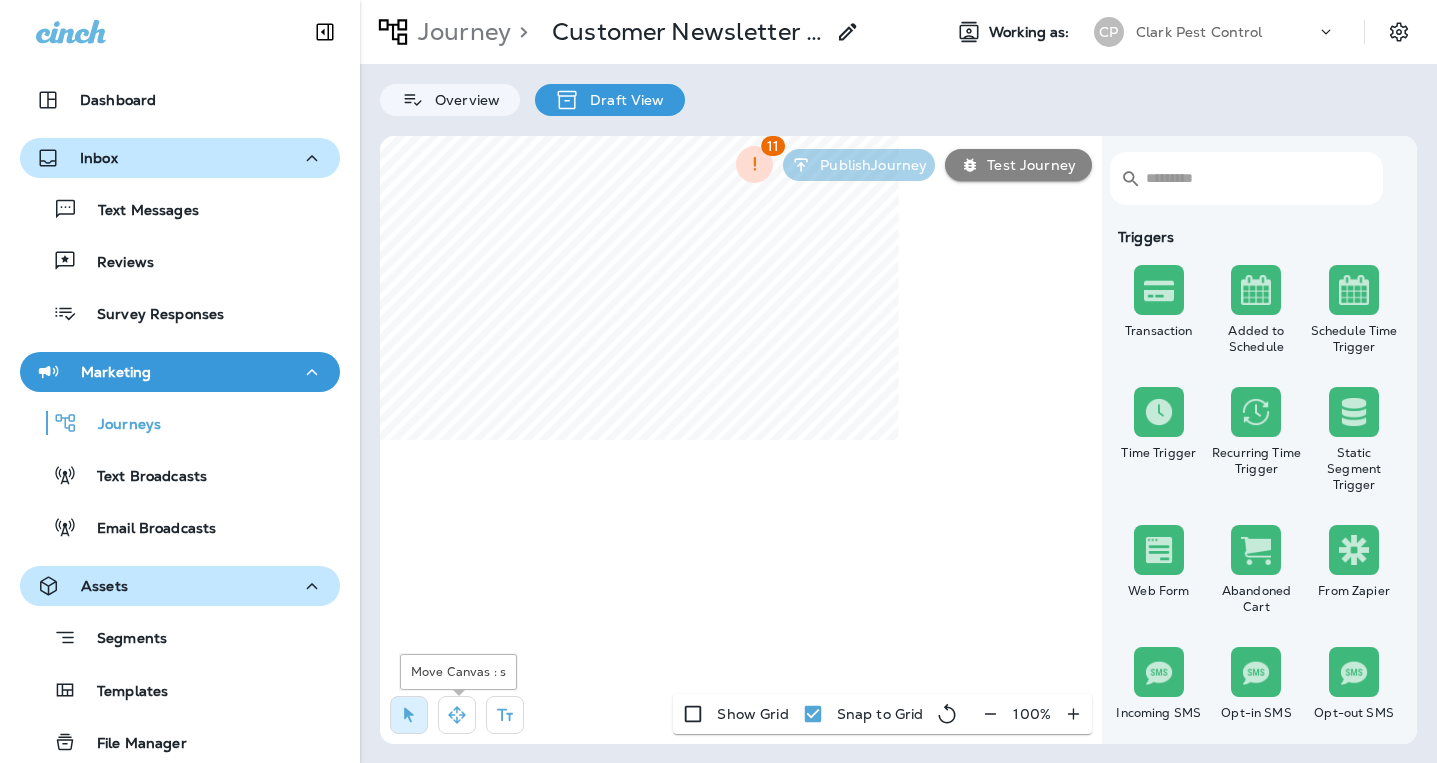 click 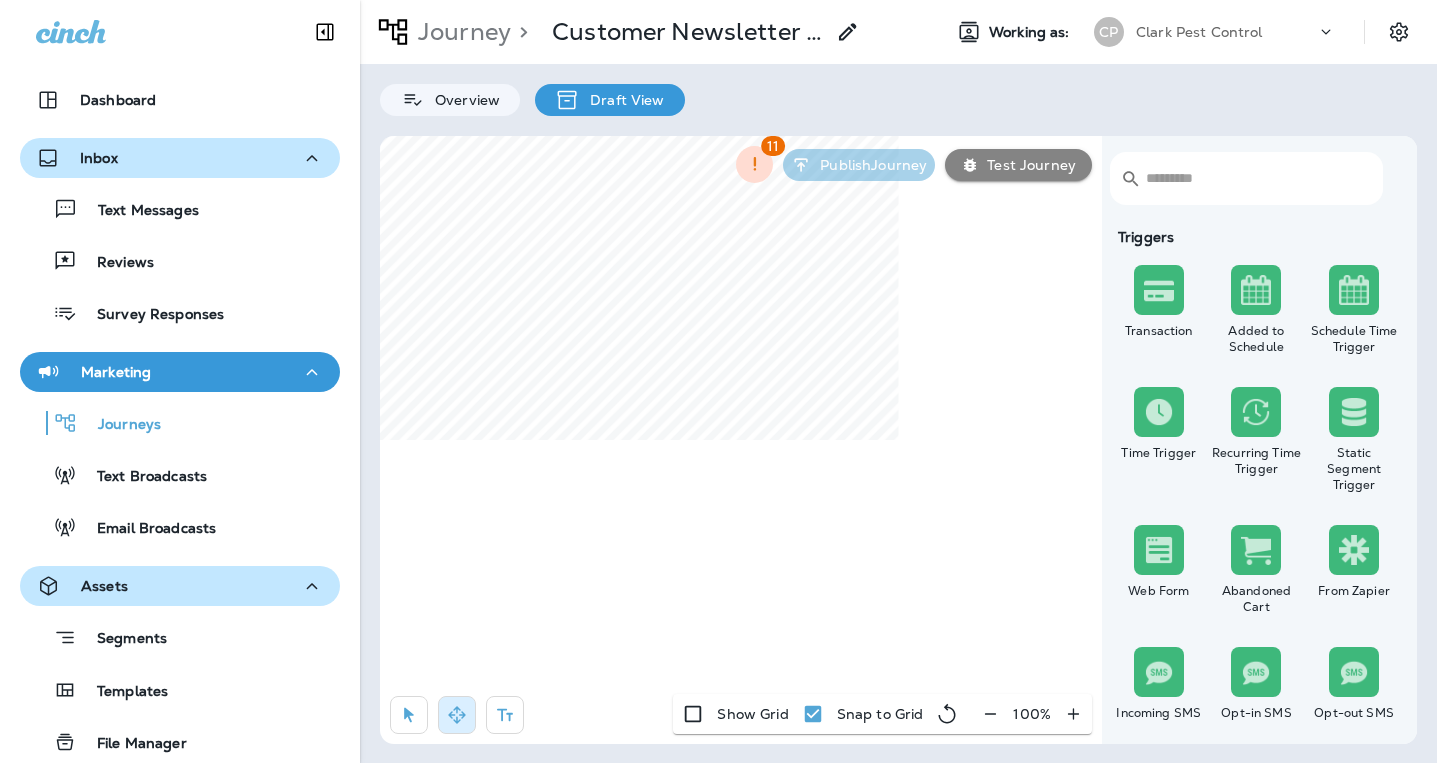 click 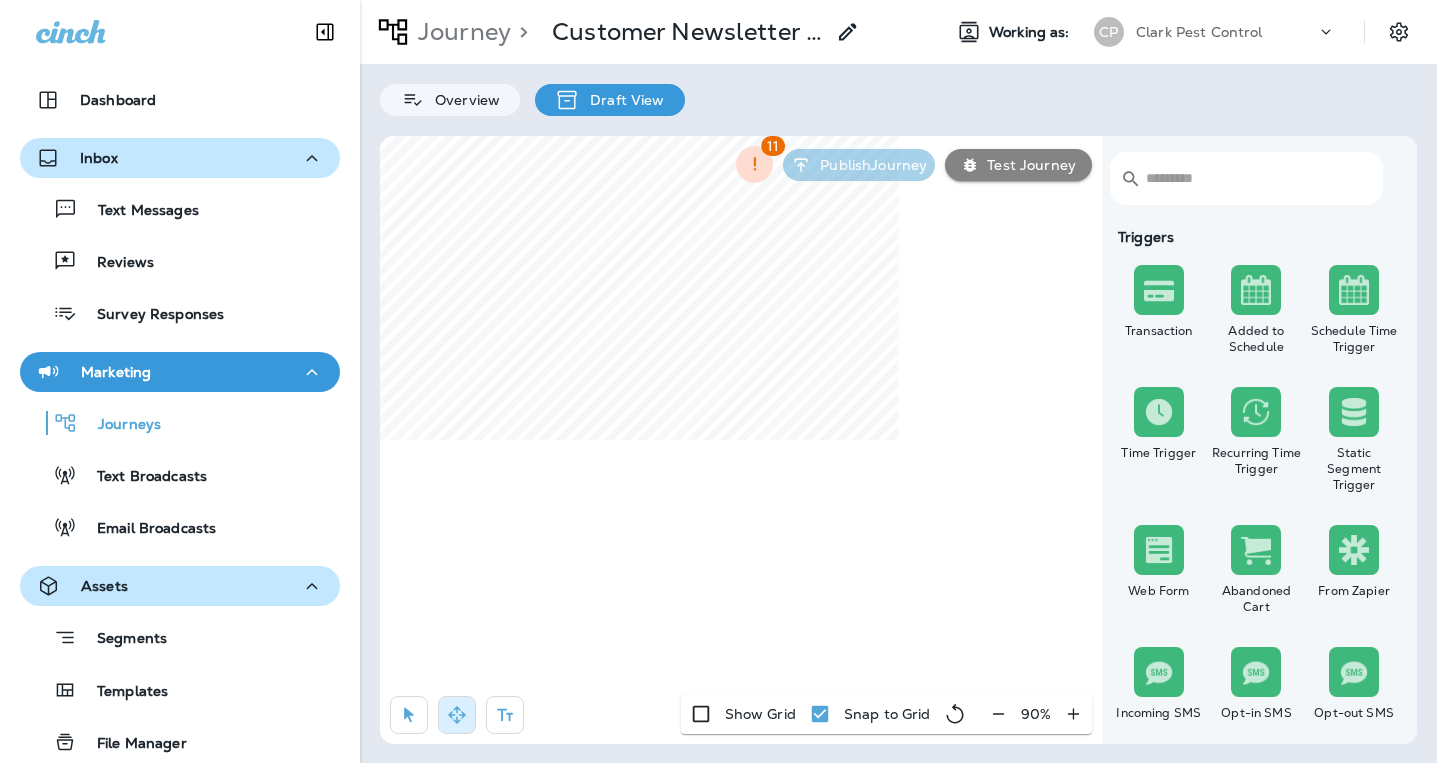 click 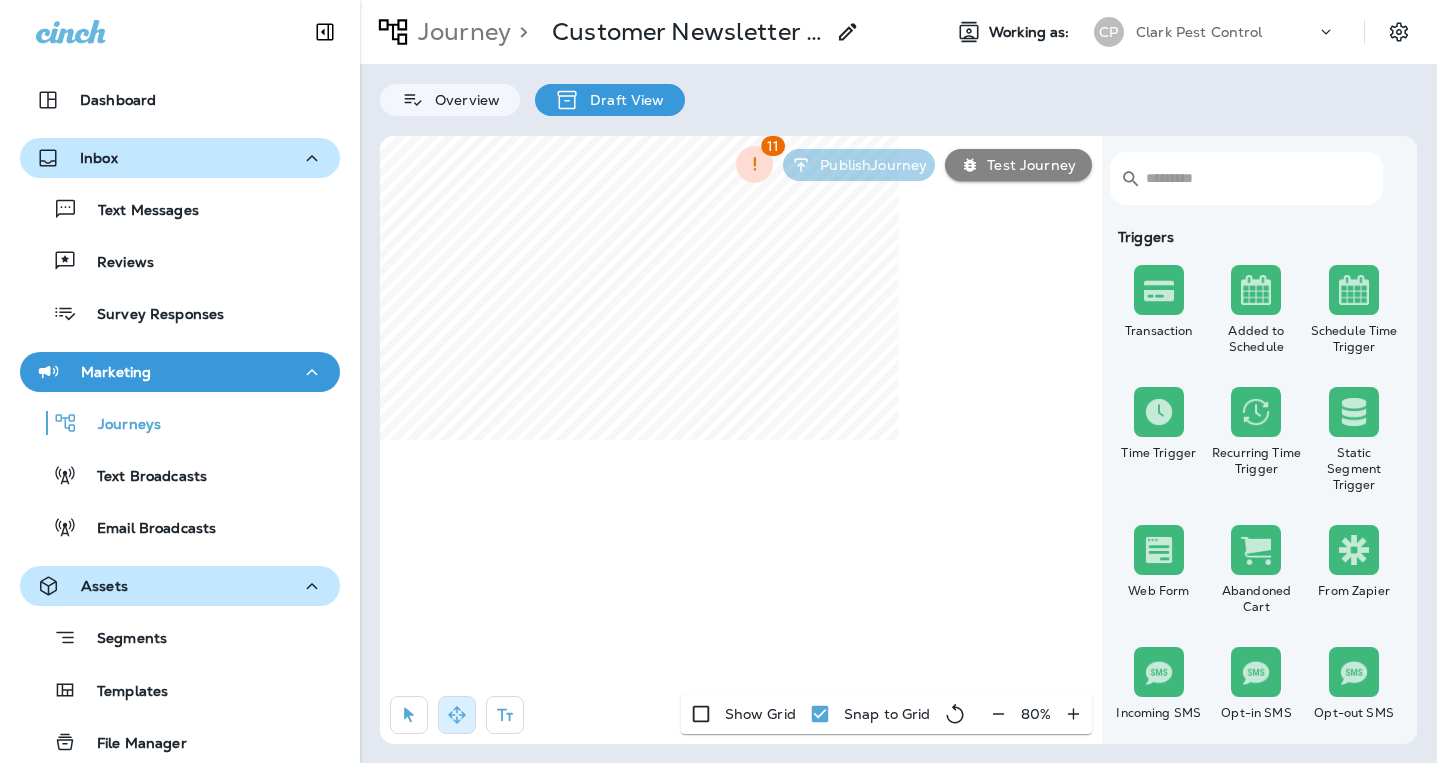 click on "​ ​ Triggers Transaction Added to Schedule Schedule Time Trigger Time Trigger Recurring Time Trigger Static Segment Trigger Web Form Abandoned Cart From Zapier Incoming SMS Opt-in SMS Opt-out SMS New Customer New Review Survey Completed Actions Time Delay Await SMS Reply Rate Limit Send Email Send SMS Send MMS Send Mailer Send Notification End Journey A/B Split A/B Testing Add to Static Segment Remove from Static Segment Add to Facebook Audience Remove from Facebook Audience Add to Google Ads Audience Remove from Google Ads Audience Add to Mailbox Power Remove from Mailbox Power Send Survey SMS Send Survey Email Webhook Contest Winners Recurring Contest Winners To Zapier Add to DripDrop Reply to Review Conditions Check Data Field Check Email Status Repeat Customer Has Transaction Distance from Location SMS Subscription Status In Static Segment Has Offer Termite Check Check Google Review 11 Publish  Journey Test Journey Show Grid Snap to Grid   80 %" at bounding box center [898, 440] 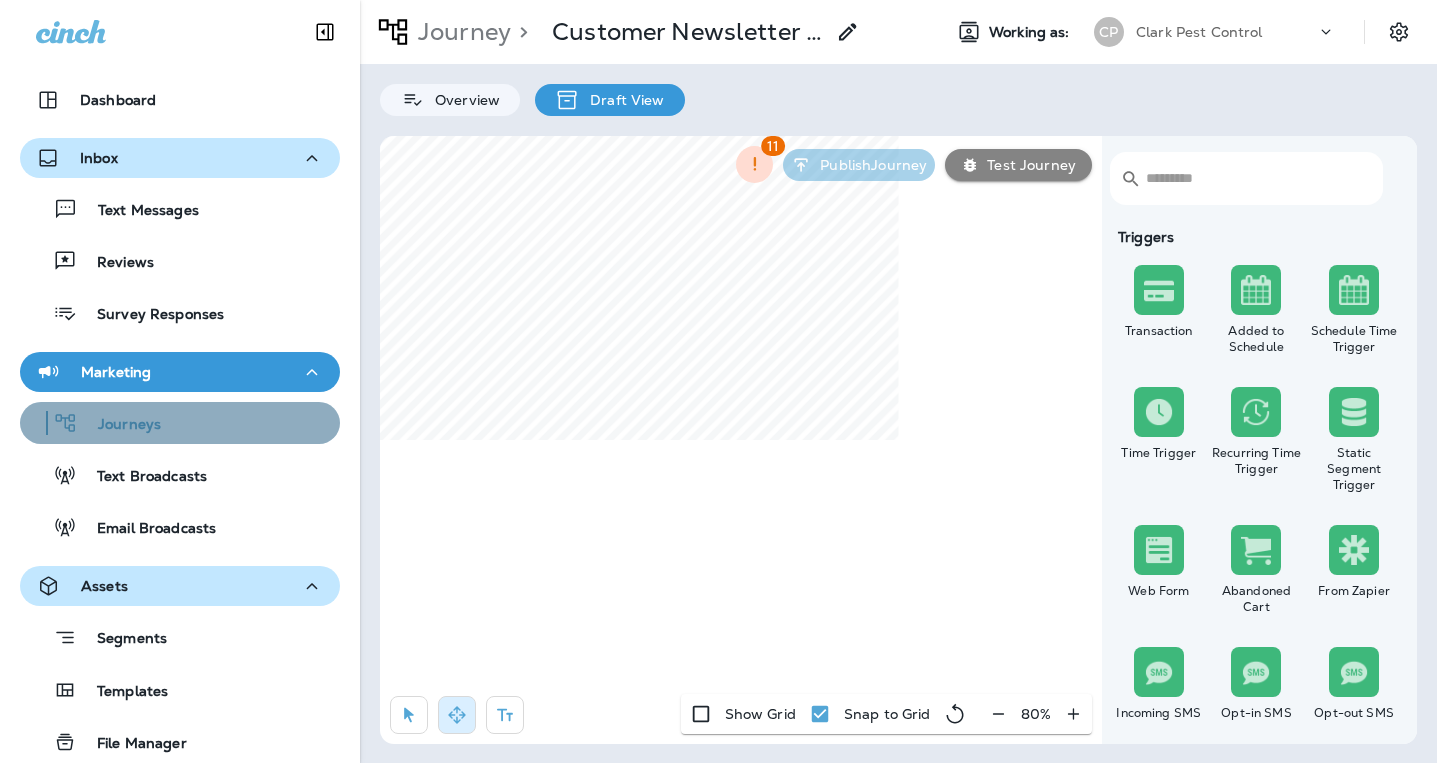 click on "Journeys" at bounding box center (119, 425) 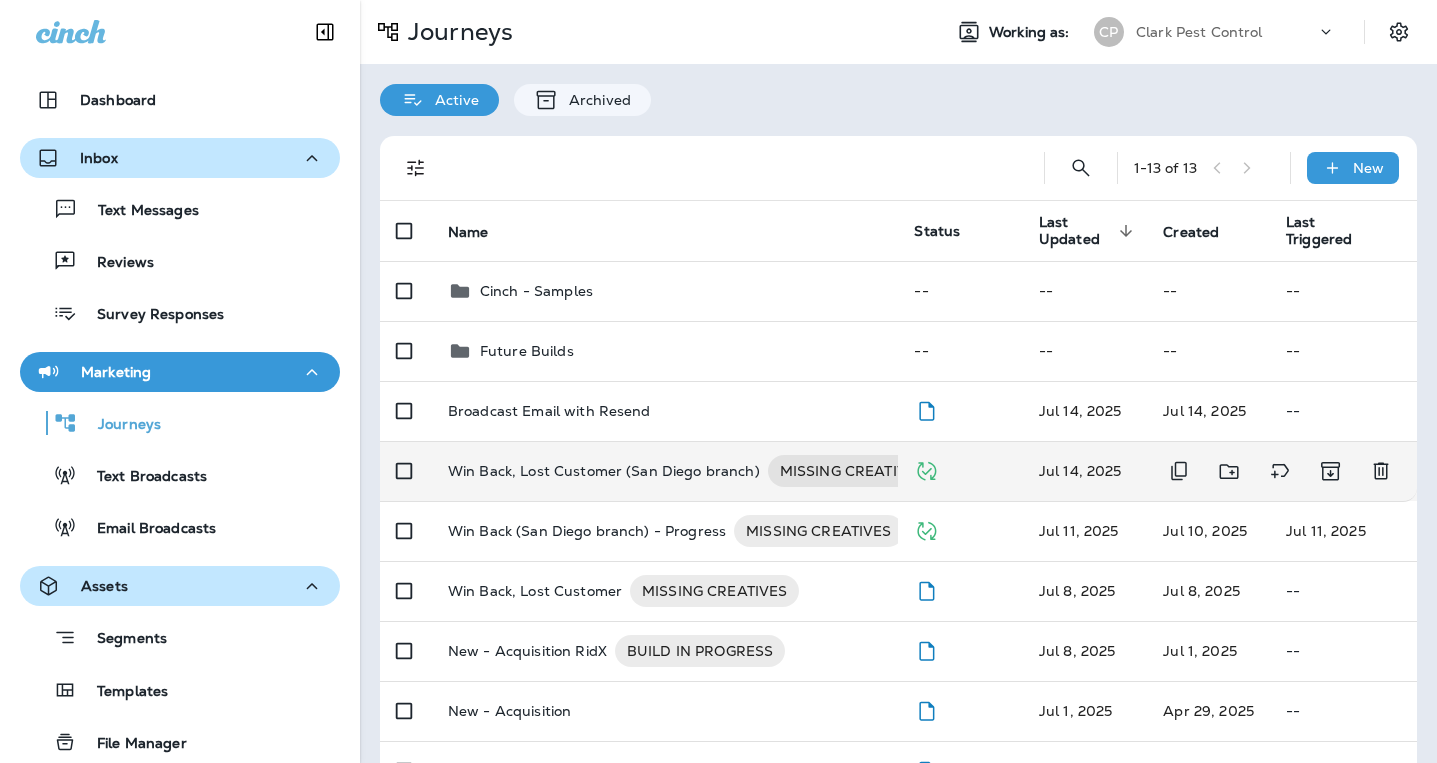 click on "Win Back, Lost Customer (San Diego branch)" at bounding box center (604, 471) 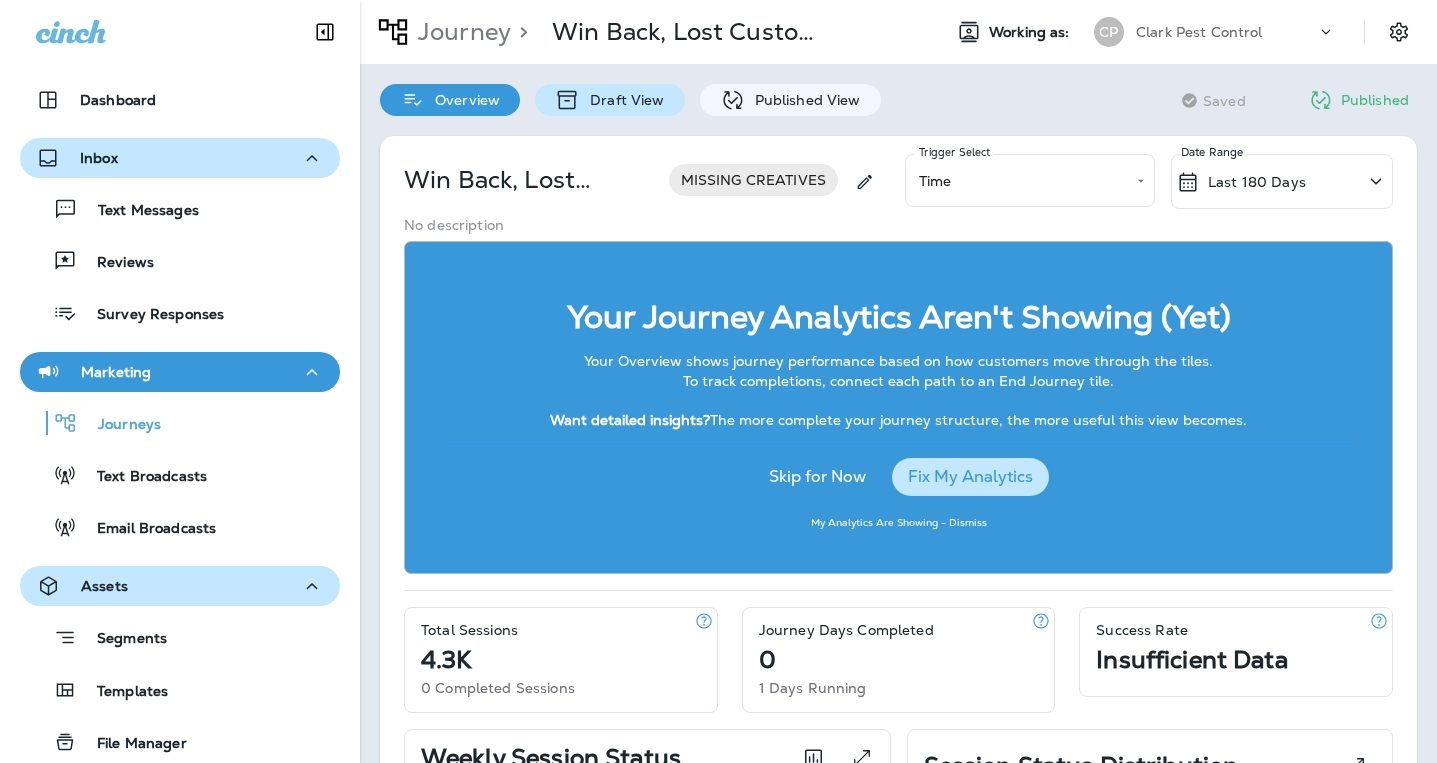 click on "Draft View" at bounding box center [622, 100] 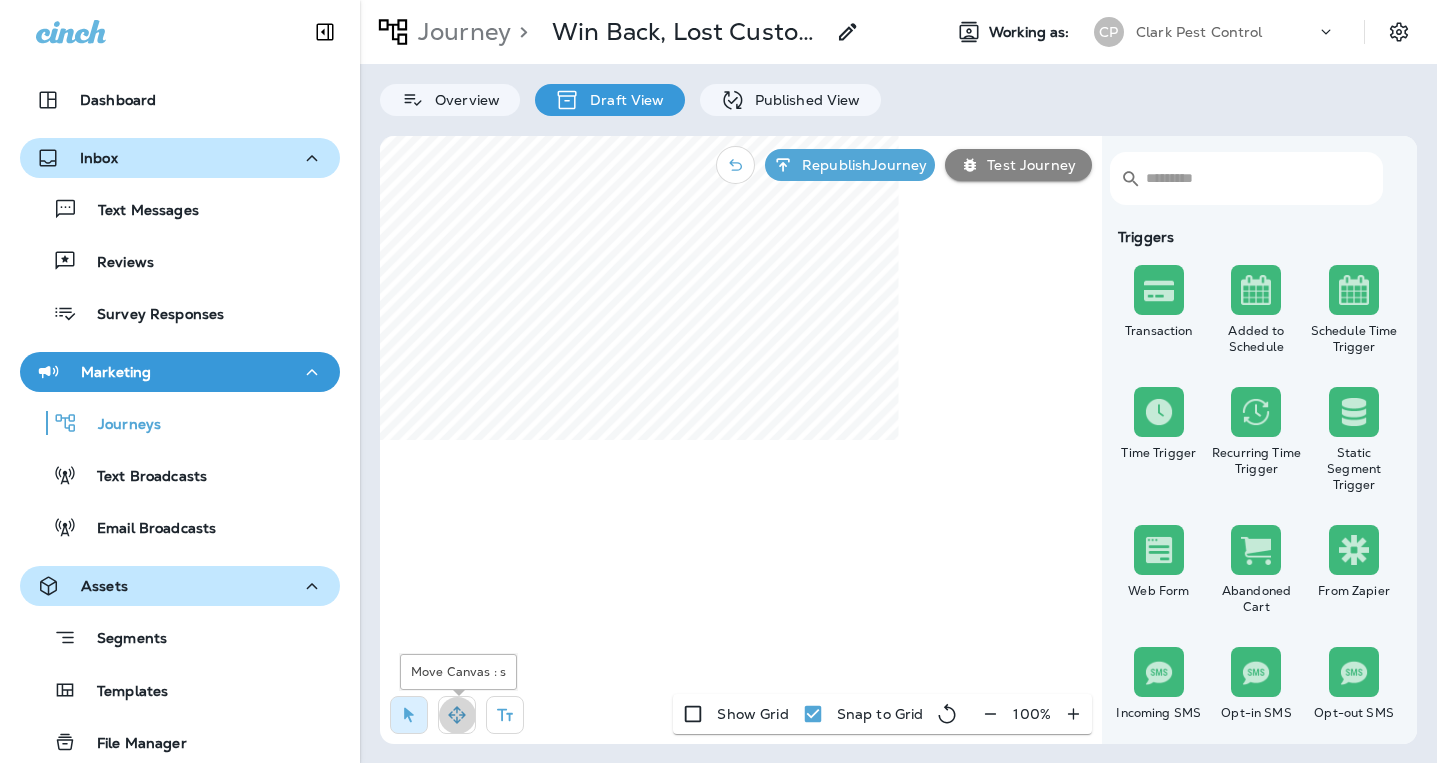 click 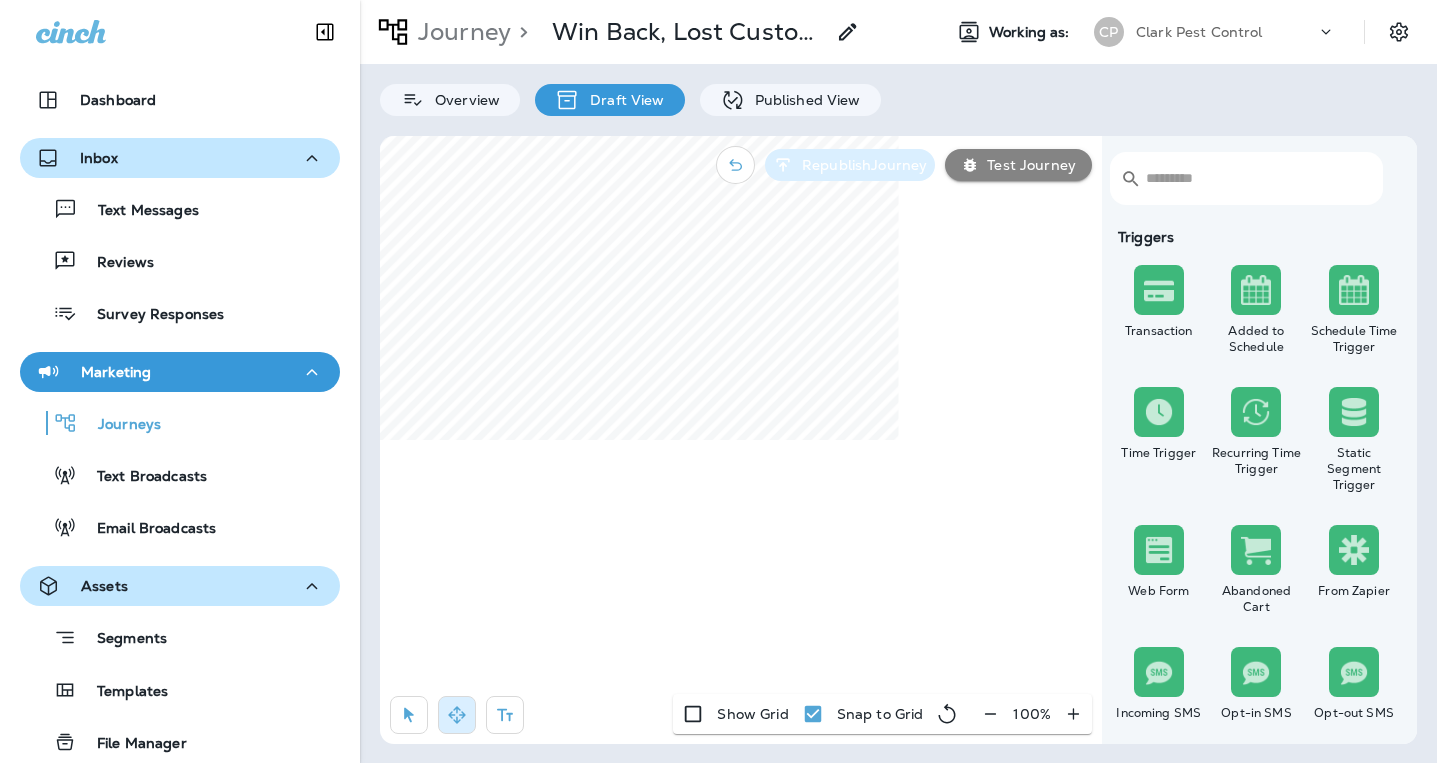 click on "​ ​ Triggers Transaction Added to Schedule Schedule Time Trigger Time Trigger Recurring Time Trigger Static Segment Trigger Web Form Abandoned Cart From Zapier Incoming SMS Opt-in SMS Opt-out SMS New Customer New Review Survey Completed Actions Time Delay Await SMS Reply Rate Limit Send Email Send SMS Send MMS Send Mailer Send Notification End Journey A/B Split A/B Testing Add to Static Segment Remove from Static Segment Add to Facebook Audience Remove from Facebook Audience Add to Google Ads Audience Remove from Google Ads Audience Add to Mailbox Power Remove from Mailbox Power Send Survey SMS Send Survey Email Webhook Contest Winners Recurring Contest Winners To Zapier Add to DripDrop Reply to Review Conditions Check Data Field Check Email Status Repeat Customer Has Transaction Distance from Location SMS Subscription Status In Static Segment Has Offer Termite Check Check Google Review Republish  Journey Test Journey Show Grid Snap to Grid   100 %" at bounding box center (898, 440) 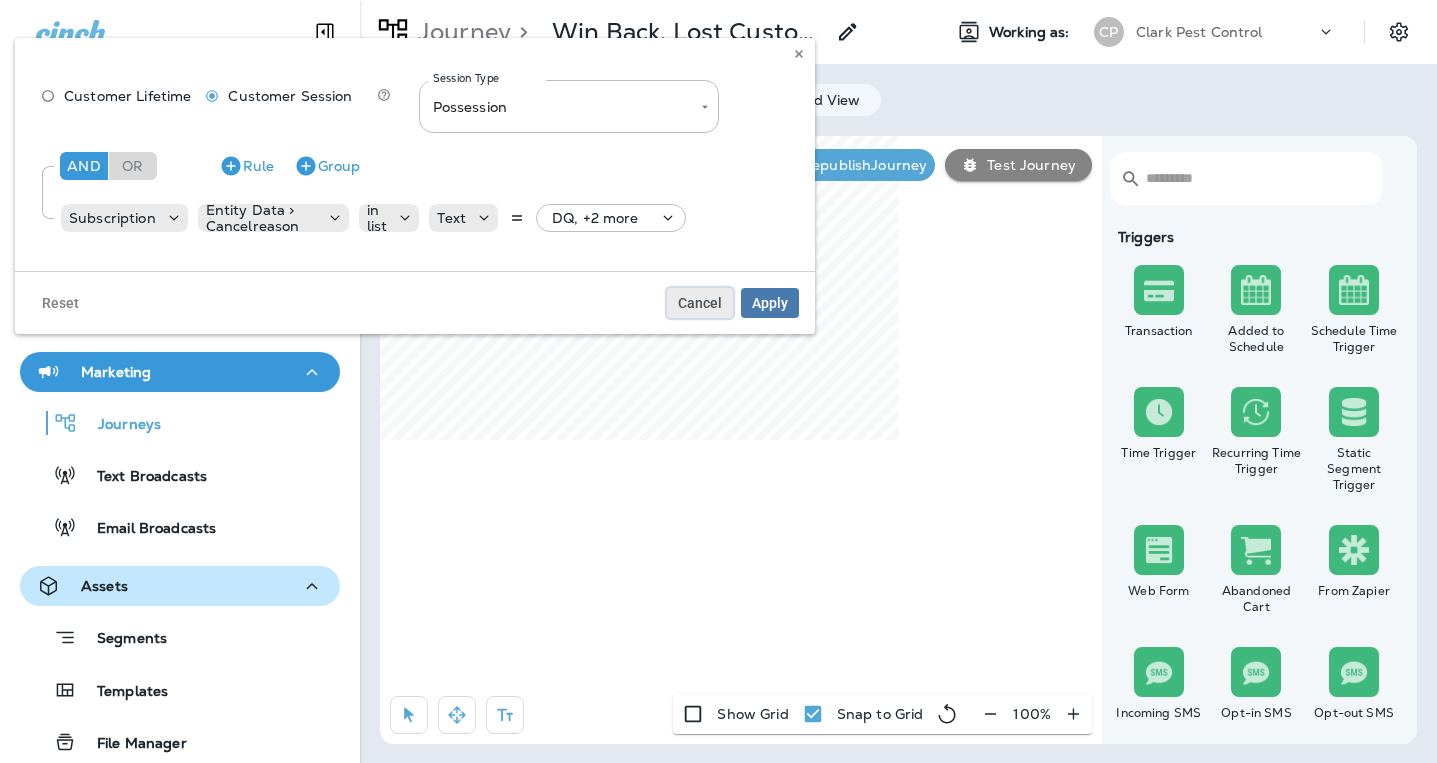 click on "Cancel" at bounding box center (700, 303) 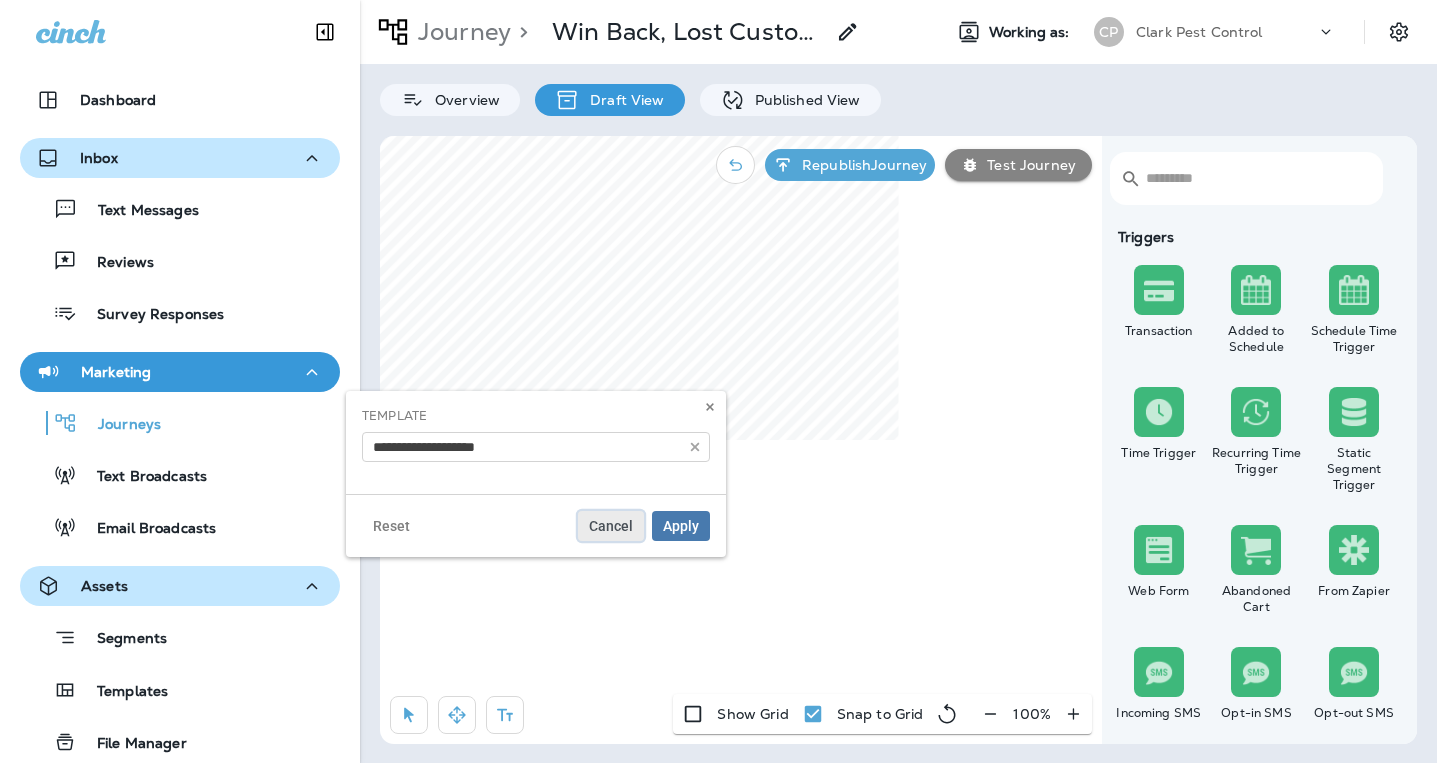 click on "Cancel" at bounding box center (611, 526) 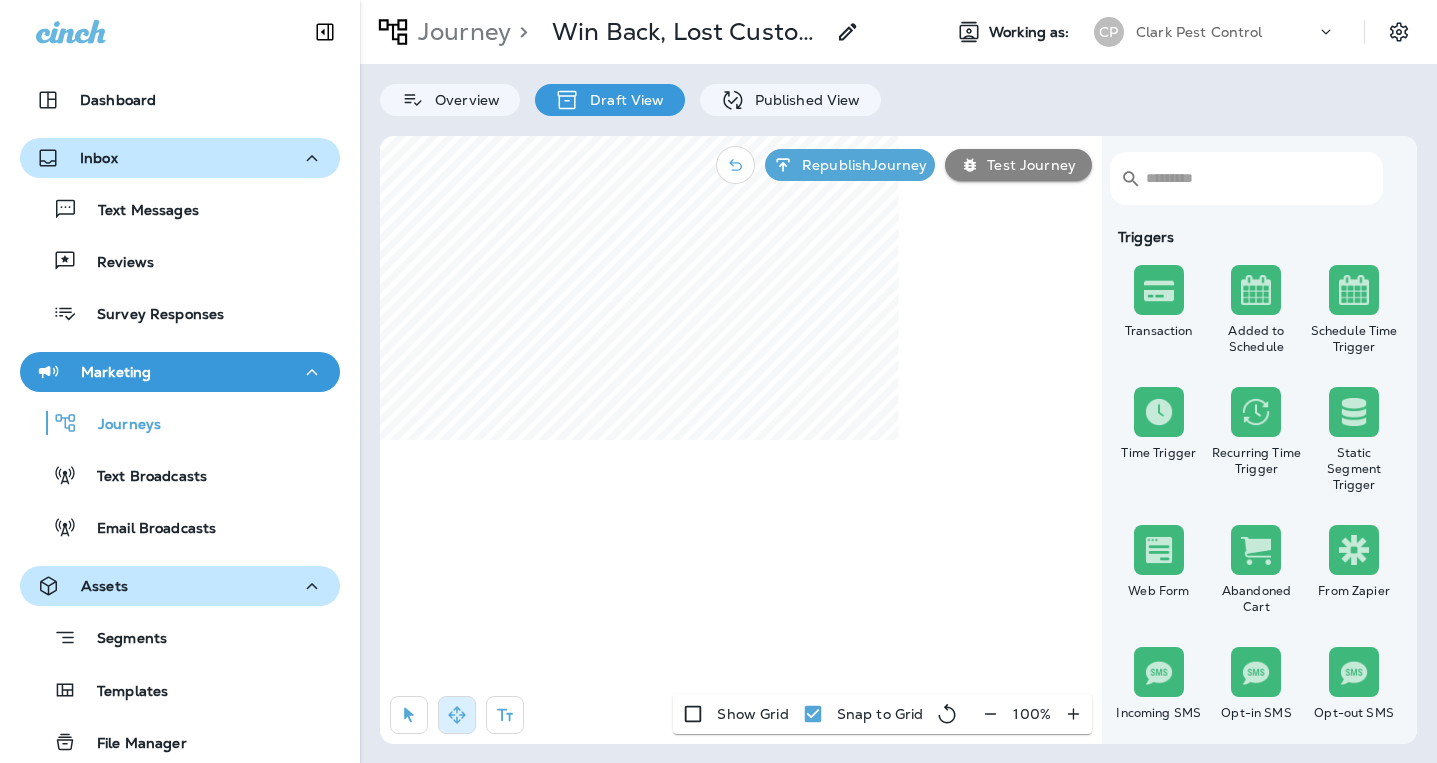select on "****" 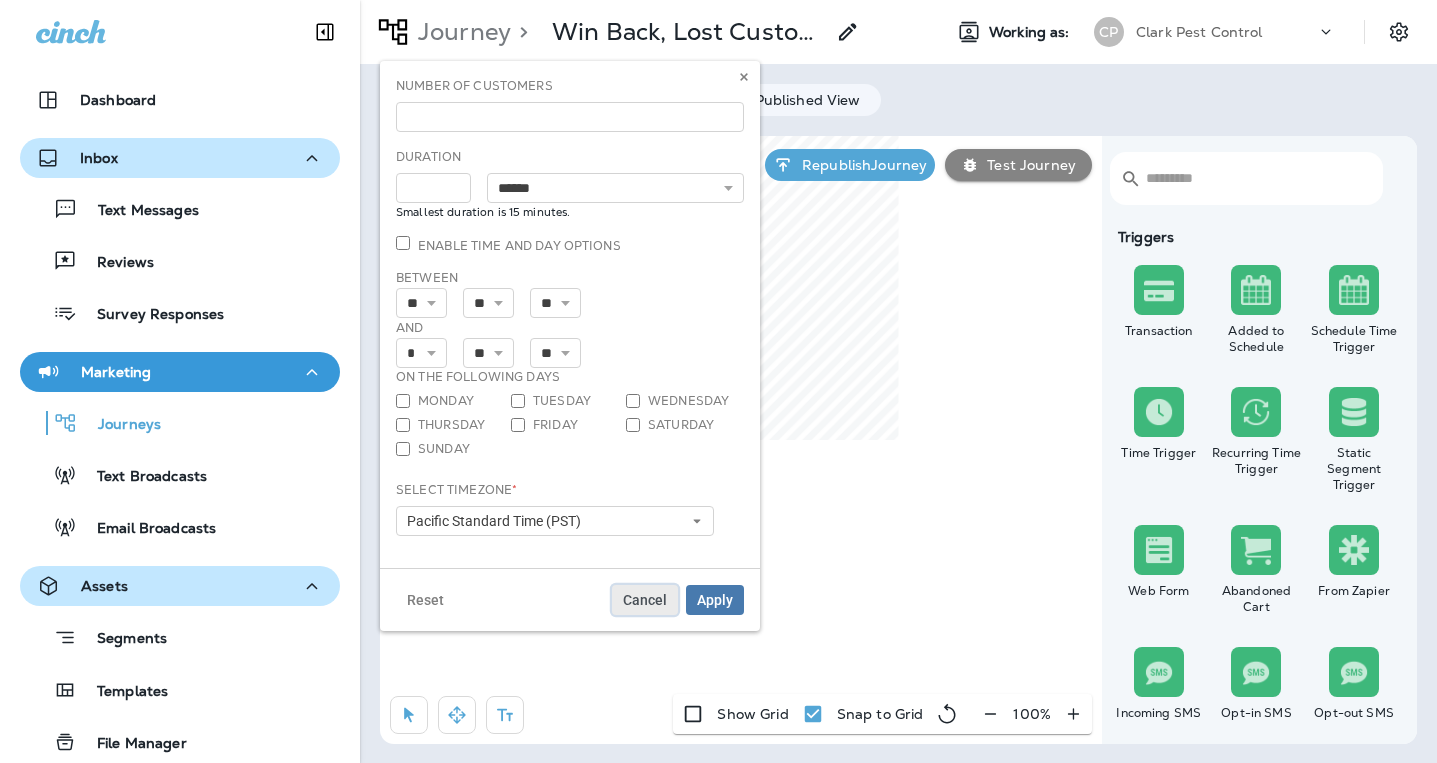 click on "Cancel" at bounding box center [645, 600] 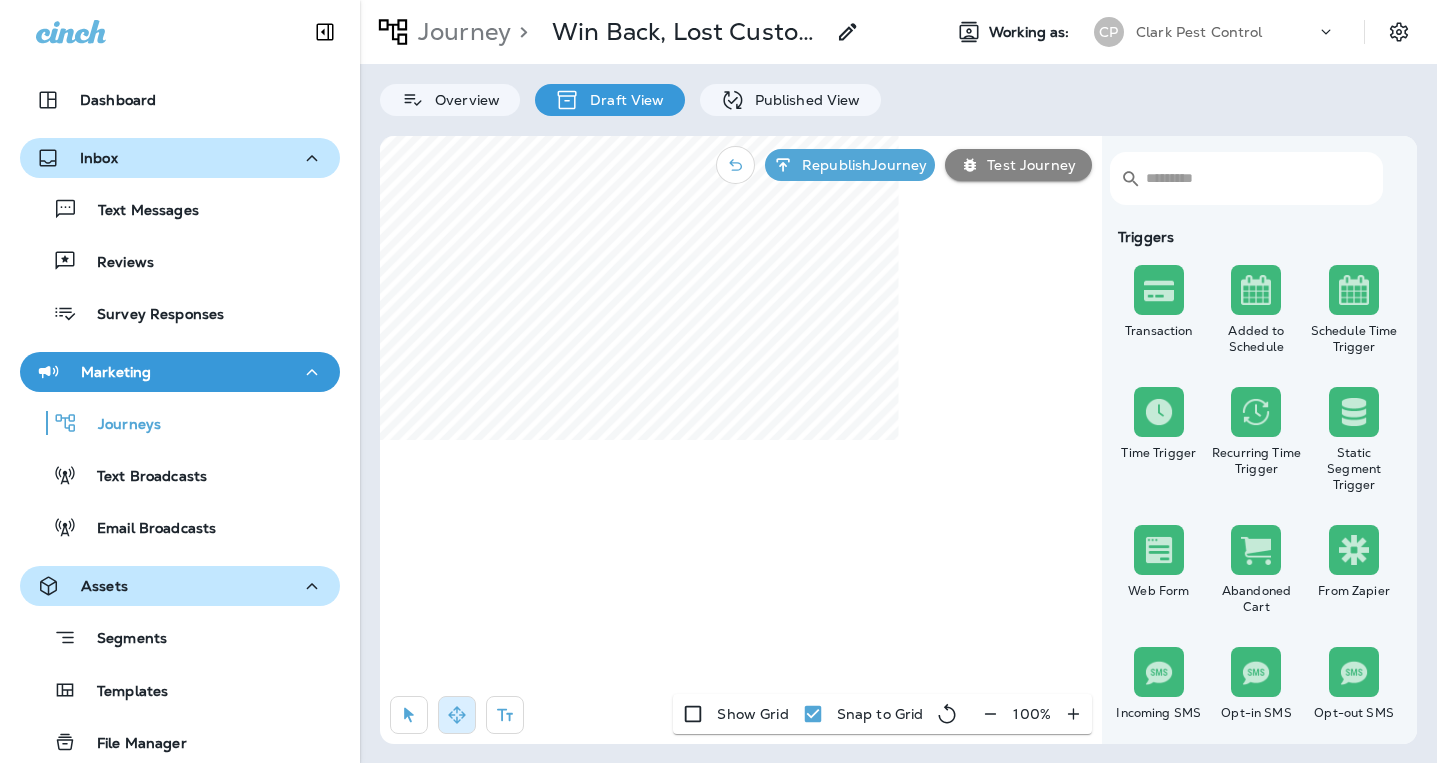 select on "***" 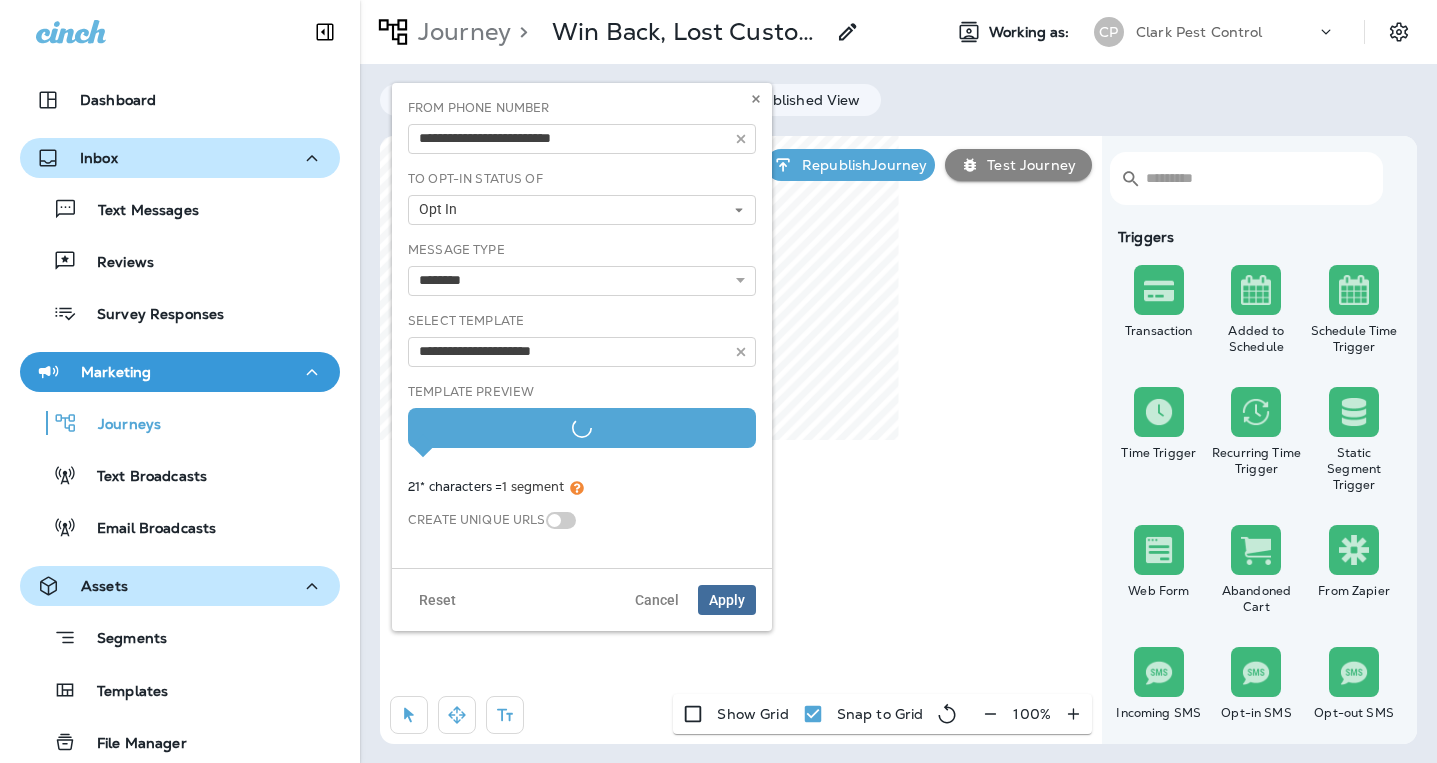 type on "**********" 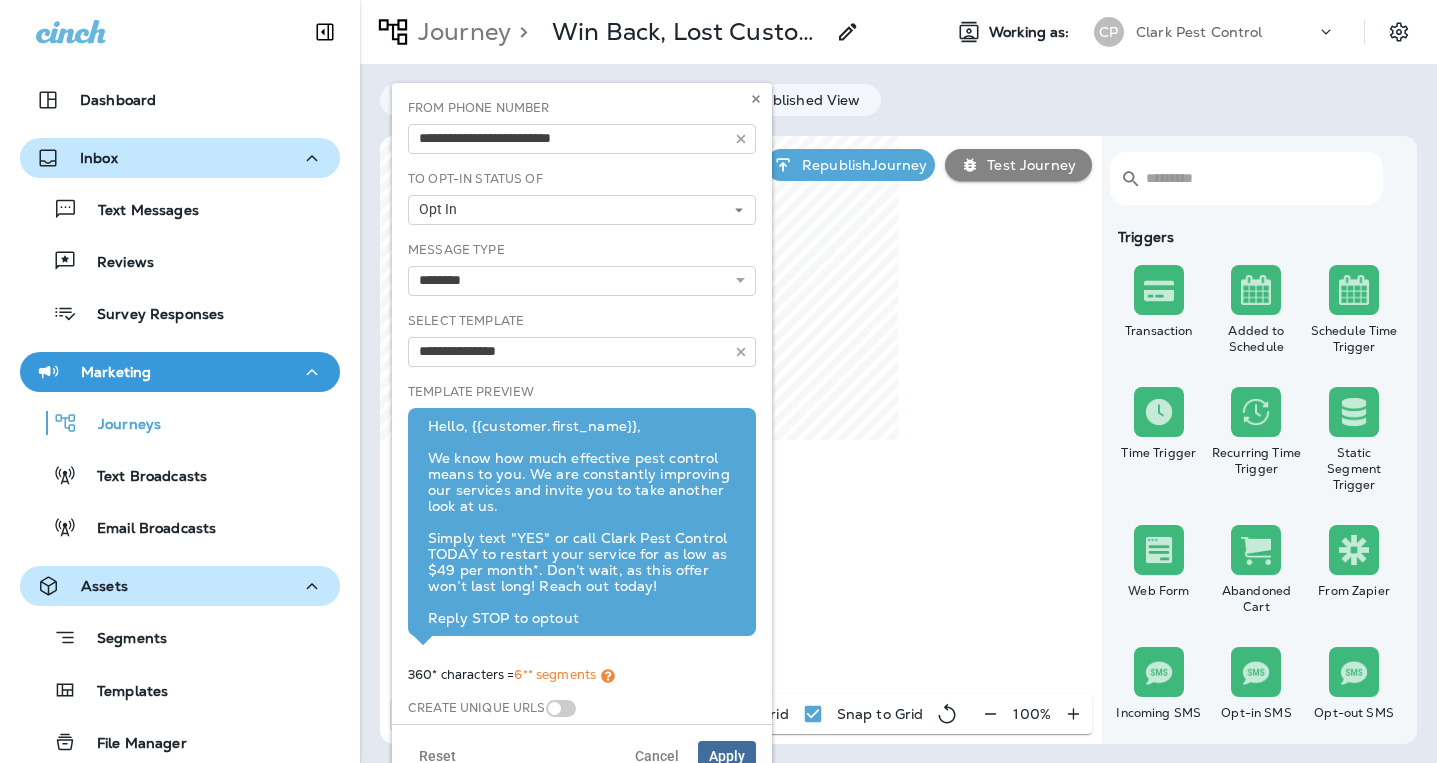 drag, startPoint x: 429, startPoint y: 425, endPoint x: 751, endPoint y: 645, distance: 389.9795 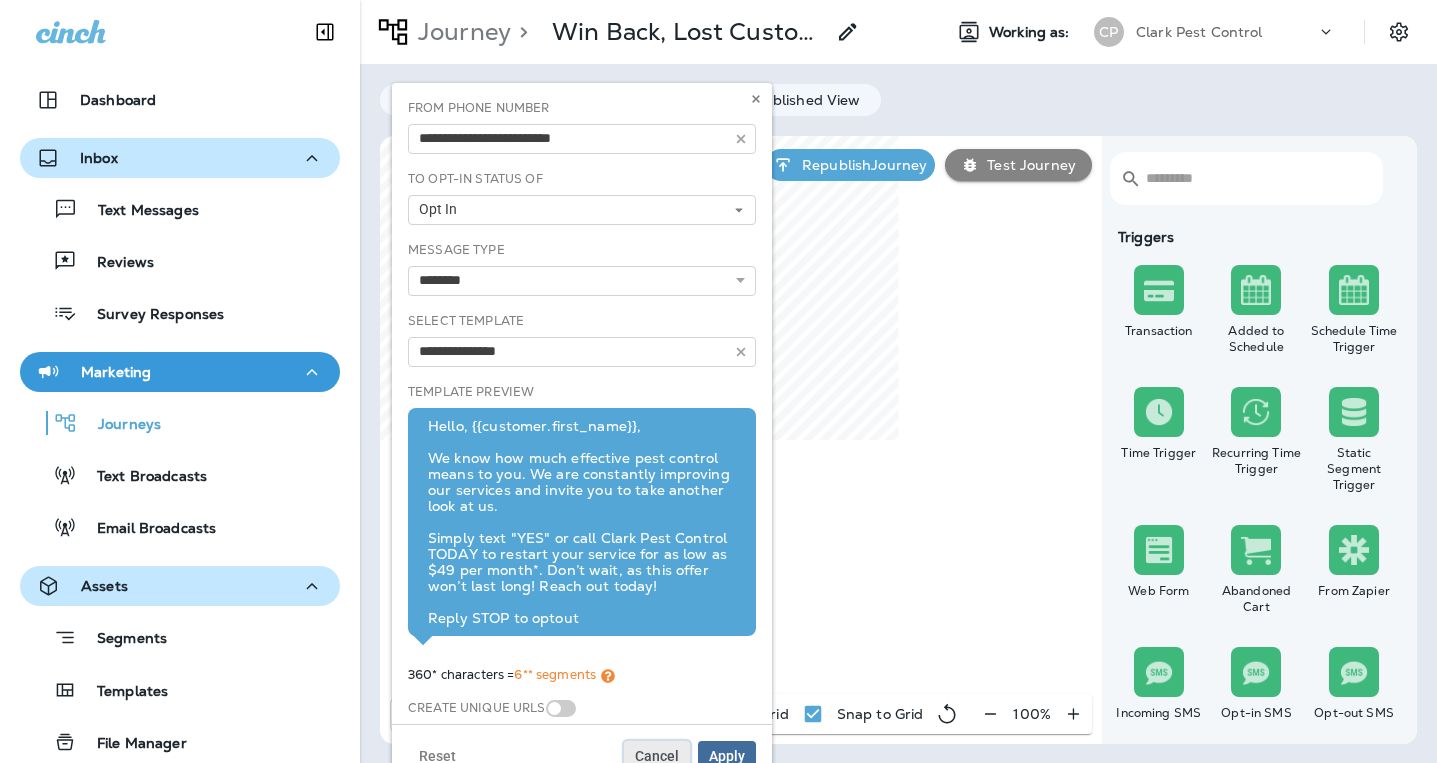 click on "Cancel" at bounding box center [657, 756] 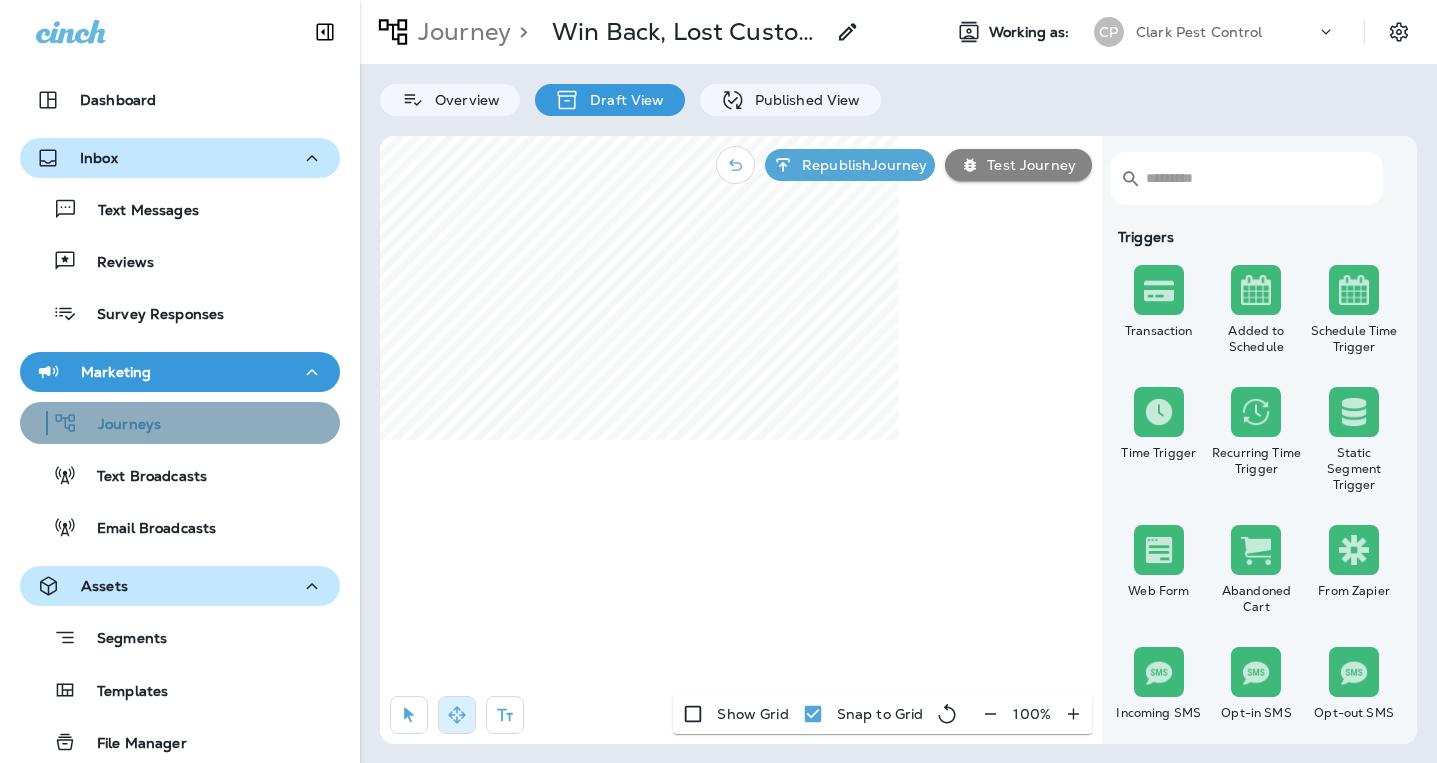 click on "Journeys" at bounding box center (119, 425) 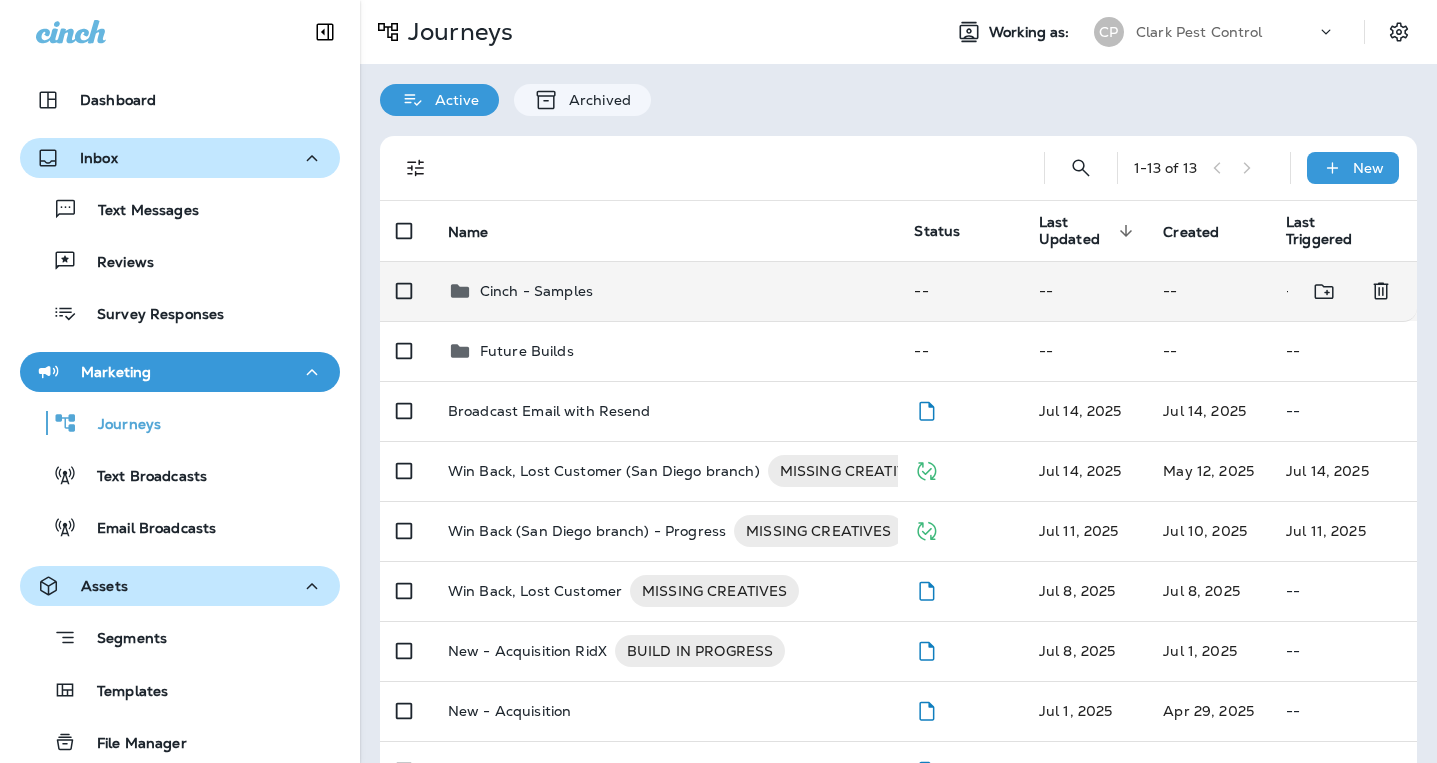 click on "Cinch - Samples" at bounding box center [536, 291] 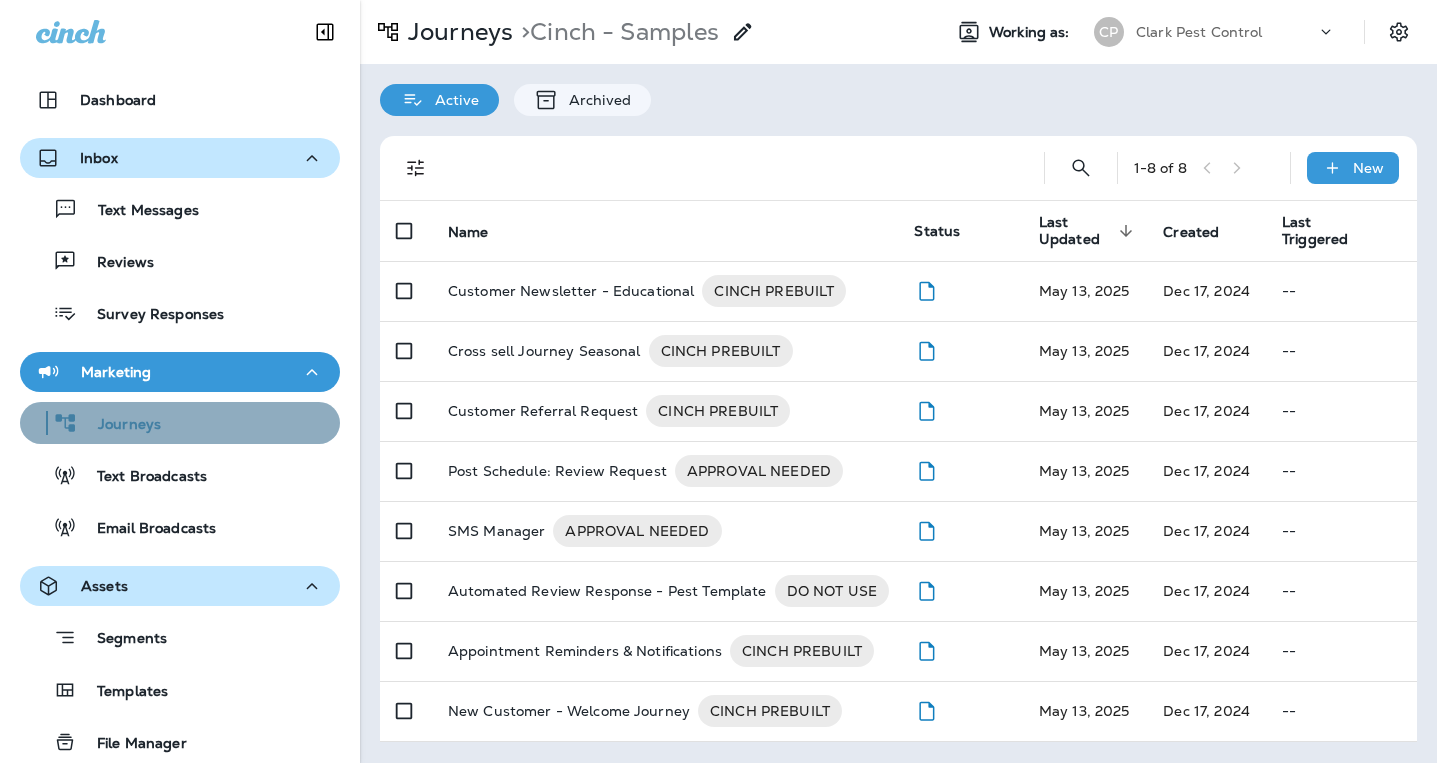 click on "Journeys" at bounding box center (119, 425) 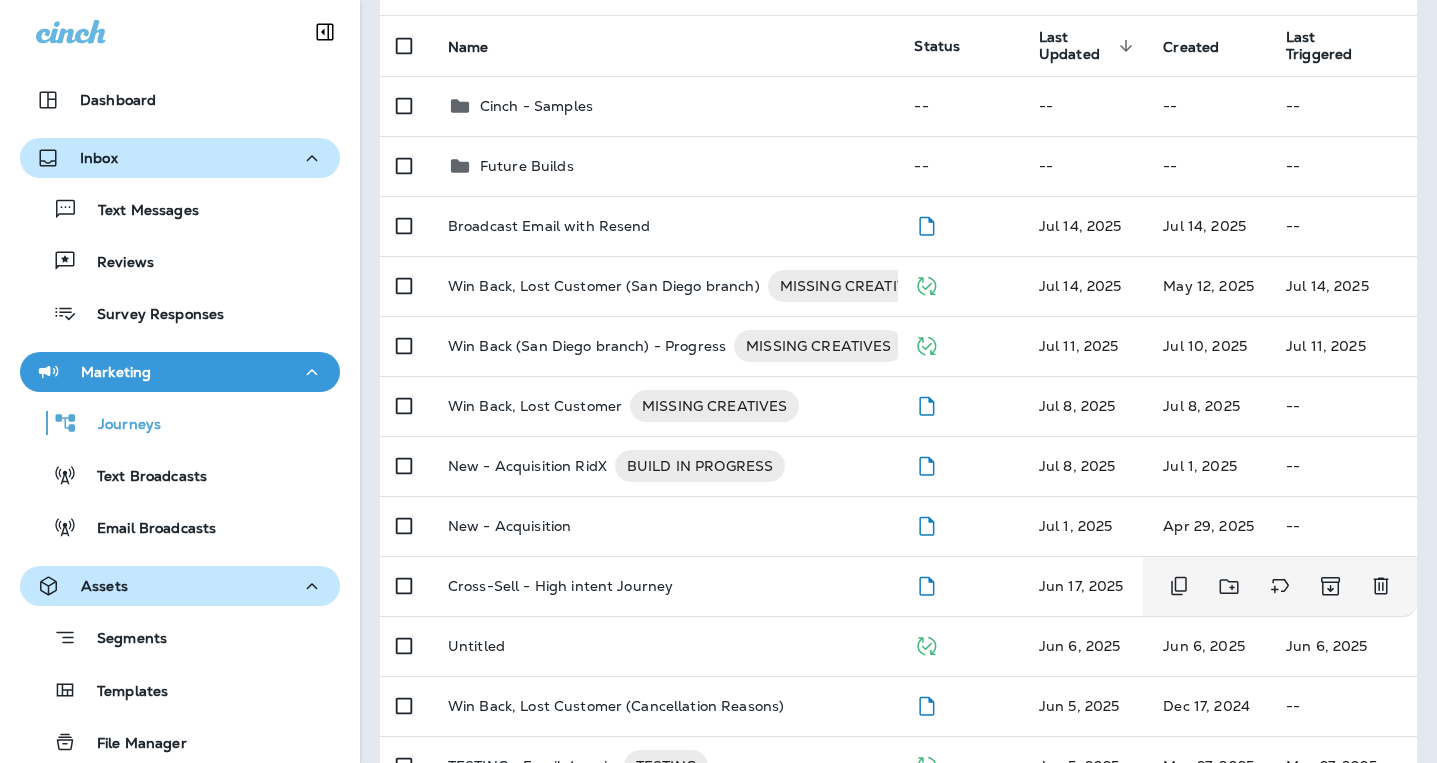 scroll, scrollTop: 165, scrollLeft: 0, axis: vertical 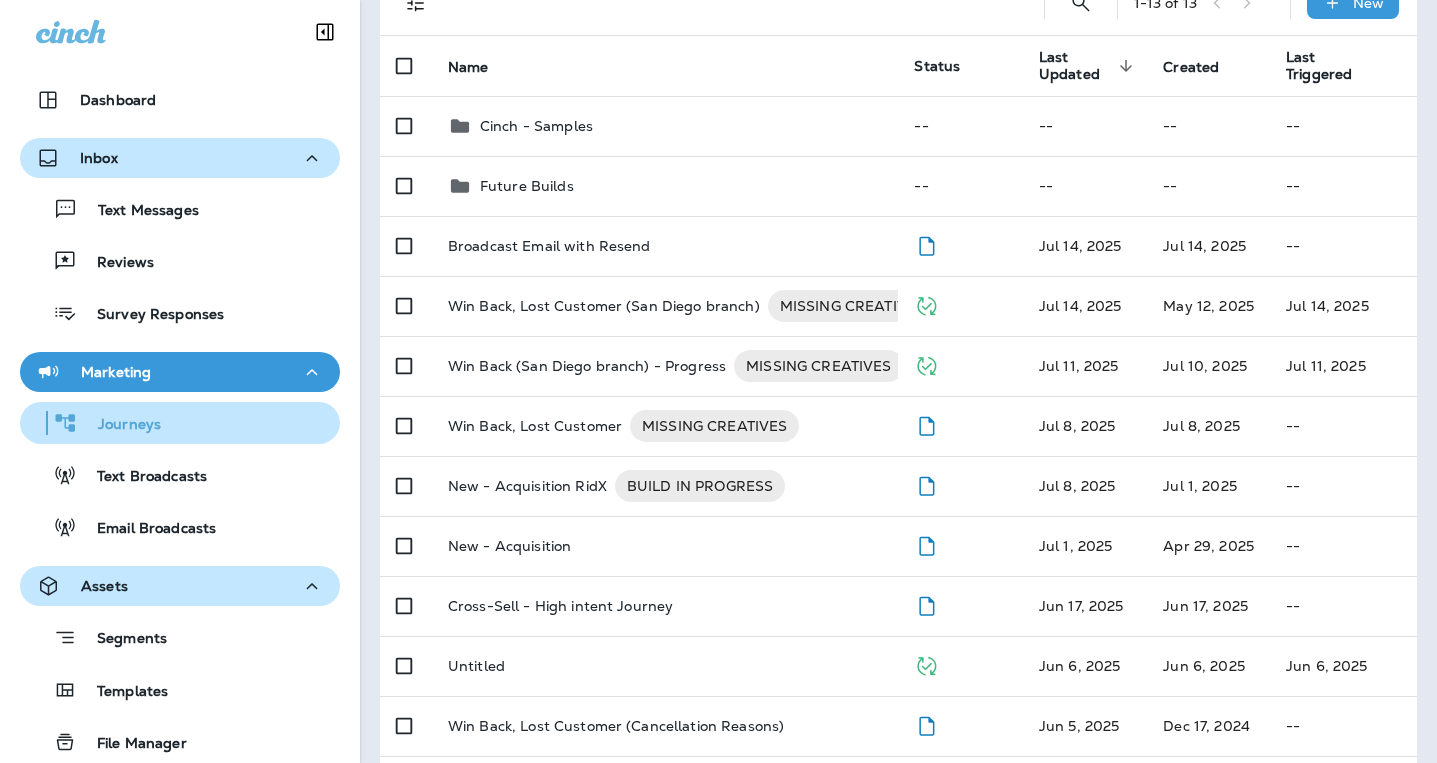 click on "Journeys" at bounding box center (119, 425) 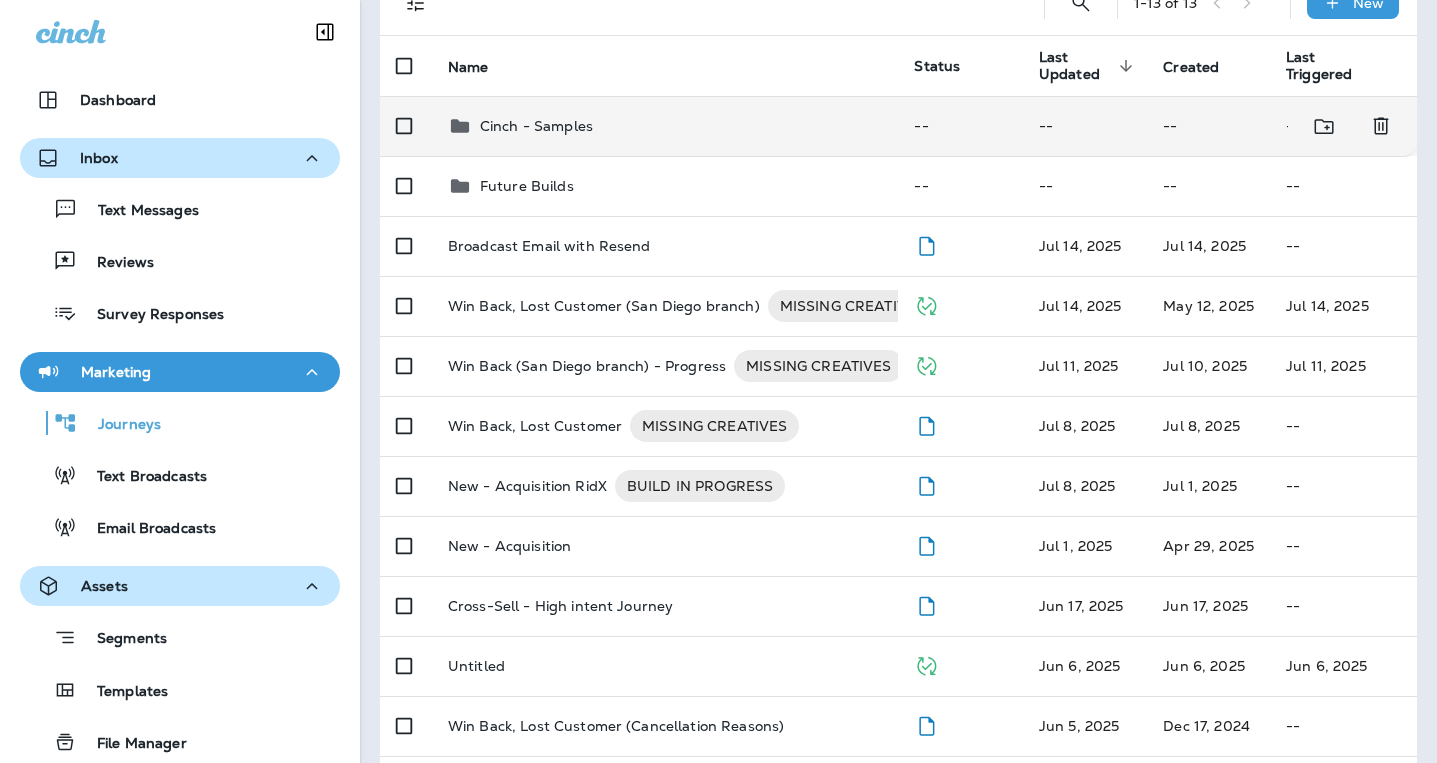 click on "Cinch - Samples" at bounding box center [536, 126] 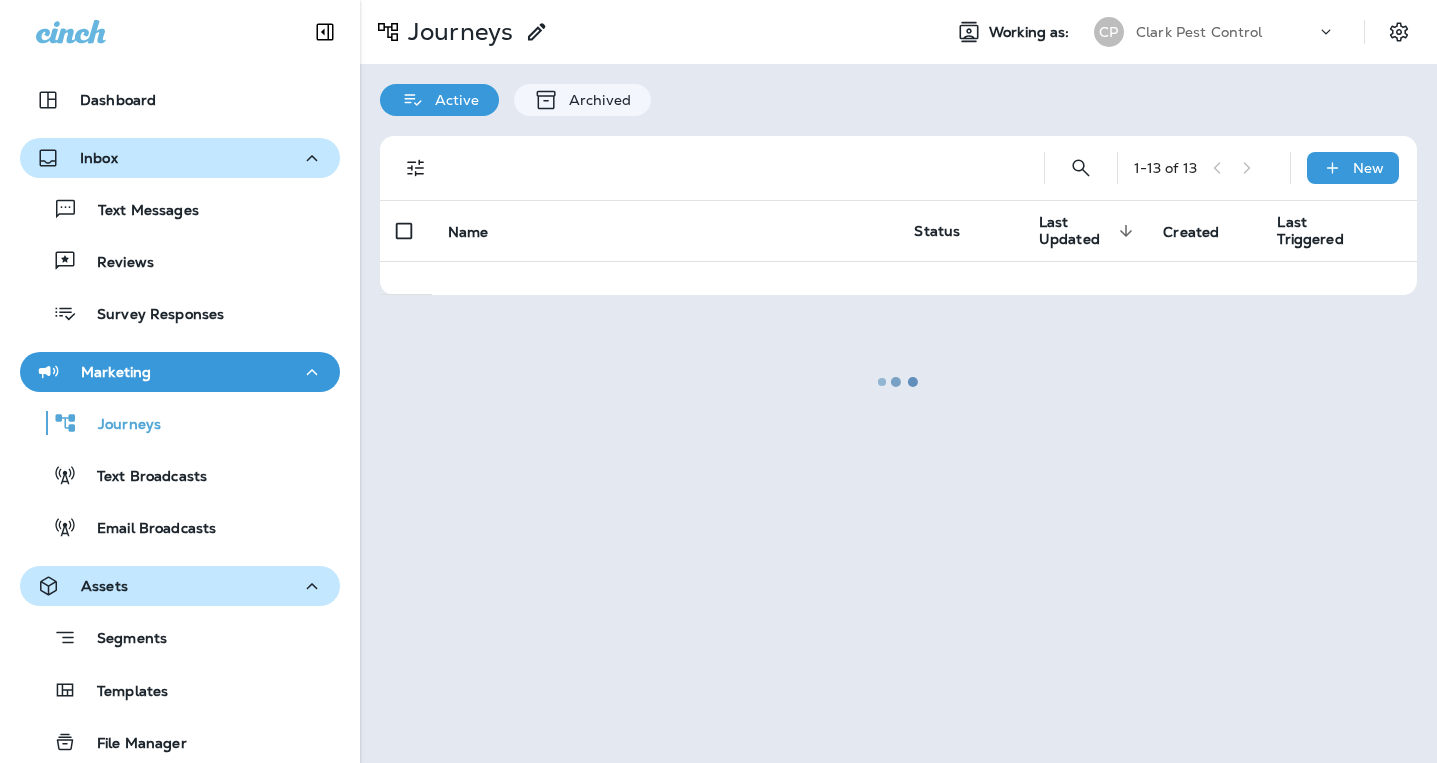 scroll, scrollTop: 0, scrollLeft: 0, axis: both 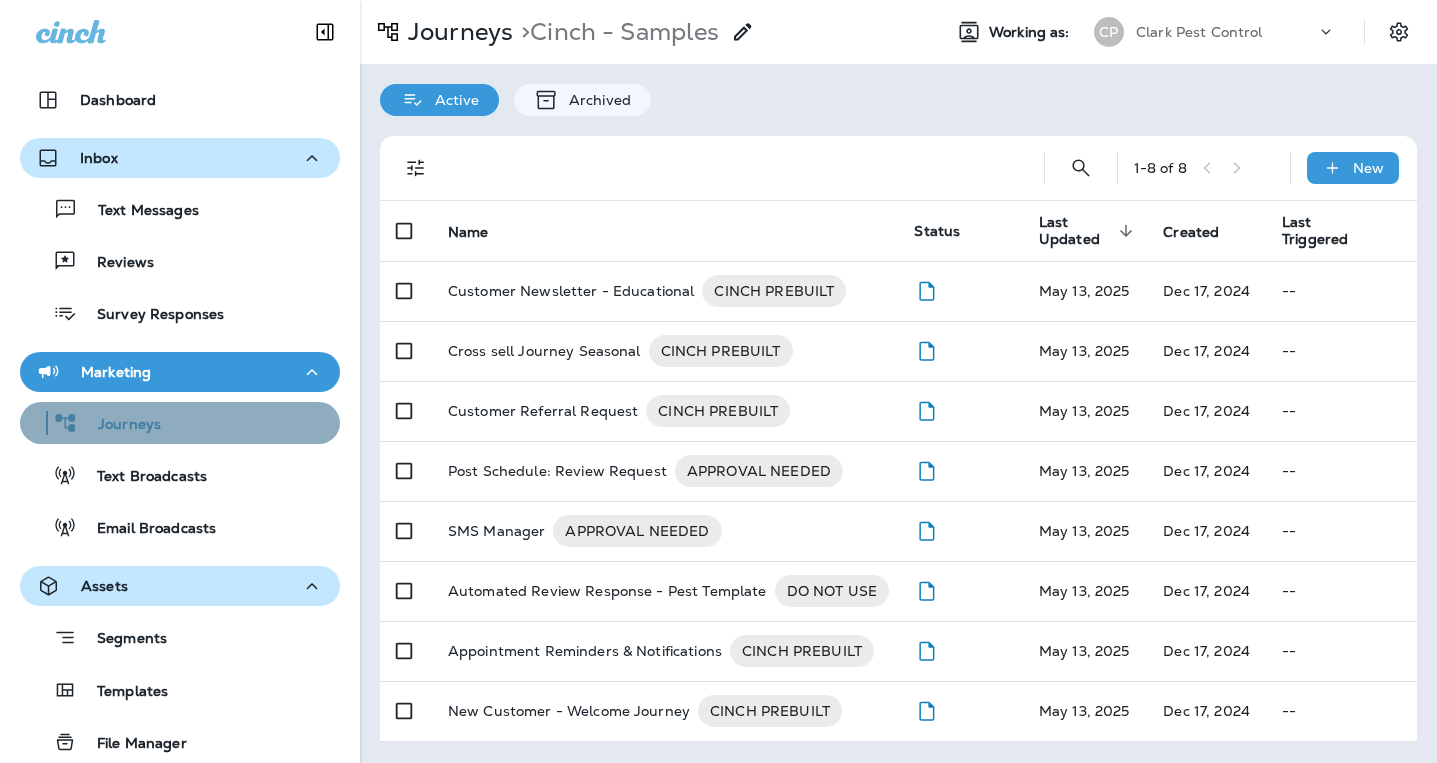 click on "Journeys" at bounding box center (94, 423) 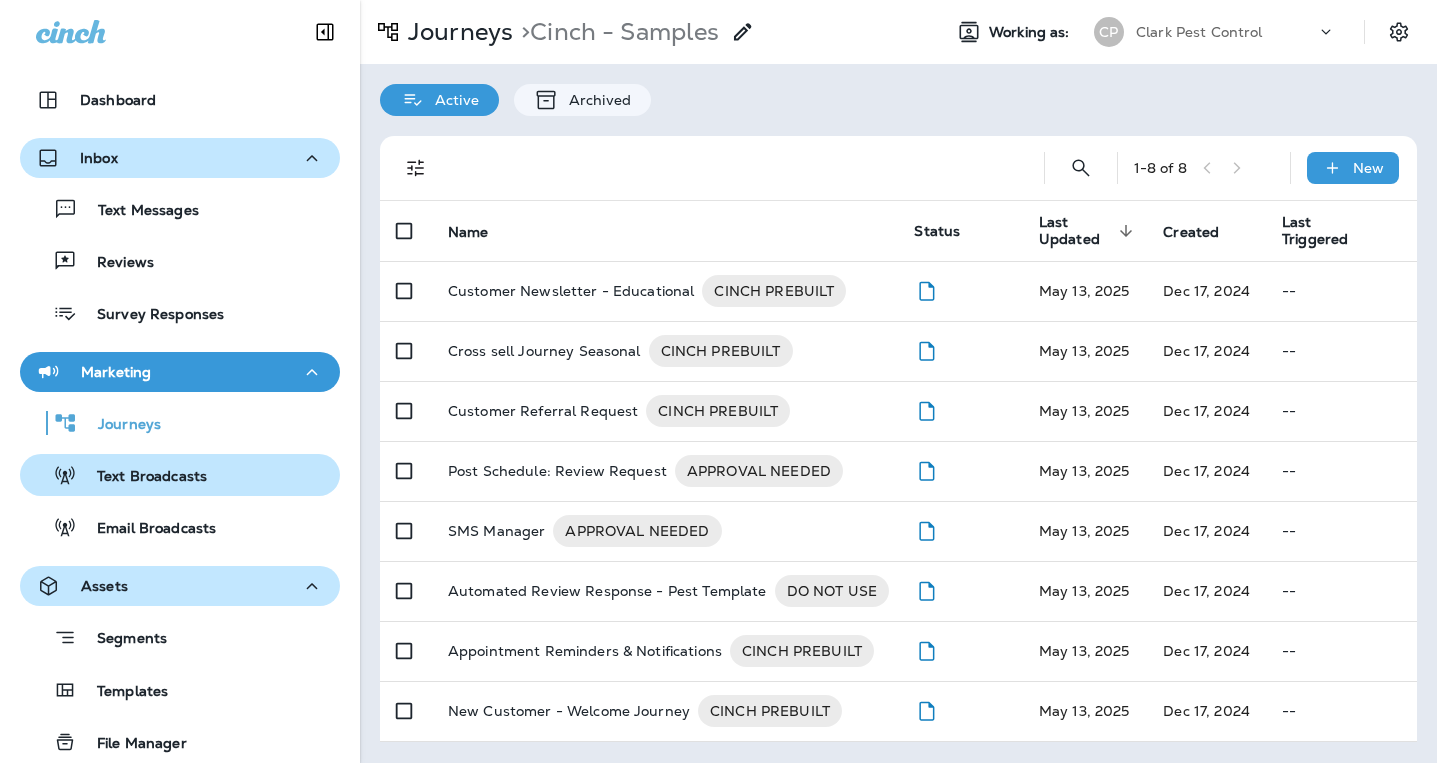 click on "Text Broadcasts" at bounding box center [142, 477] 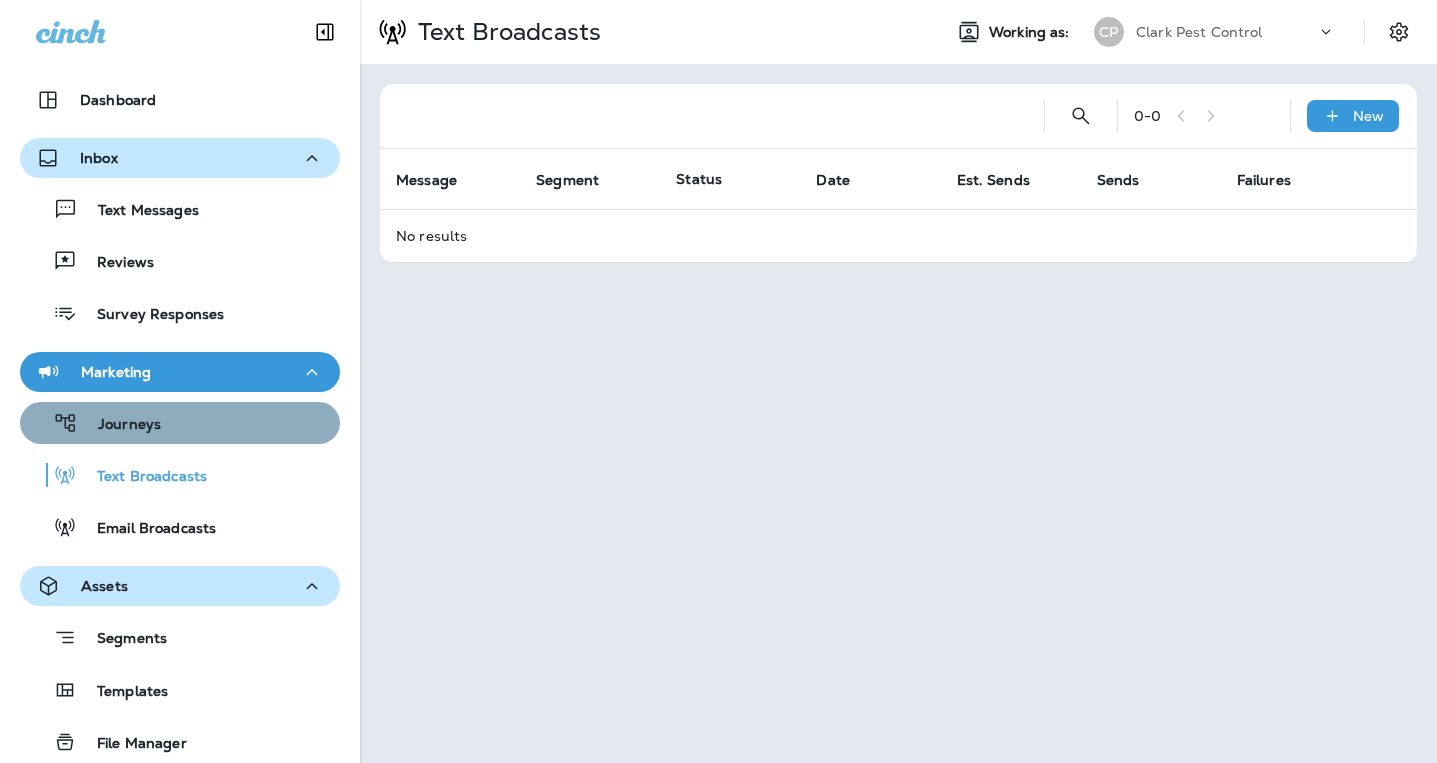 click on "Journeys" at bounding box center (119, 425) 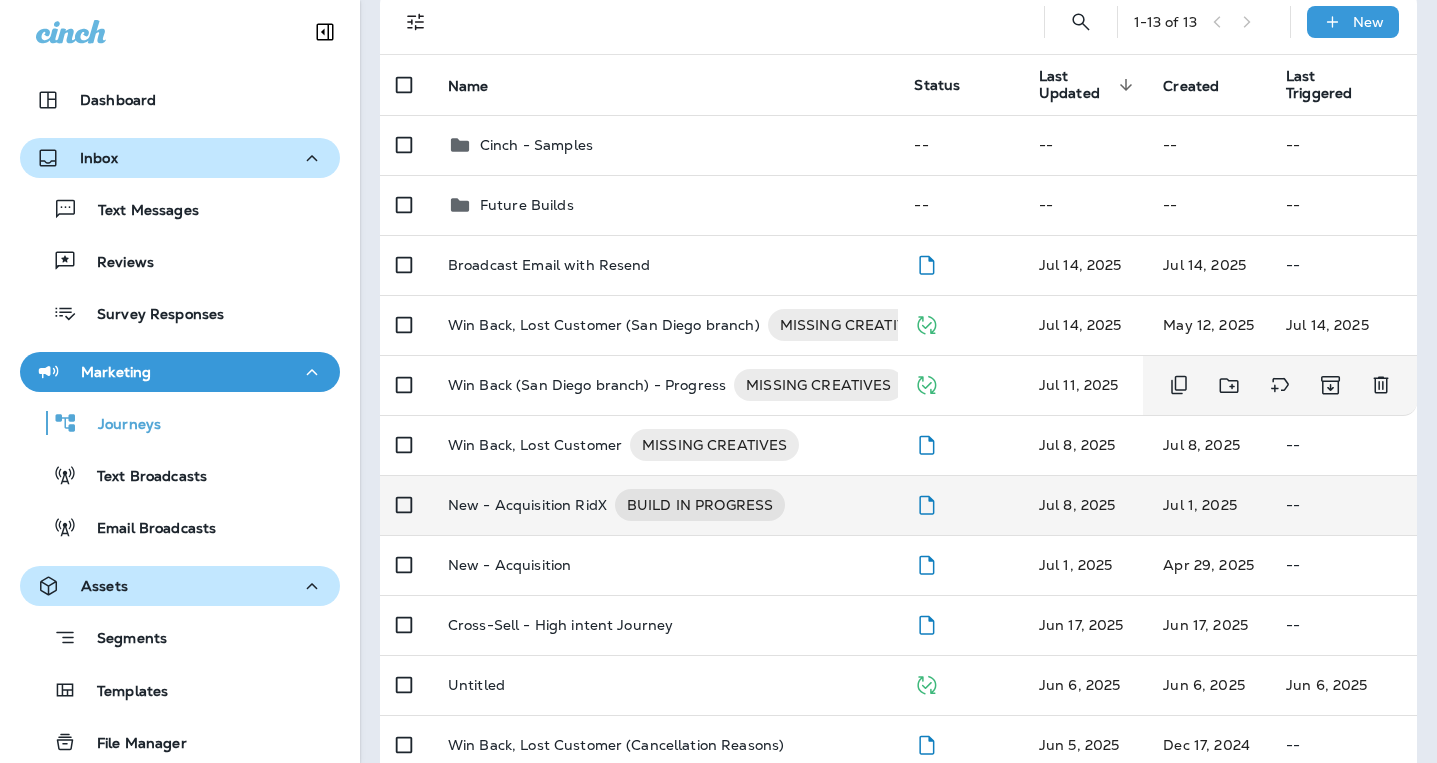 scroll, scrollTop: 136, scrollLeft: 0, axis: vertical 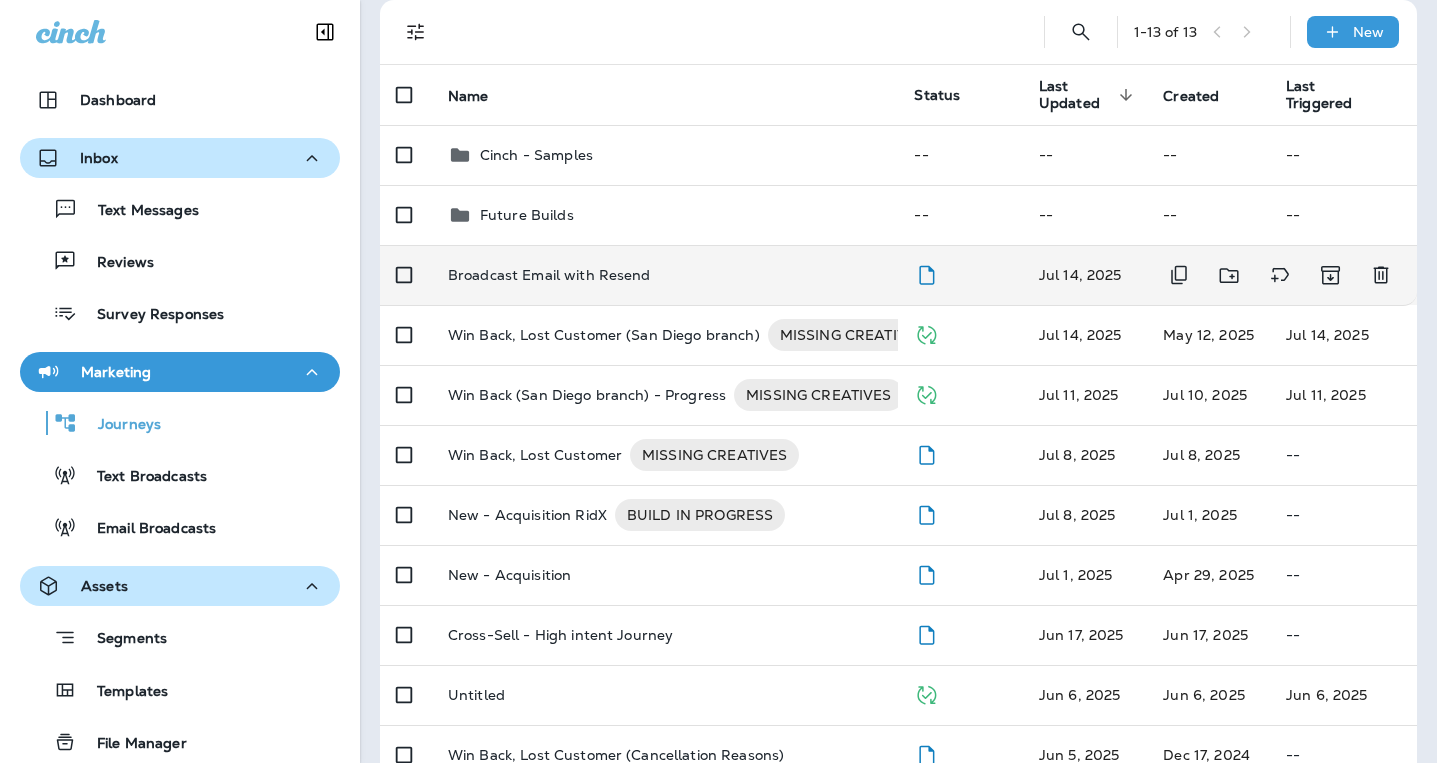 click on "Broadcast Email with Resend" at bounding box center (549, 275) 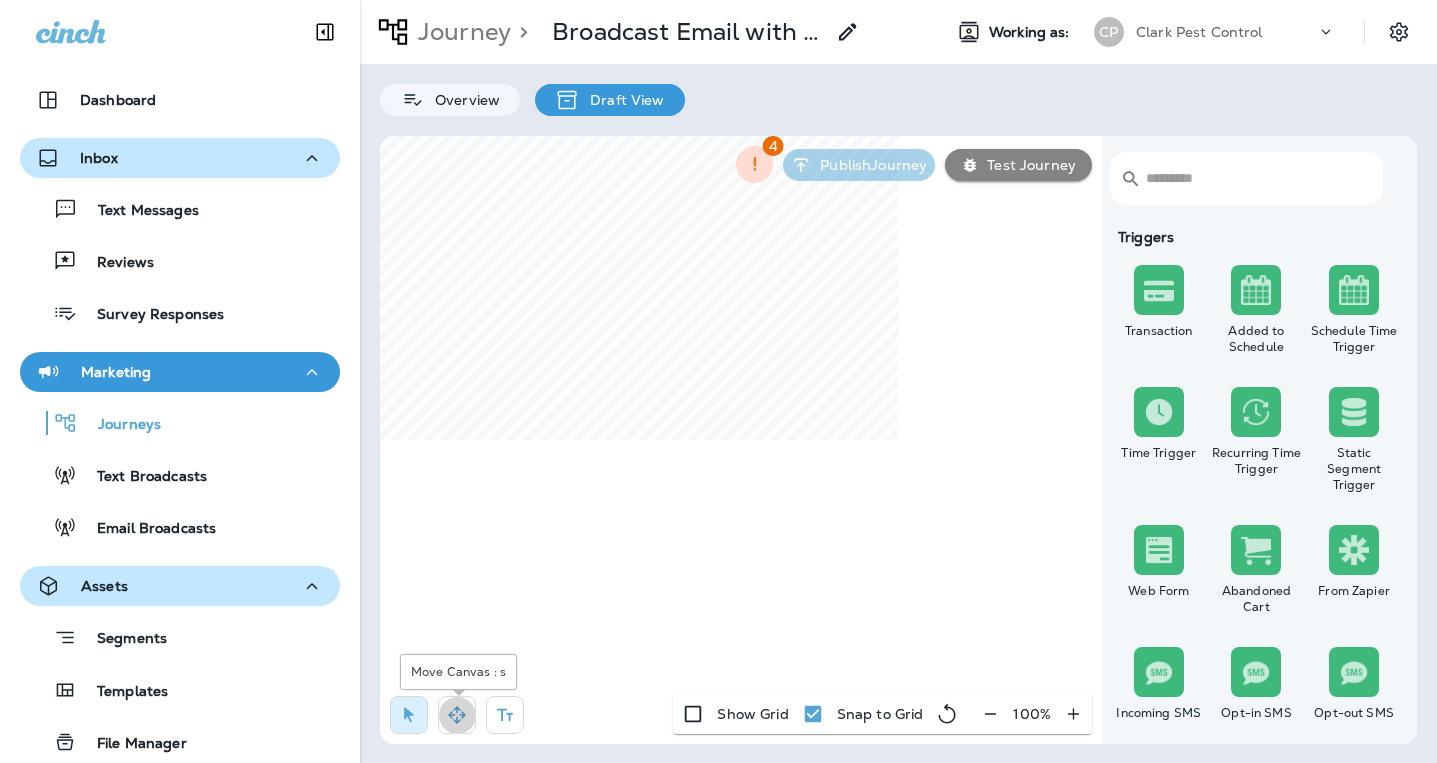 click 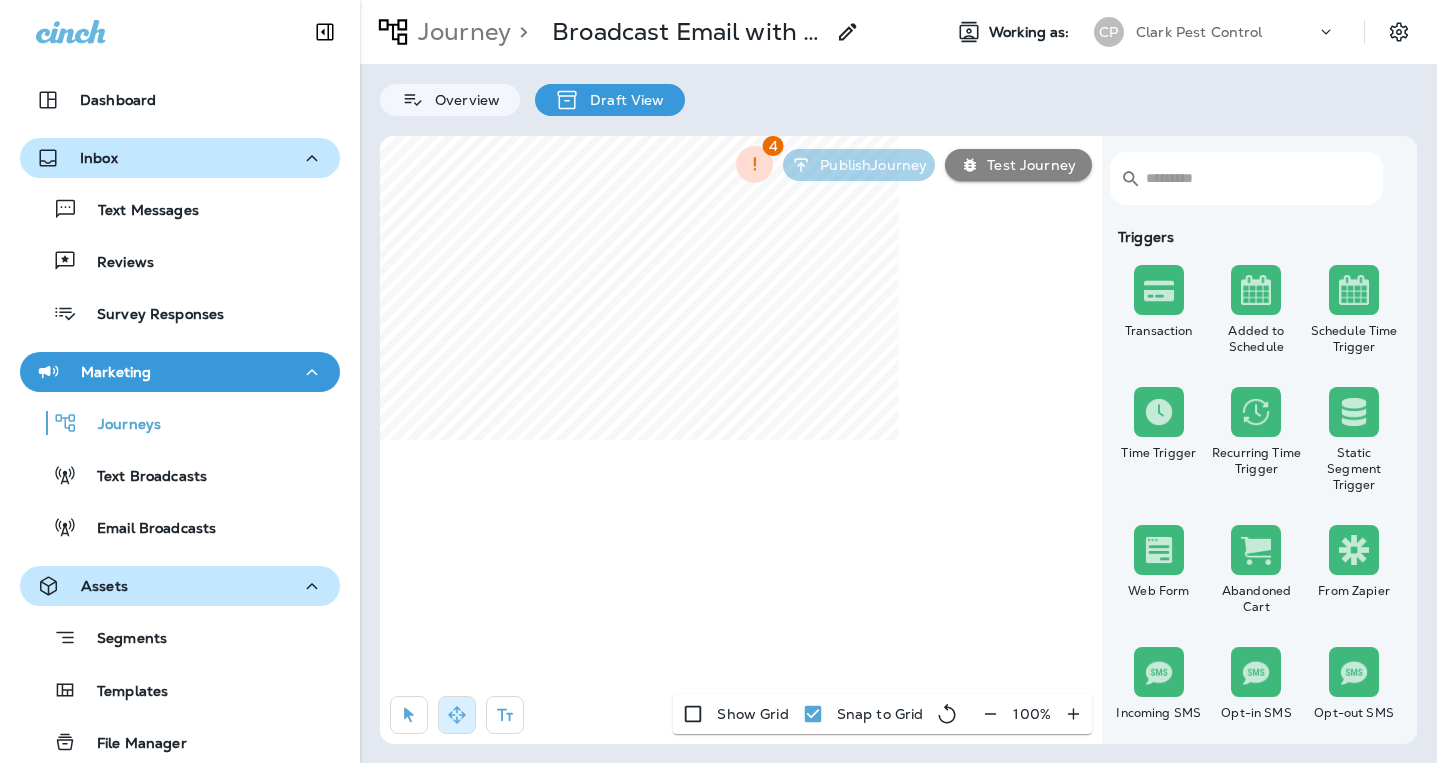 click on "​ ​ Triggers Transaction Added to Schedule Schedule Time Trigger Time Trigger Recurring Time Trigger Static Segment Trigger Web Form Abandoned Cart From Zapier Incoming SMS Opt-in SMS Opt-out SMS New Customer New Review Survey Completed Actions Time Delay Await SMS Reply Rate Limit Send Email Send SMS Send MMS Send Mailer Send Notification End Journey A/B Split A/B Testing Add to Static Segment Remove from Static Segment Add to Facebook Audience Remove from Facebook Audience Add to Google Ads Audience Remove from Google Ads Audience Add to Mailbox Power Remove from Mailbox Power Send Survey SMS Send Survey Email Webhook Contest Winners Recurring Contest Winners To Zapier Add to DripDrop Reply to Review Conditions Check Data Field Check Email Status Repeat Customer Has Transaction Distance from Location SMS Subscription Status In Static Segment Has Offer Termite Check Check Google Review 4 Publish  Journey Test Journey Show Grid Snap to Grid   100 %" at bounding box center (898, 440) 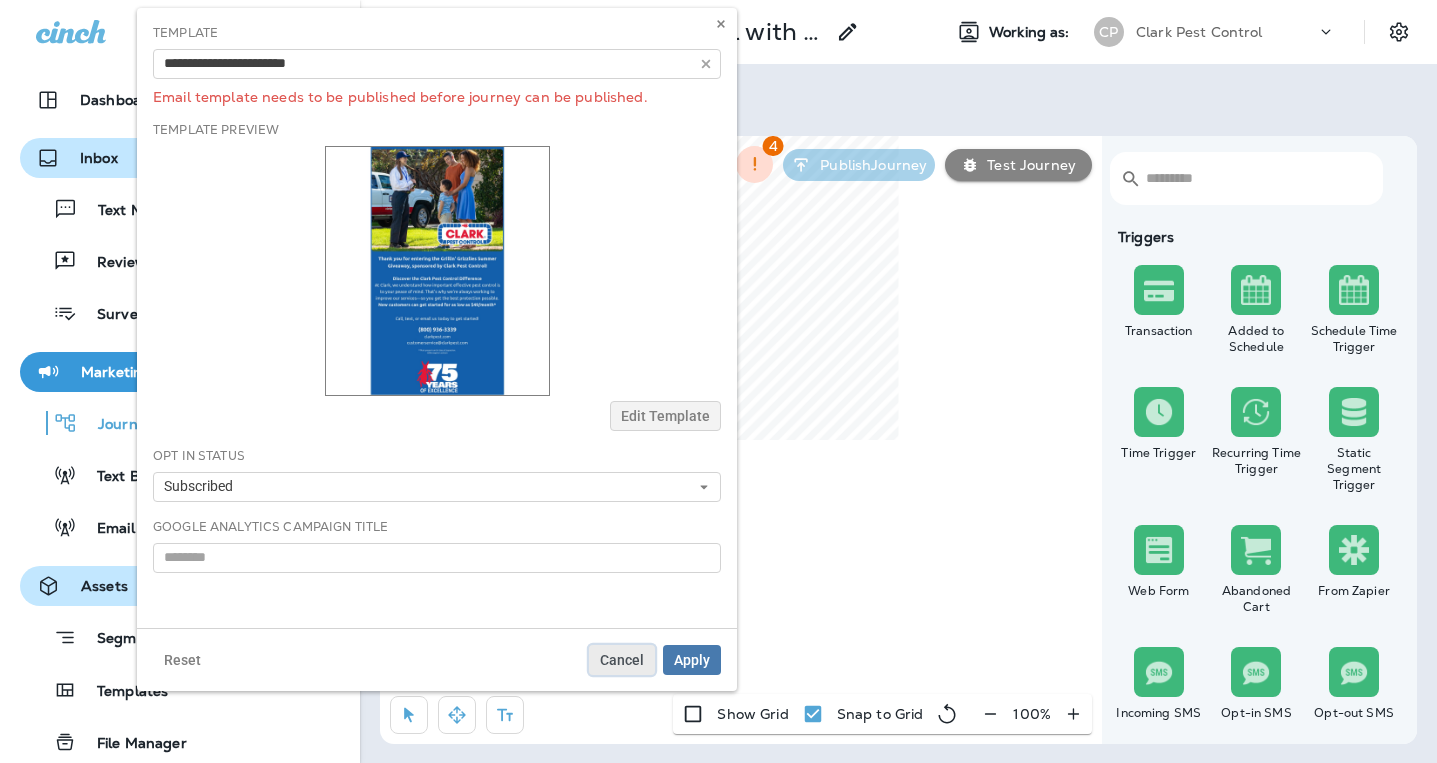 click on "Cancel" at bounding box center [622, 660] 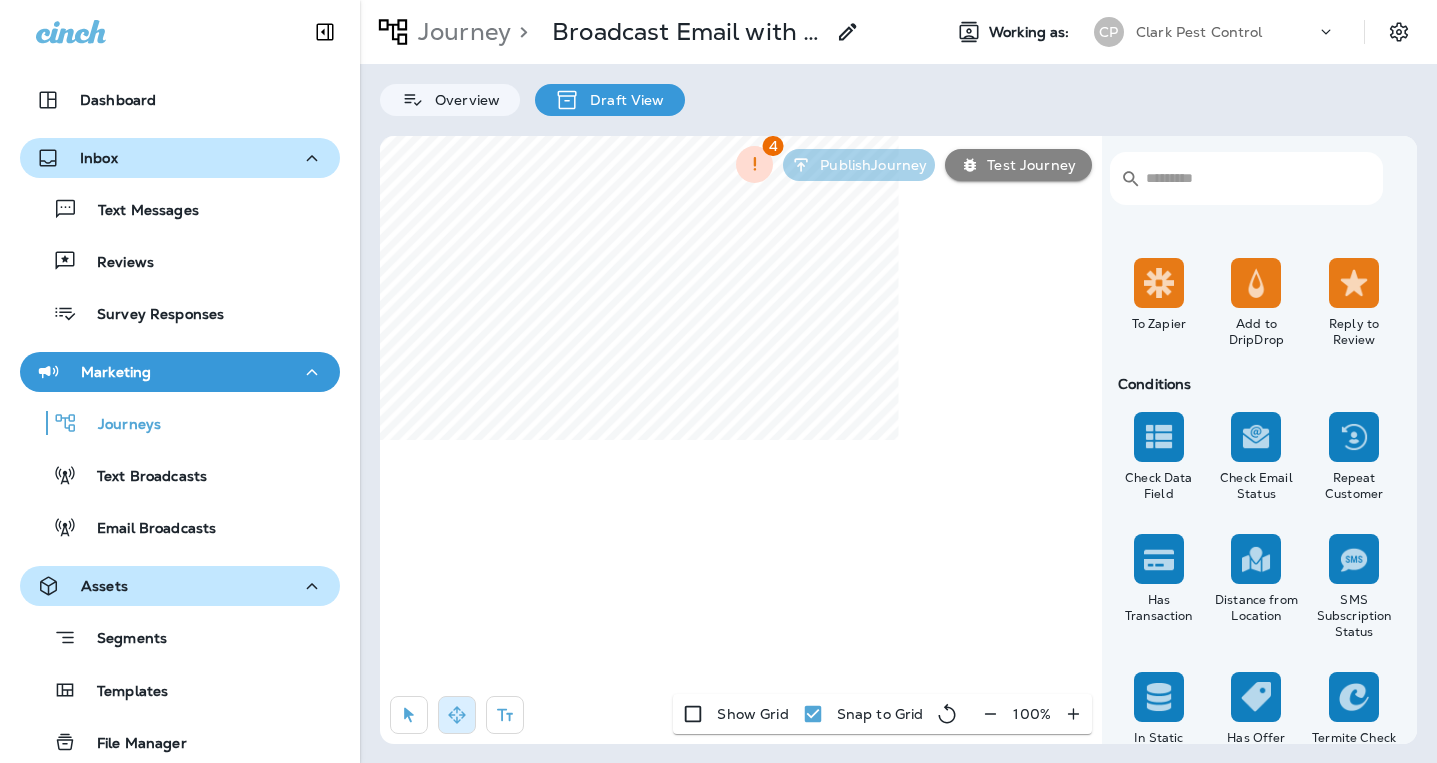 scroll, scrollTop: 1658, scrollLeft: 0, axis: vertical 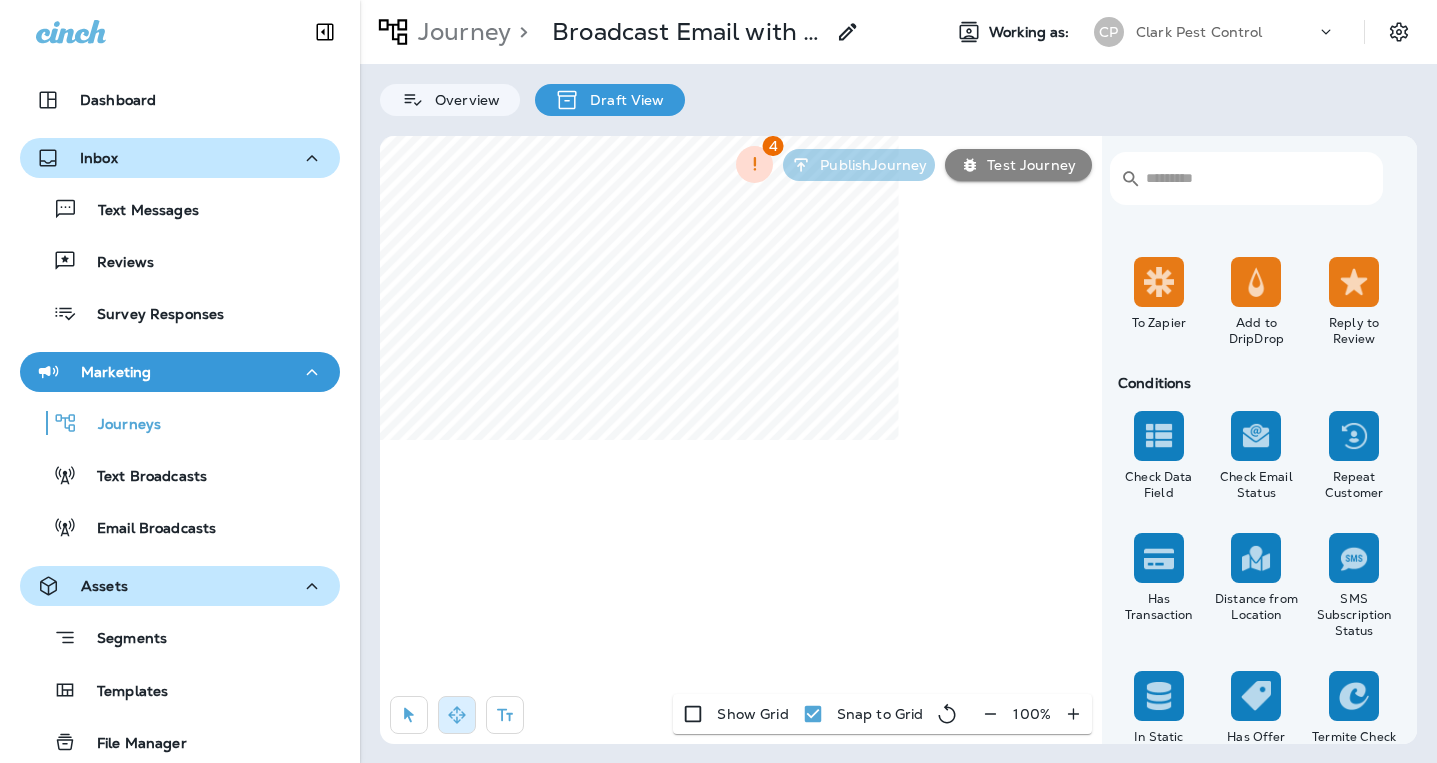 drag, startPoint x: 1256, startPoint y: 528, endPoint x: 1252, endPoint y: 509, distance: 19.416489 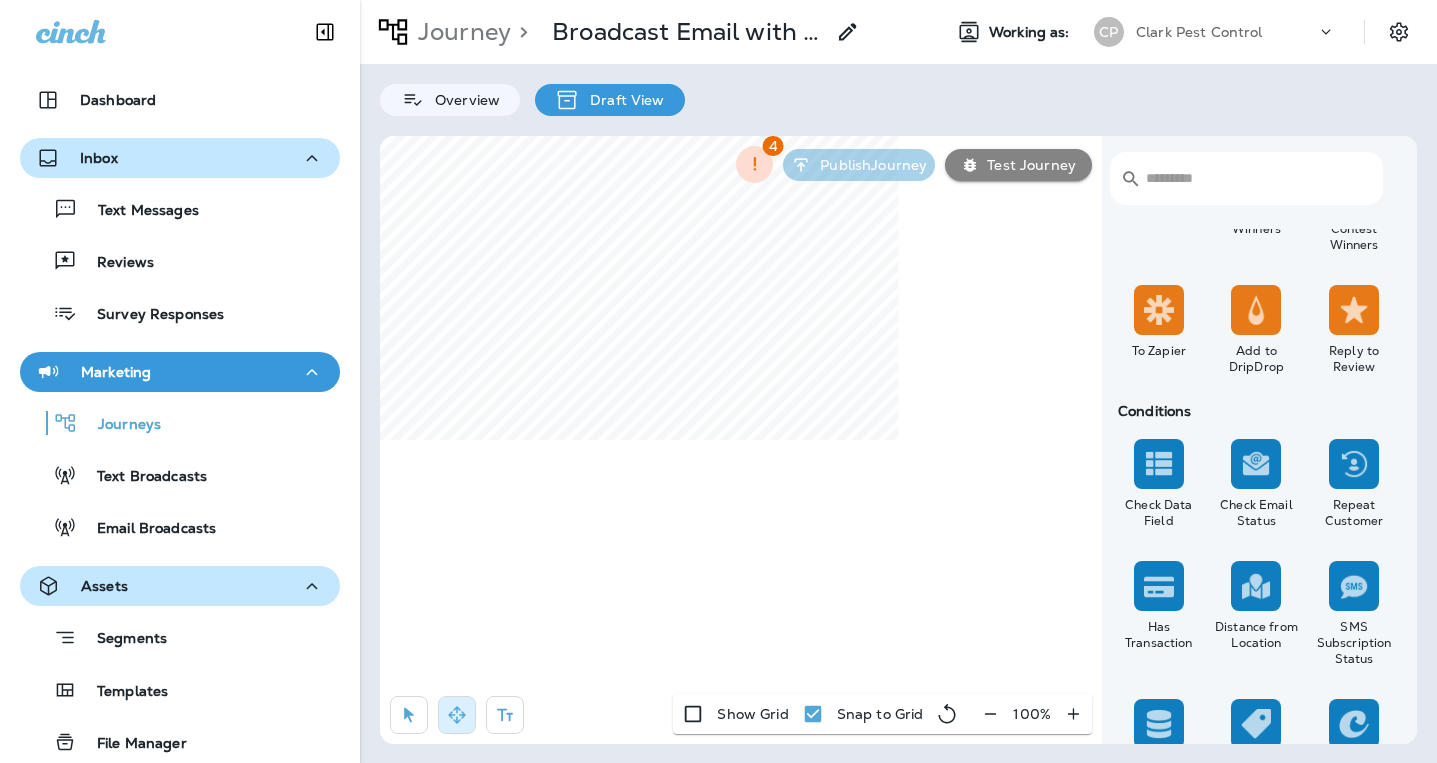 scroll, scrollTop: 1628, scrollLeft: 0, axis: vertical 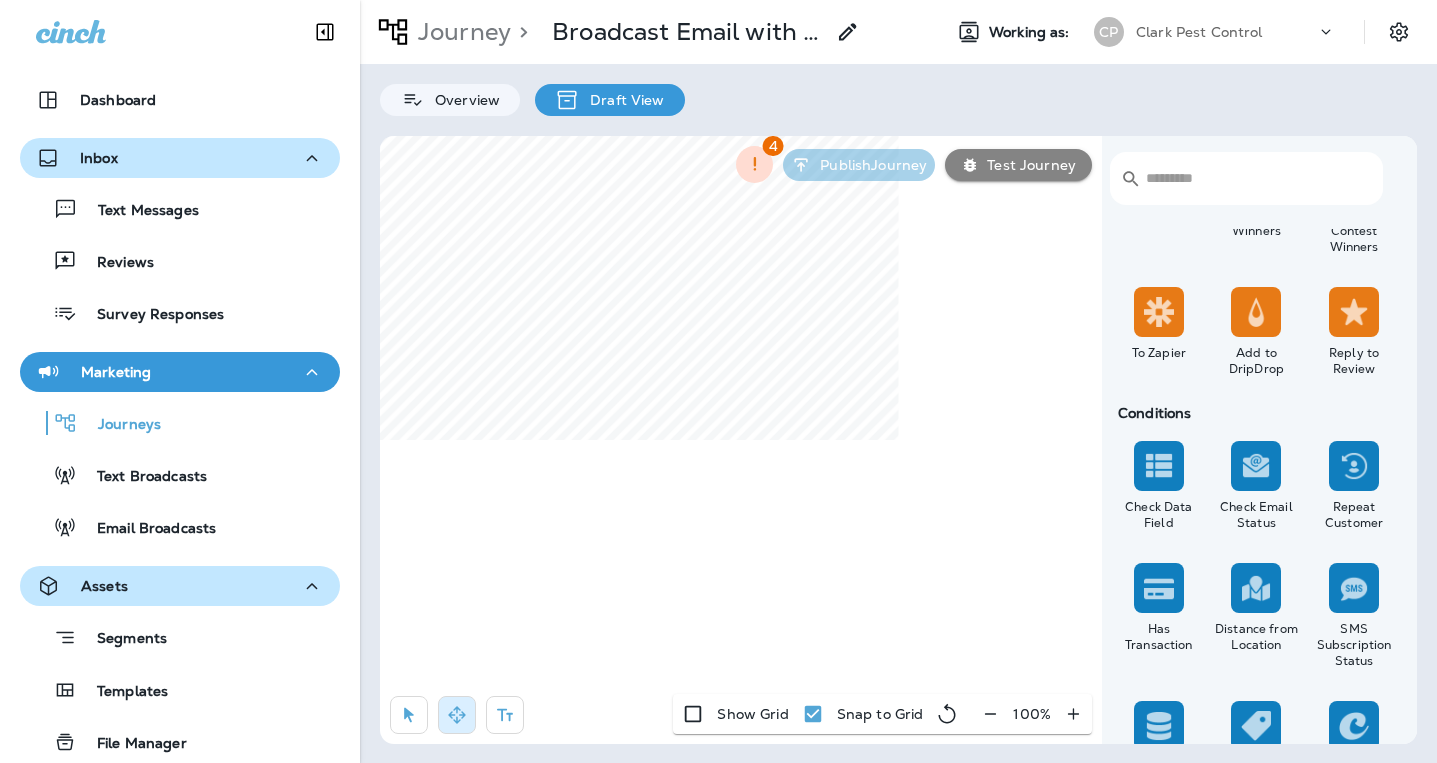 click on "Check Email Status" at bounding box center (1257, 515) 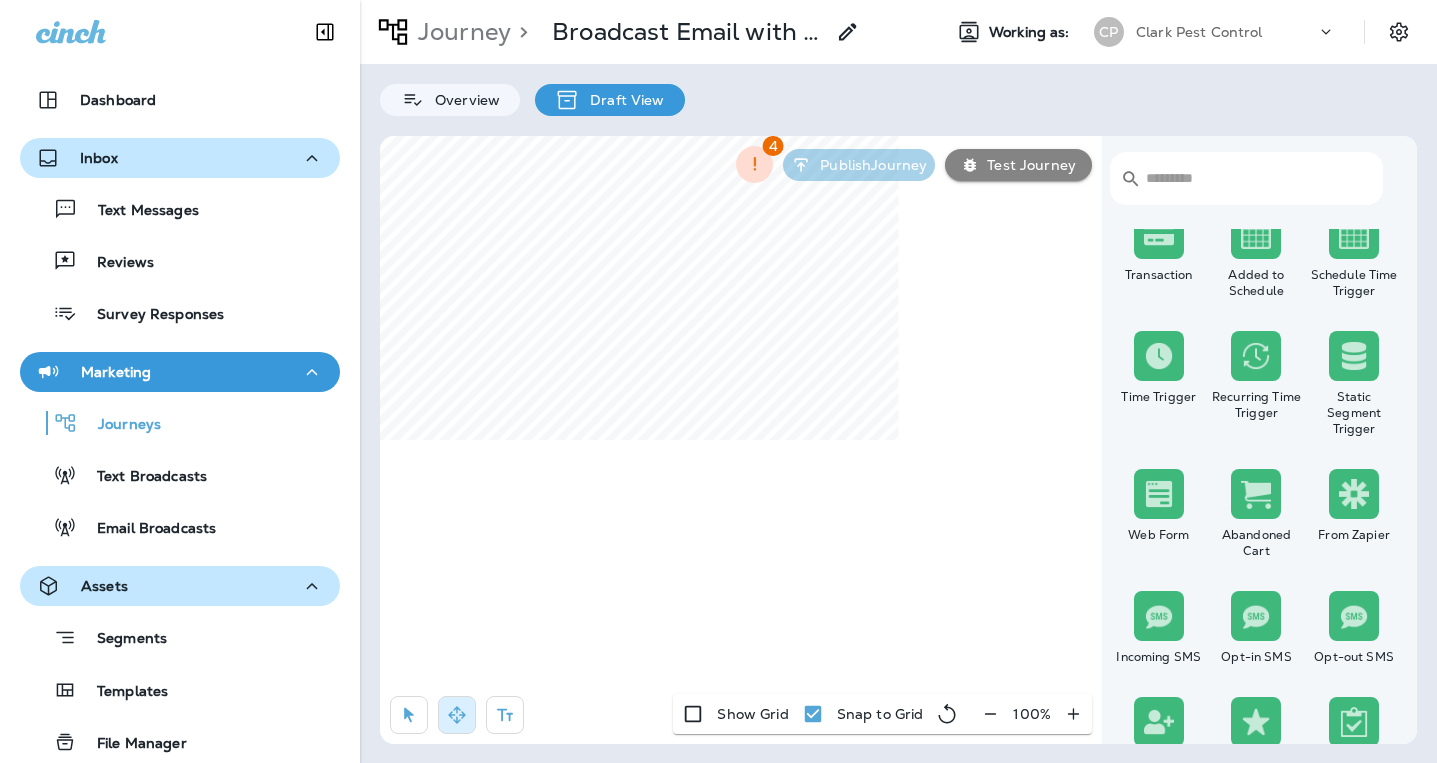 scroll, scrollTop: 53, scrollLeft: 0, axis: vertical 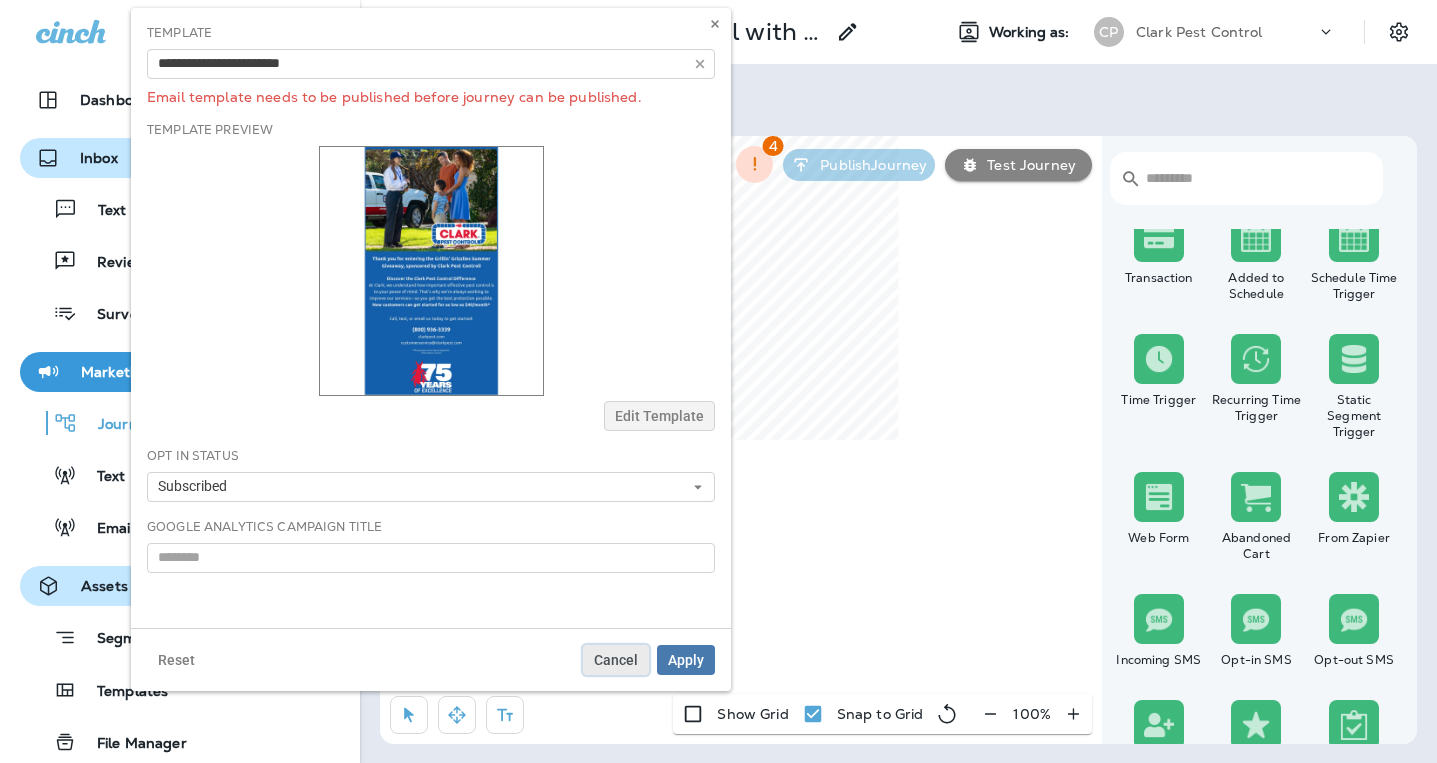click on "Cancel" at bounding box center (616, 660) 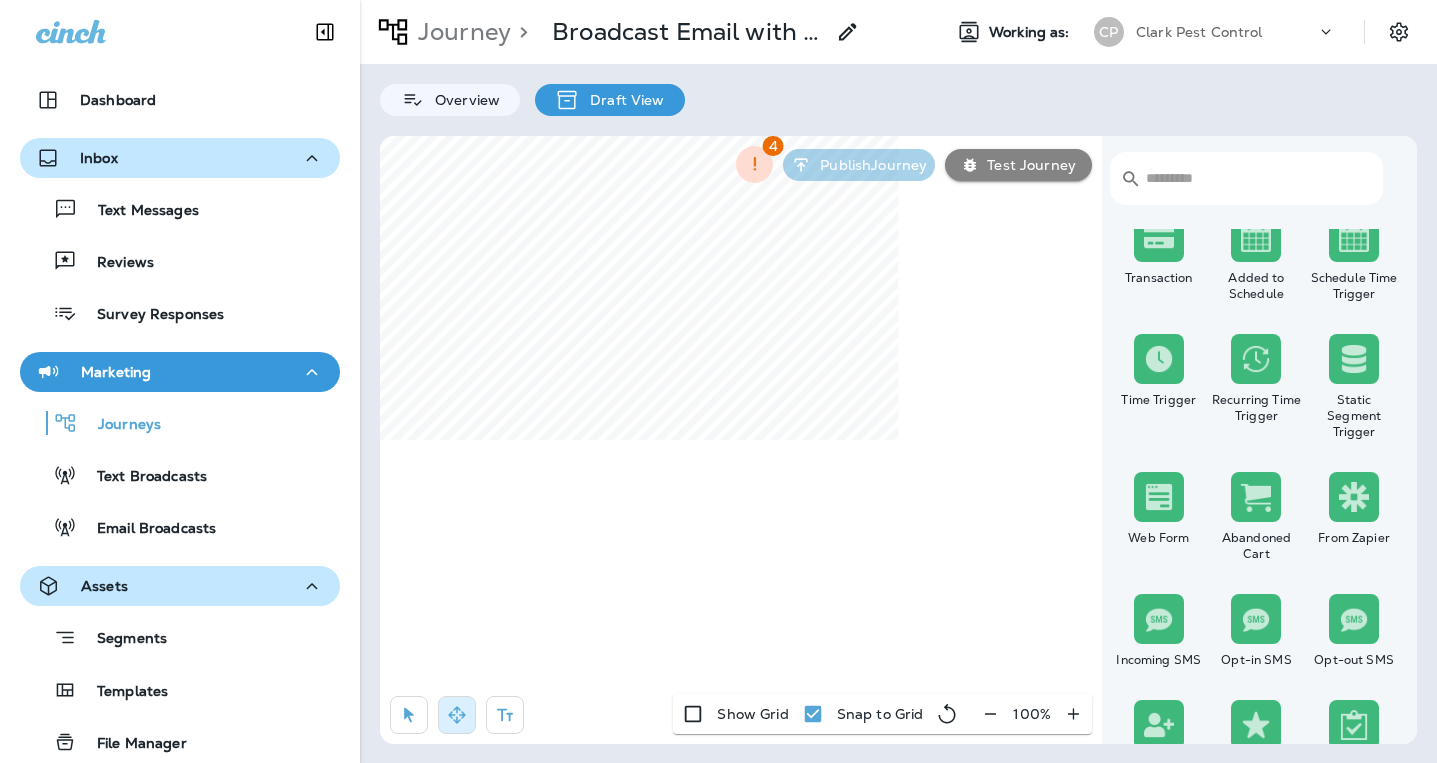 click on "​ ​ Triggers Transaction Added to Schedule Schedule Time Trigger Time Trigger Recurring Time Trigger Static Segment Trigger Web Form Abandoned Cart From Zapier Incoming SMS Opt-in SMS Opt-out SMS New Customer New Review Survey Completed Actions Time Delay Await SMS Reply Rate Limit Send Email Send SMS Send MMS Send Mailer Send Notification End Journey A/B Split A/B Testing Add to Static Segment Remove from Static Segment Add to Facebook Audience Remove from Facebook Audience Add to Google Ads Audience Remove from Google Ads Audience Add to Mailbox Power Remove from Mailbox Power Send Survey SMS Send Survey Email Webhook Contest Winners Recurring Contest Winners To Zapier Add to DripDrop Reply to Review Conditions Check Data Field Check Email Status Repeat Customer Has Transaction Distance from Location SMS Subscription Status In Static Segment Has Offer Termite Check Check Google Review 4 Publish  Journey Test Journey Show Grid Snap to Grid   100 %" at bounding box center [898, 440] 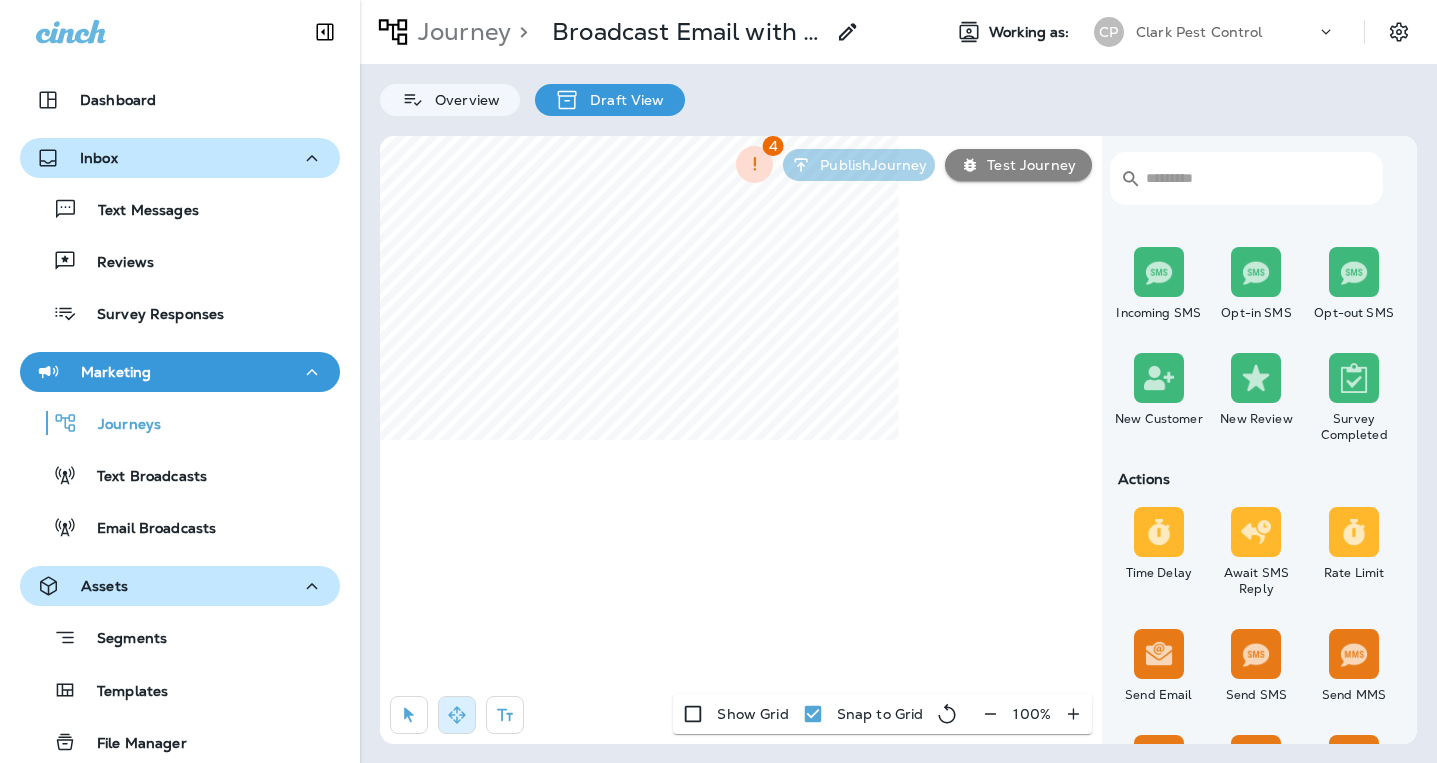 scroll, scrollTop: 403, scrollLeft: 0, axis: vertical 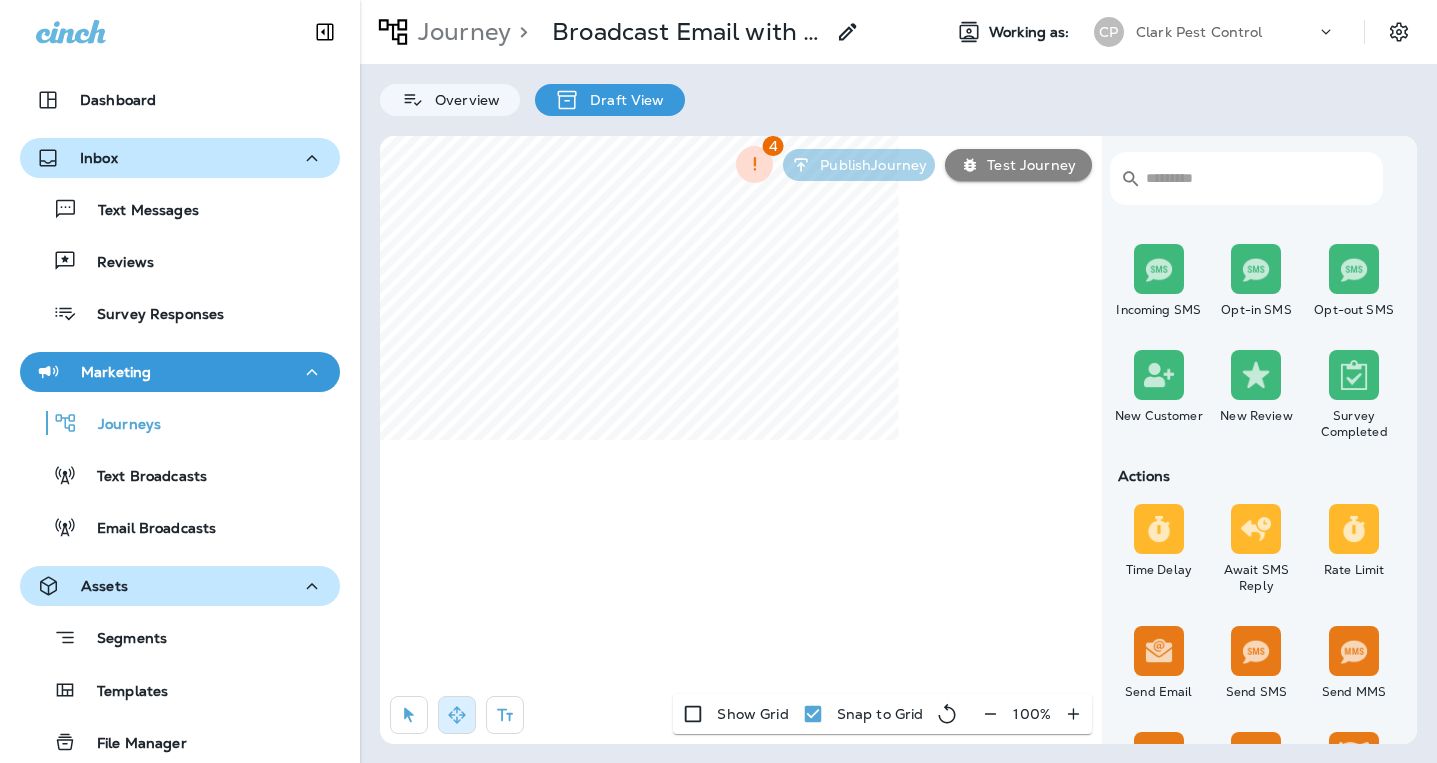 click on "​ ​ Triggers Transaction Added to Schedule Schedule Time Trigger Time Trigger Recurring Time Trigger Static Segment Trigger Web Form Abandoned Cart From Zapier Incoming SMS Opt-in SMS Opt-out SMS New Customer New Review Survey Completed Actions Time Delay Await SMS Reply Rate Limit Send Email Send SMS Send MMS Send Mailer Send Notification End Journey A/B Split A/B Testing Add to Static Segment Remove from Static Segment Add to Facebook Audience Remove from Facebook Audience Add to Google Ads Audience Remove from Google Ads Audience Add to Mailbox Power Remove from Mailbox Power Send Survey SMS Send Survey Email Webhook Contest Winners Recurring Contest Winners To Zapier Add to DripDrop Reply to Review Conditions Check Data Field Check Email Status Repeat Customer Has Transaction Distance from Location SMS Subscription Status In Static Segment Has Offer Termite Check Check Google Review 4 Publish  Journey Test Journey Show Grid Snap to Grid   100 %" at bounding box center (898, 440) 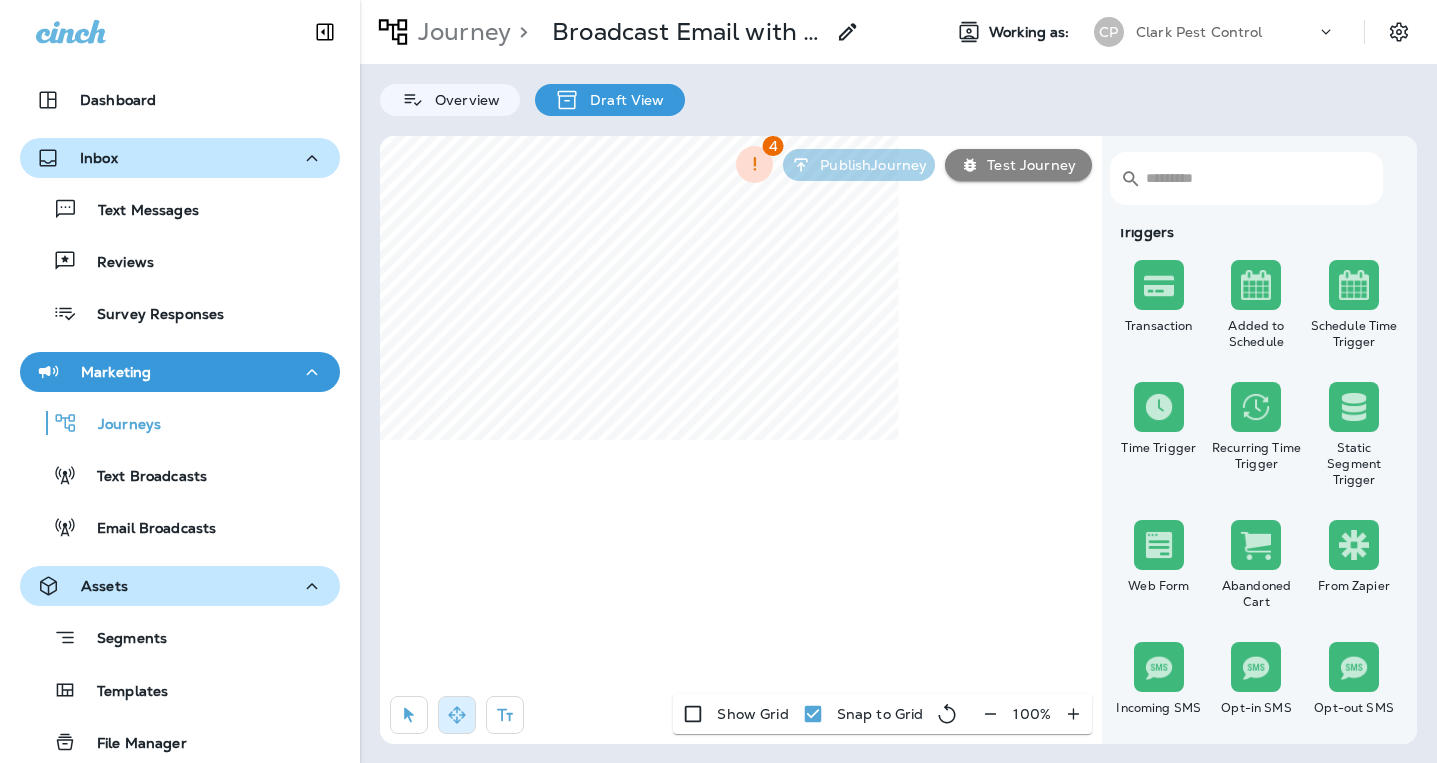 scroll, scrollTop: 0, scrollLeft: 0, axis: both 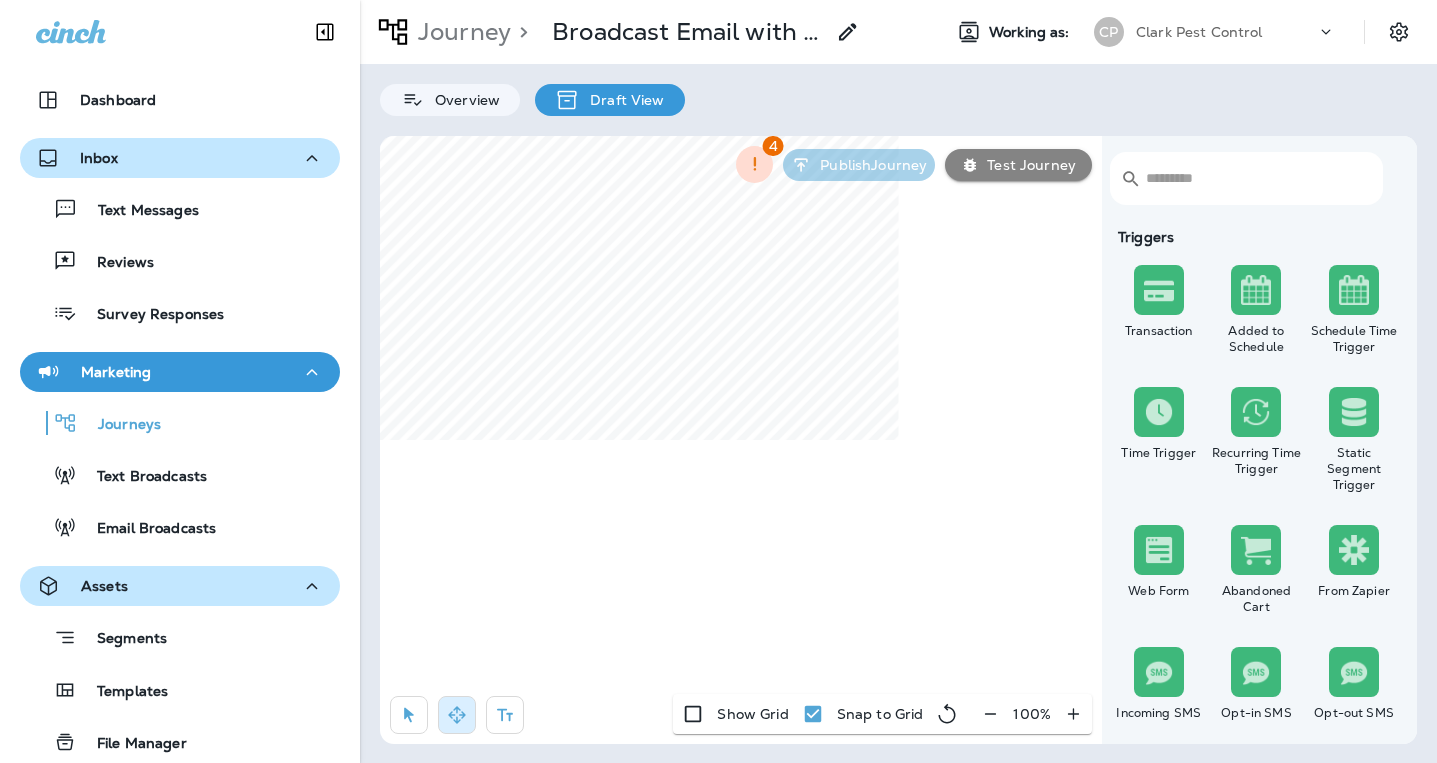 click on "​ ​ Triggers Transaction Added to Schedule Schedule Time Trigger Time Trigger Recurring Time Trigger Static Segment Trigger Web Form Abandoned Cart From Zapier Incoming SMS Opt-in SMS Opt-out SMS New Customer New Review Survey Completed Actions Time Delay Await SMS Reply Rate Limit Send Email Send SMS Send MMS Send Mailer Send Notification End Journey A/B Split A/B Testing Add to Static Segment Remove from Static Segment Add to Facebook Audience Remove from Facebook Audience Add to Google Ads Audience Remove from Google Ads Audience Add to Mailbox Power Remove from Mailbox Power Send Survey SMS Send Survey Email Webhook Contest Winners Recurring Contest Winners To Zapier Add to DripDrop Reply to Review Conditions Check Data Field Check Email Status Repeat Customer Has Transaction Distance from Location SMS Subscription Status In Static Segment Has Offer Termite Check Check Google Review 4 Publish  Journey Test Journey Show Grid Snap to Grid   100 %" at bounding box center [898, 440] 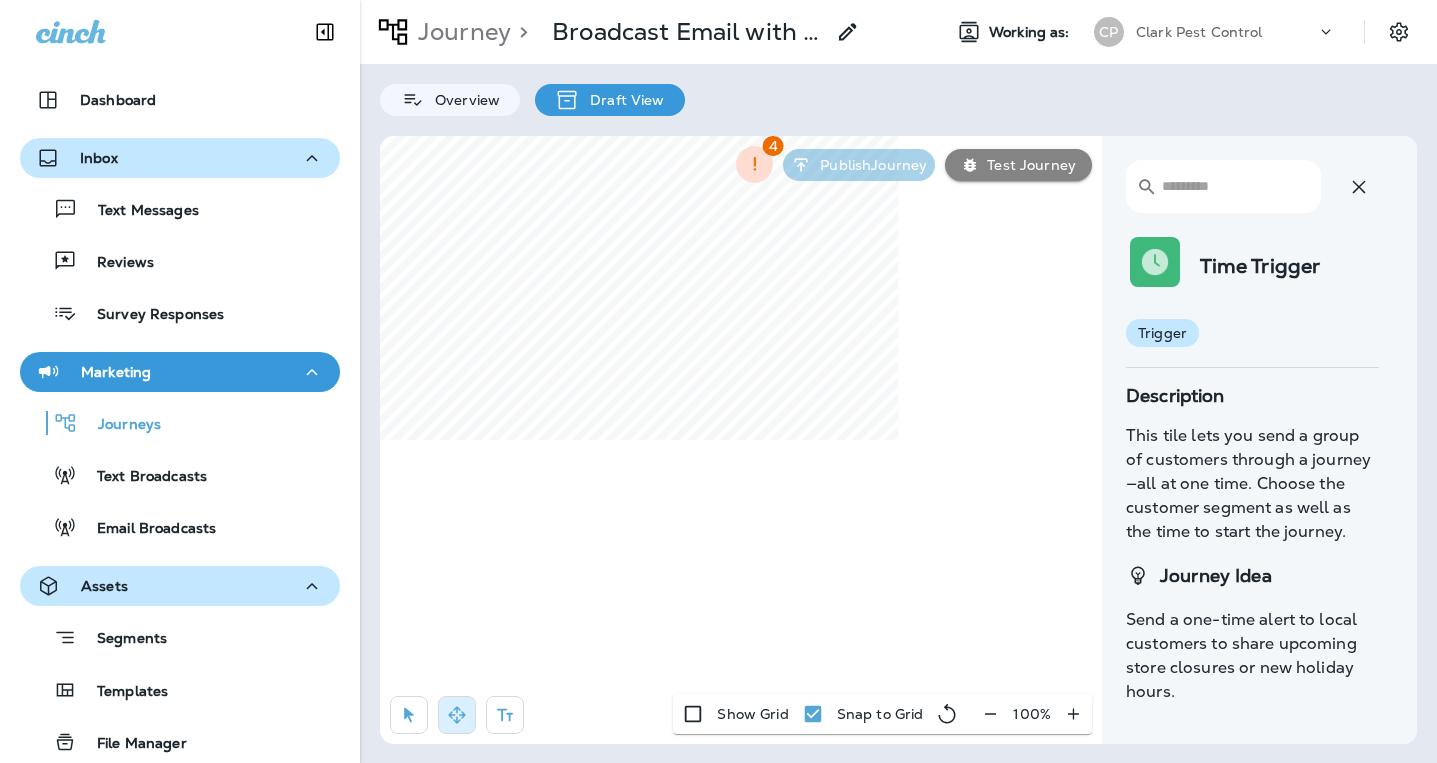 click 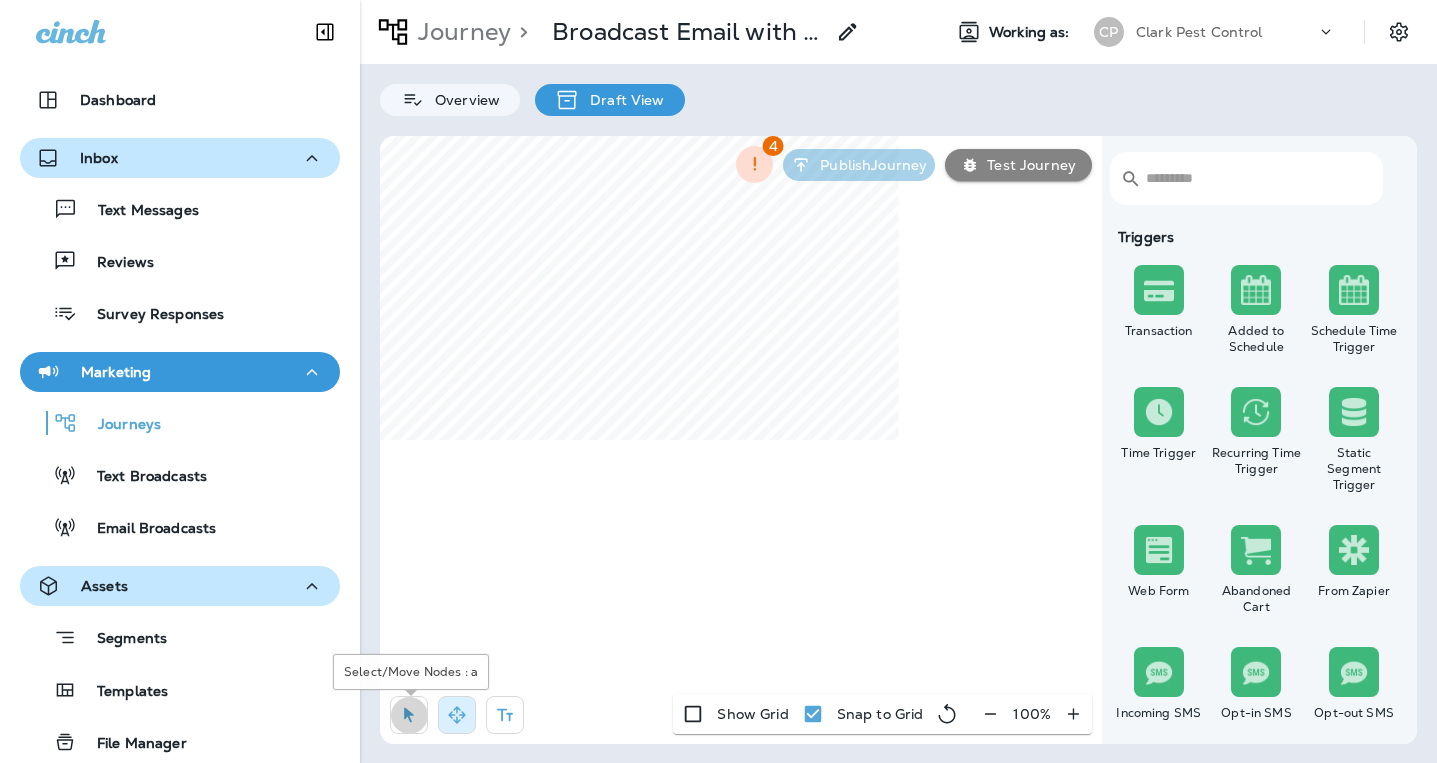 click 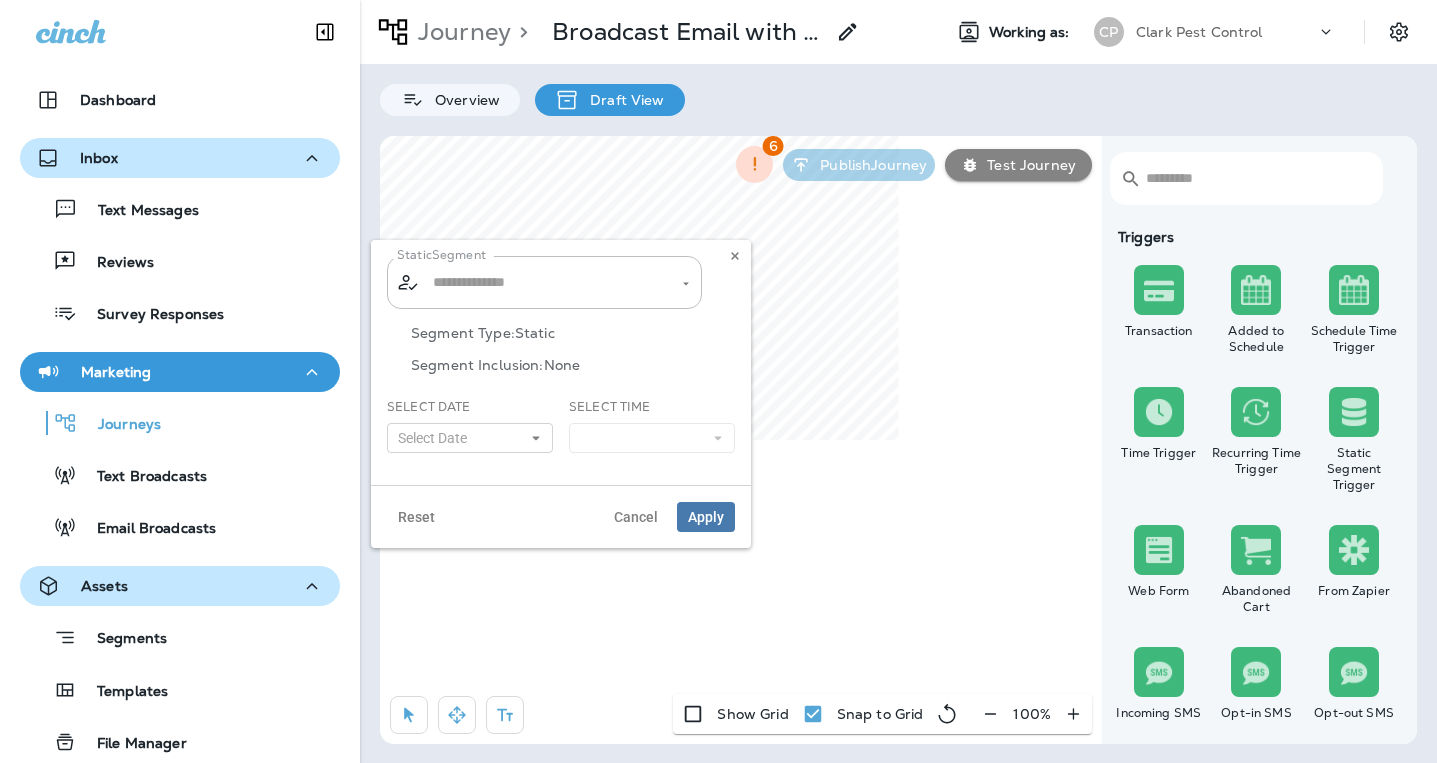 click on "​ ​ Triggers Transaction Added to Schedule Schedule Time Trigger Time Trigger Recurring Time Trigger Static Segment Trigger Web Form Abandoned Cart From Zapier Incoming SMS Opt-in SMS Opt-out SMS New Customer New Review Survey Completed Actions Time Delay Await SMS Reply Rate Limit Send Email Send SMS Send MMS Send Mailer Send Notification End Journey A/B Split A/B Testing Add to Static Segment Remove from Static Segment Add to Facebook Audience Remove from Facebook Audience Add to Google Ads Audience Remove from Google Ads Audience Add to Mailbox Power Remove from Mailbox Power Send Survey SMS Send Survey Email Webhook Contest Winners Recurring Contest Winners To Zapier Add to DripDrop Reply to Review Conditions Check Data Field Check Email Status Repeat Customer Has Transaction Distance from Location SMS Subscription Status In Static Segment Has Offer Termite Check Check Google Review 6 Publish  Journey Test Journey Show Grid Snap to Grid   100 %" at bounding box center [898, 440] 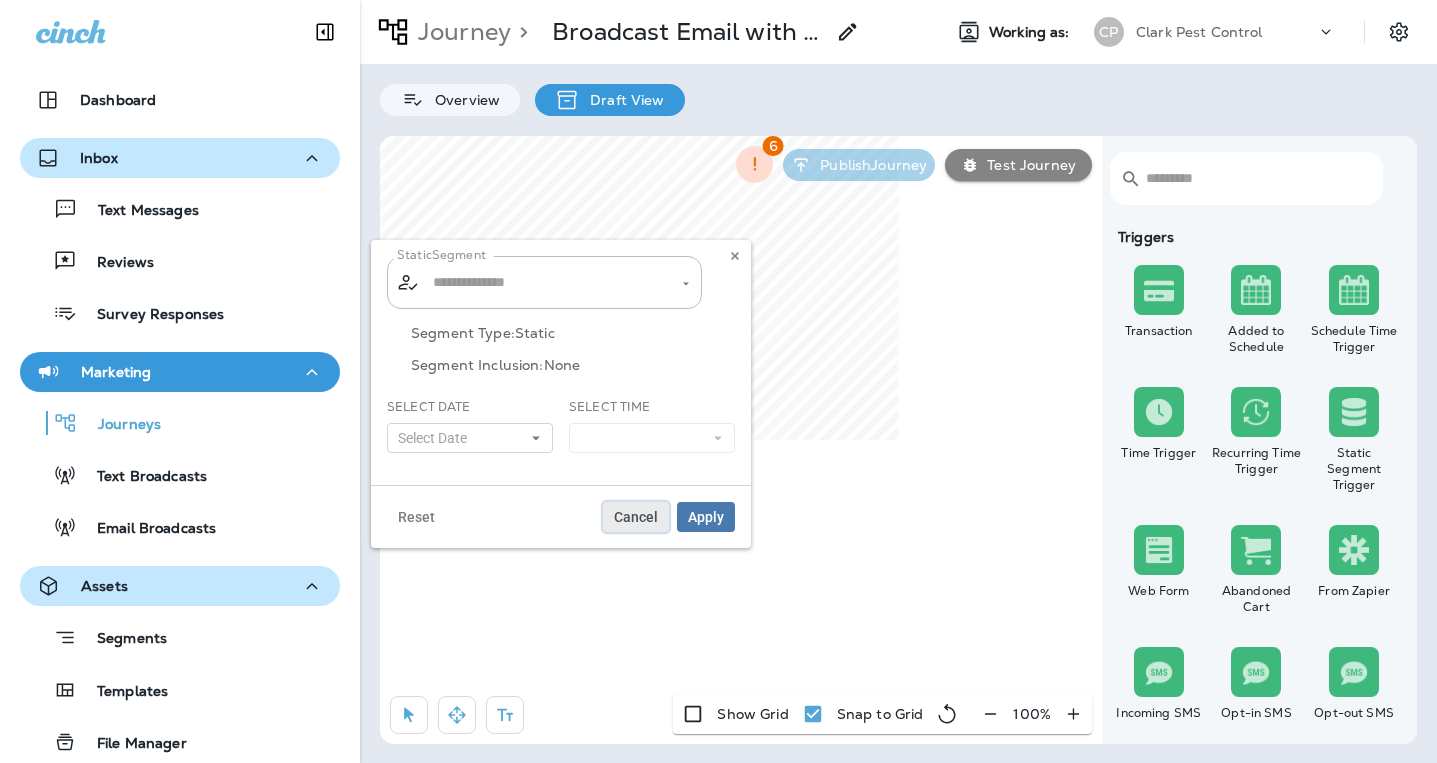click on "Cancel" at bounding box center [636, 517] 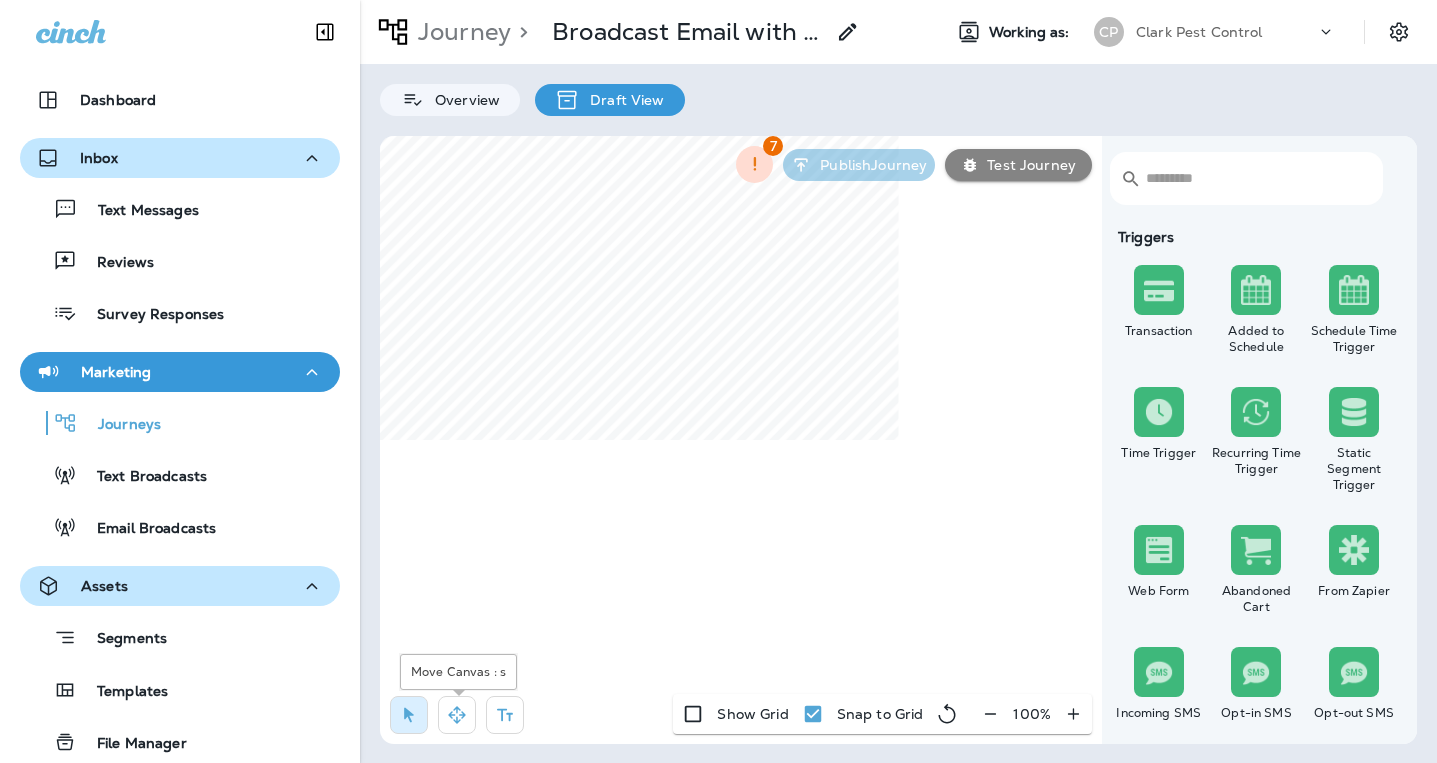 click 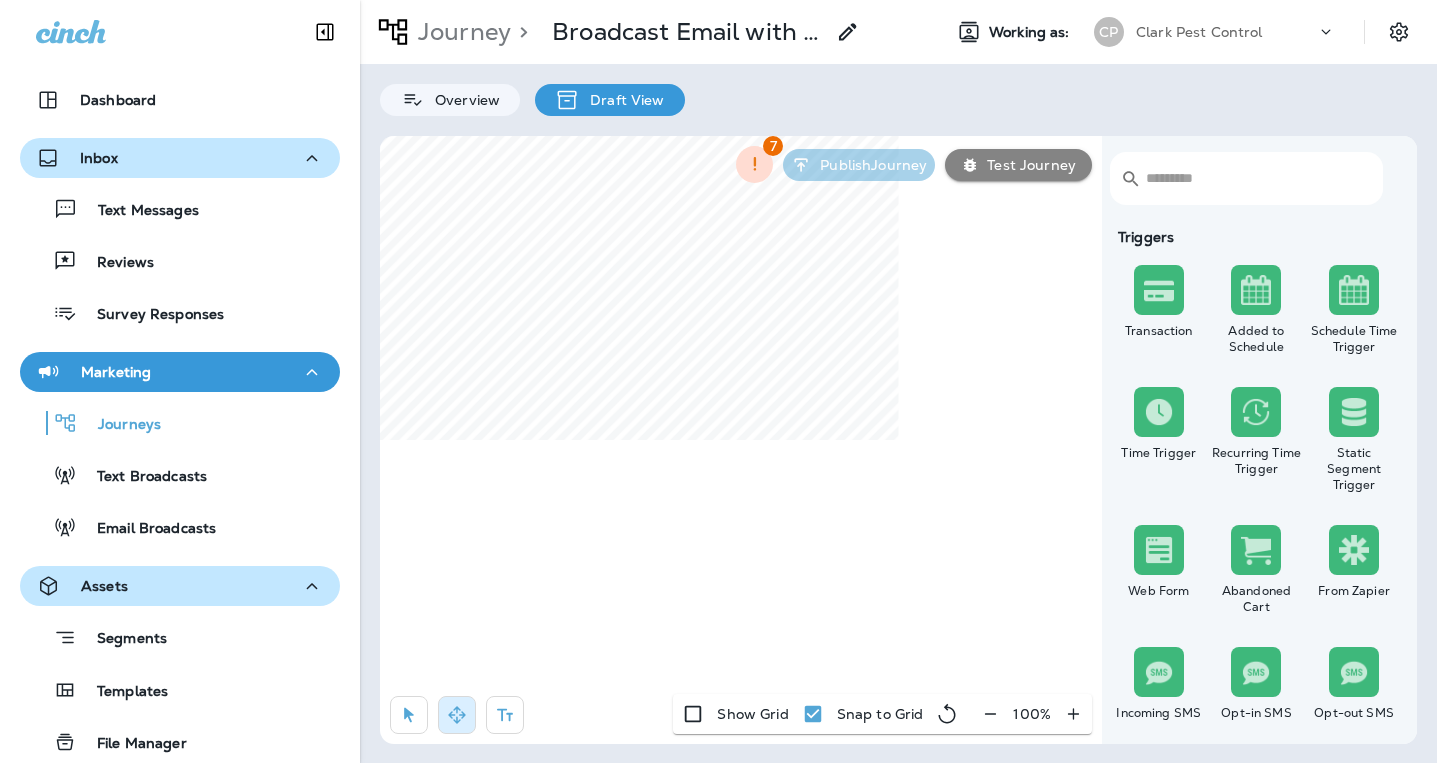 click on "Dashboard Inbox Text Messages Reviews Survey Responses Marketing Journeys Text Broadcasts Email Broadcasts Assets Segments Templates File Manager Forms Surveys Landing Pages Data 12 What's New Support Journey > Broadcast Email with Resend Working as: CP Clark Pest Control Overview Draft View ​ ​ Triggers Transaction Added to Schedule Schedule Time Trigger Time Trigger Recurring Time Trigger Static Segment Trigger Web Form Abandoned Cart From Zapier Incoming SMS Opt-in SMS Opt-out SMS New Customer New Review Survey Completed Actions Time Delay Await SMS Reply Rate Limit Send Email Send SMS Send MMS Send Mailer Send Notification End Journey A/B Split A/B Testing Add to Static Segment Remove from Static Segment Add to Facebook Audience Remove from Facebook Audience Add to Google Ads Audience Remove from Google Ads Audience Add to Mailbox Power Remove from Mailbox Power Send Survey SMS Send Survey Email Webhook Contest Winners Recurring Contest Winners To Zapier Add to DripDrop Reply to Review 7" at bounding box center [718, 381] 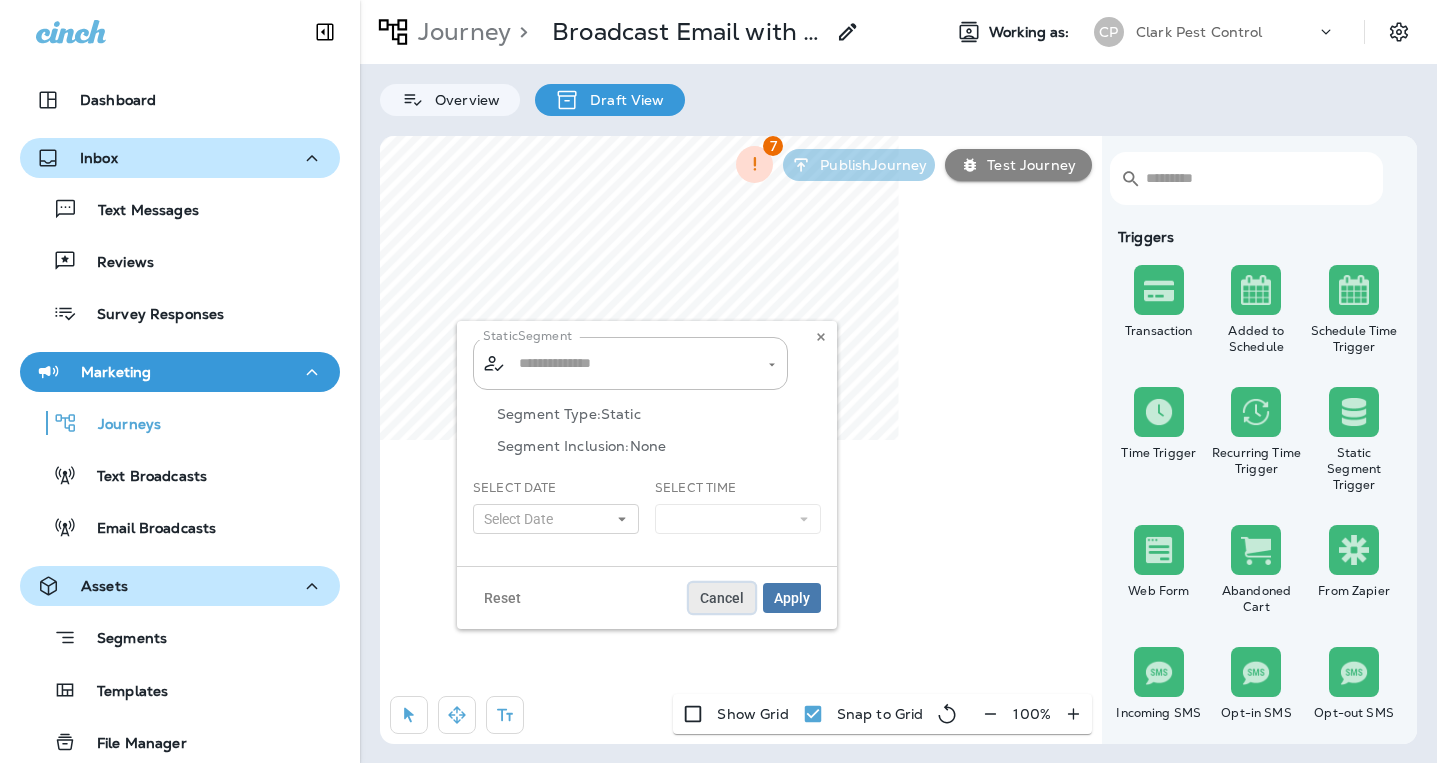 click on "Cancel" at bounding box center [722, 598] 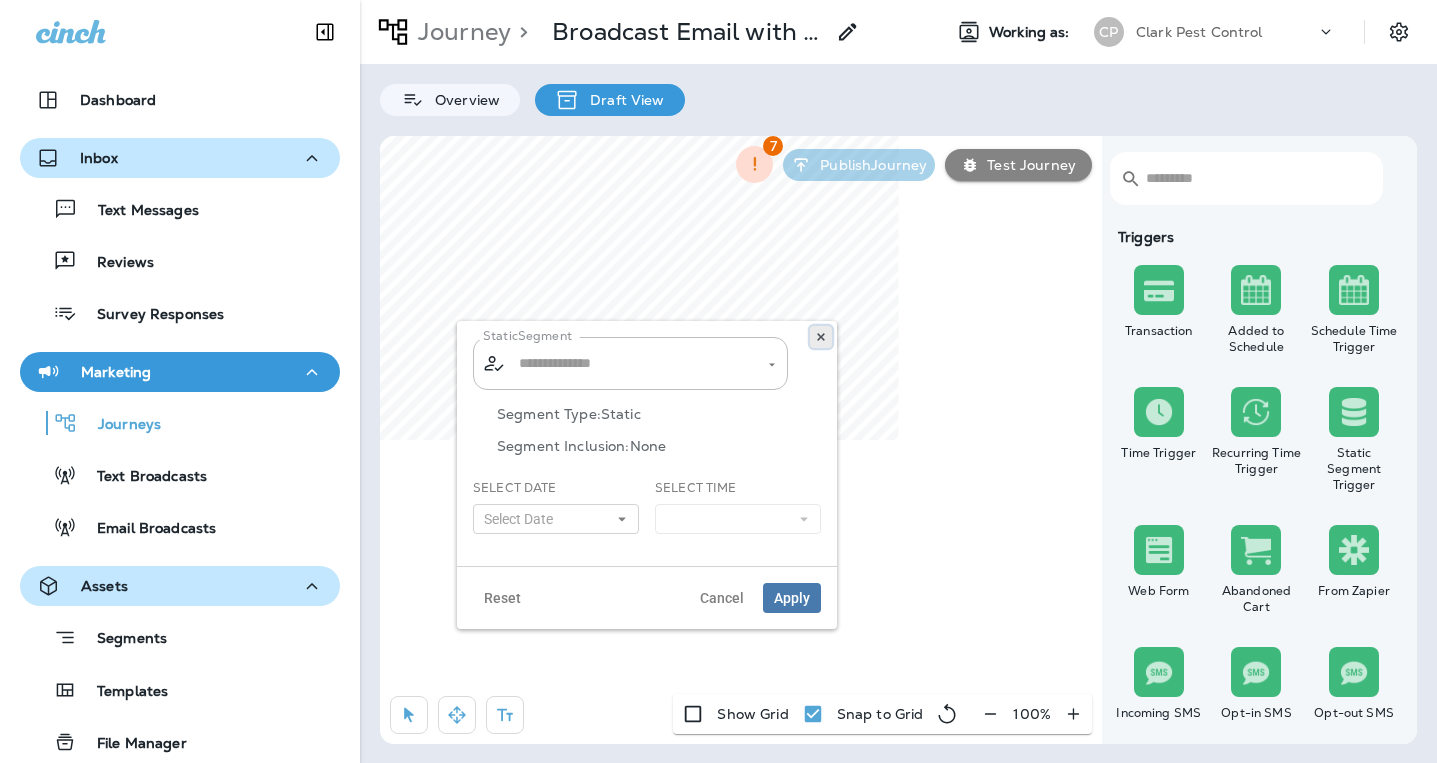 click 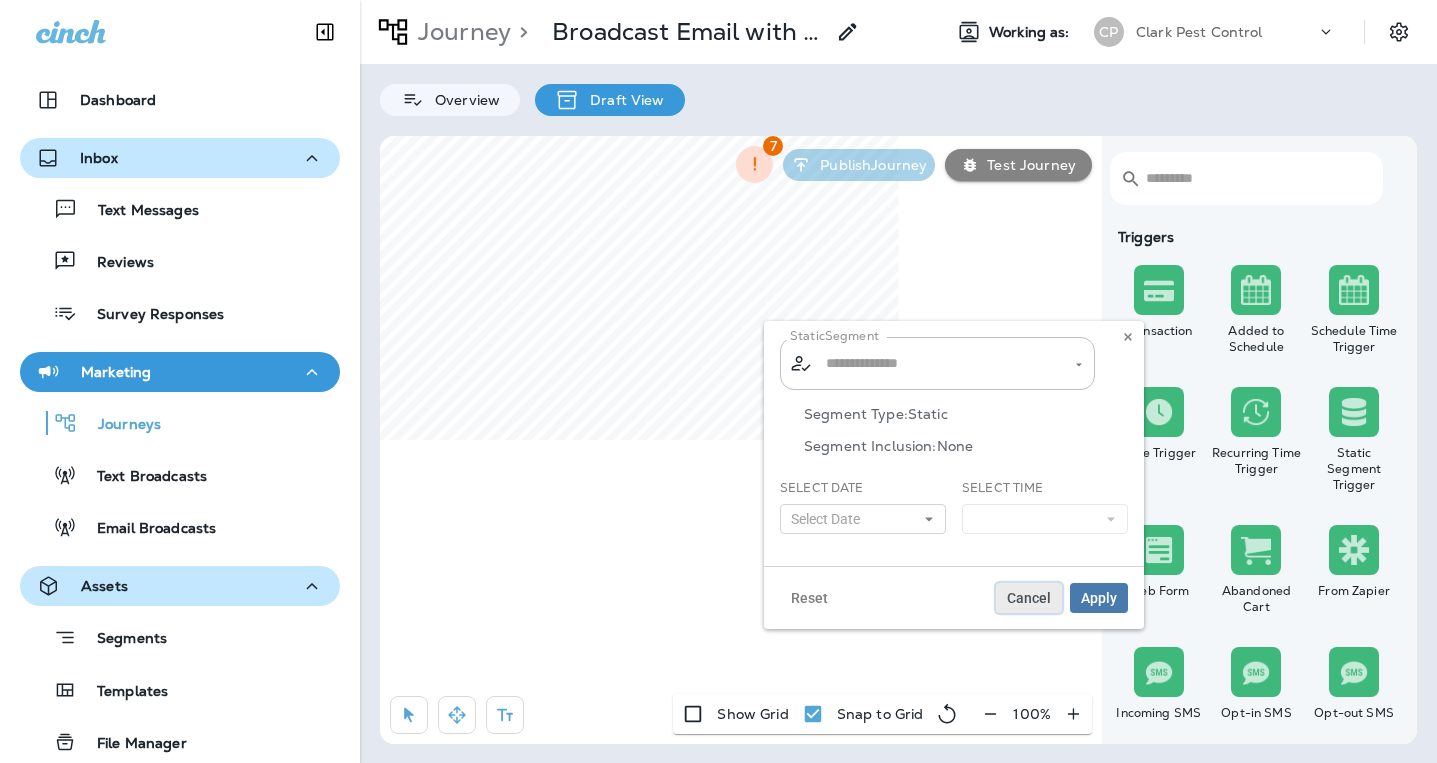 click on "Cancel" at bounding box center (1029, 598) 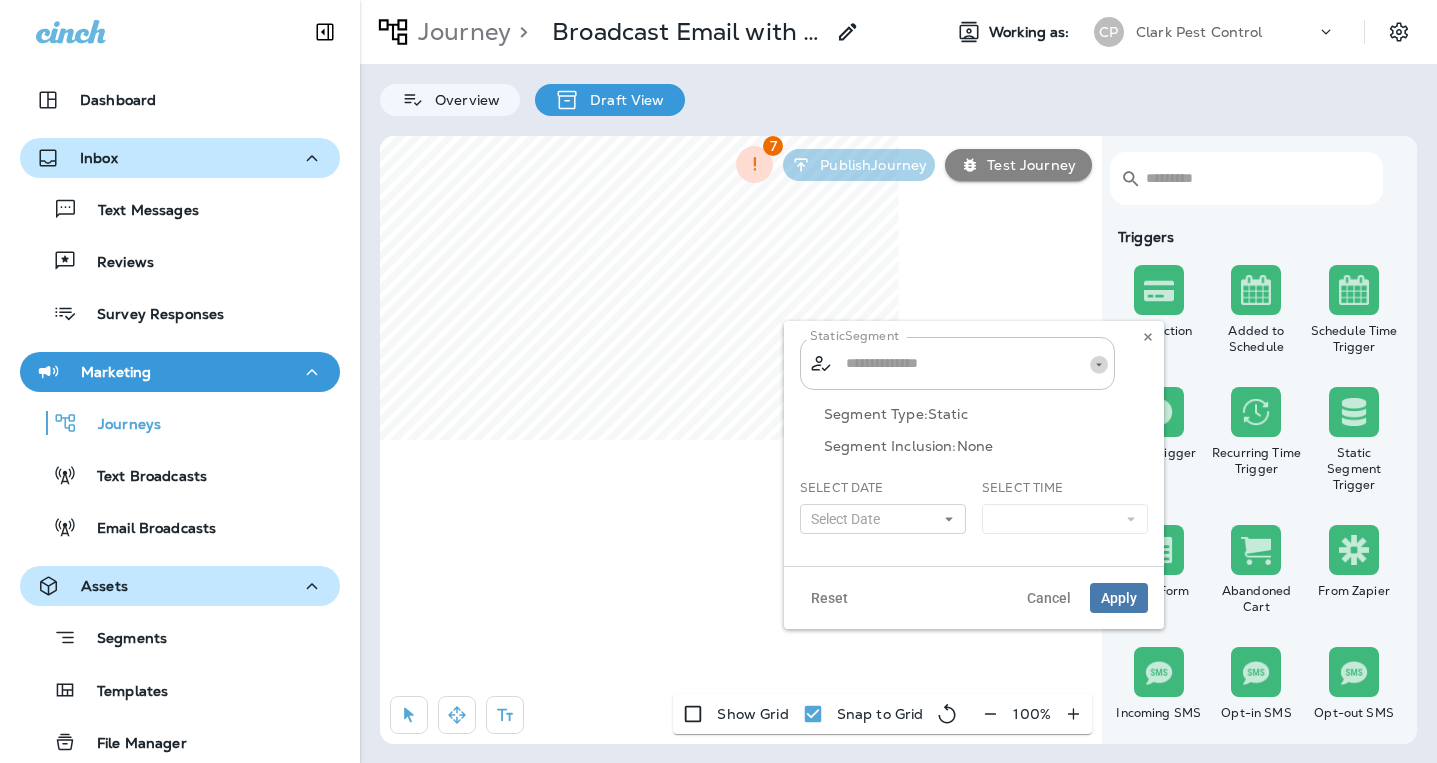click at bounding box center [1099, 365] 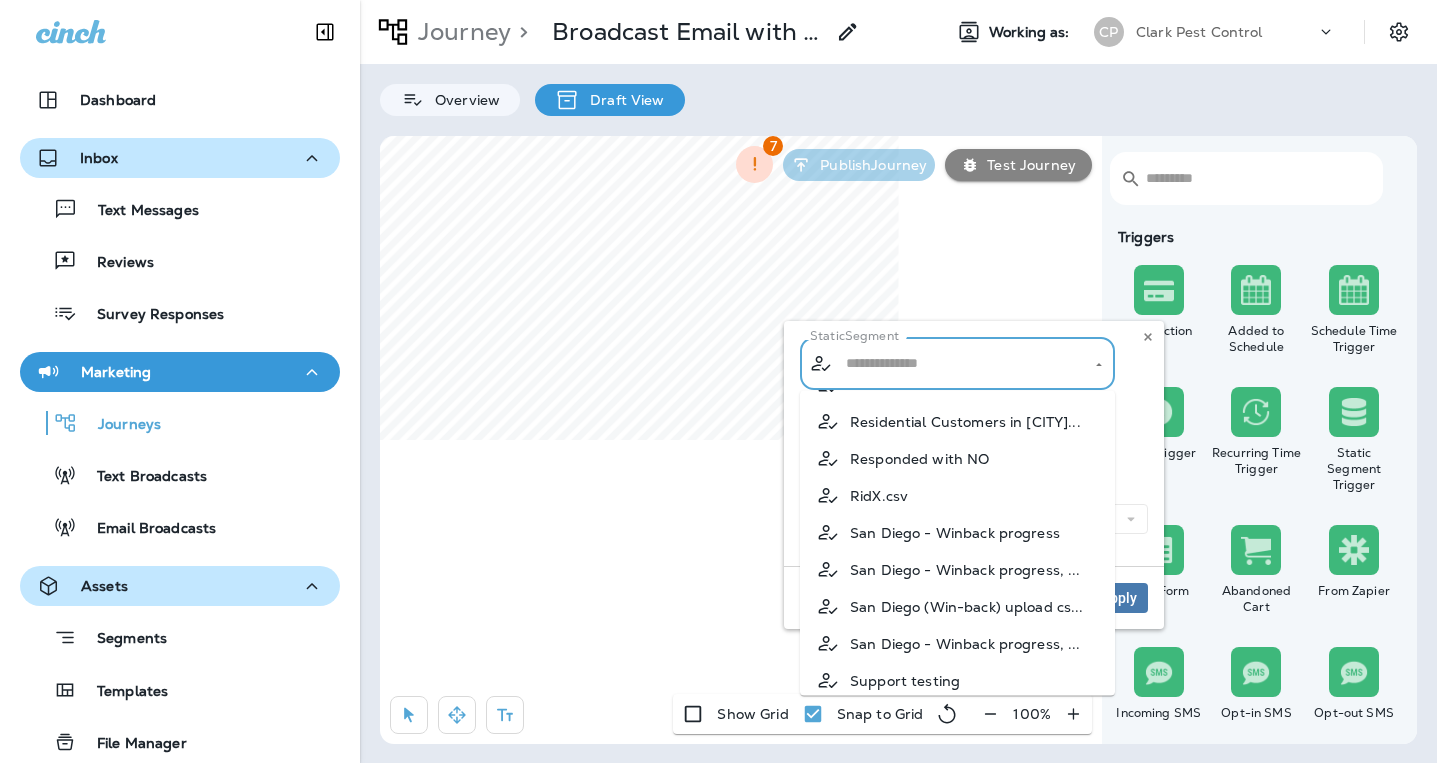 scroll, scrollTop: 927, scrollLeft: 0, axis: vertical 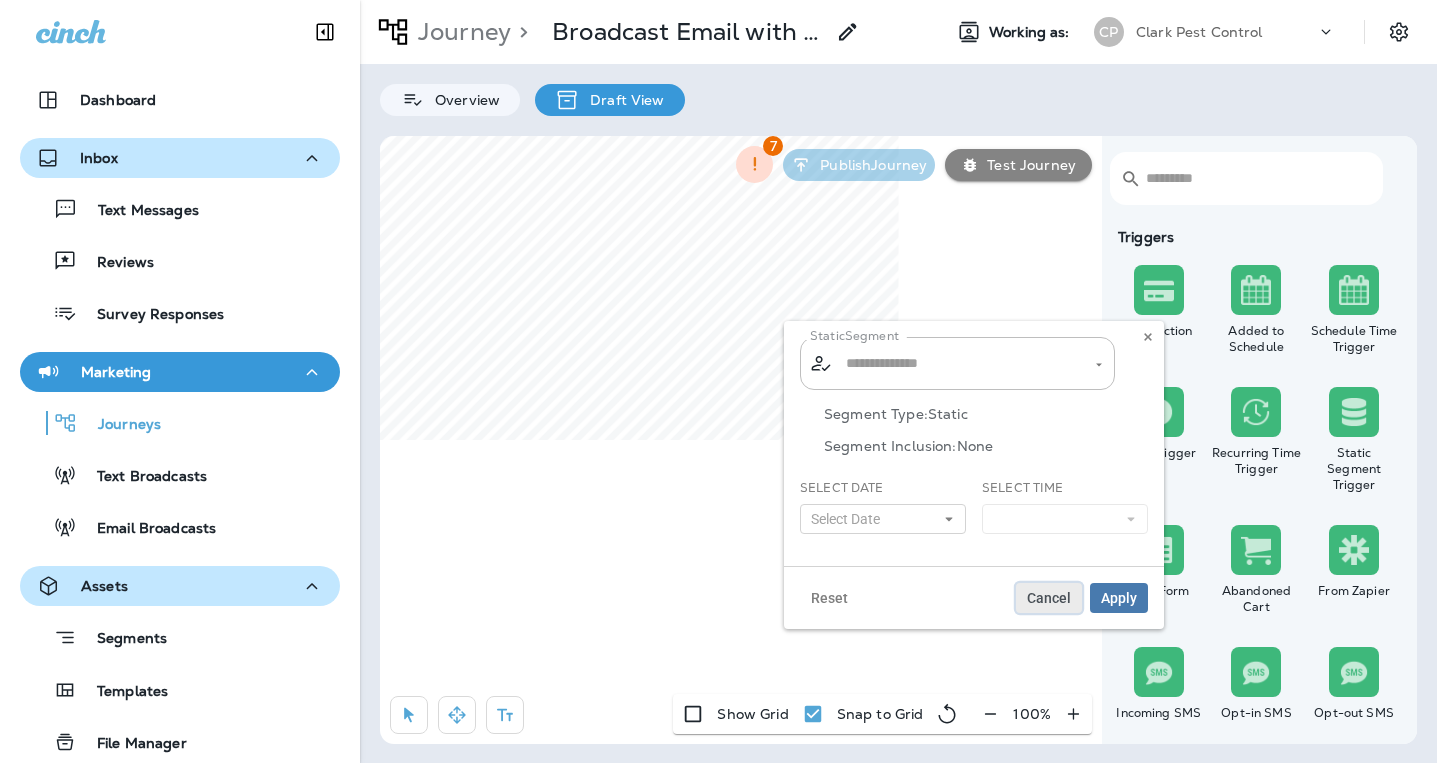 click on "Cancel" at bounding box center [1049, 598] 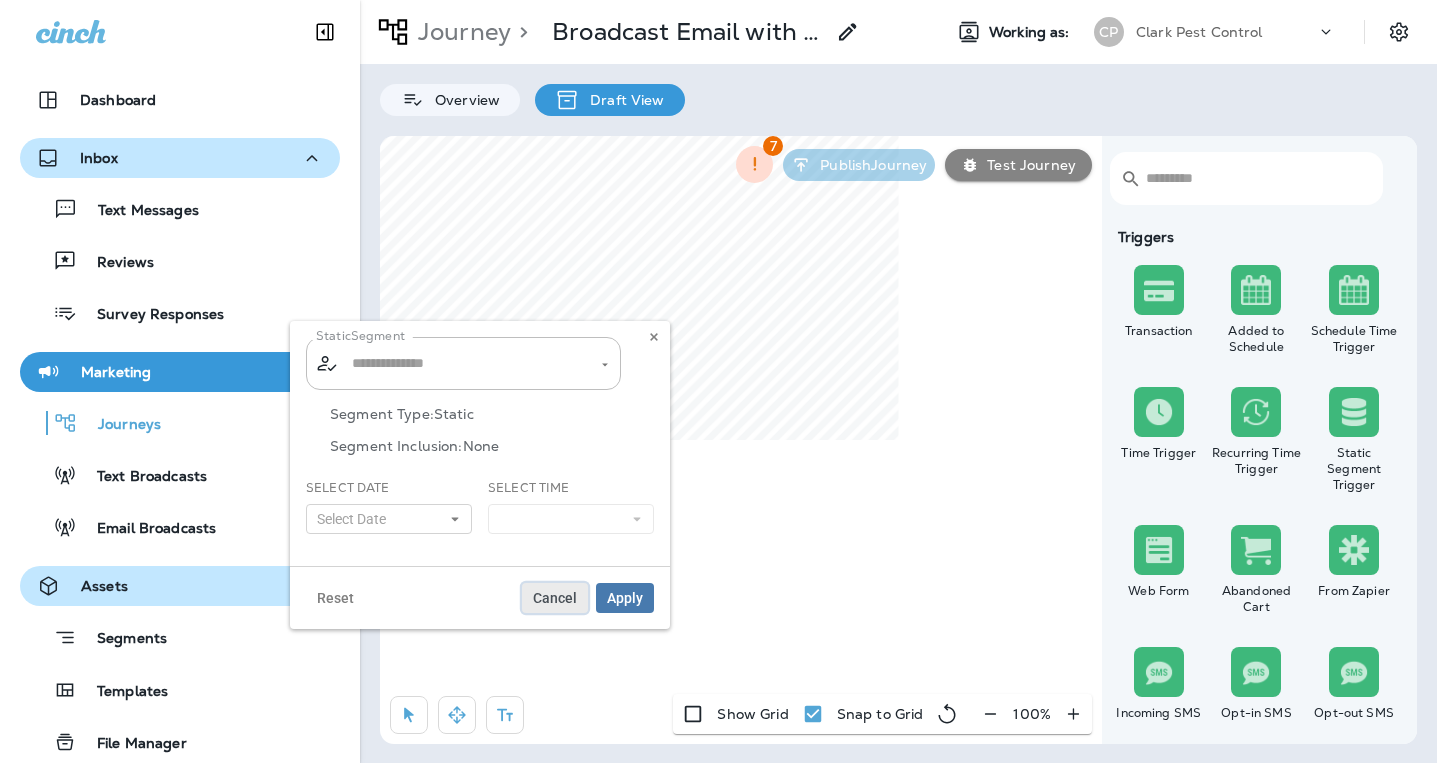 click on "Cancel" at bounding box center (555, 598) 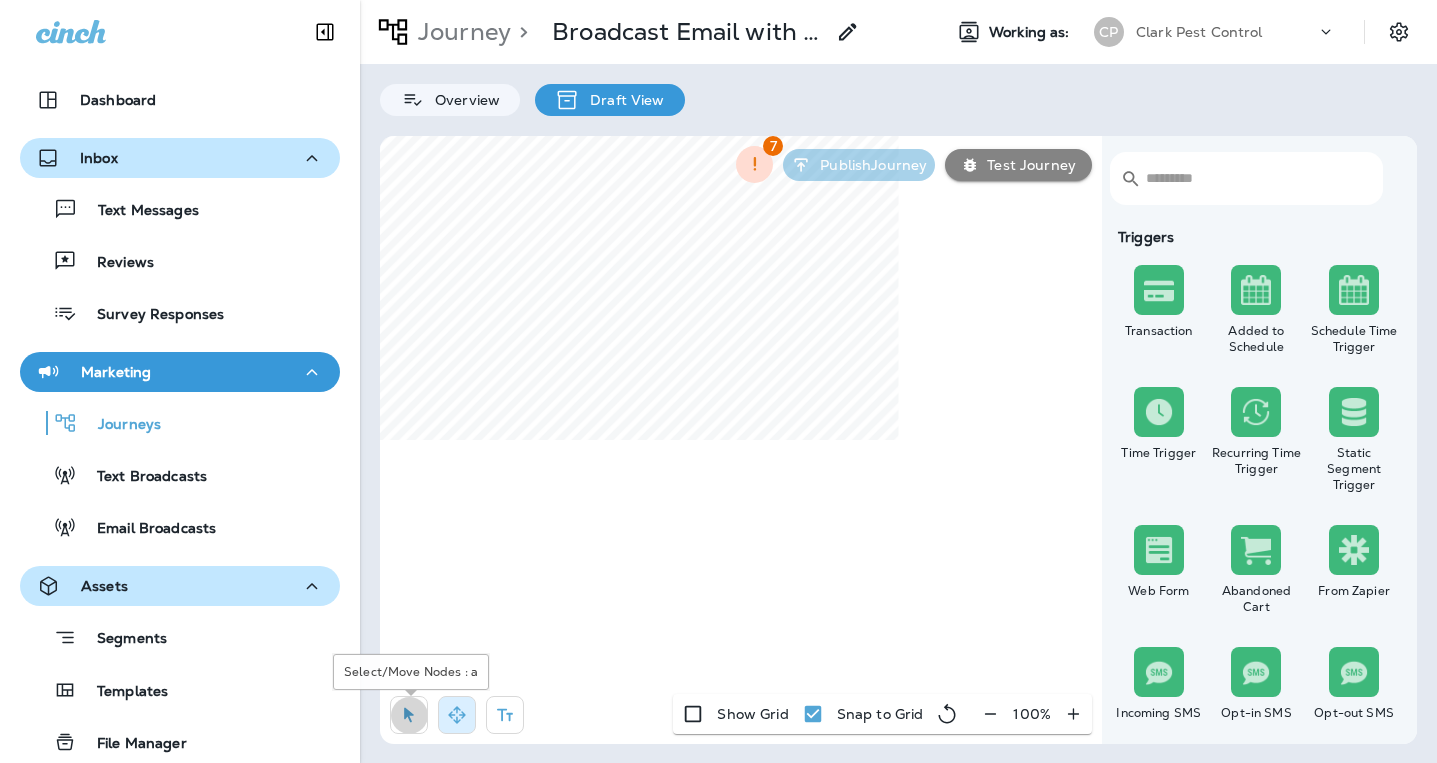 click 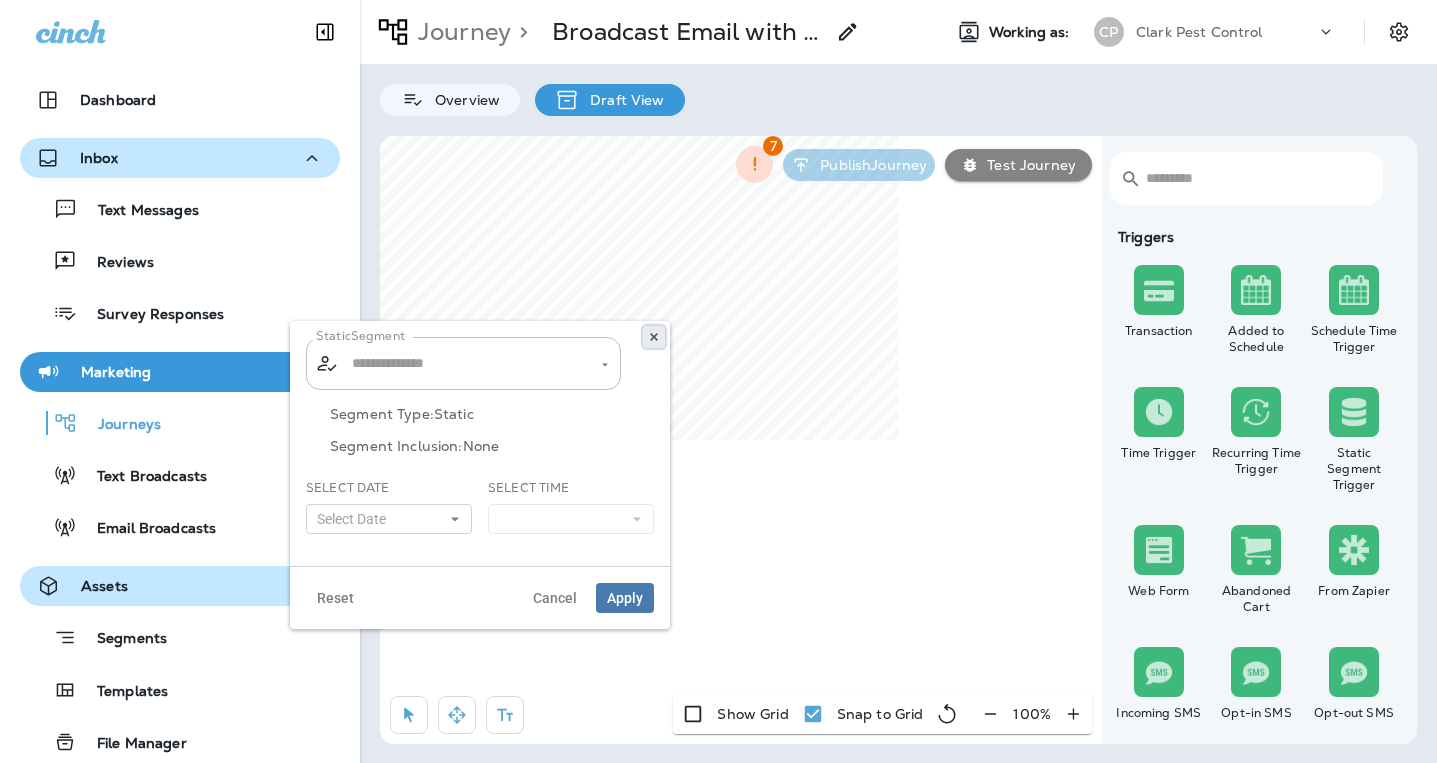 click 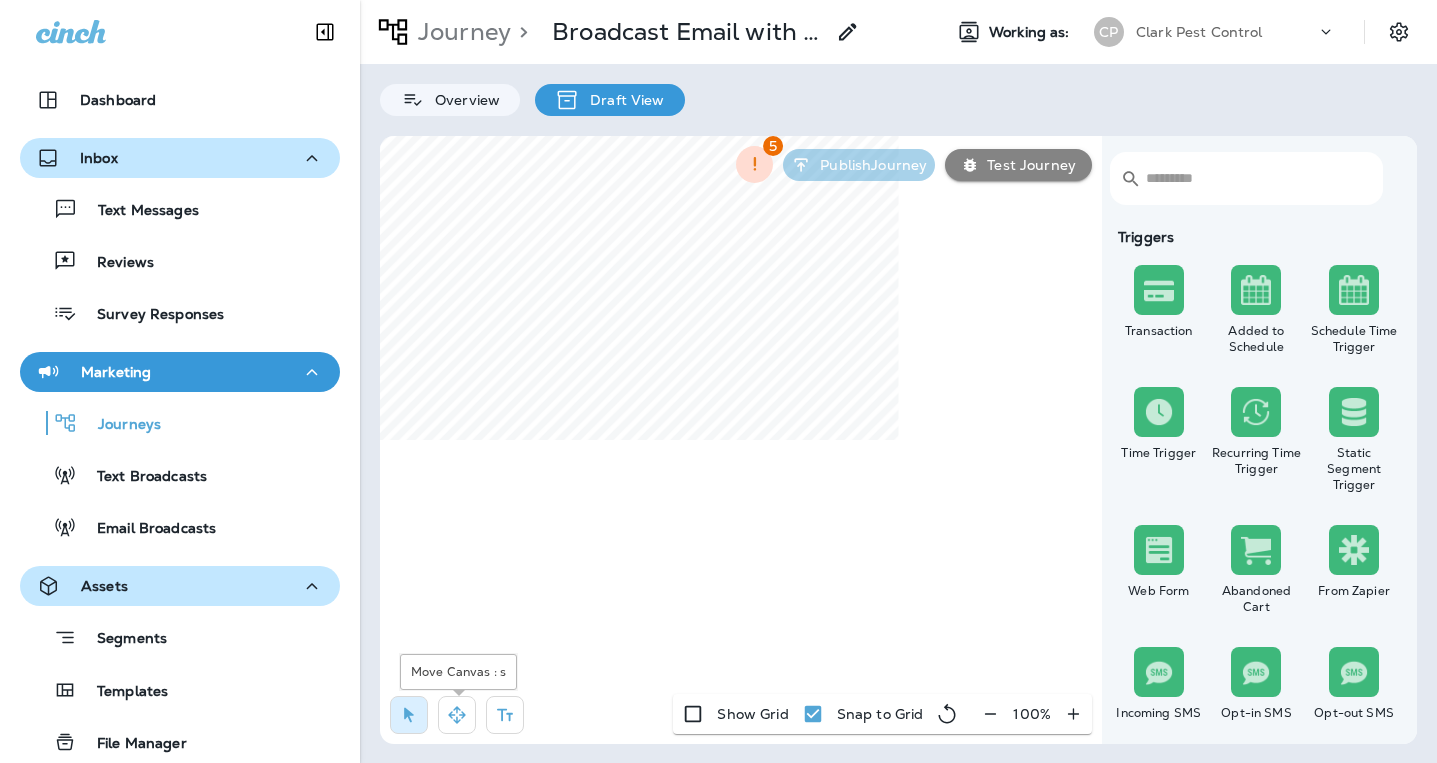 click 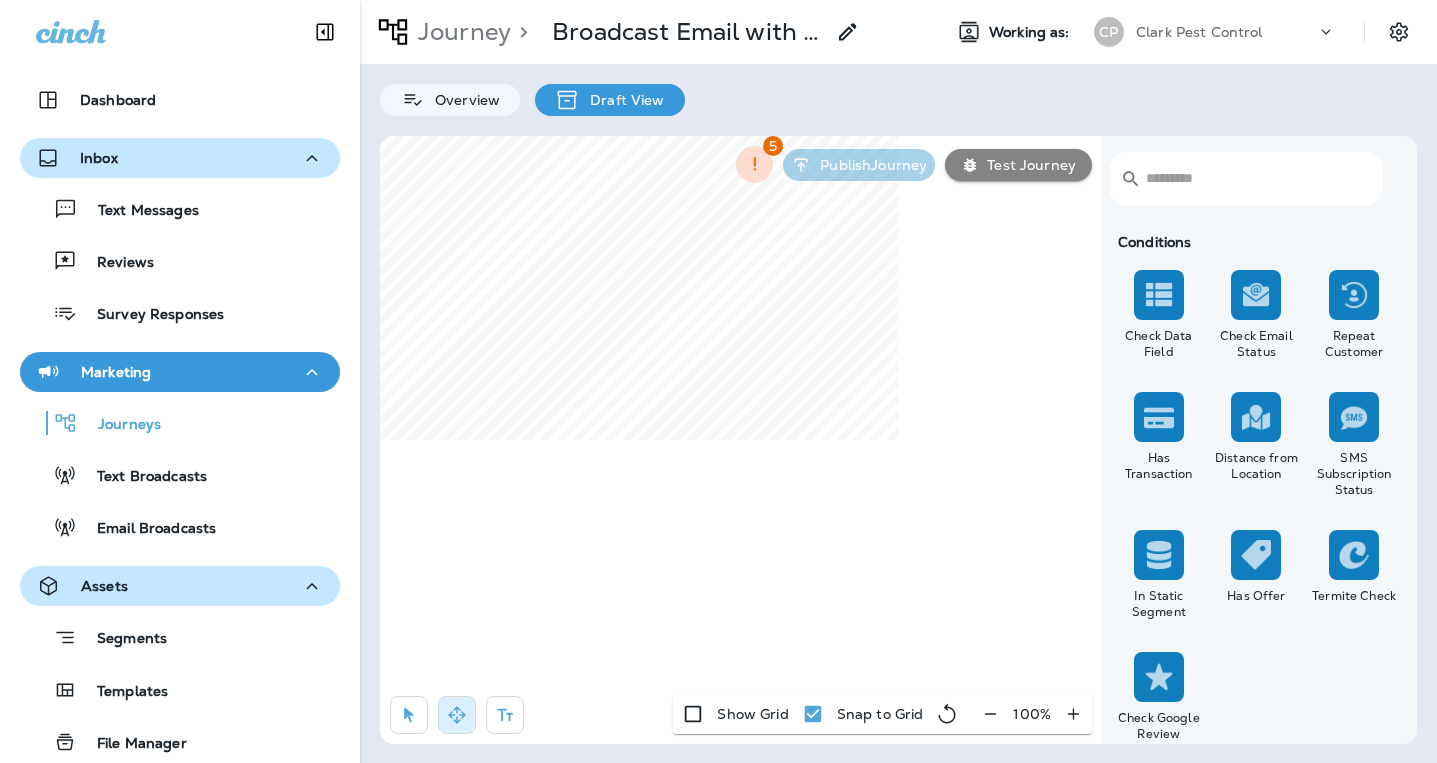 scroll, scrollTop: 1779, scrollLeft: 0, axis: vertical 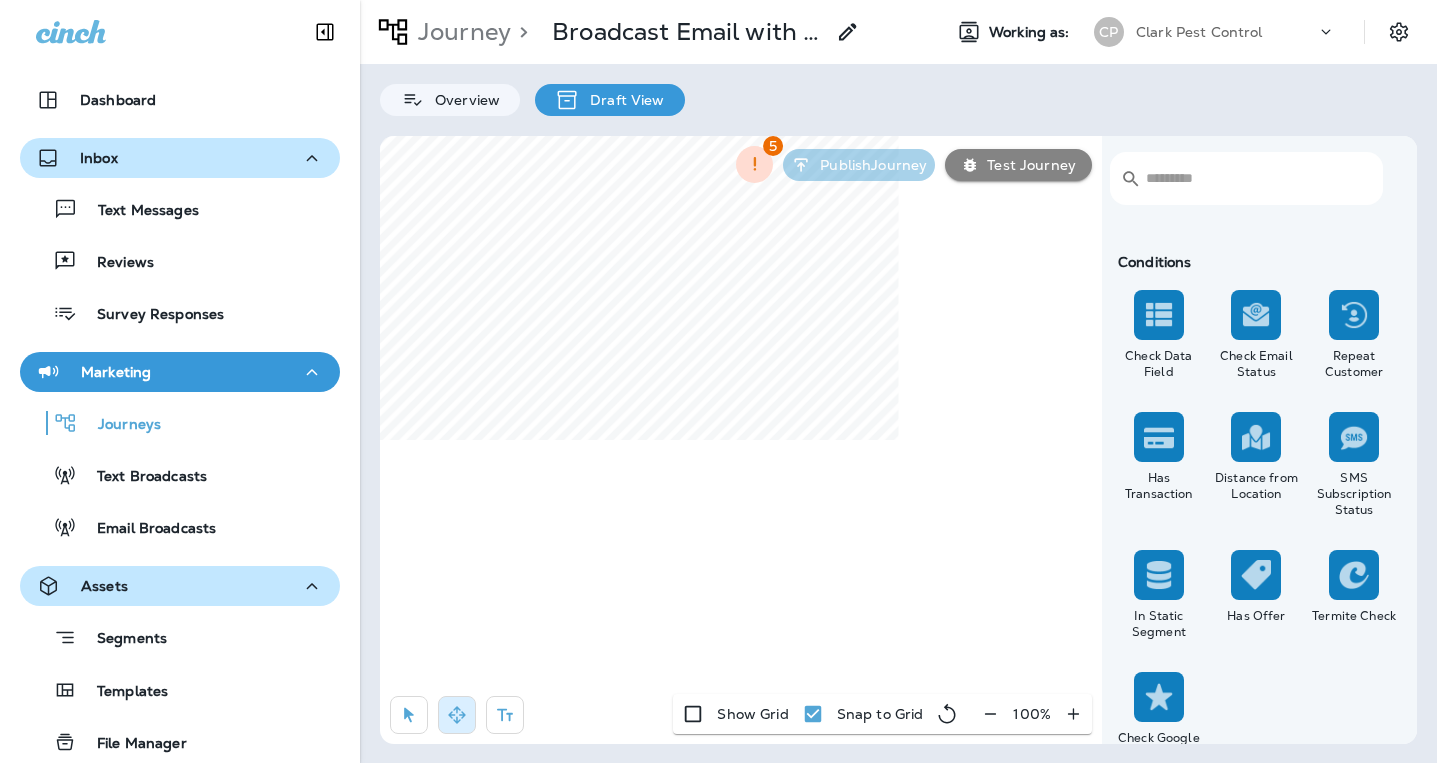 click on "SMS Subscription Status" at bounding box center [1354, 494] 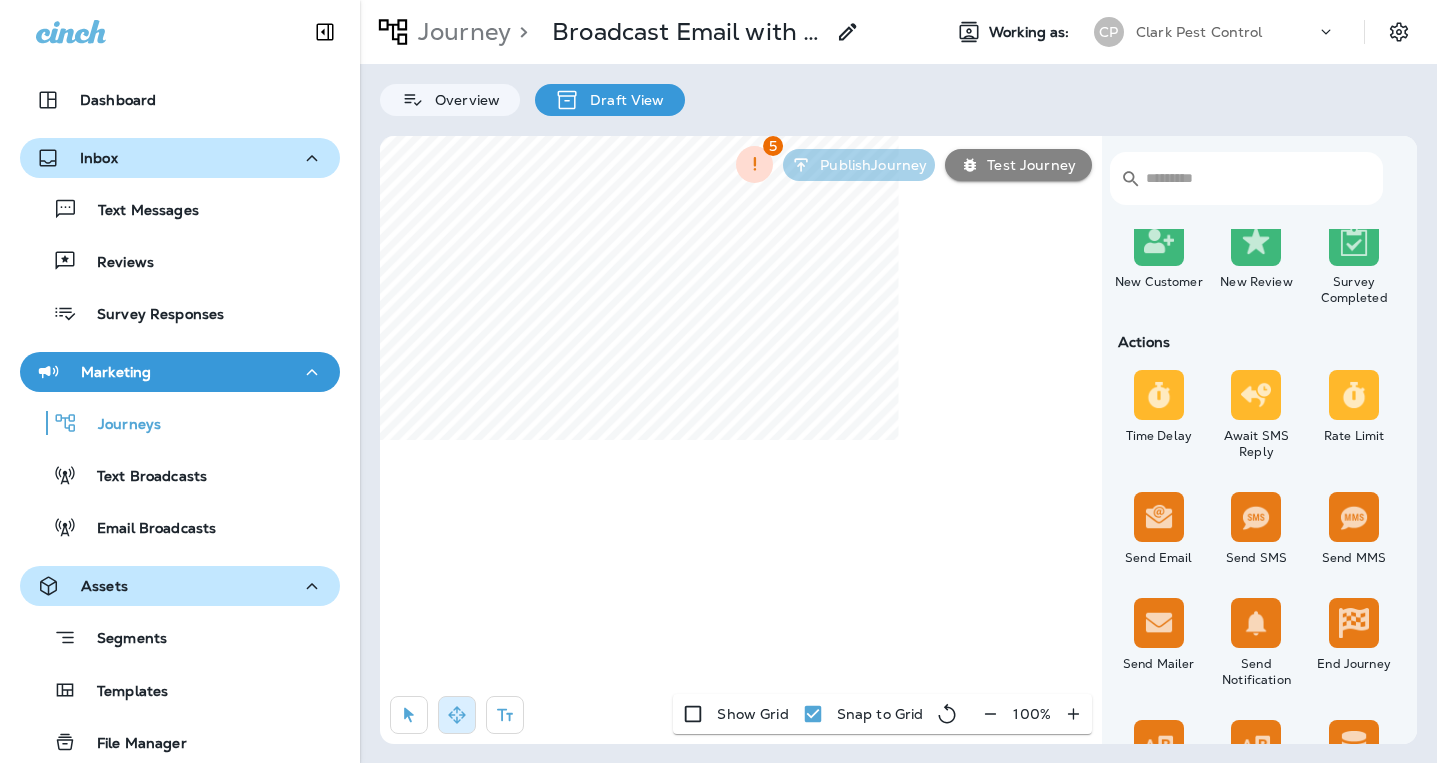 scroll, scrollTop: 554, scrollLeft: 0, axis: vertical 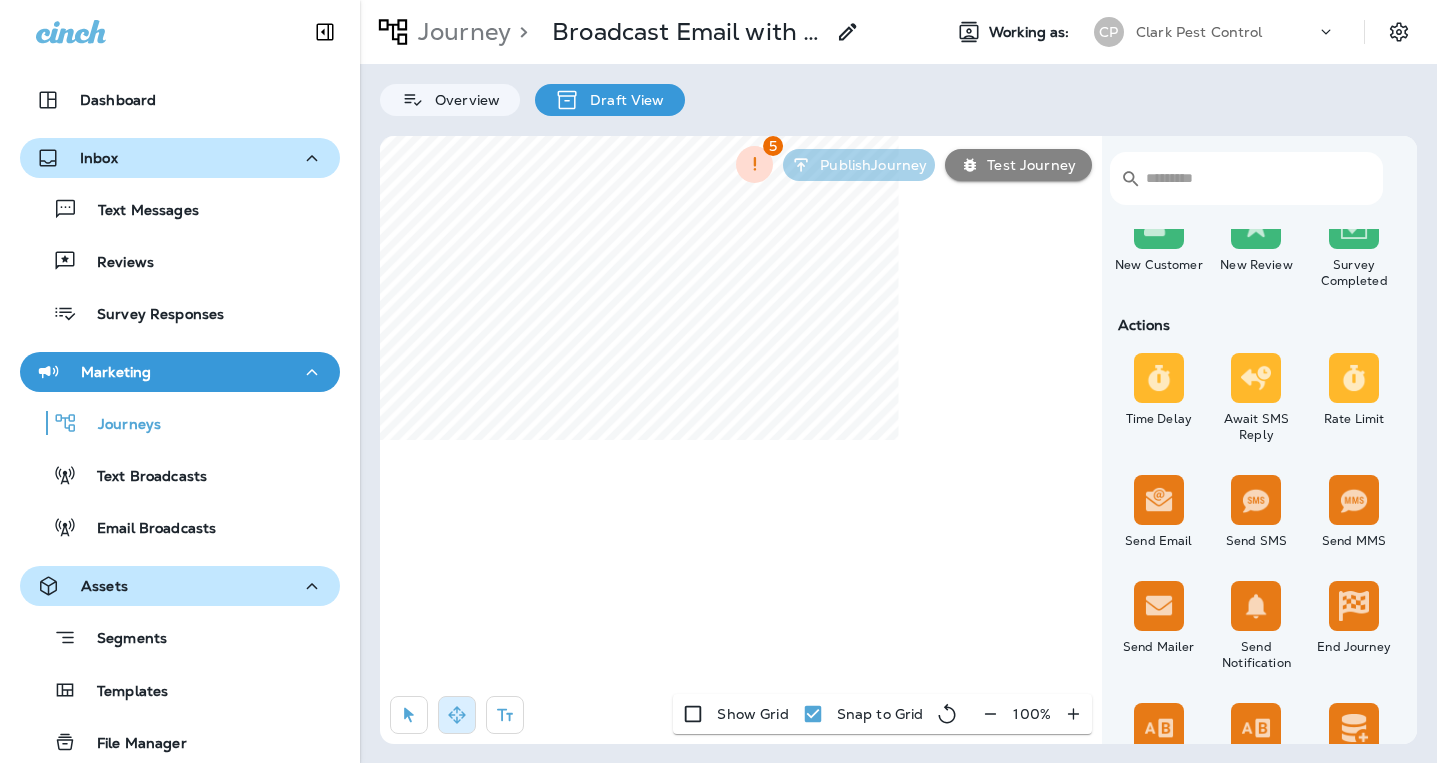 click on "​ ​ Triggers Transaction Added to Schedule Schedule Time Trigger Time Trigger Recurring Time Trigger Static Segment Trigger Web Form Abandoned Cart From Zapier Incoming SMS Opt-in SMS Opt-out SMS New Customer New Review Survey Completed Actions Time Delay Await SMS Reply Rate Limit Send Email Send SMS Send MMS Send Mailer Send Notification End Journey A/B Split A/B Testing Add to Static Segment Remove from Static Segment Add to Facebook Audience Remove from Facebook Audience Add to Google Ads Audience Remove from Google Ads Audience Add to Mailbox Power Remove from Mailbox Power Send Survey SMS Send Survey Email Webhook Contest Winners Recurring Contest Winners To Zapier Add to DripDrop Reply to Review Conditions Check Data Field Check Email Status Repeat Customer Has Transaction Distance from Location SMS Subscription Status In Static Segment Has Offer Termite Check Check Google Review 5 Publish  Journey Test Journey Show Grid Snap to Grid   100 %" at bounding box center (898, 440) 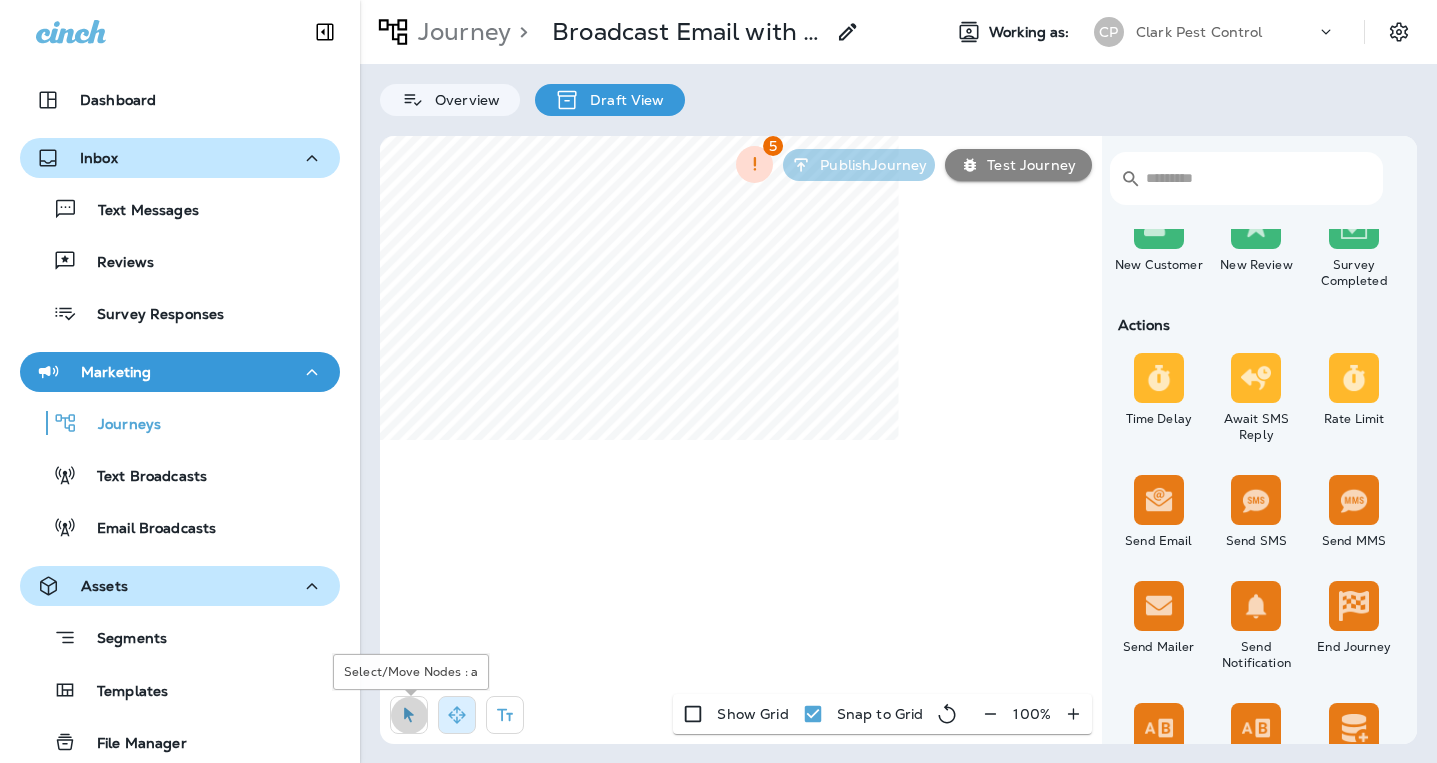 click 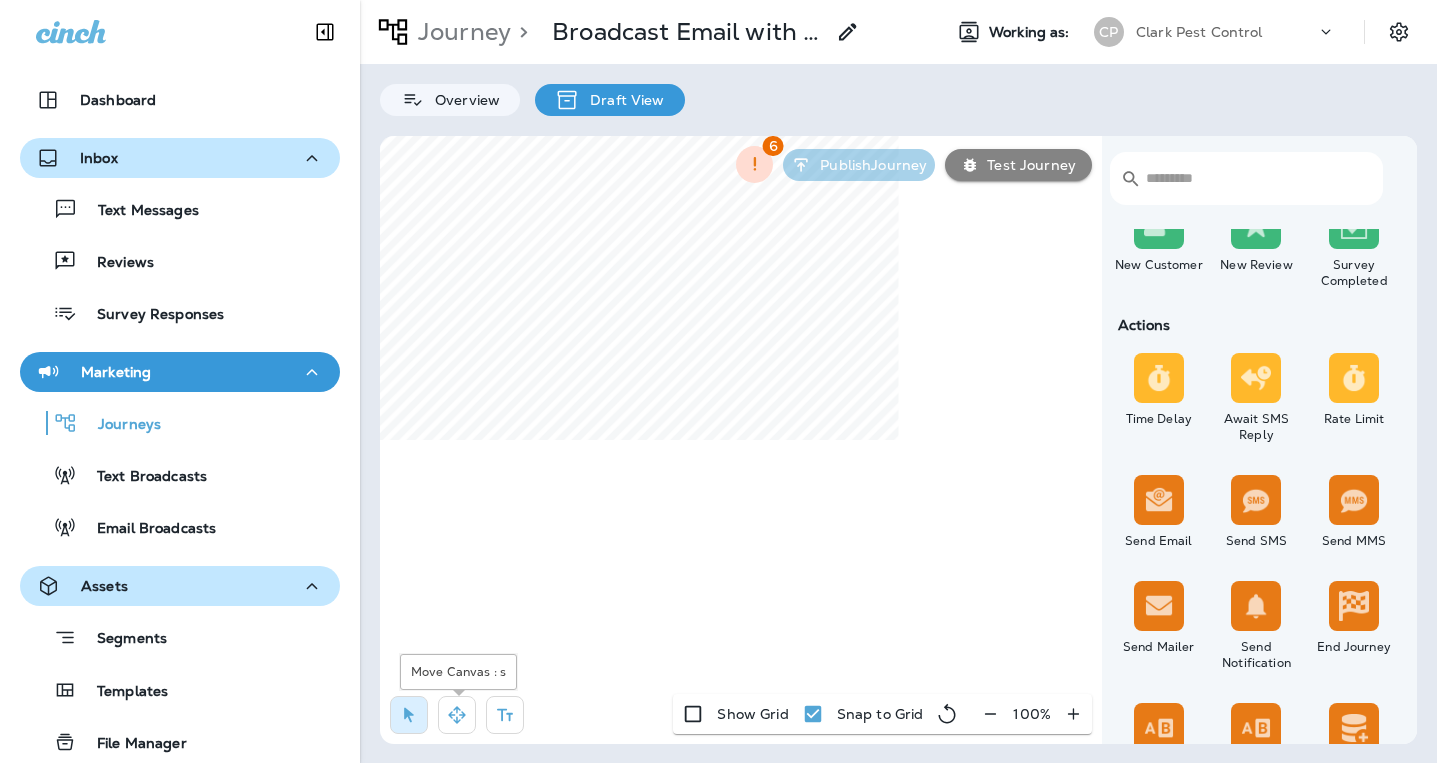 click 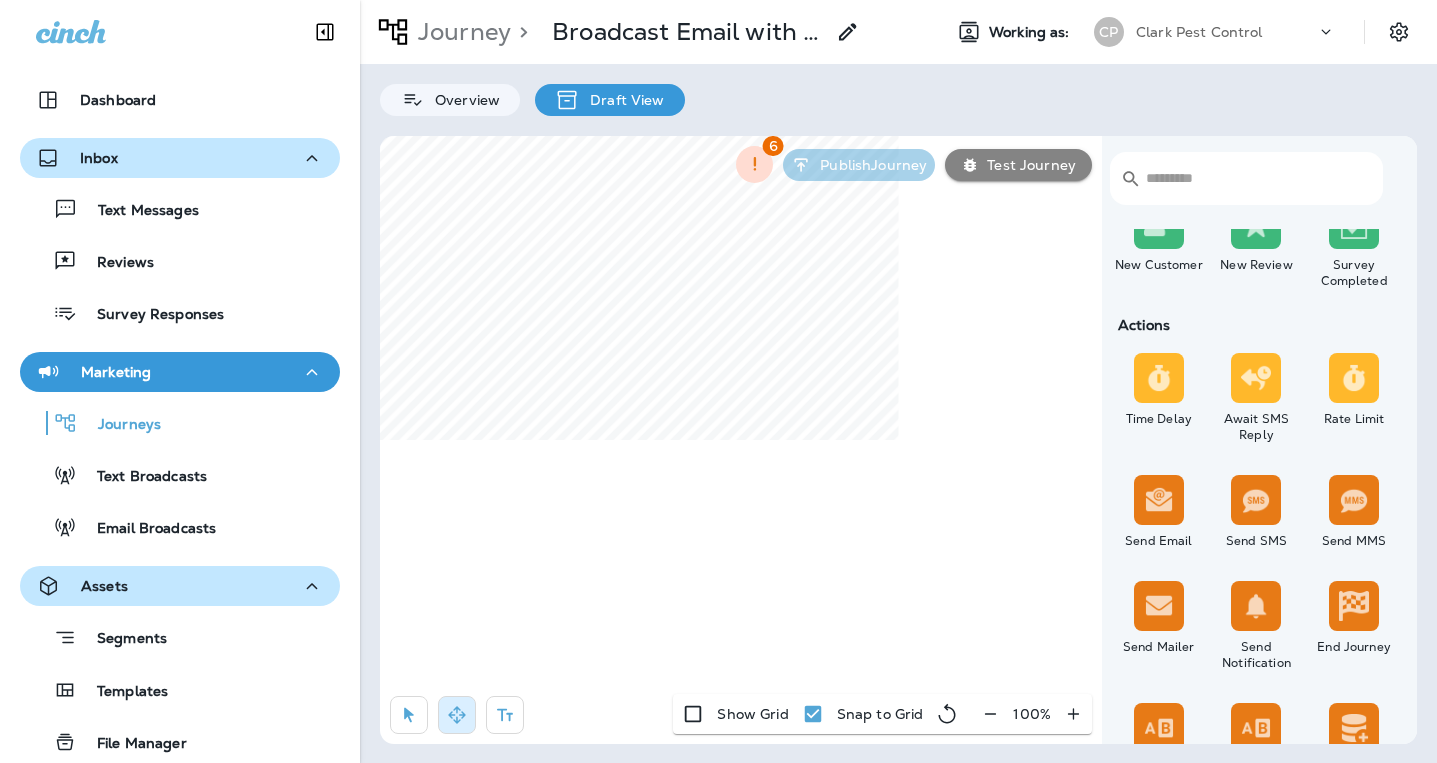 select on "***" 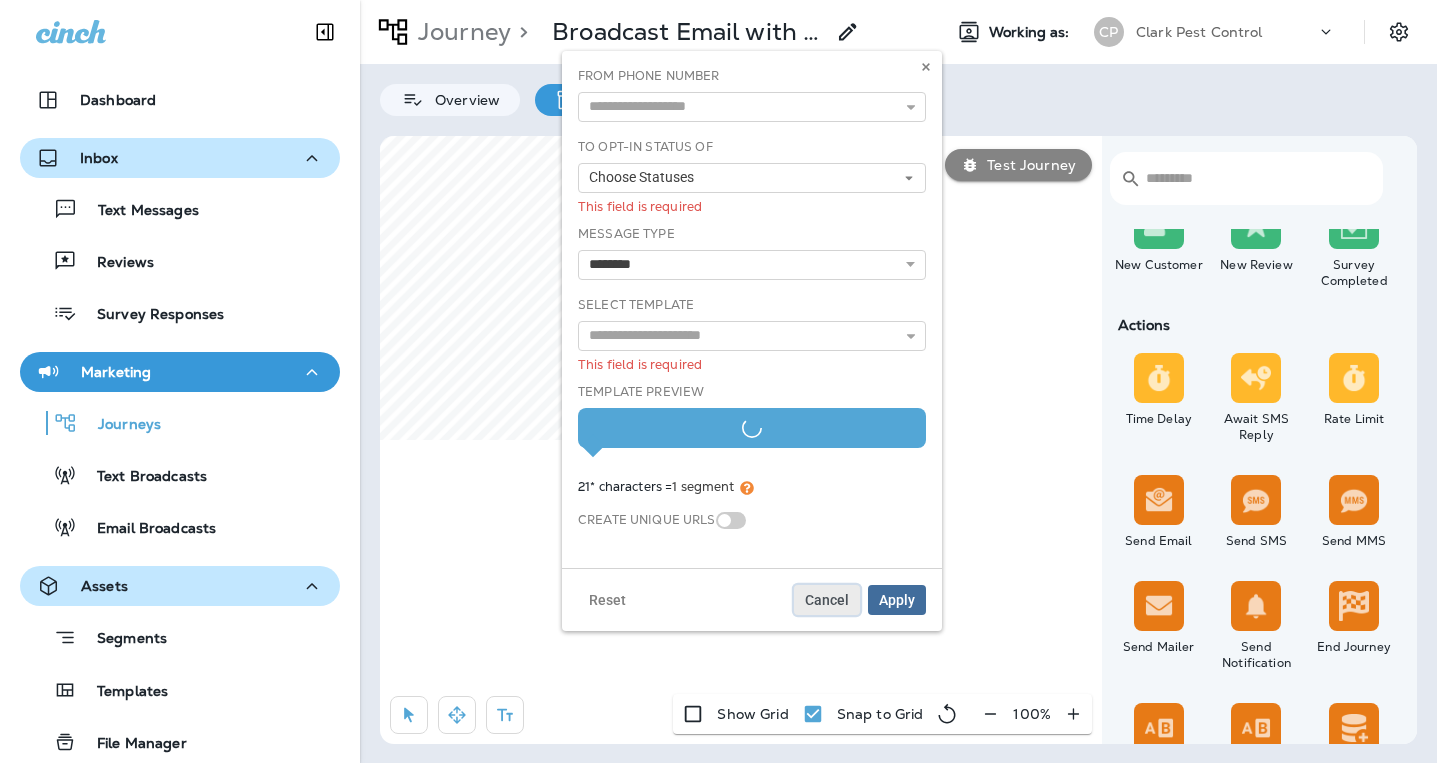 click on "Cancel" at bounding box center [827, 600] 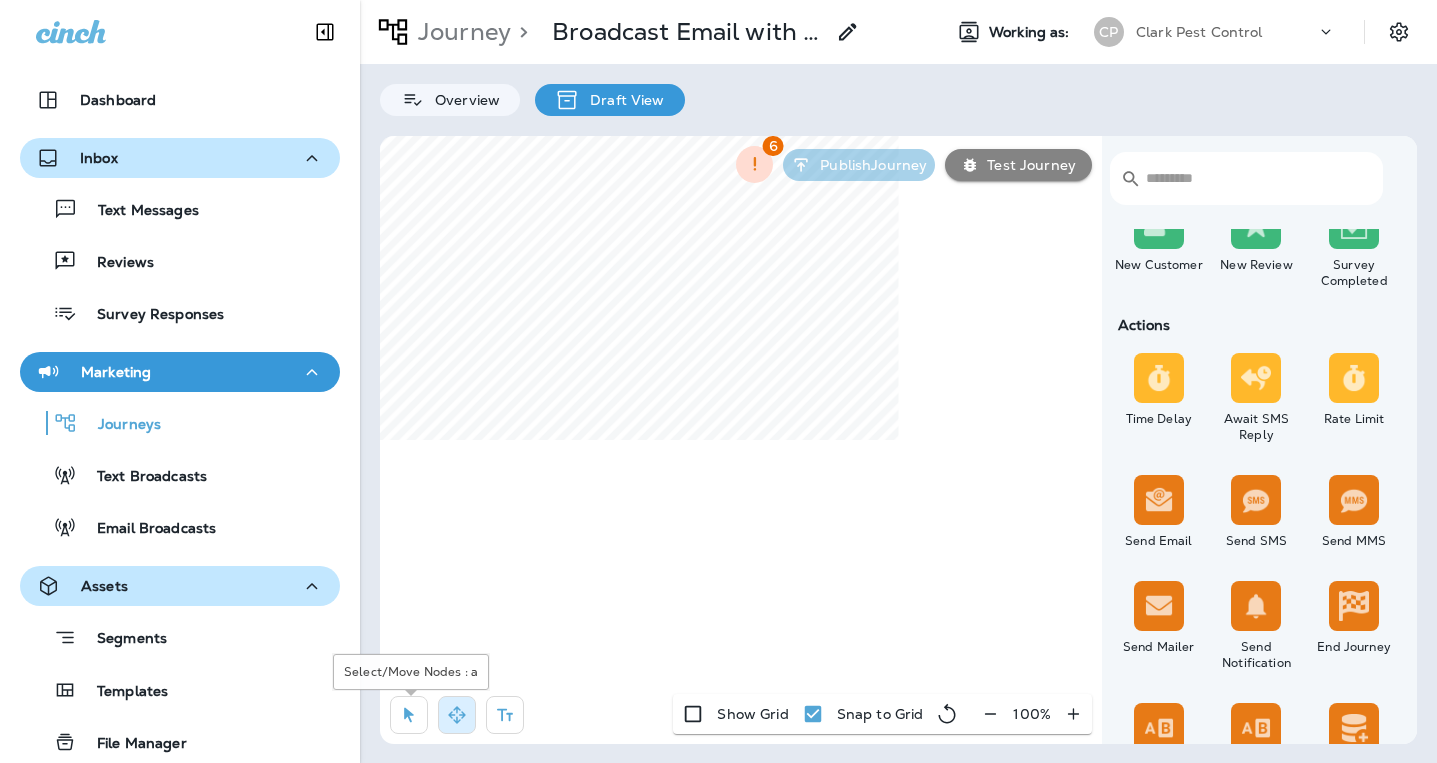 click 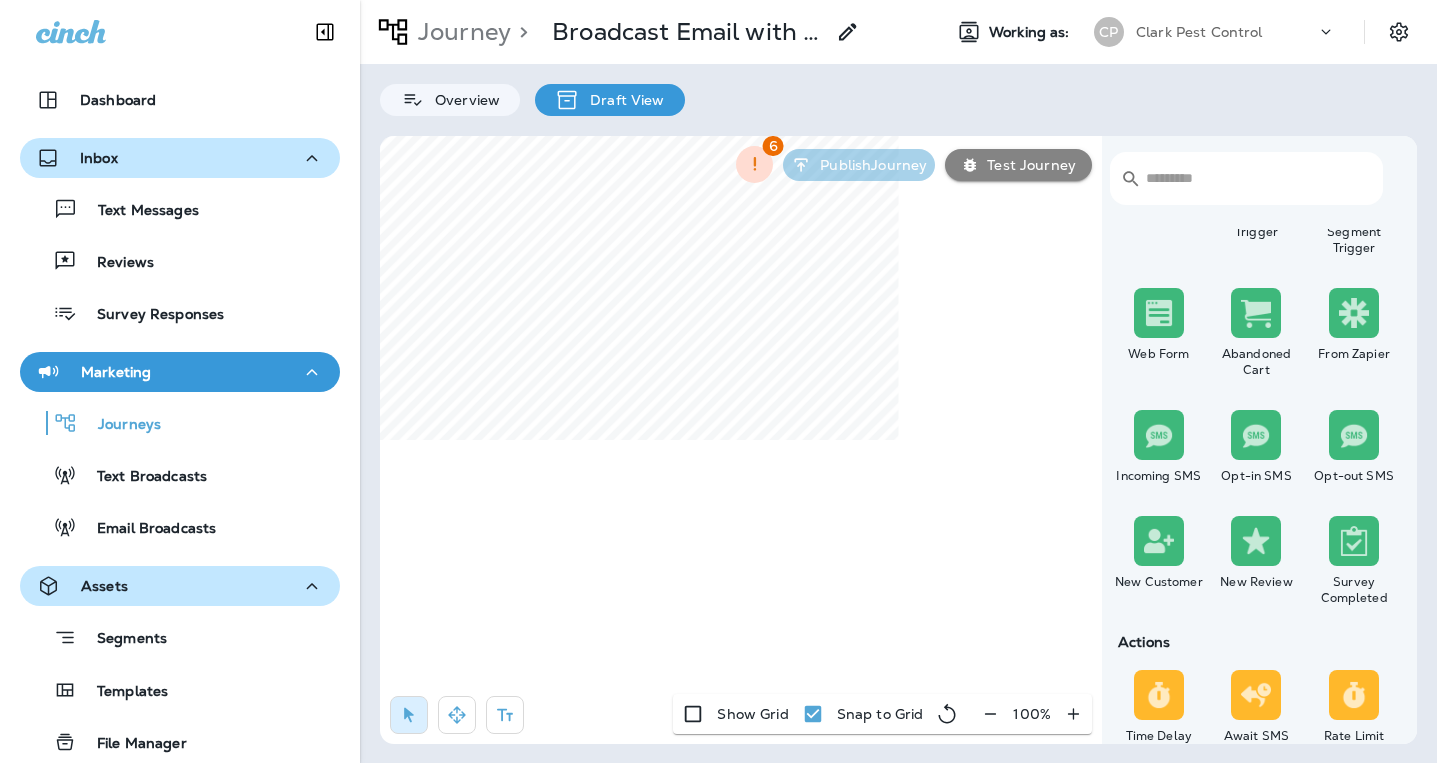 scroll, scrollTop: 0, scrollLeft: 0, axis: both 